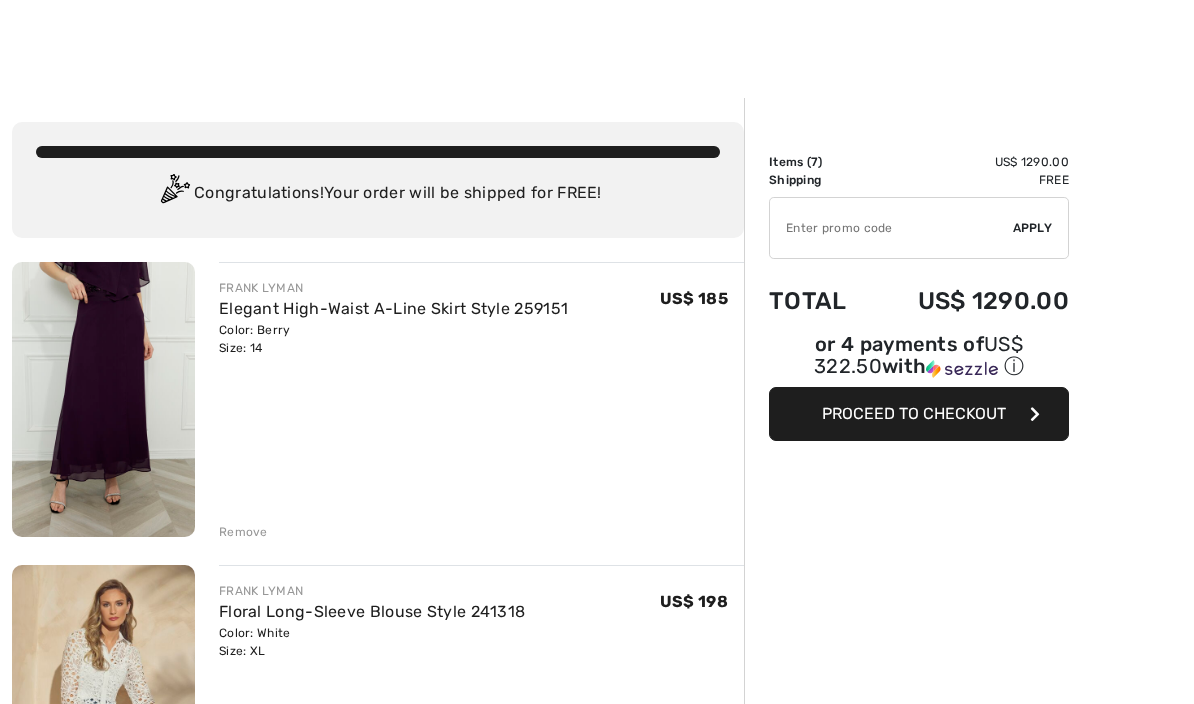 scroll, scrollTop: 947, scrollLeft: 0, axis: vertical 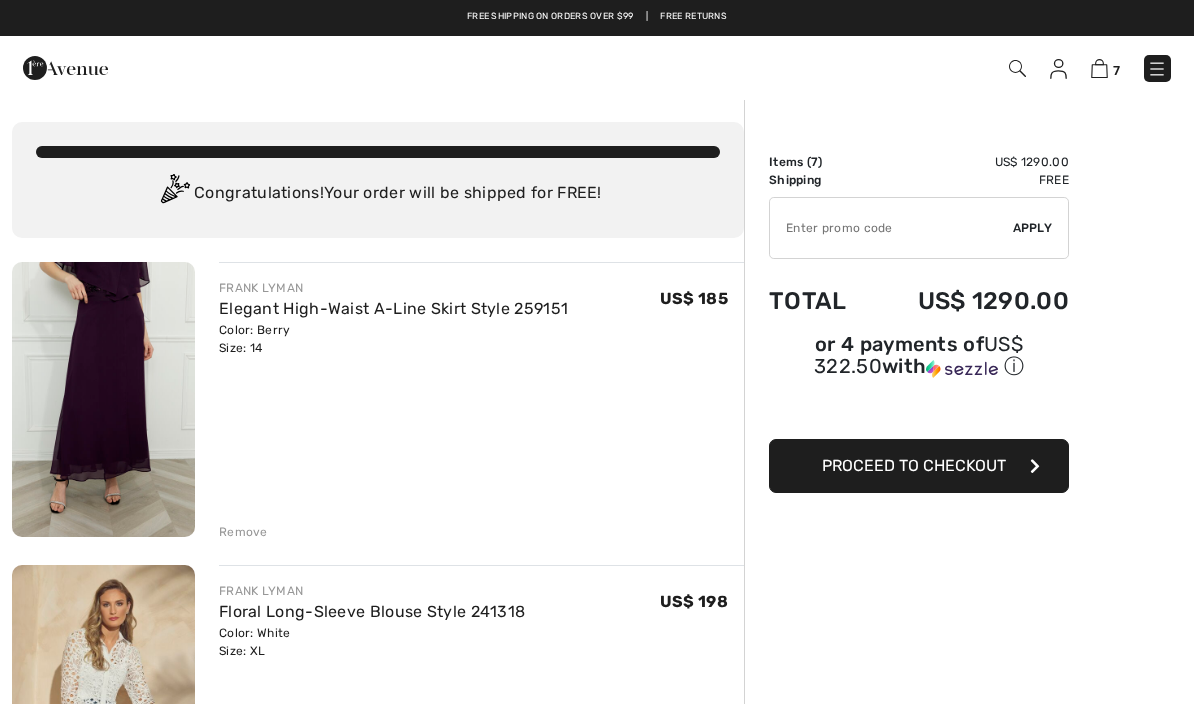 click at bounding box center (1157, 69) 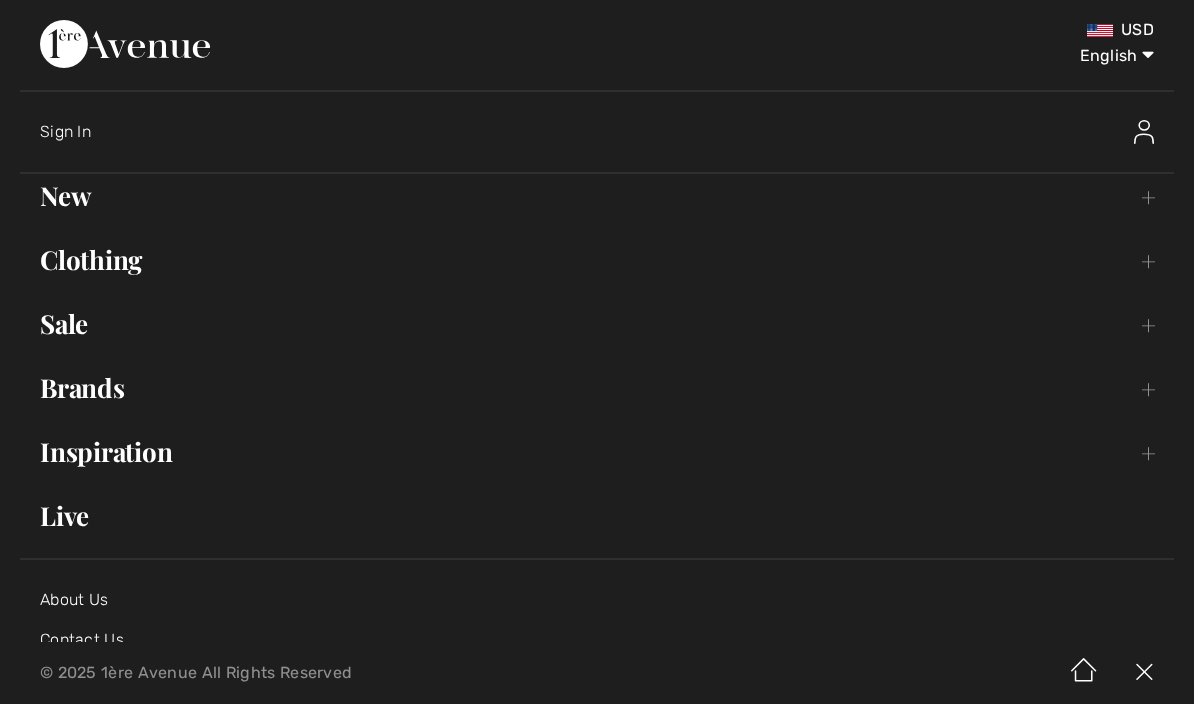 click on "Clothing Toggle submenu" at bounding box center (597, 260) 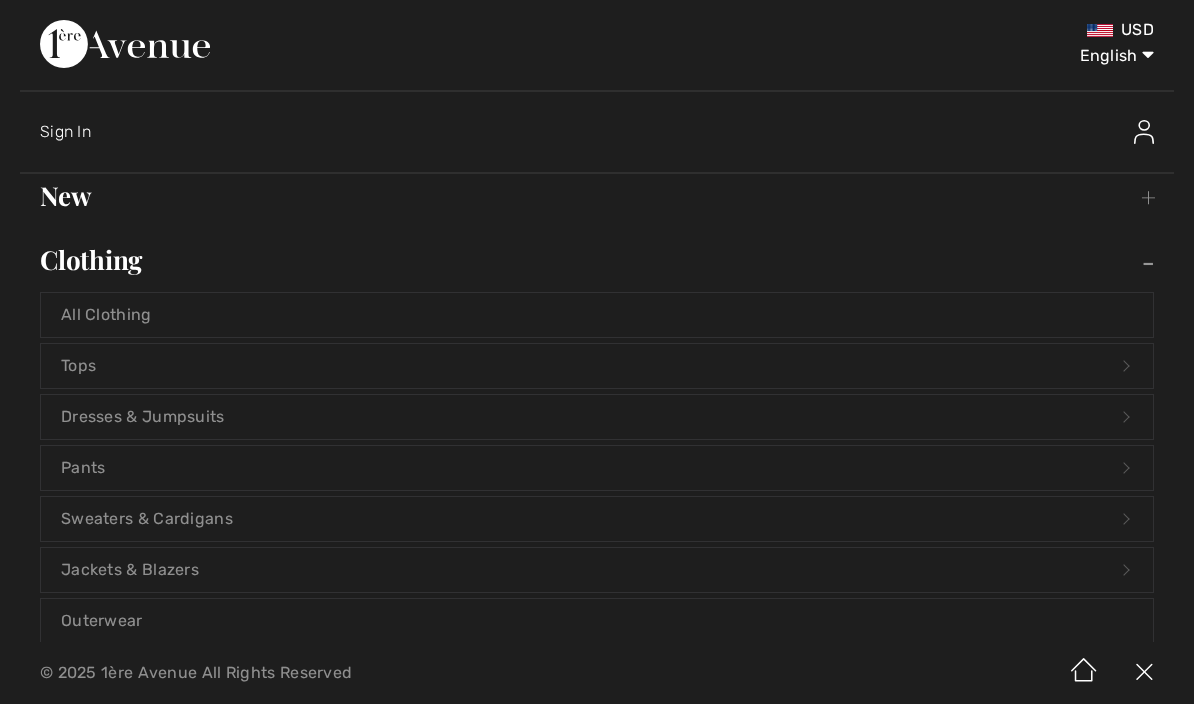 click on "Dresses & Jumpsuits Open submenu" at bounding box center [597, 417] 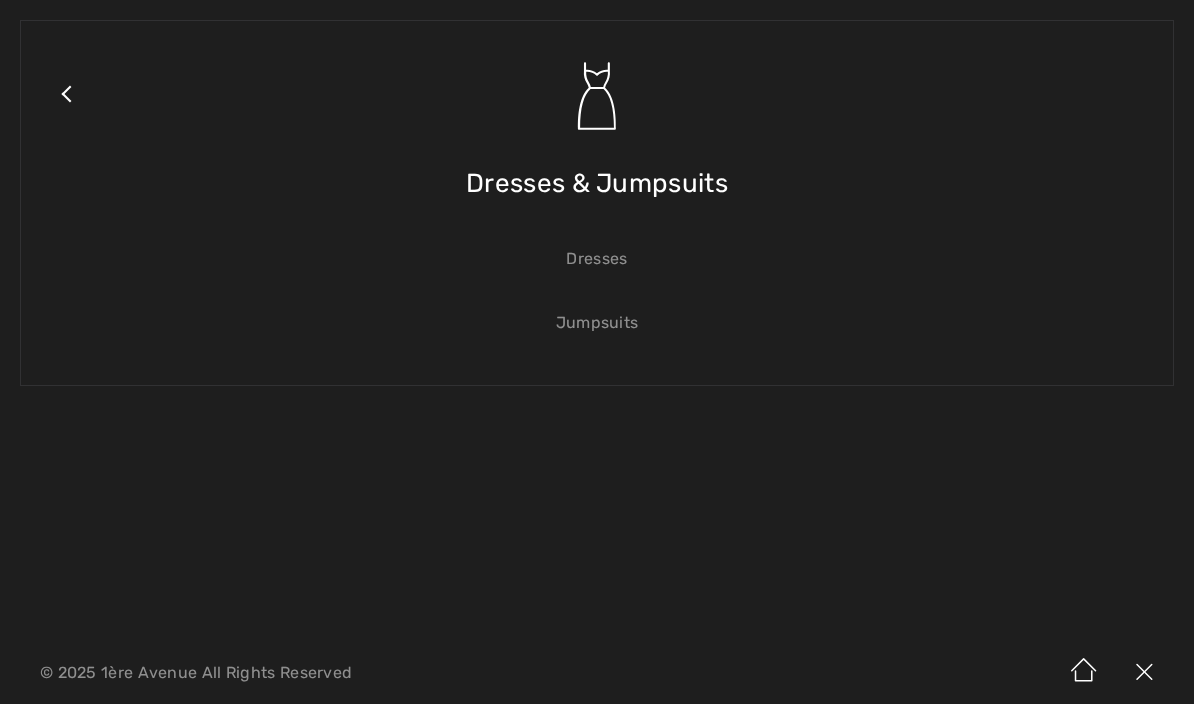 click on "Jumpsuits" at bounding box center [597, 323] 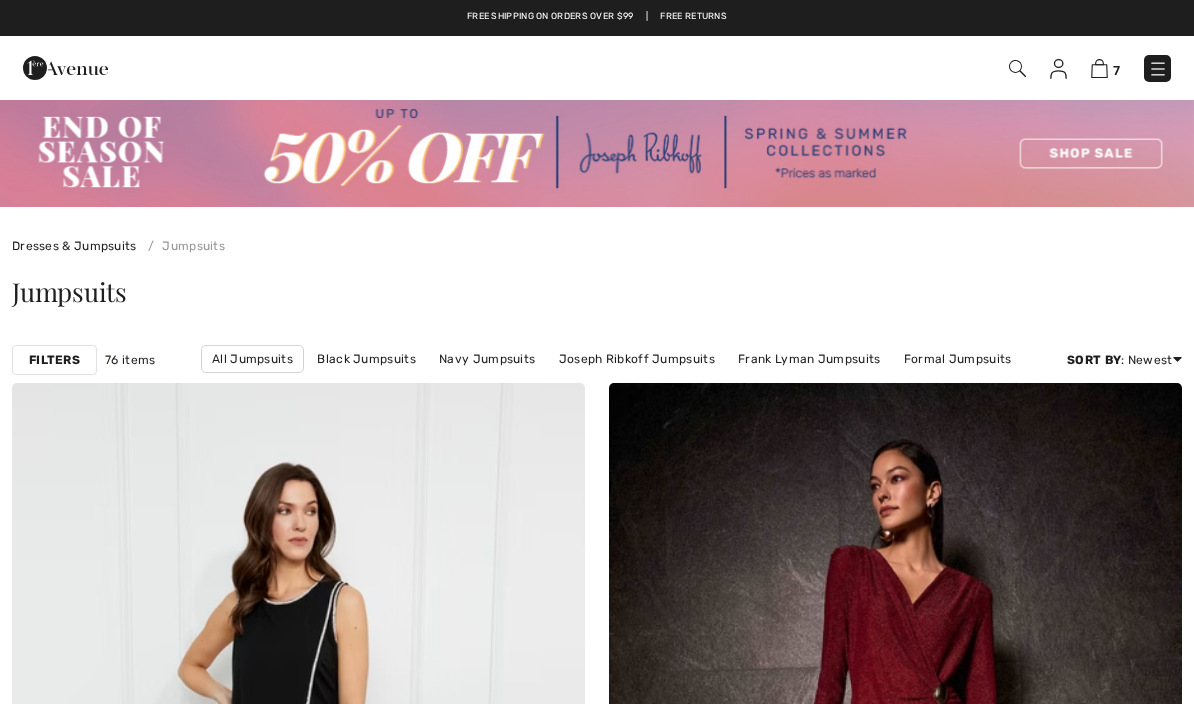 scroll, scrollTop: 0, scrollLeft: 0, axis: both 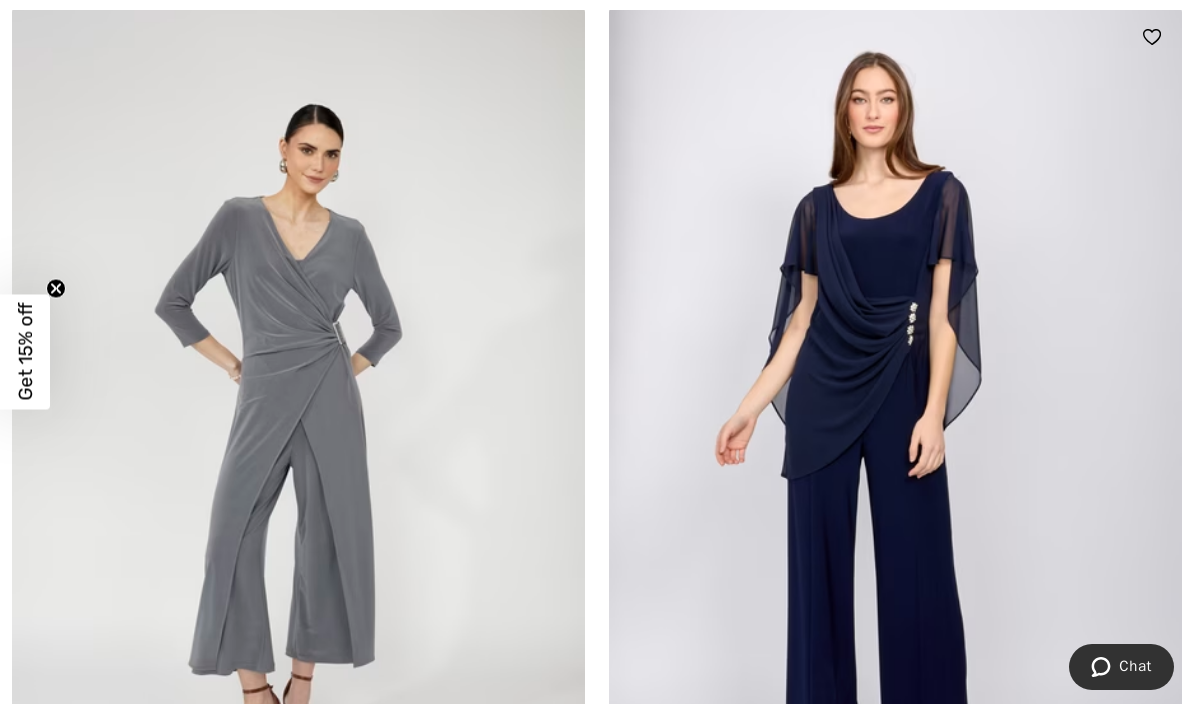 click at bounding box center [895, 437] 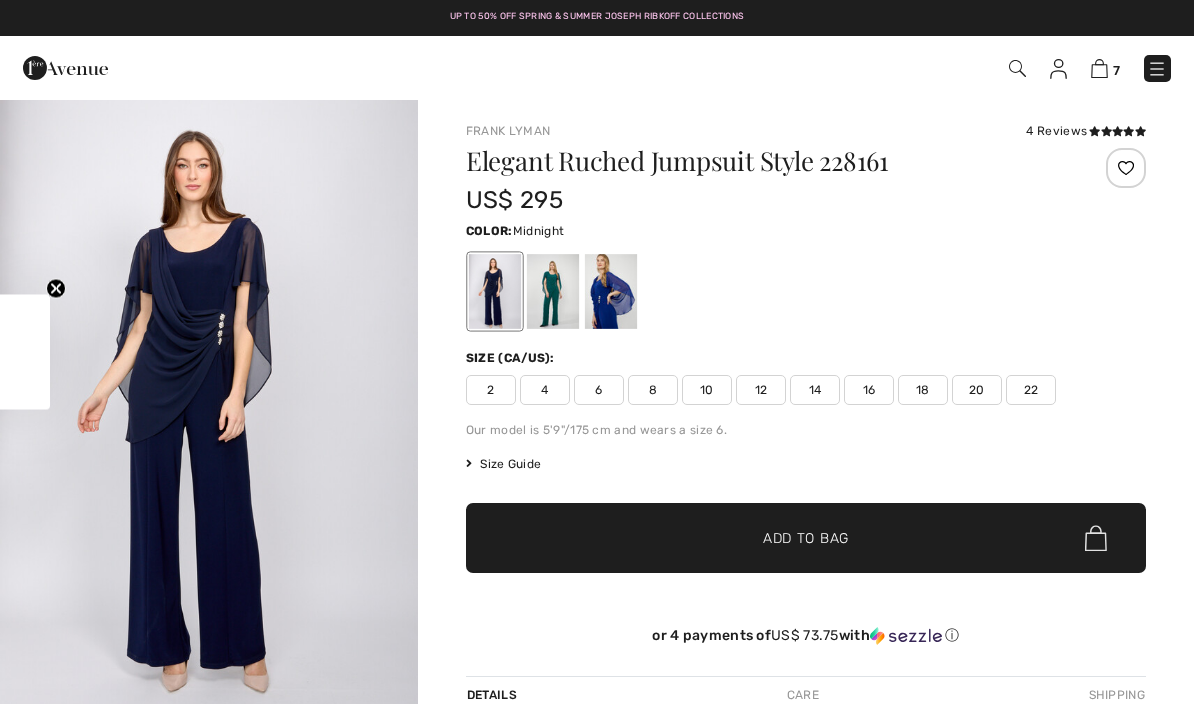 scroll, scrollTop: 0, scrollLeft: 0, axis: both 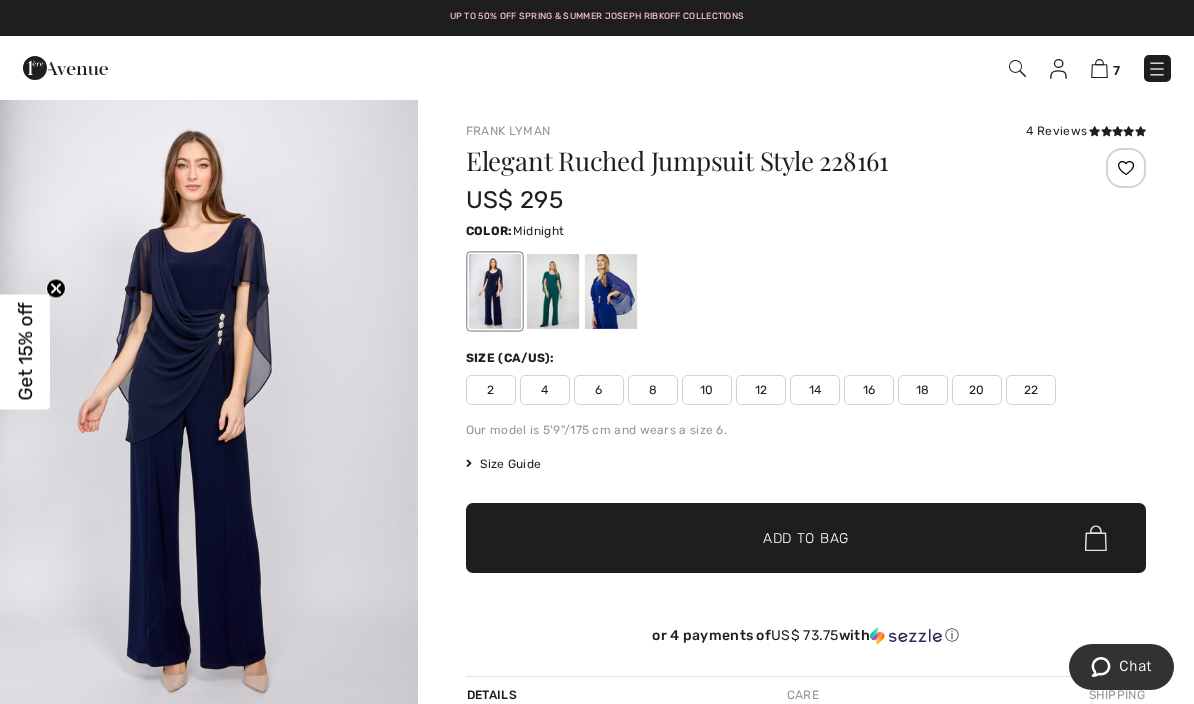 click at bounding box center (611, 291) 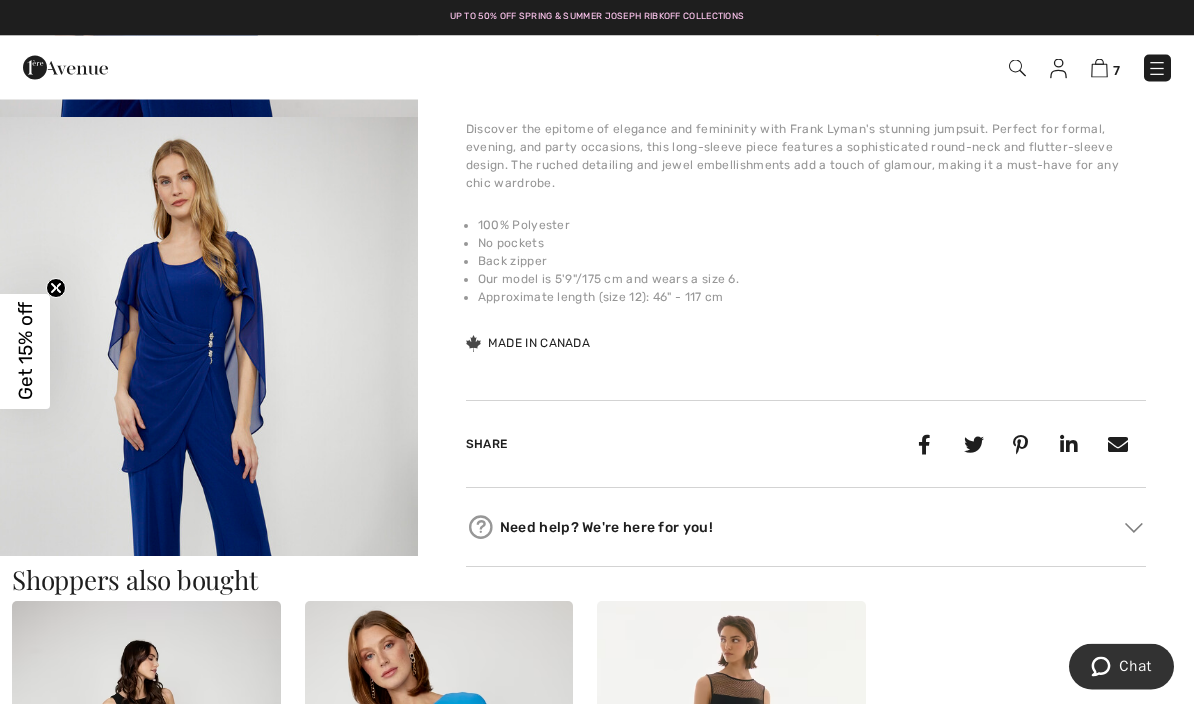 scroll, scrollTop: 608, scrollLeft: 0, axis: vertical 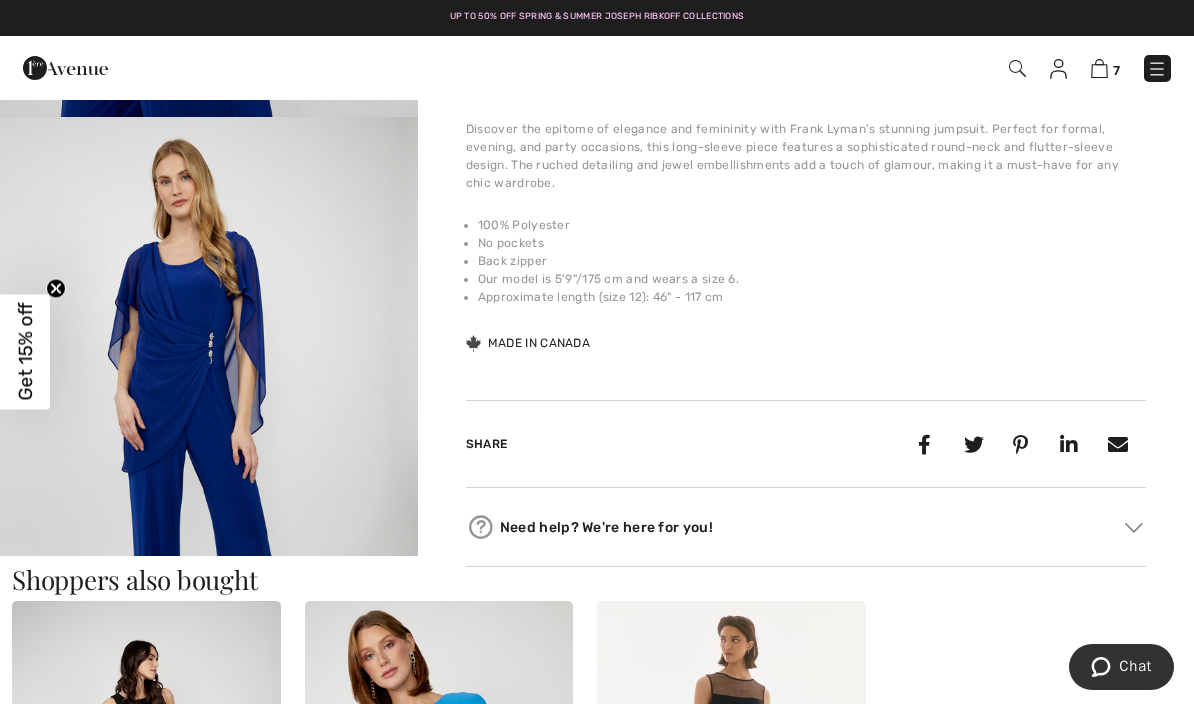 click at bounding box center (209, 430) 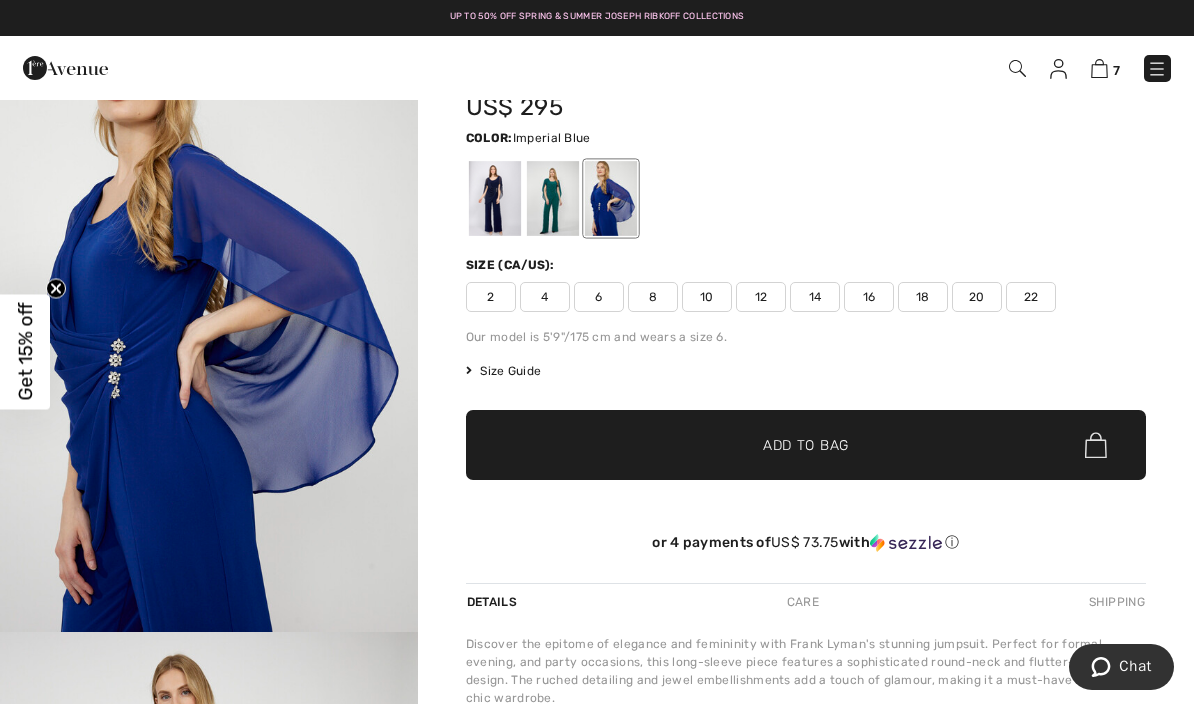 scroll, scrollTop: 92, scrollLeft: 0, axis: vertical 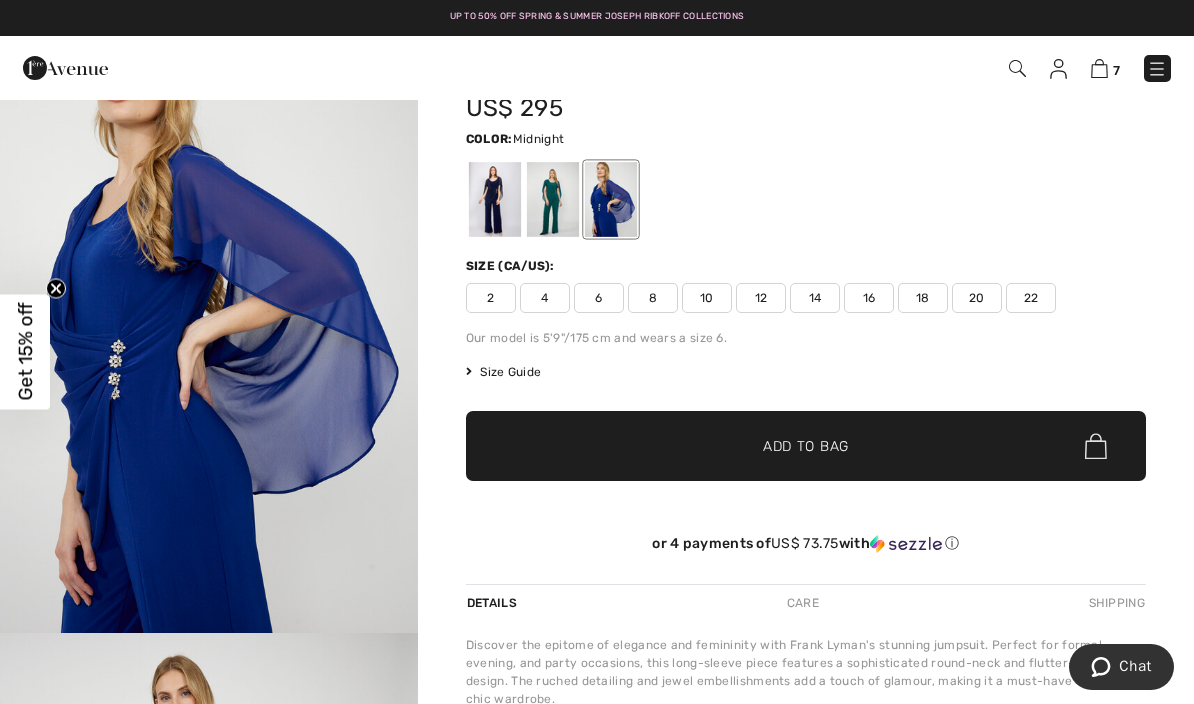 click at bounding box center [495, 199] 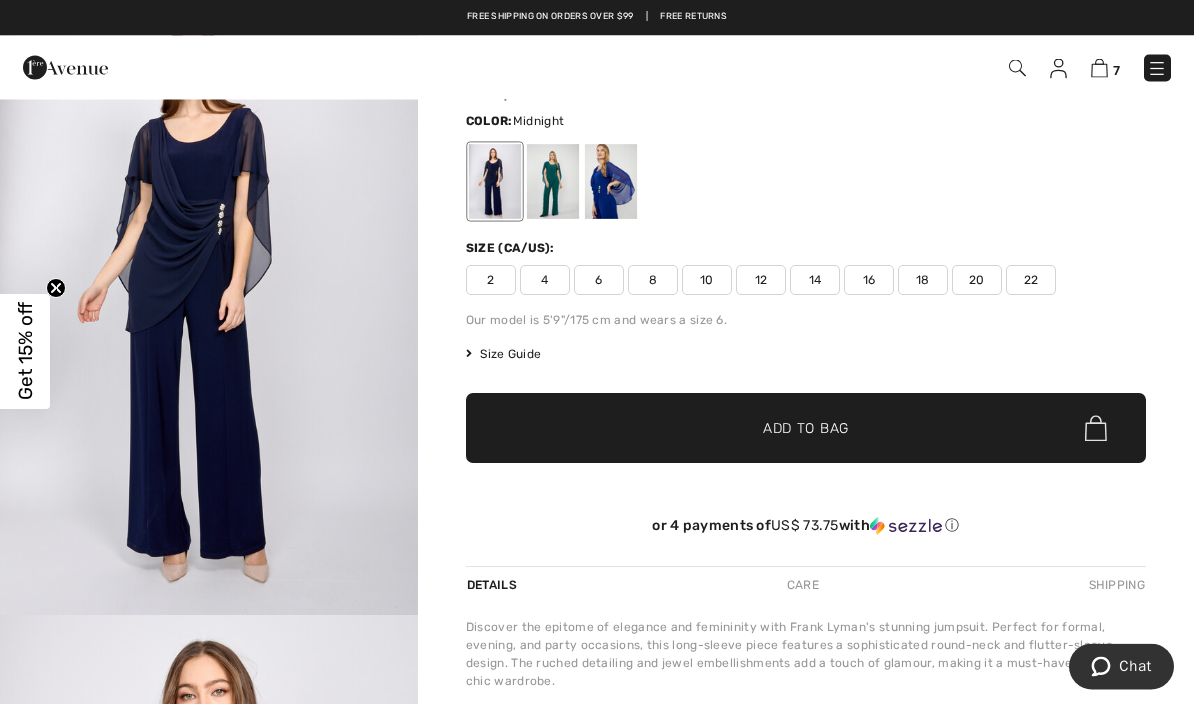 scroll, scrollTop: 110, scrollLeft: 0, axis: vertical 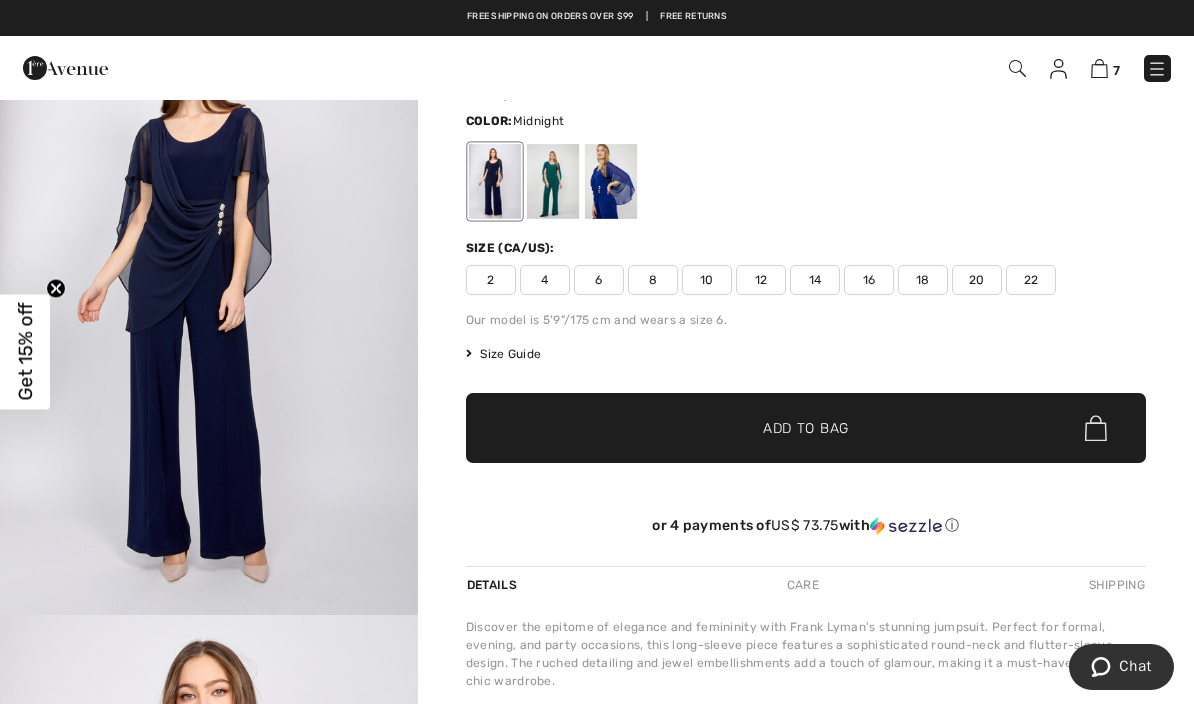 click at bounding box center (209, 301) 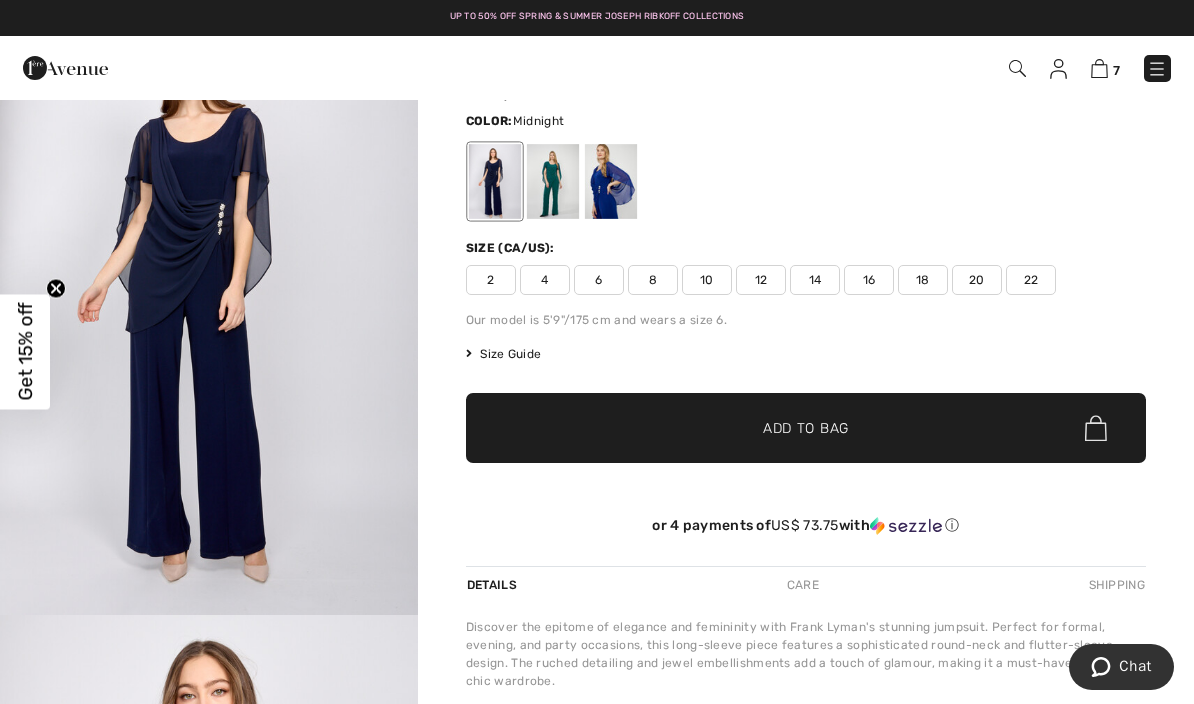 click on "14" at bounding box center [815, 280] 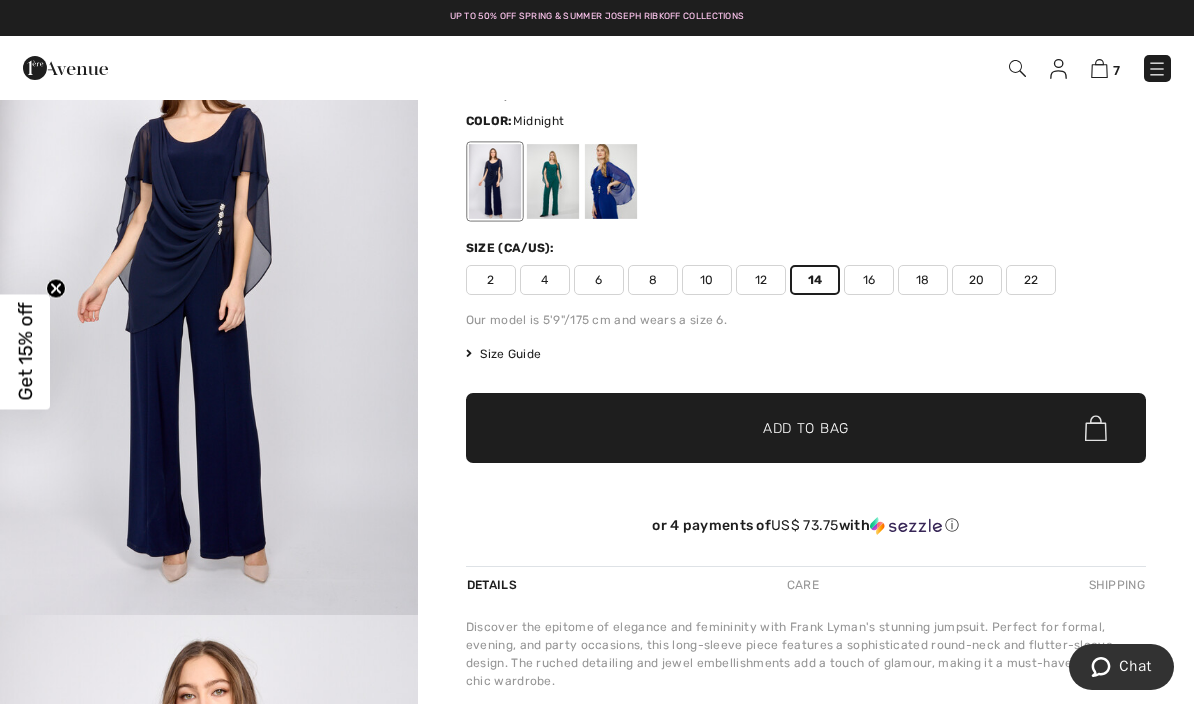click on "Add to Bag" at bounding box center (806, 428) 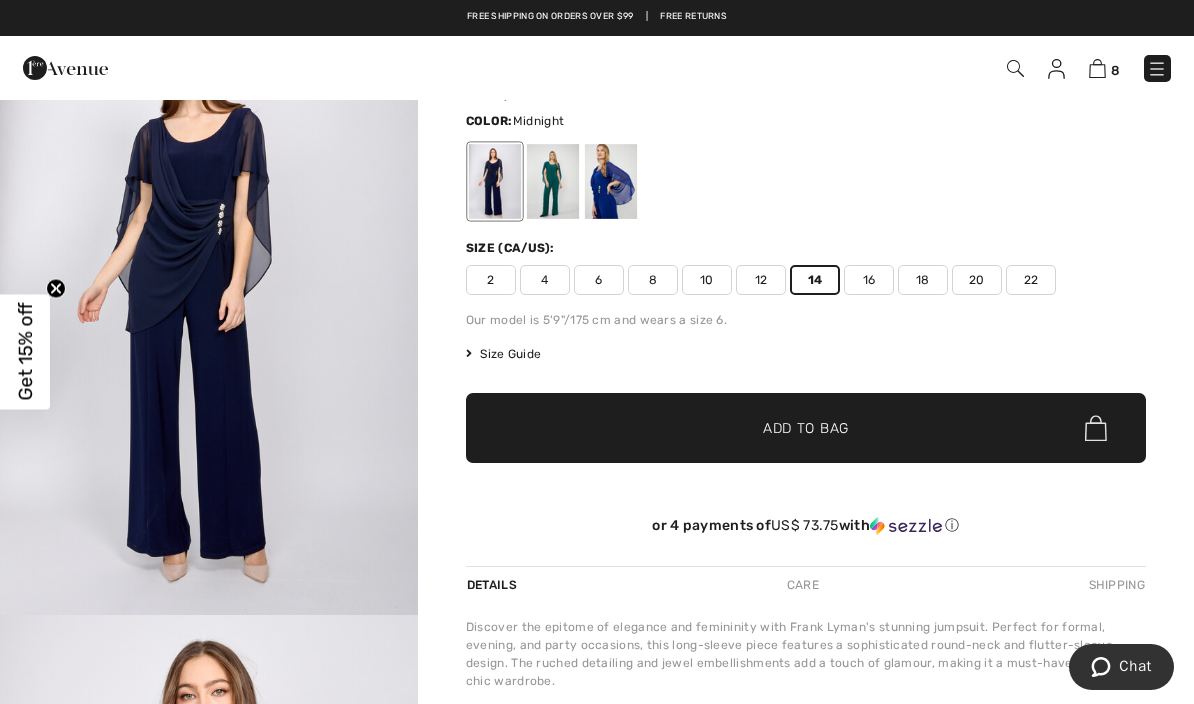 click at bounding box center (553, 181) 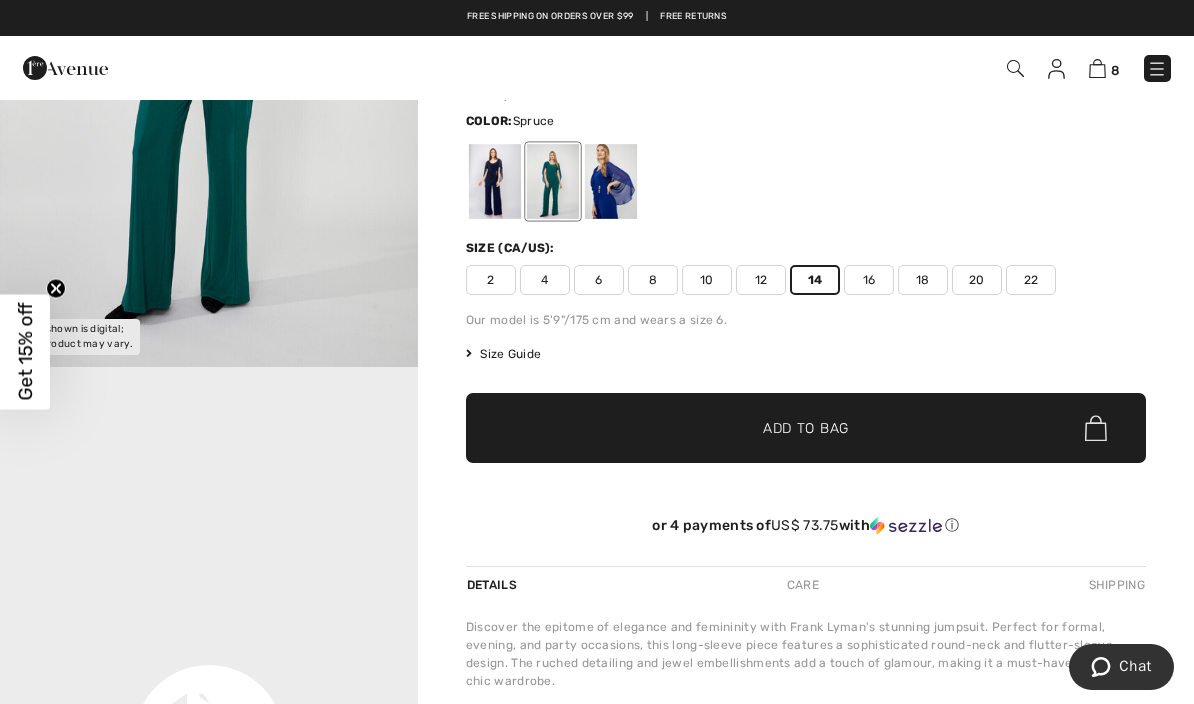 scroll, scrollTop: 371, scrollLeft: 0, axis: vertical 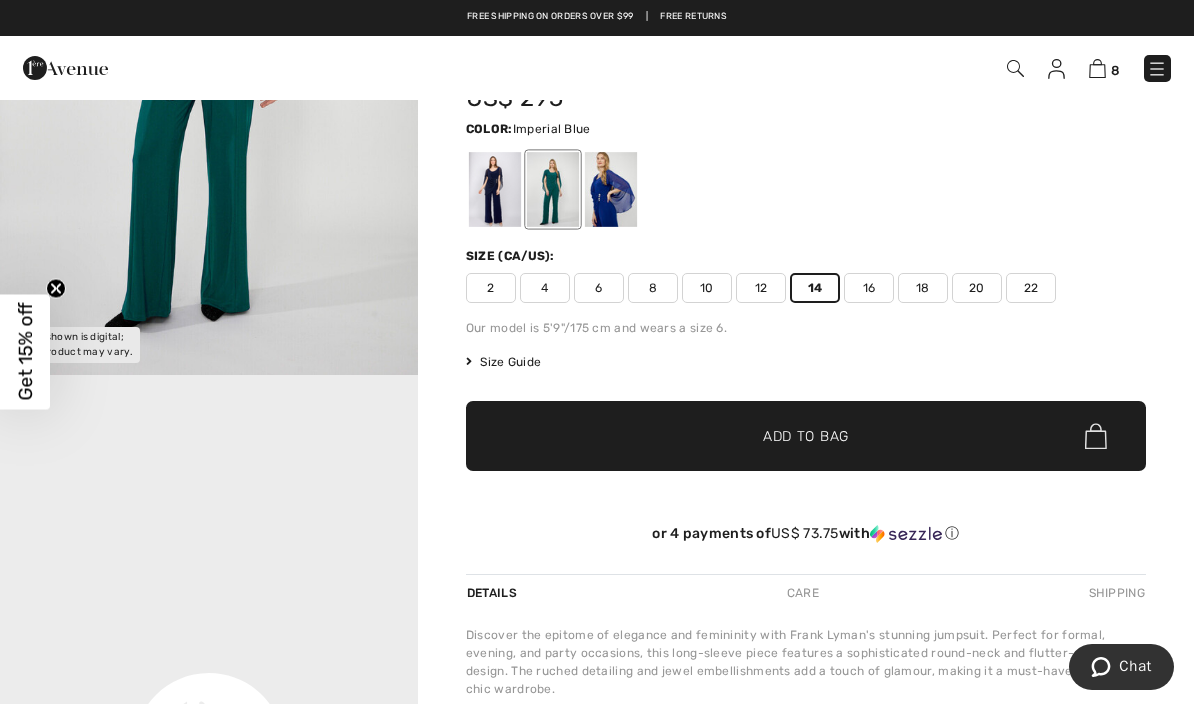click at bounding box center (611, 189) 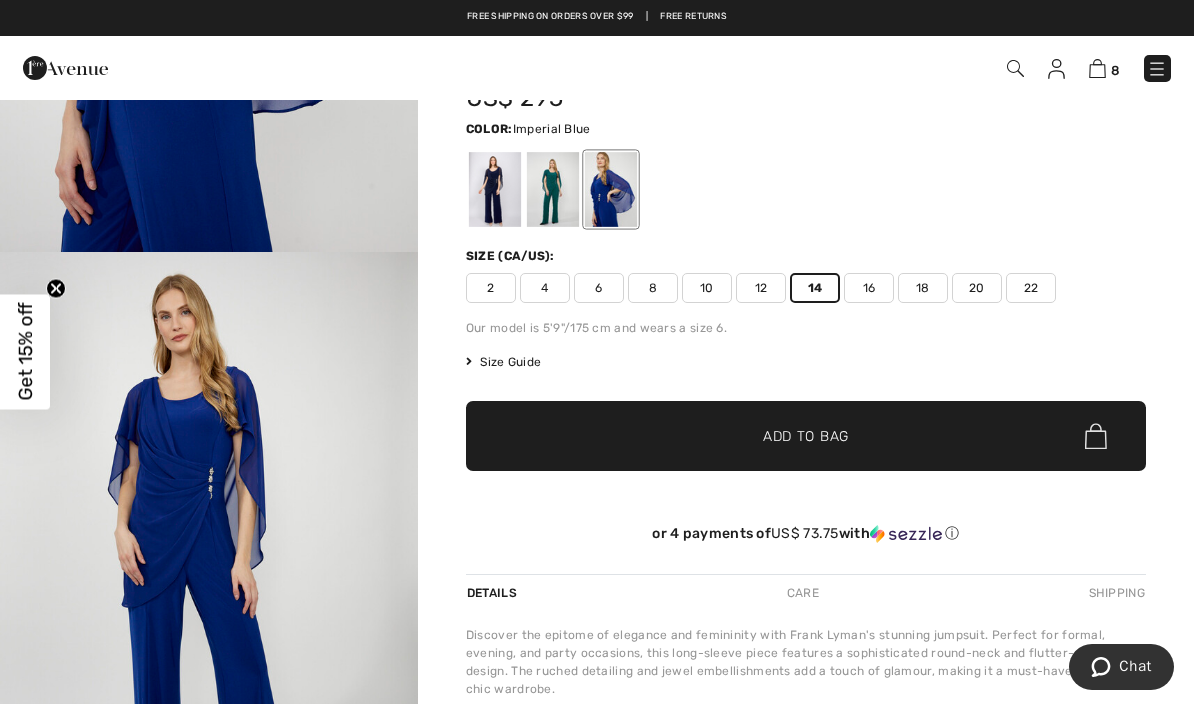 scroll, scrollTop: 0, scrollLeft: 0, axis: both 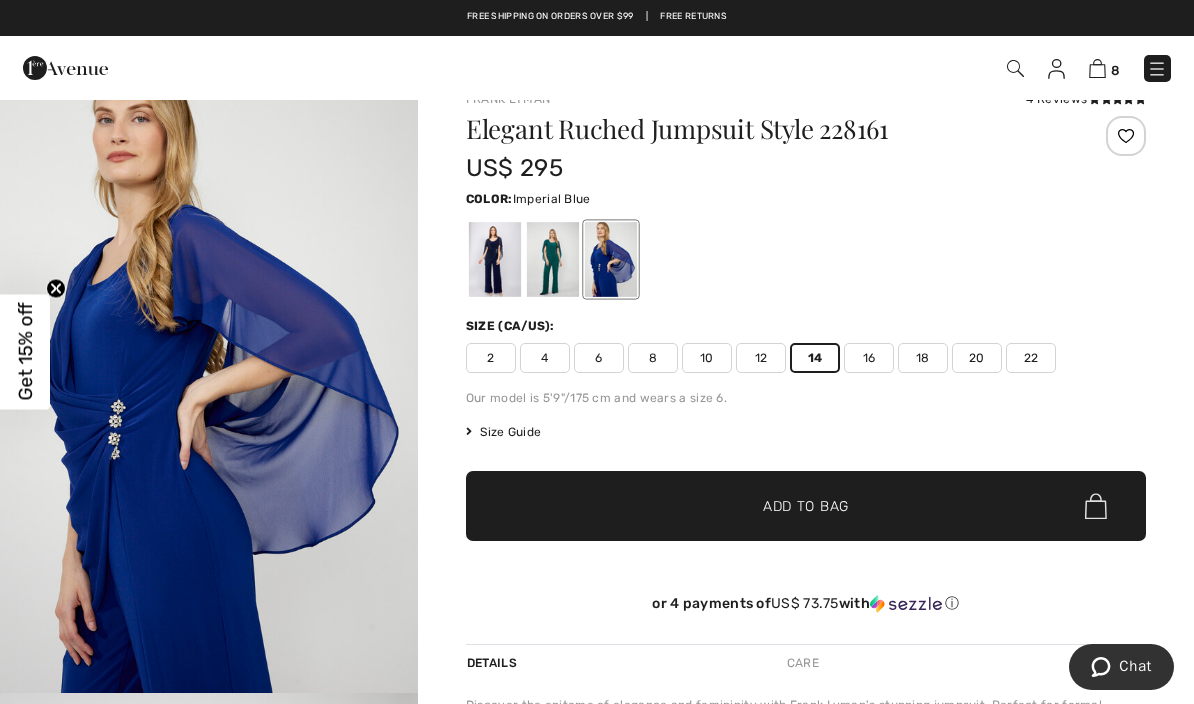 click at bounding box center (495, 259) 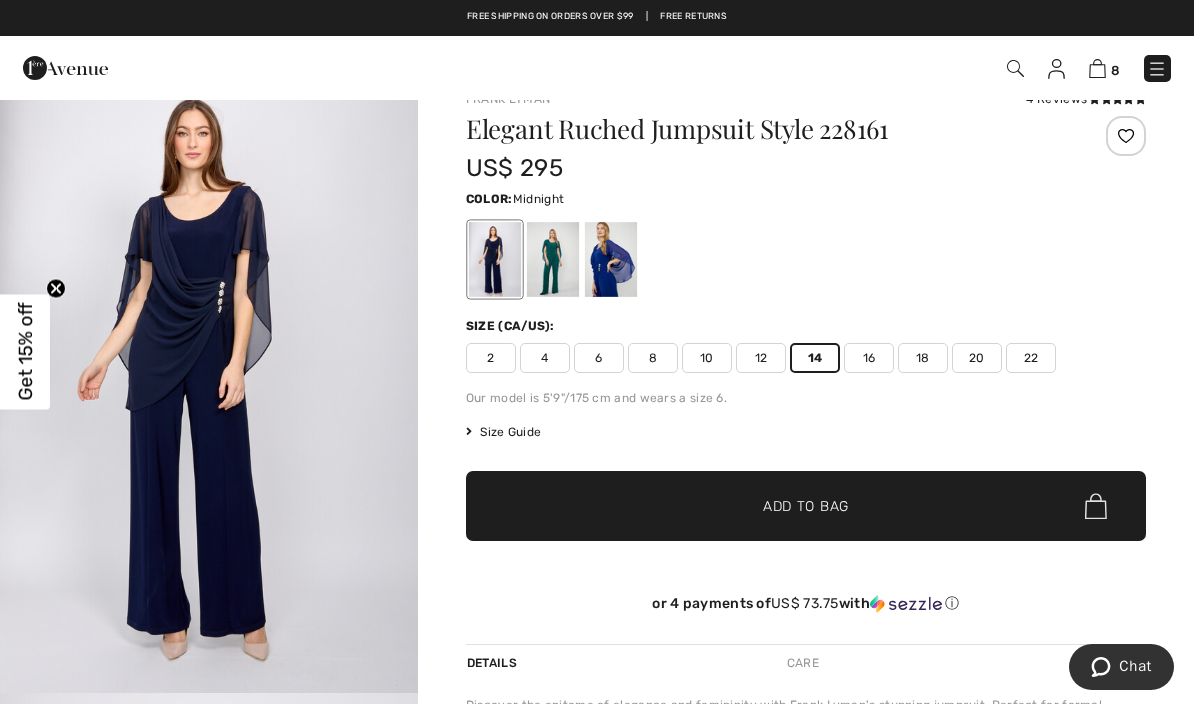 scroll, scrollTop: 0, scrollLeft: 0, axis: both 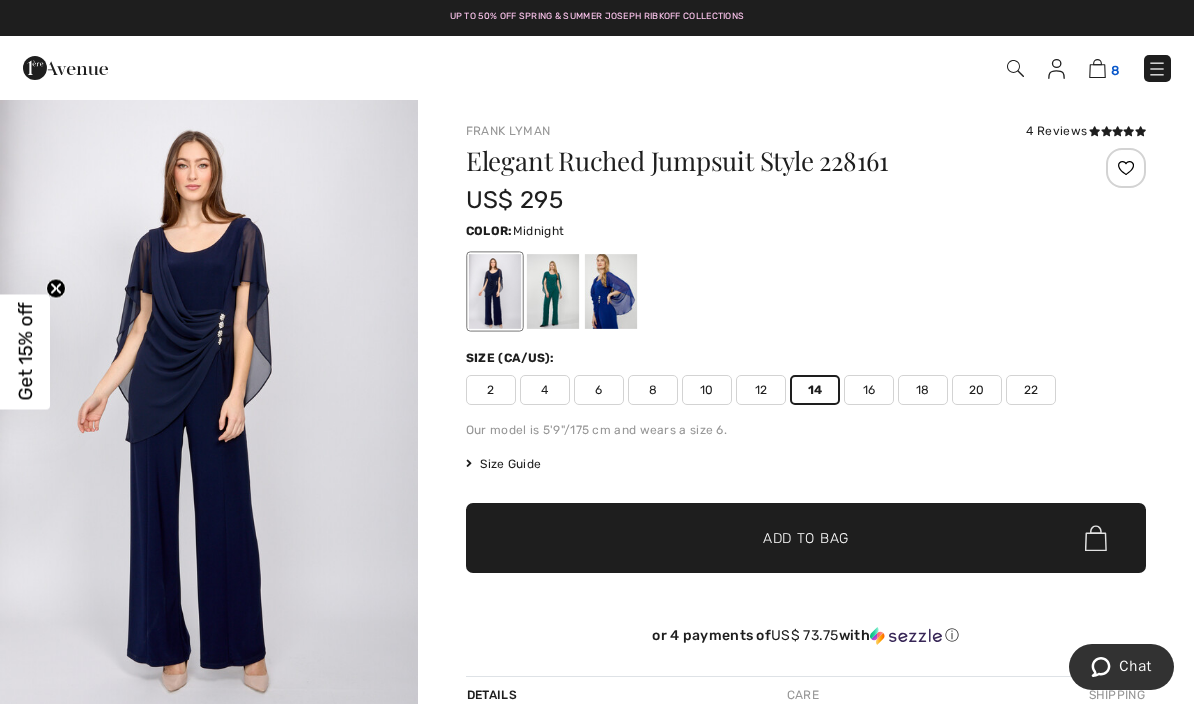 click on "8" at bounding box center (1115, 70) 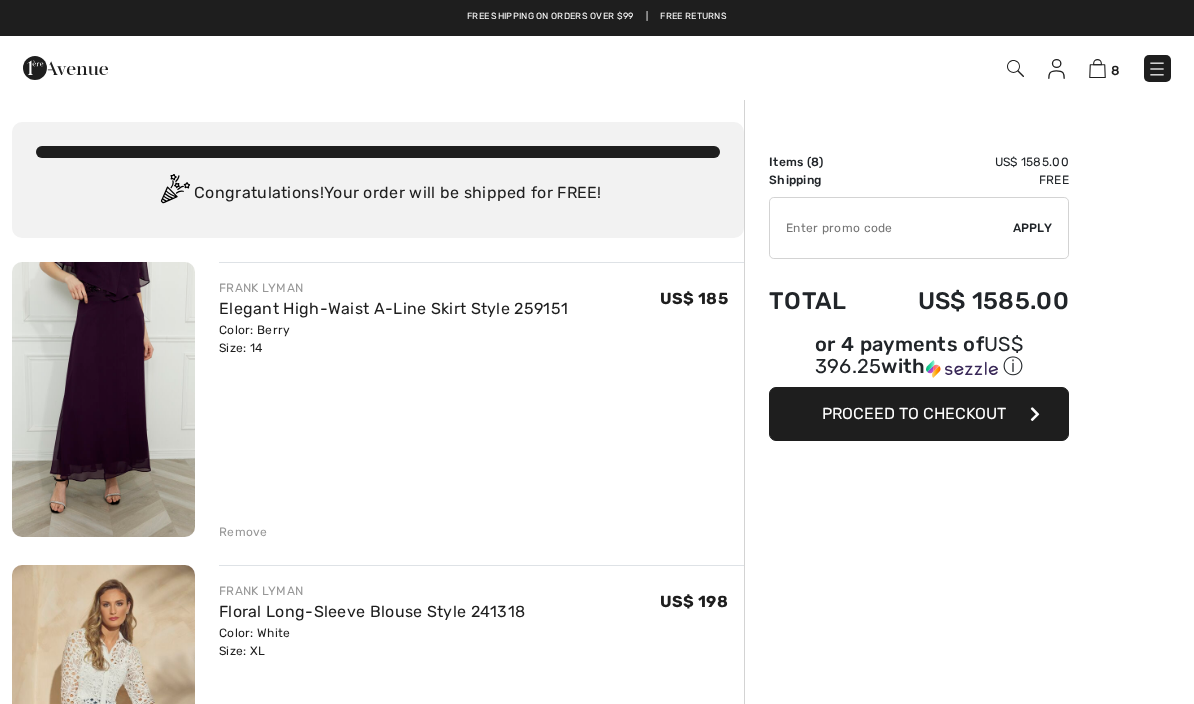 scroll, scrollTop: 0, scrollLeft: 0, axis: both 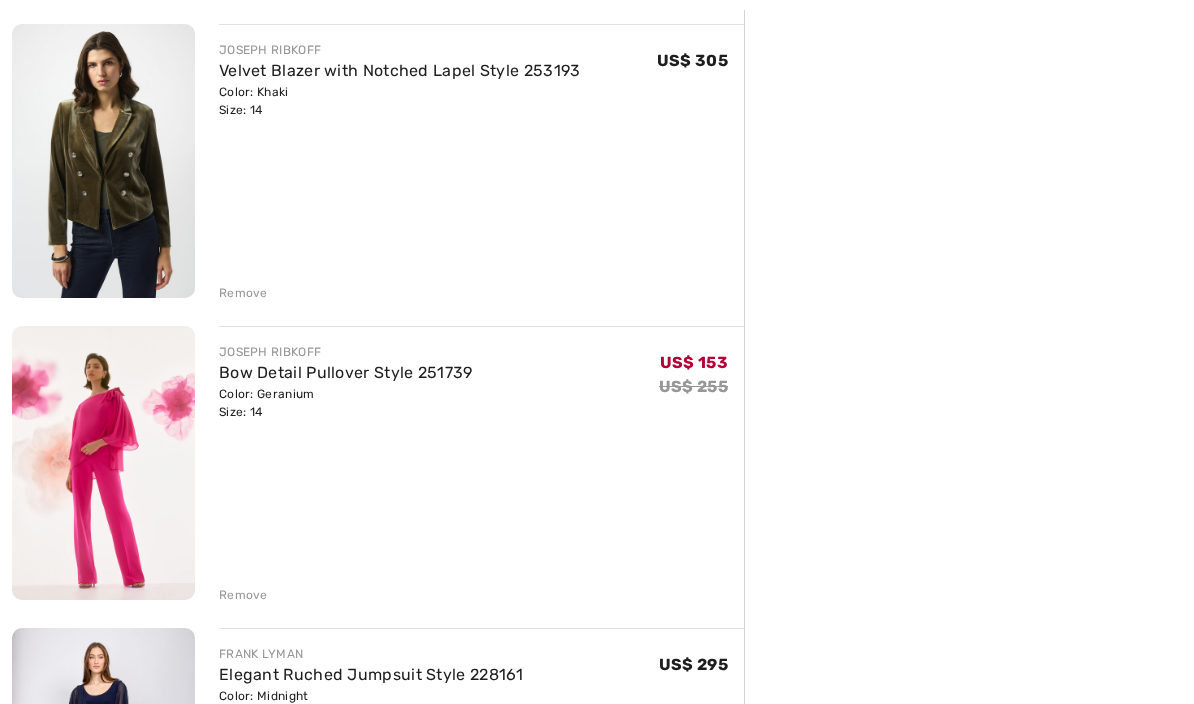 click at bounding box center (103, 463) 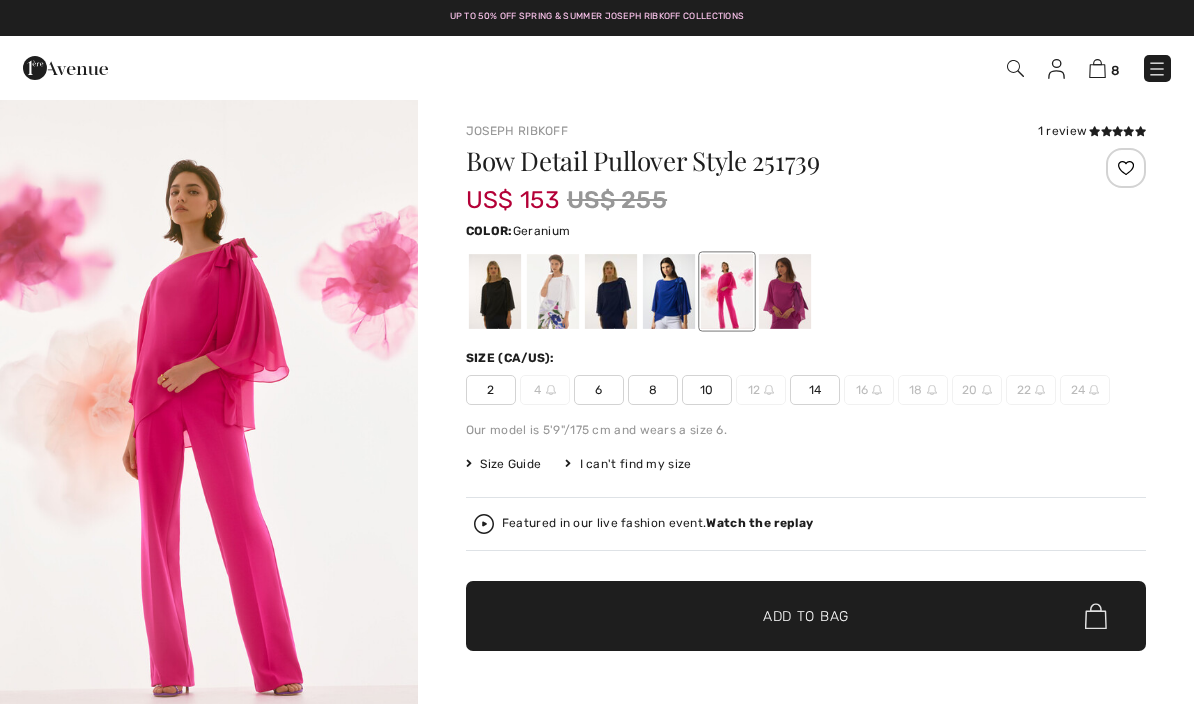 scroll, scrollTop: 0, scrollLeft: 0, axis: both 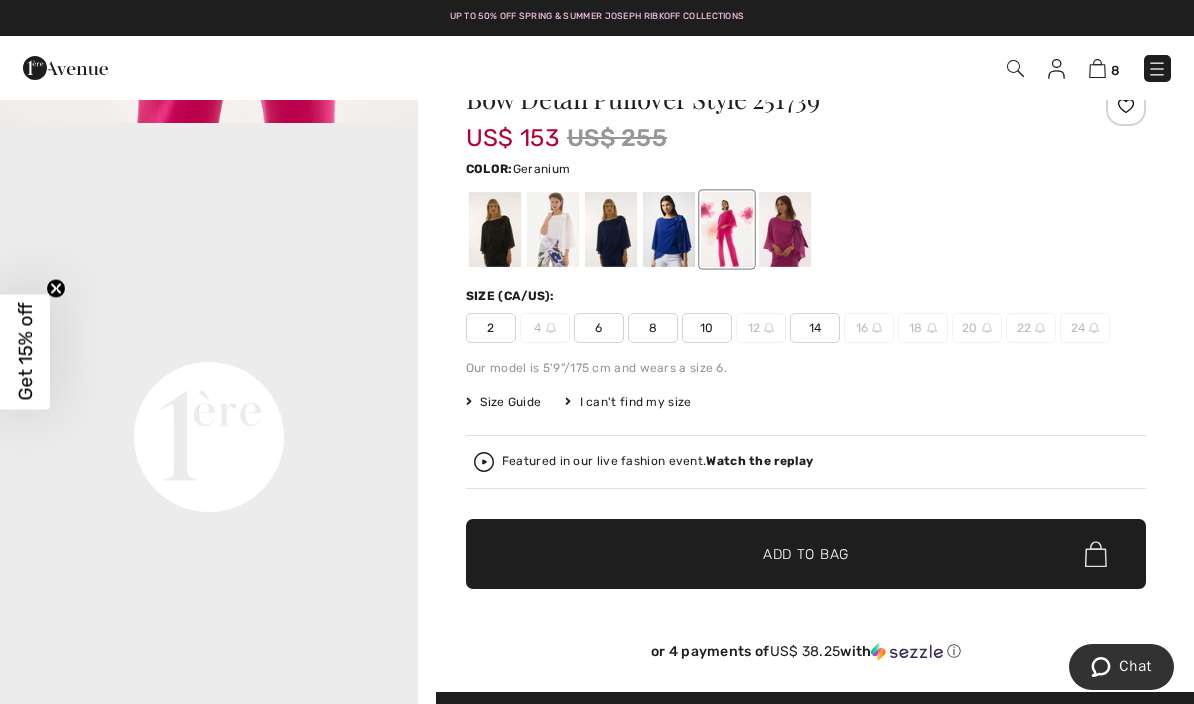 click on "Watch the replay" at bounding box center (759, 461) 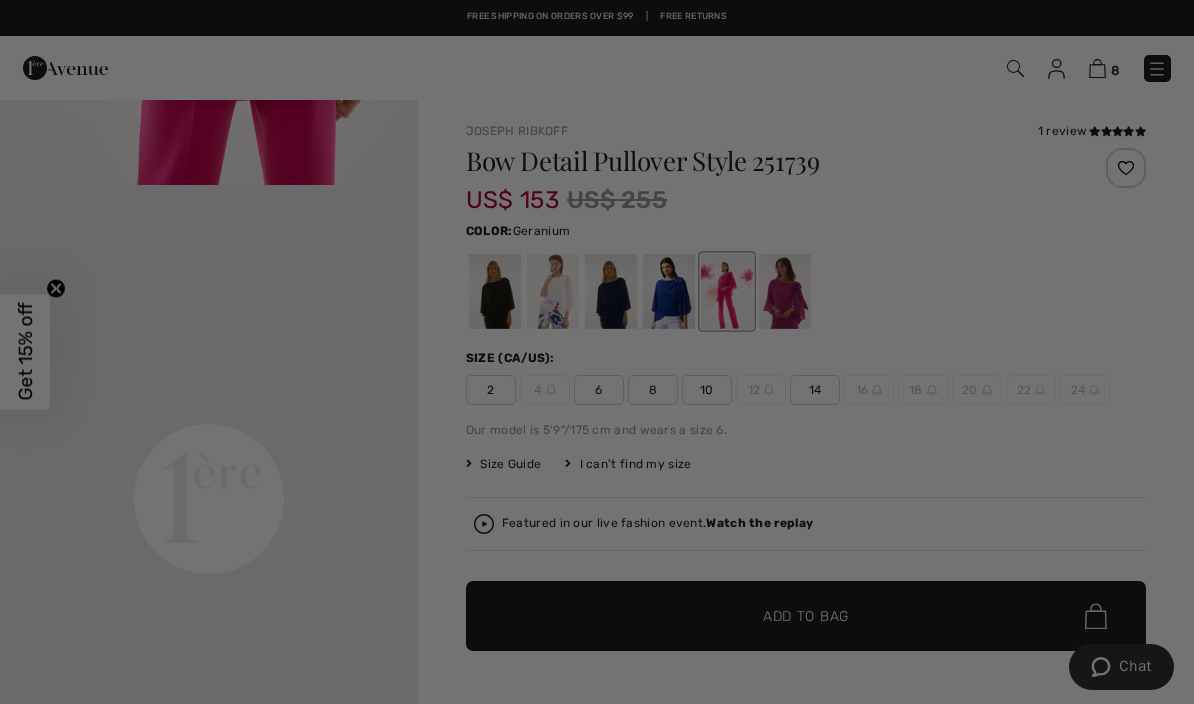 scroll, scrollTop: 0, scrollLeft: 0, axis: both 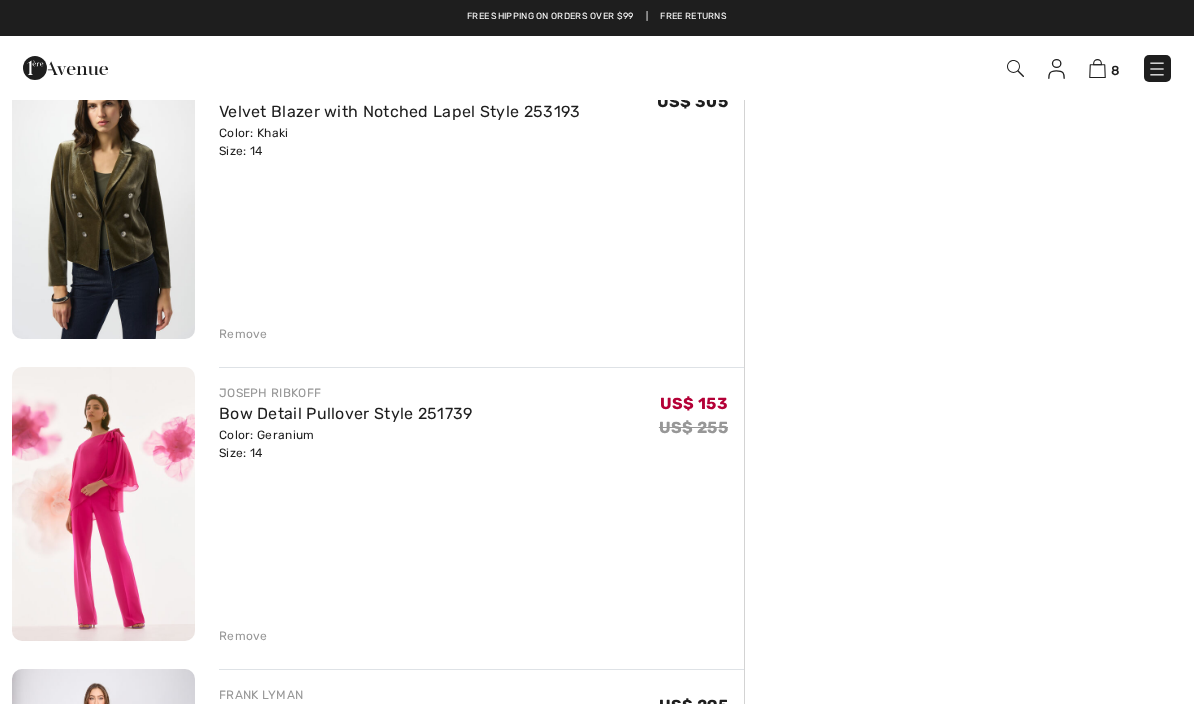 click on "Color: Geranium
Size: 14" at bounding box center (346, 444) 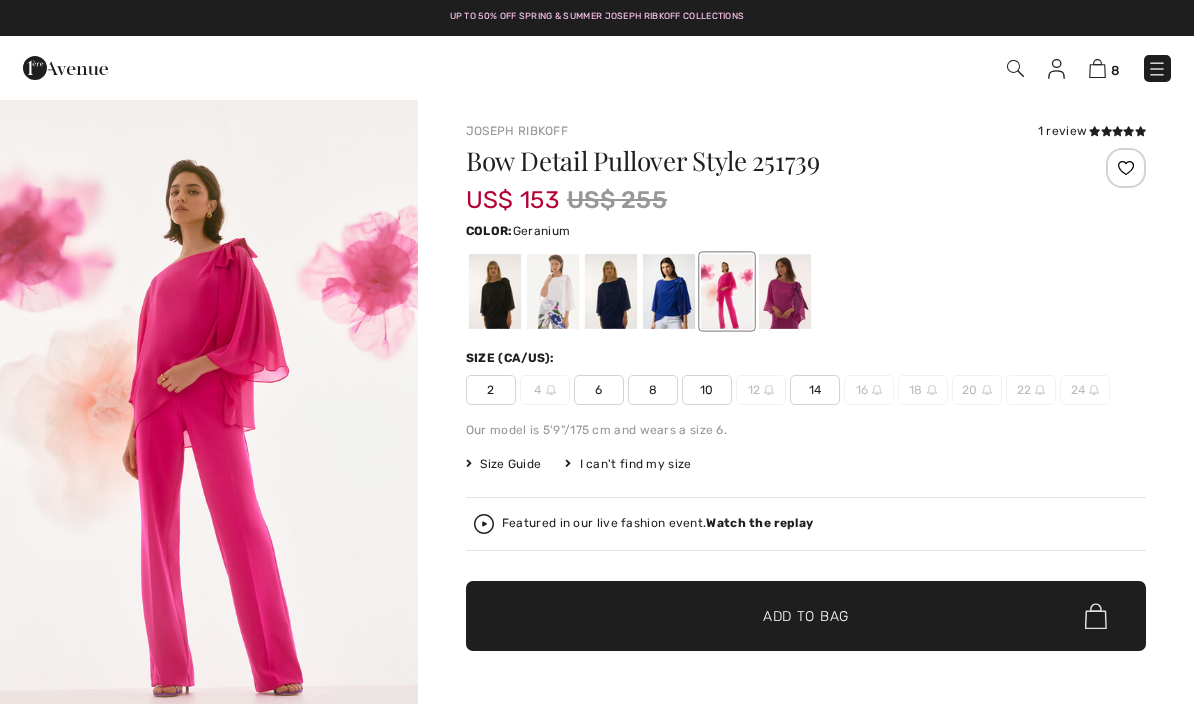 scroll, scrollTop: 0, scrollLeft: 0, axis: both 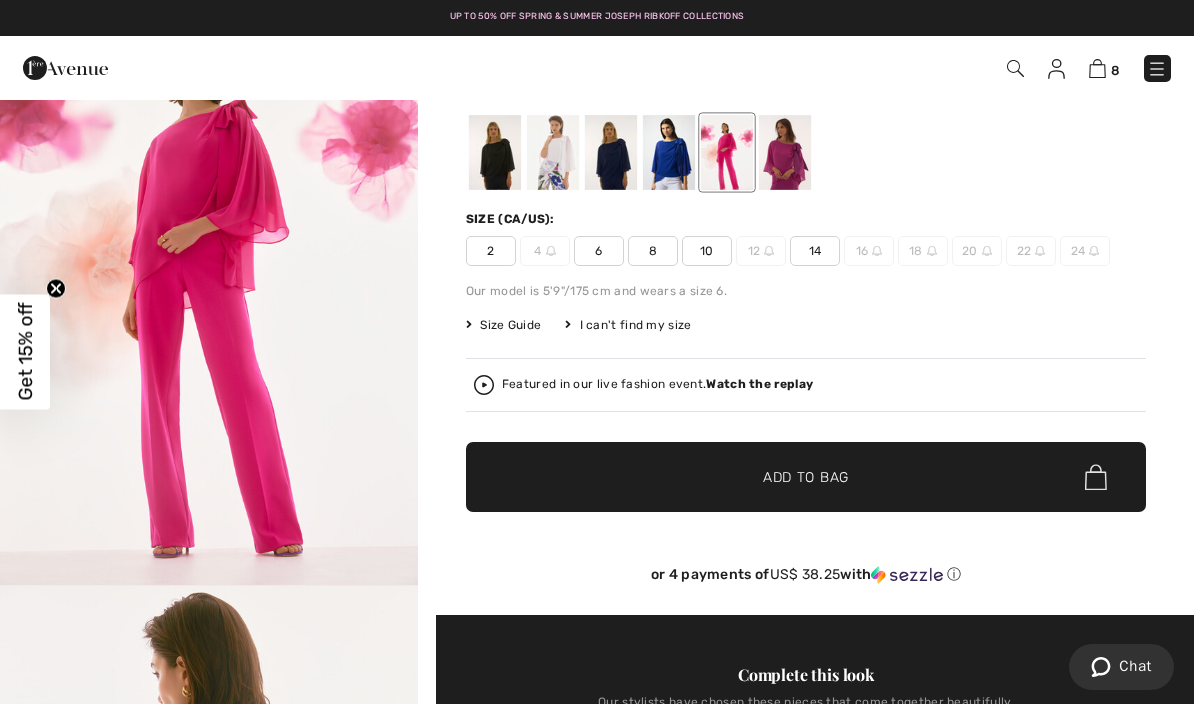 click at bounding box center (209, 272) 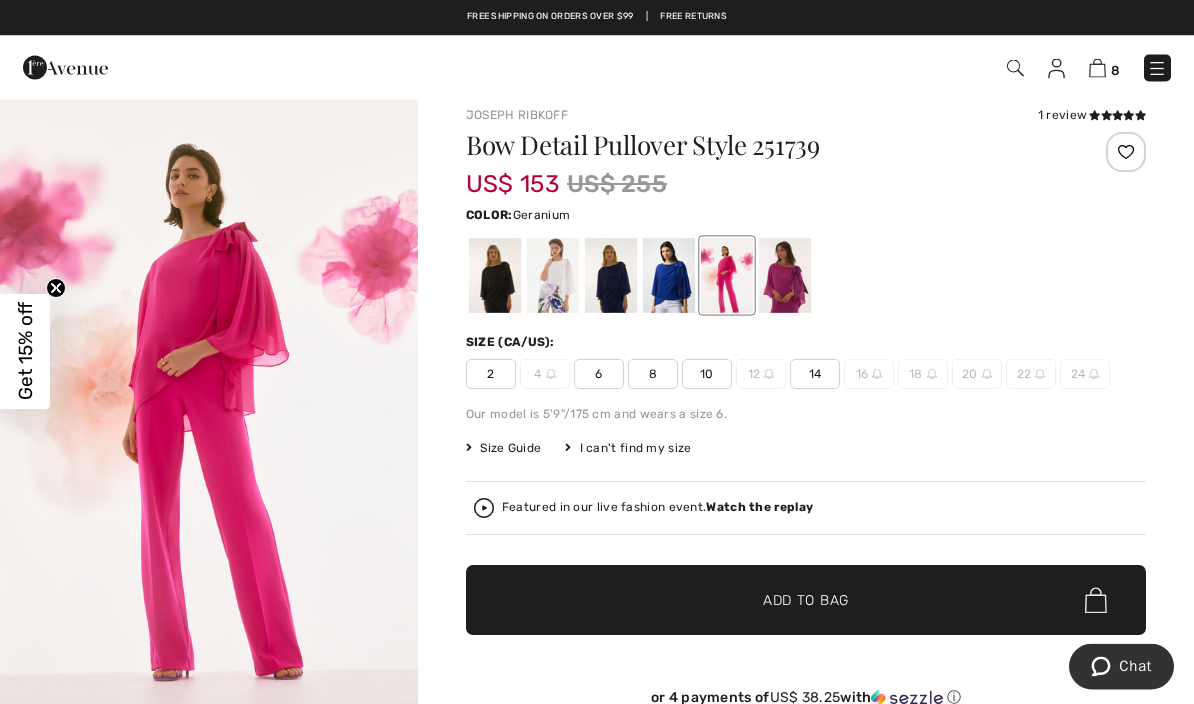 scroll, scrollTop: 0, scrollLeft: 0, axis: both 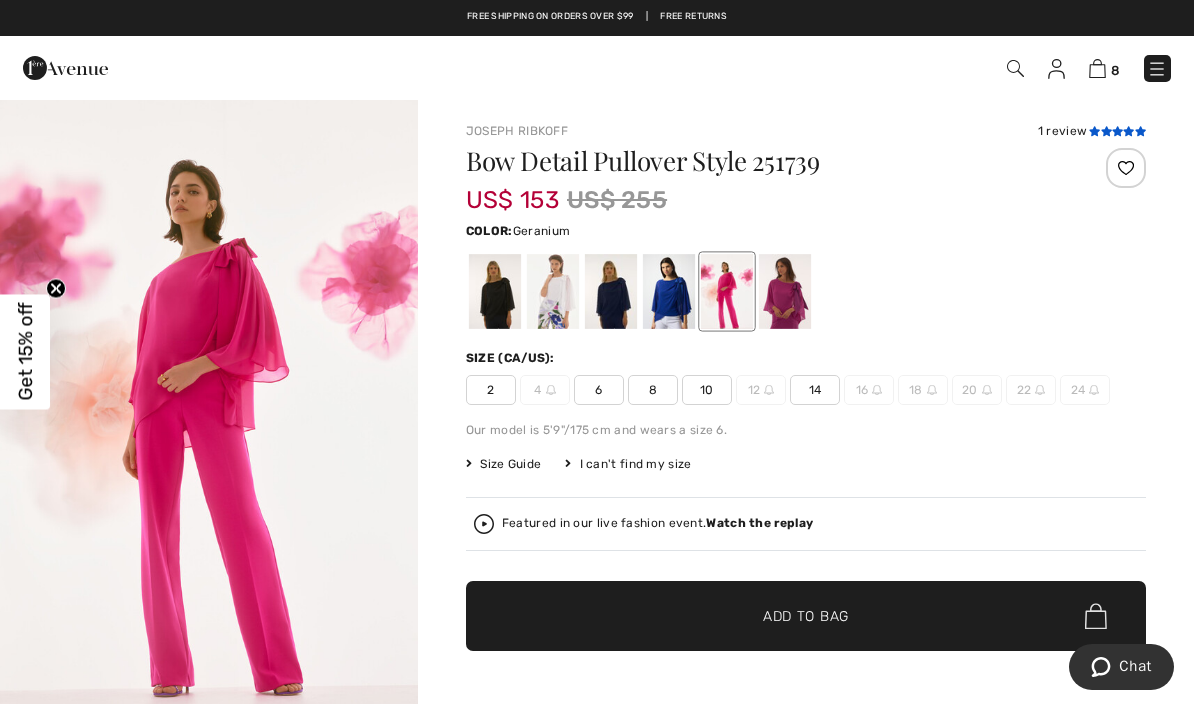 click at bounding box center (1106, 131) 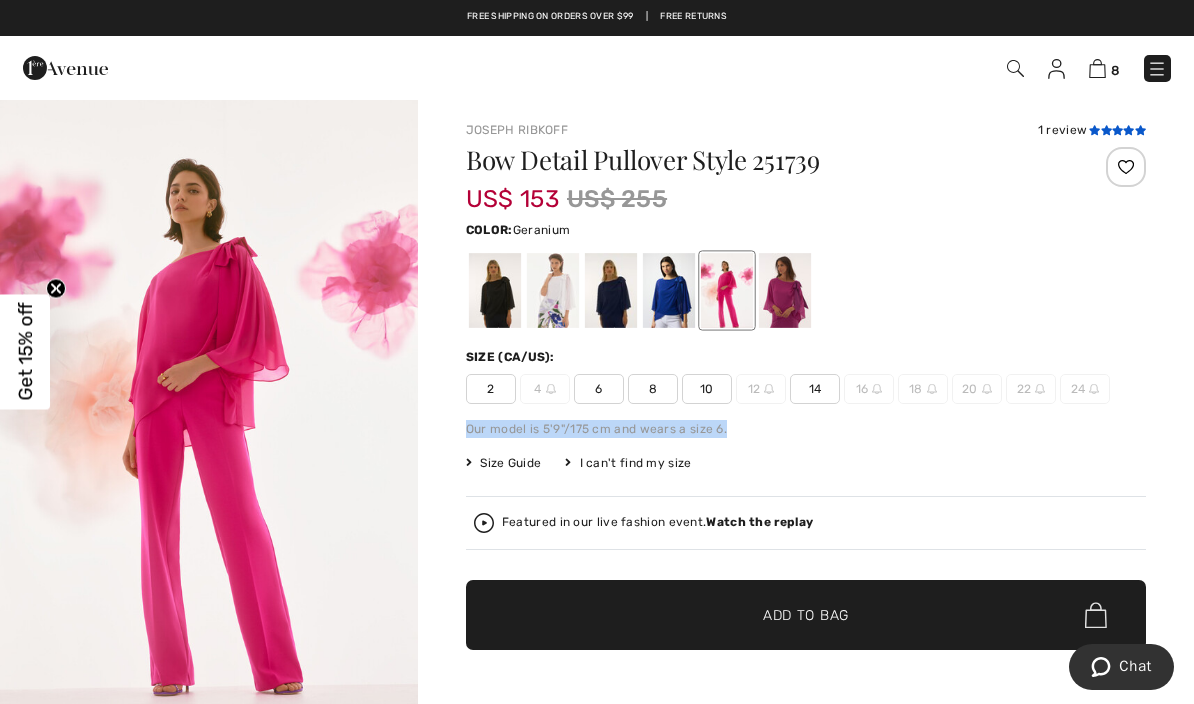 scroll, scrollTop: 53, scrollLeft: 0, axis: vertical 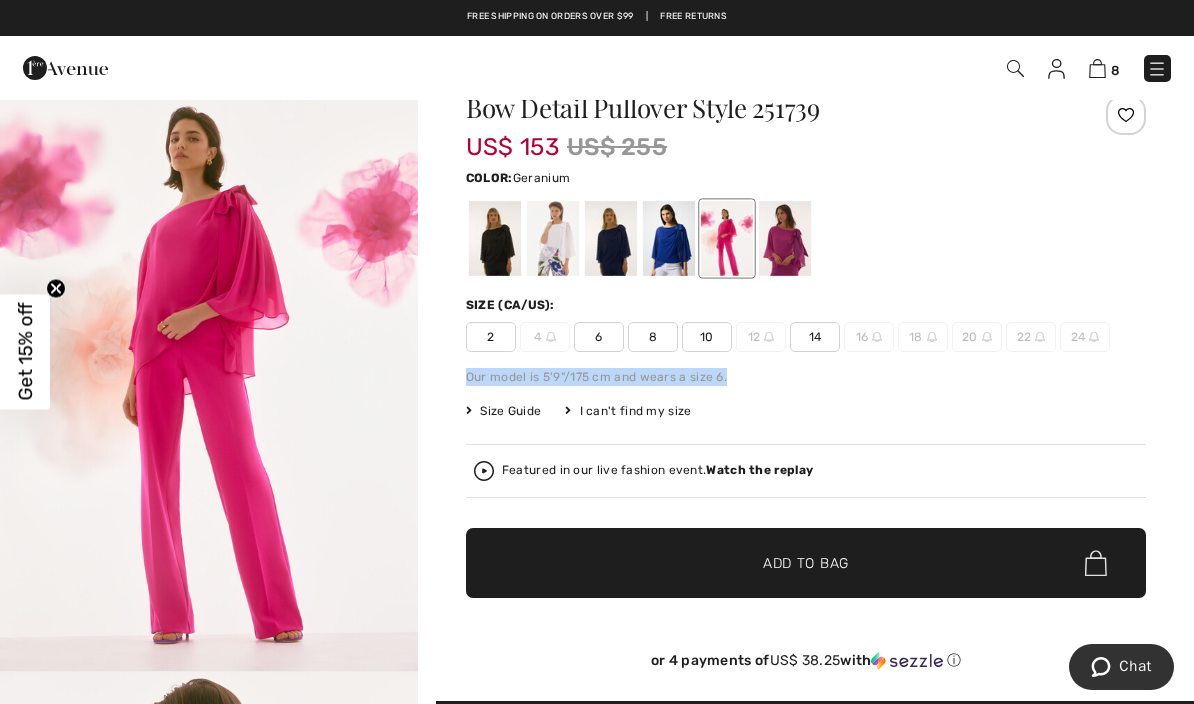 click at bounding box center (806, 238) 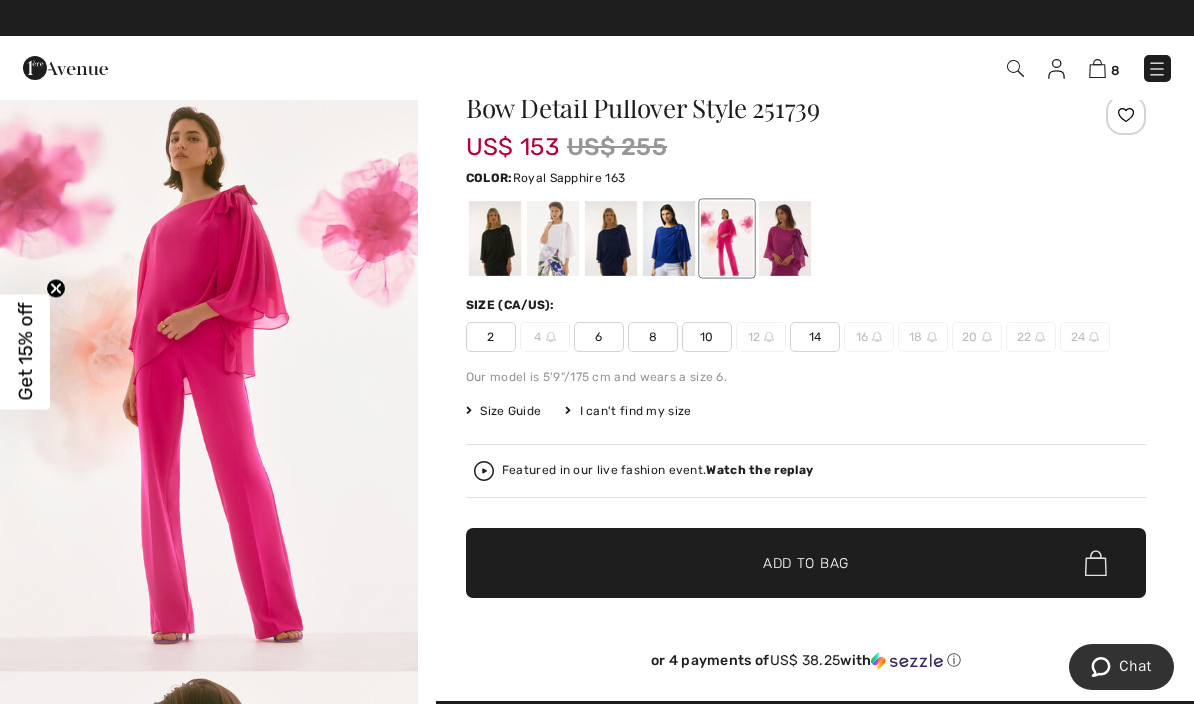 click at bounding box center [669, 238] 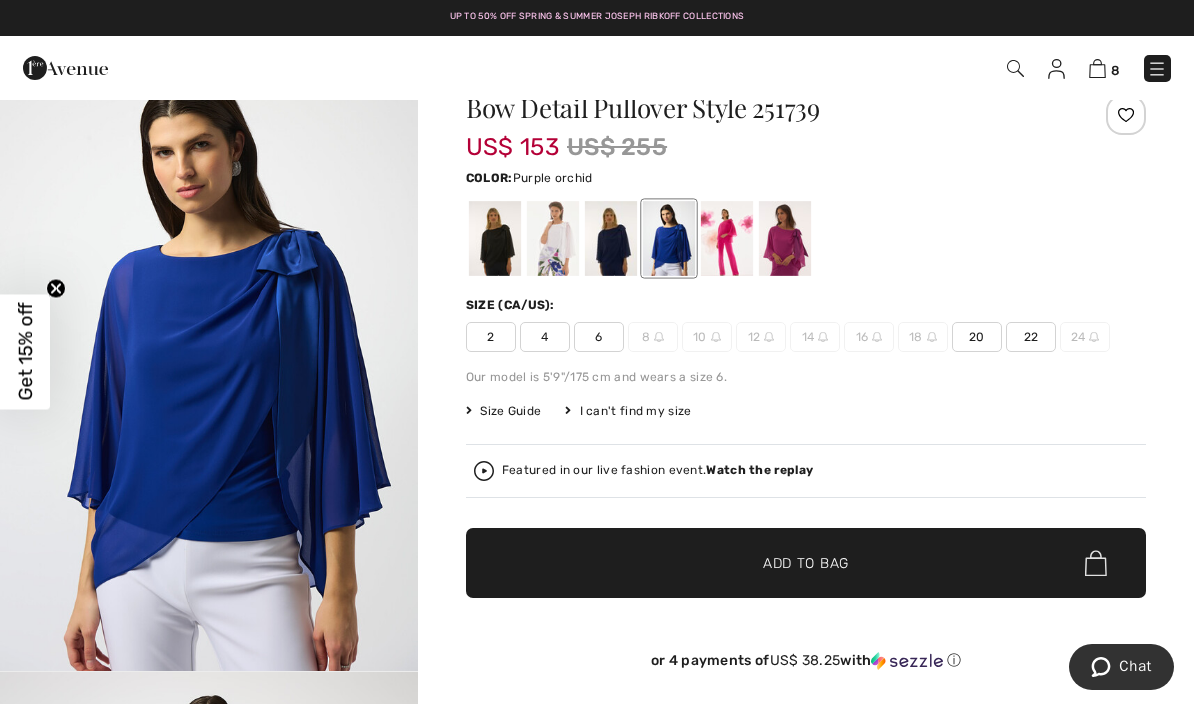 click at bounding box center [785, 238] 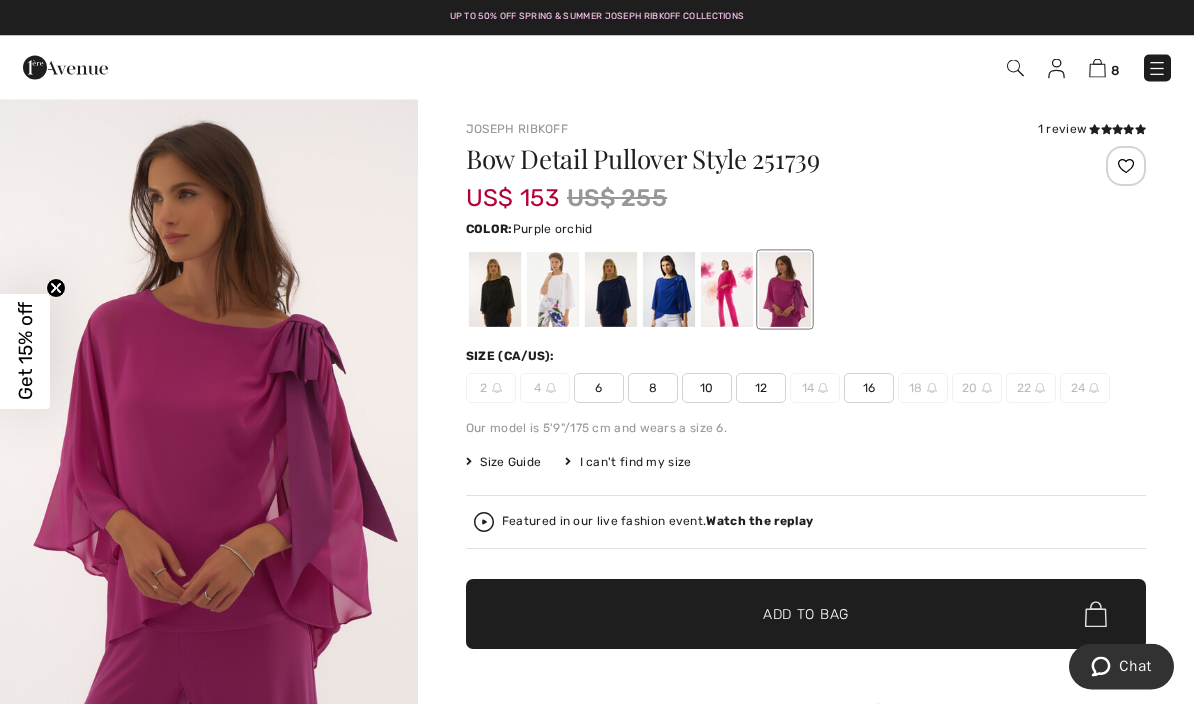 scroll, scrollTop: 2, scrollLeft: 0, axis: vertical 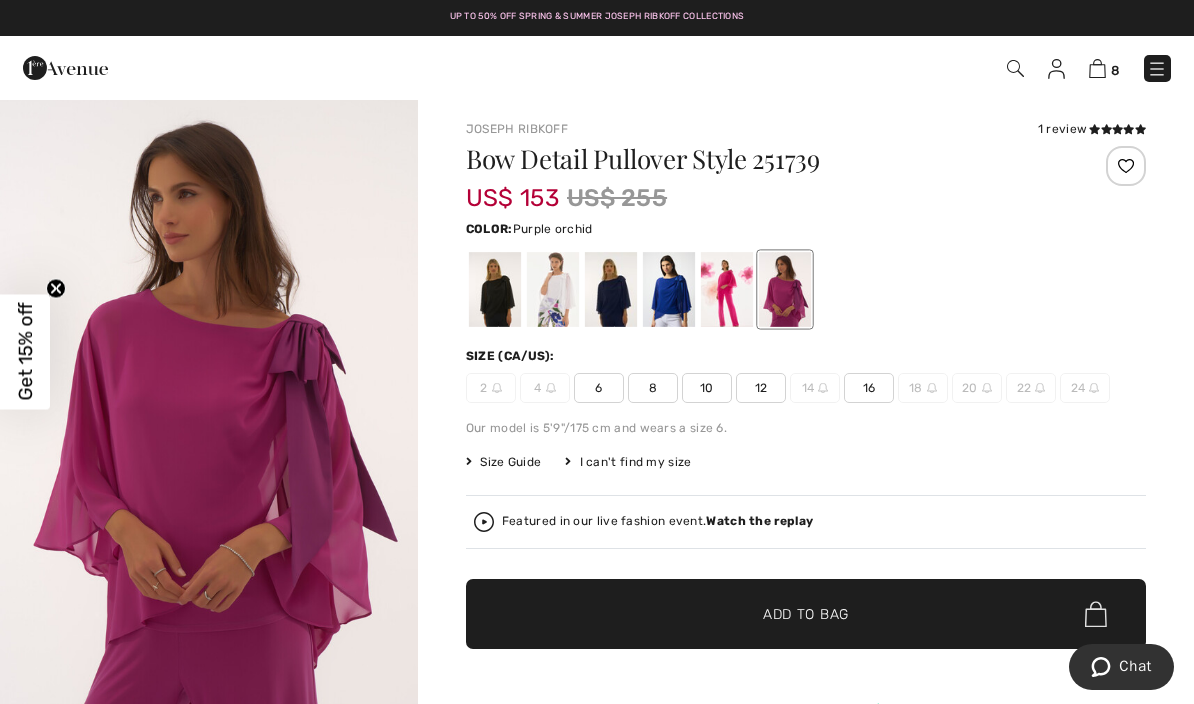 click at bounding box center [553, 289] 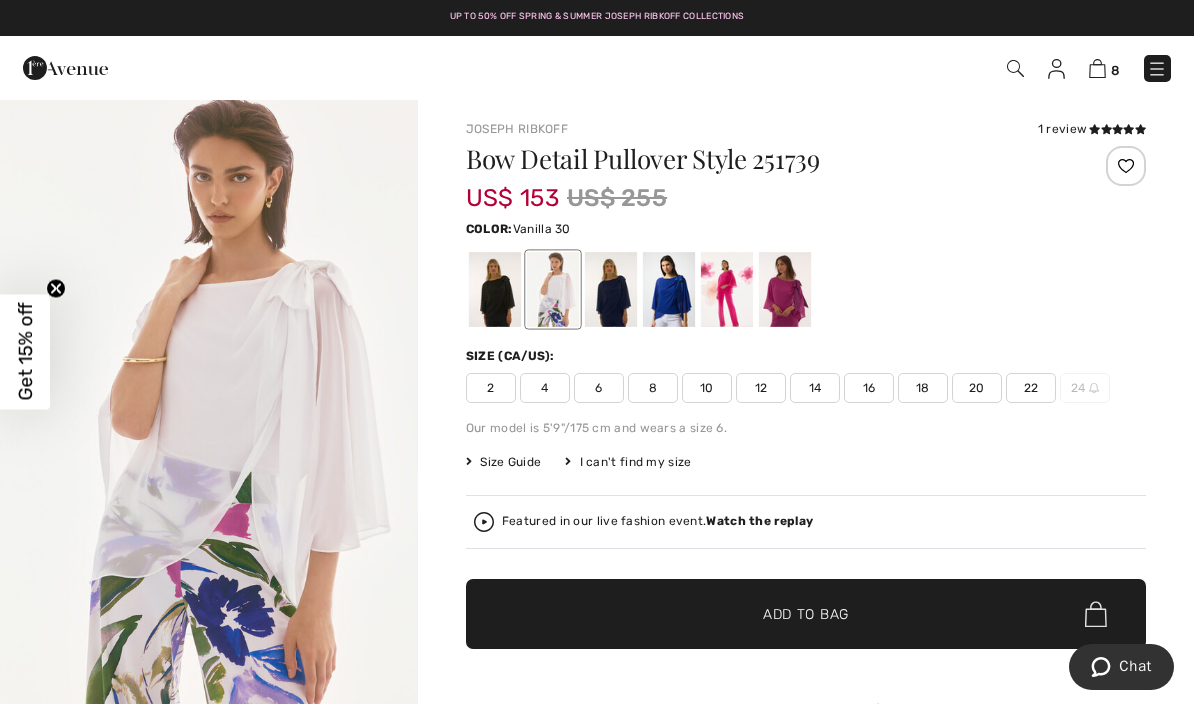 click at bounding box center (495, 289) 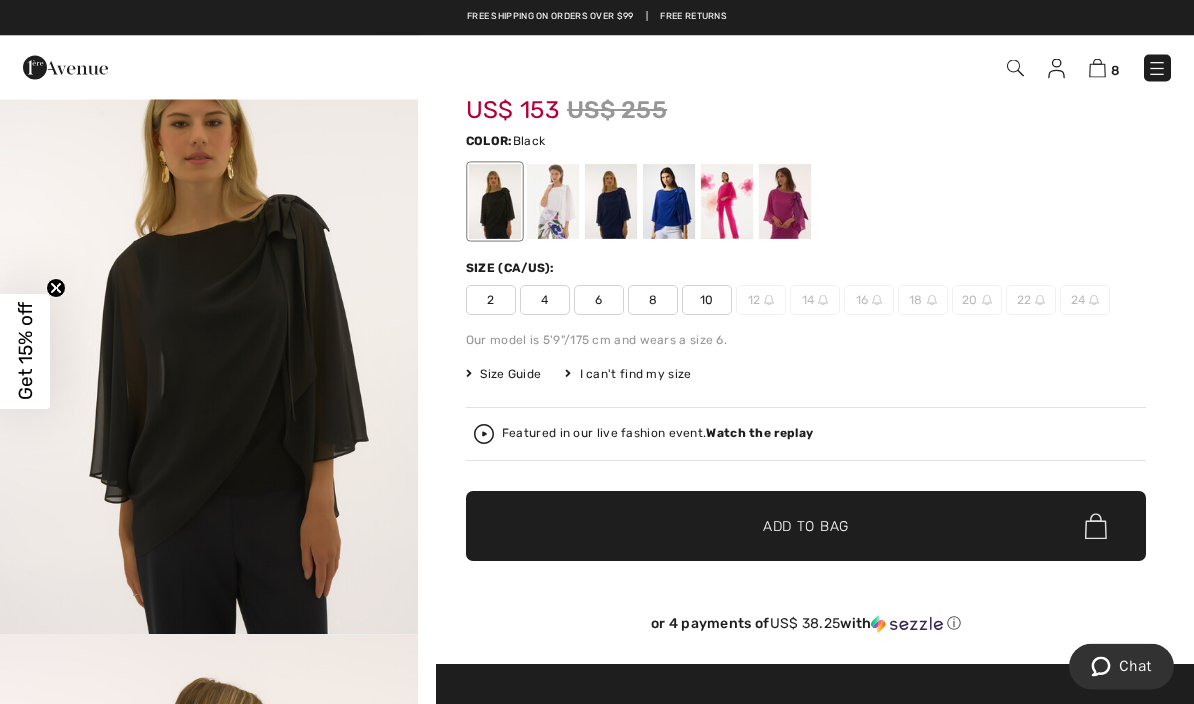 scroll, scrollTop: 87, scrollLeft: 0, axis: vertical 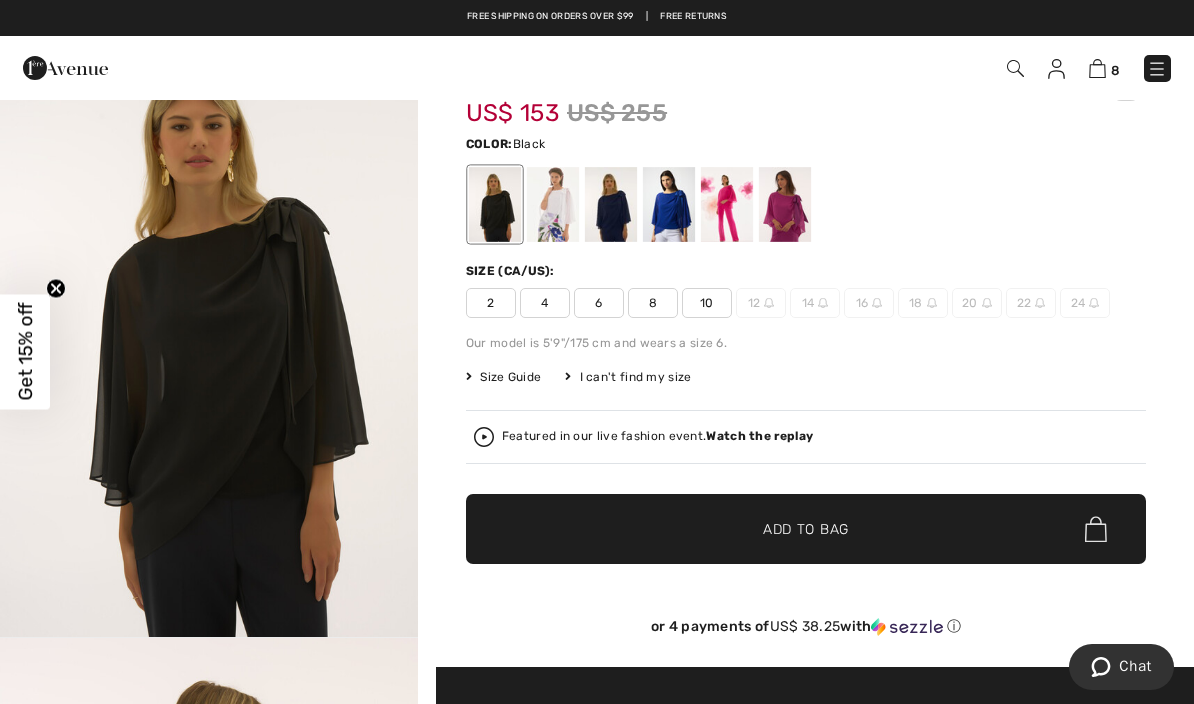 click at bounding box center (727, 204) 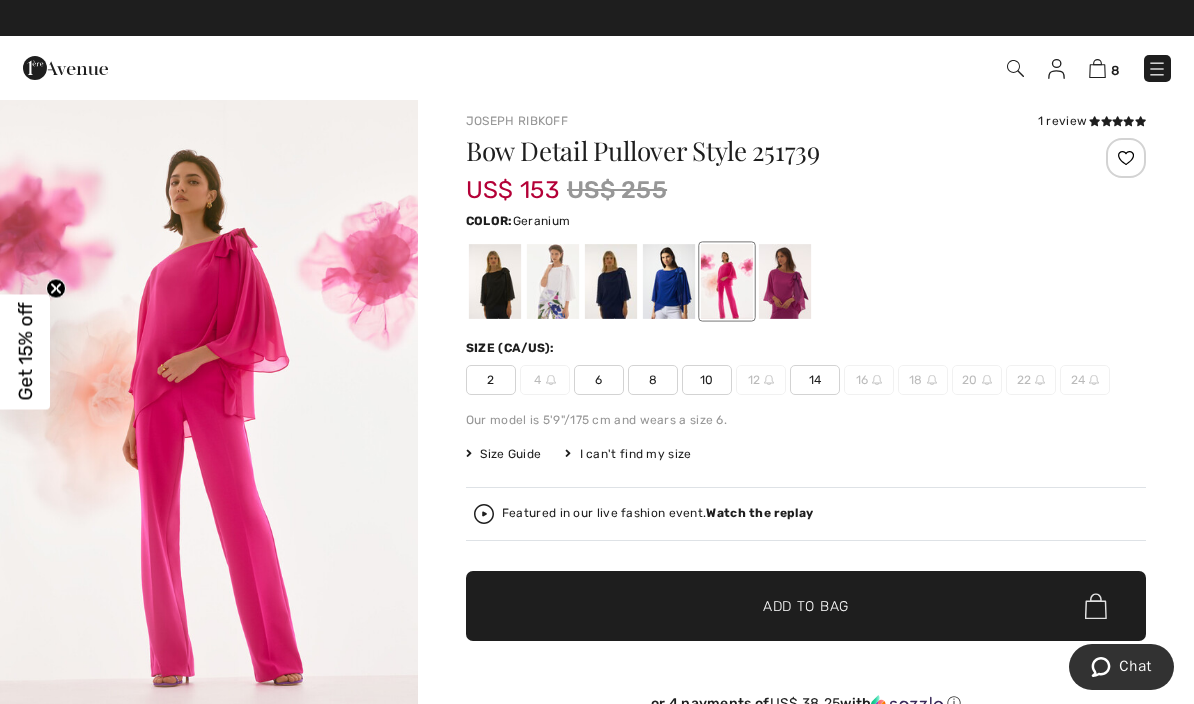 scroll, scrollTop: 0, scrollLeft: 0, axis: both 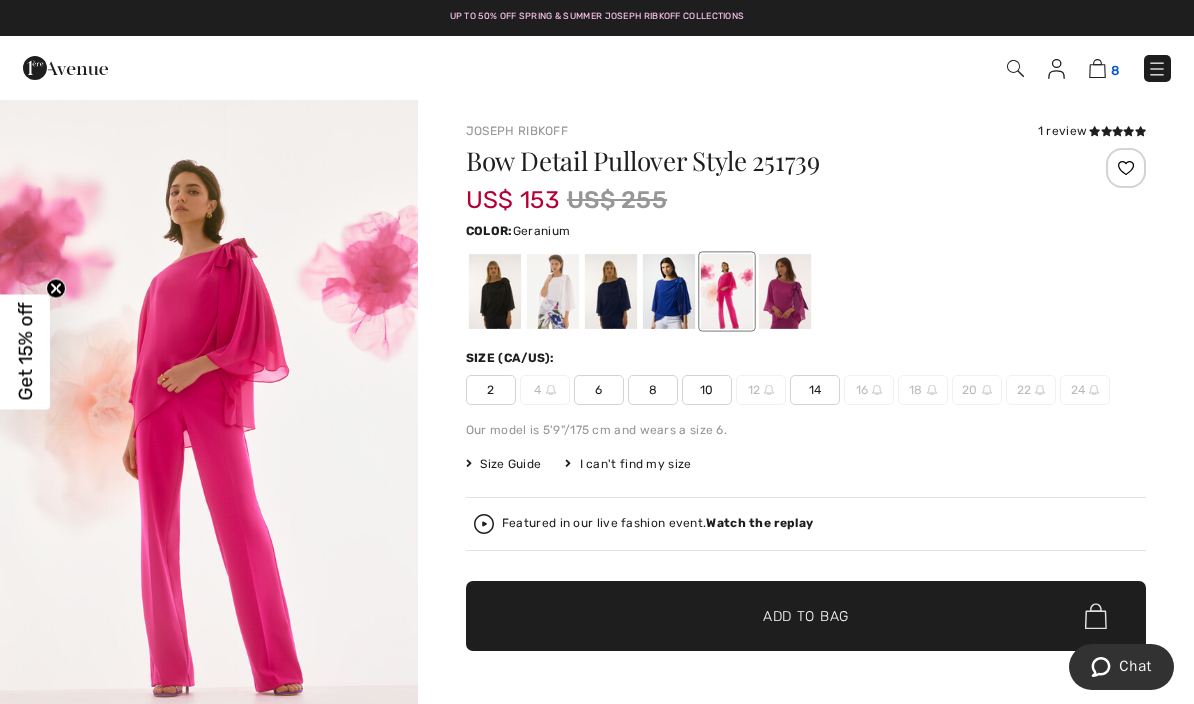 click at bounding box center [1097, 68] 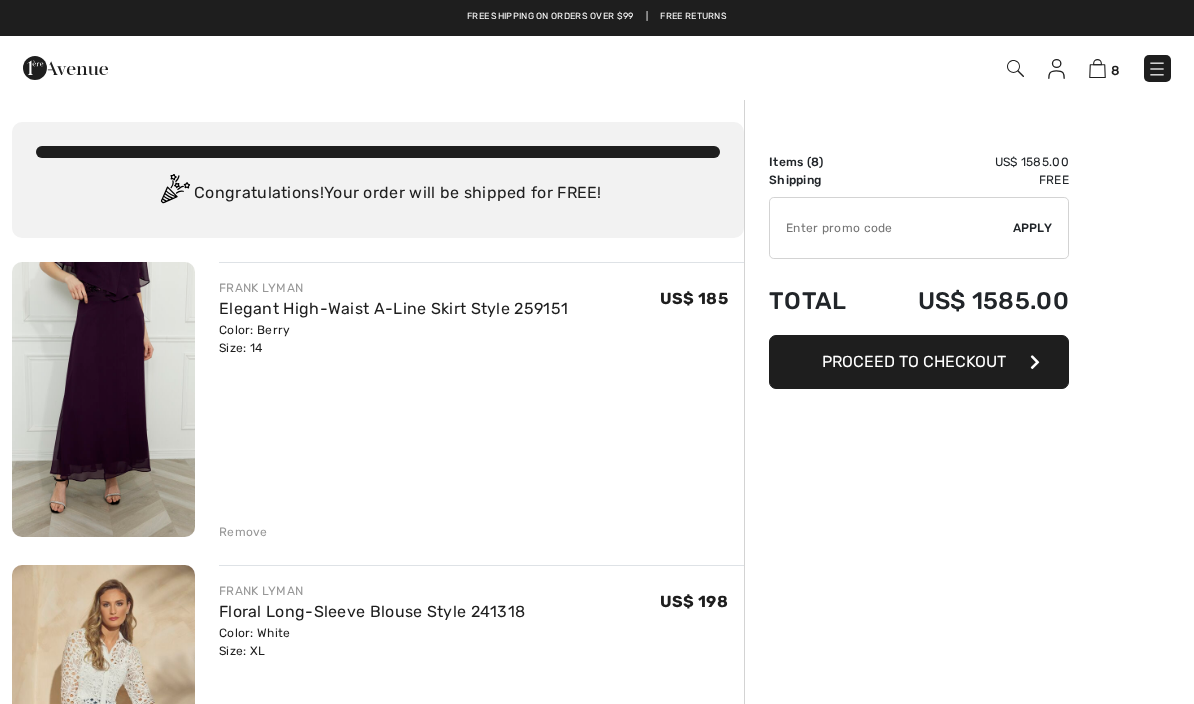 scroll, scrollTop: 0, scrollLeft: 0, axis: both 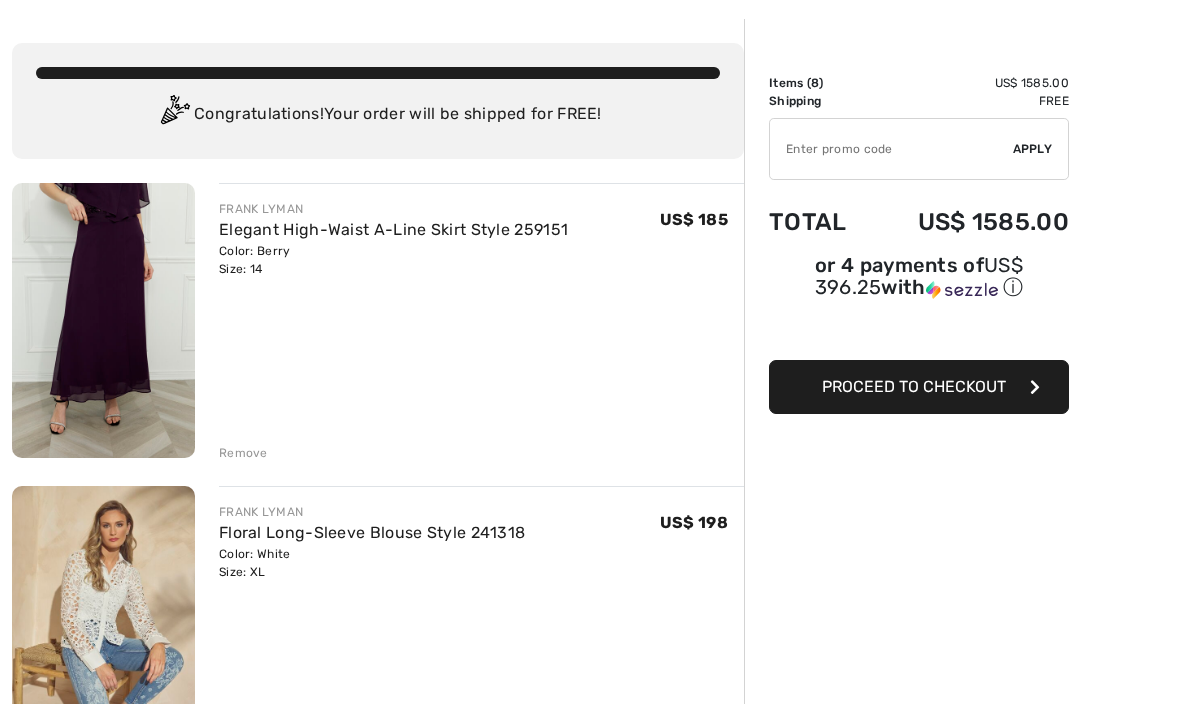 click on "Remove" at bounding box center (243, 453) 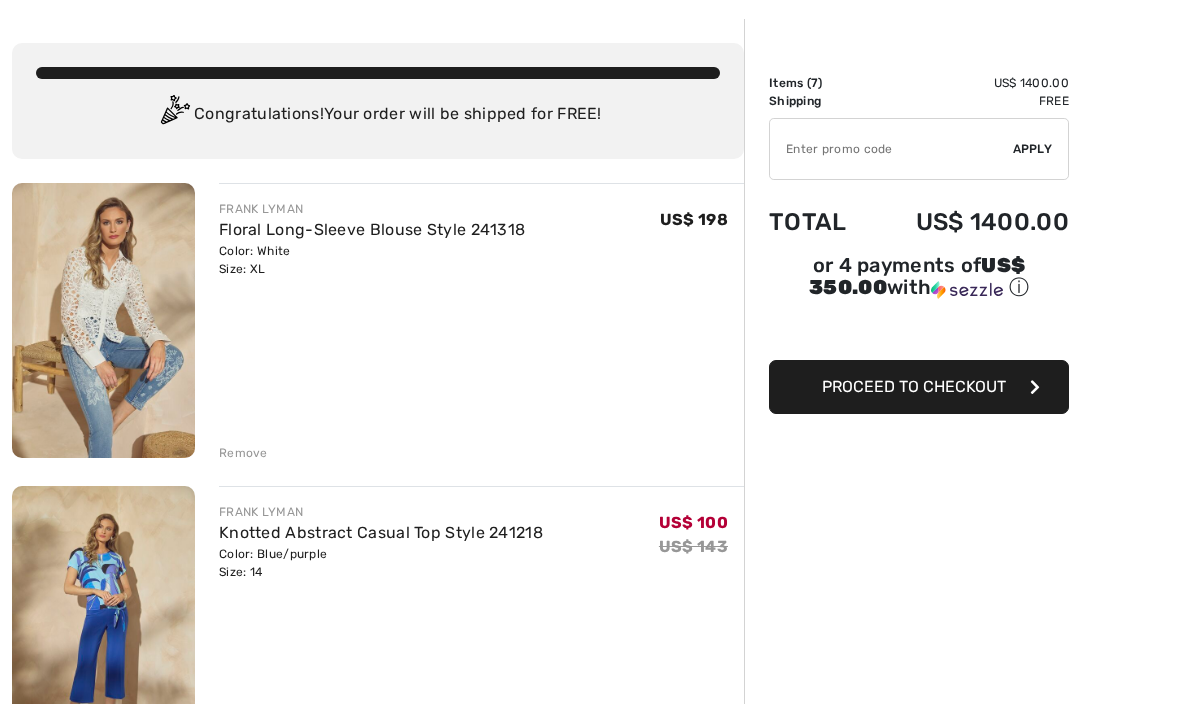 click on "FRANK LYMAN
Floral Long-Sleeve Blouse Style 241318
Color: White
Size: XL
Final Sale
US$ 198
US$ 198
Remove
FRANK LYMAN
Knotted Abstract Casual Top Style 241218
Final Sale" at bounding box center [378, 1485] 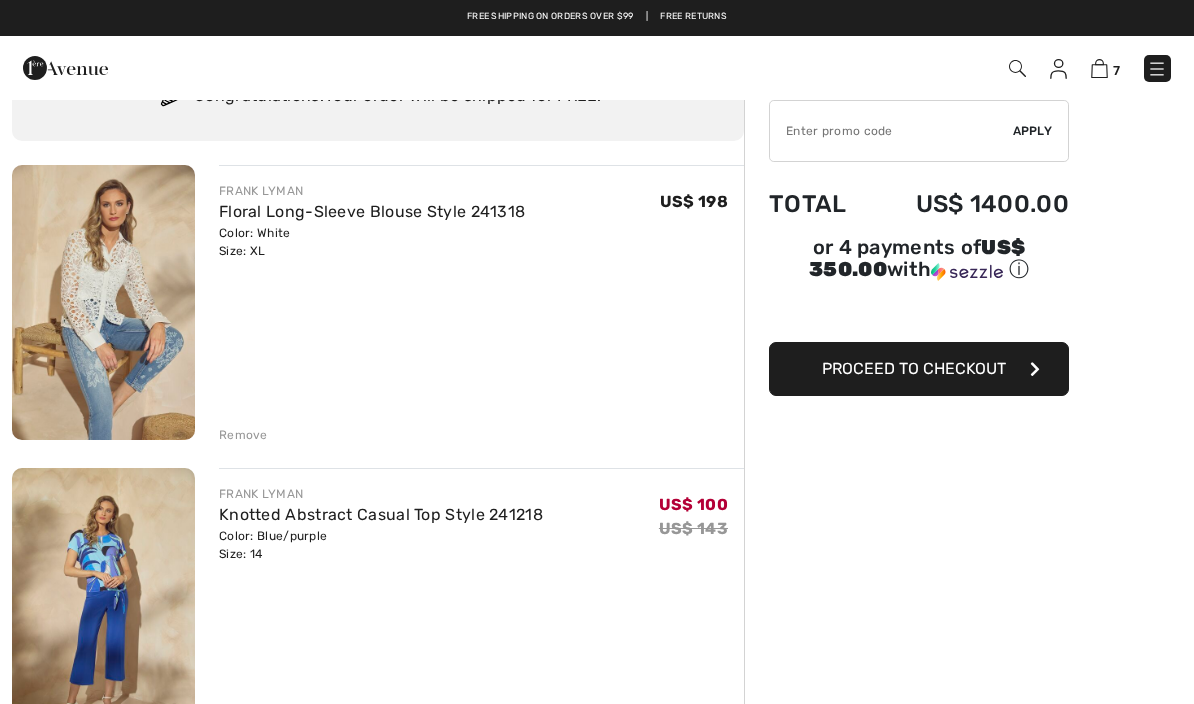 scroll, scrollTop: 93, scrollLeft: 0, axis: vertical 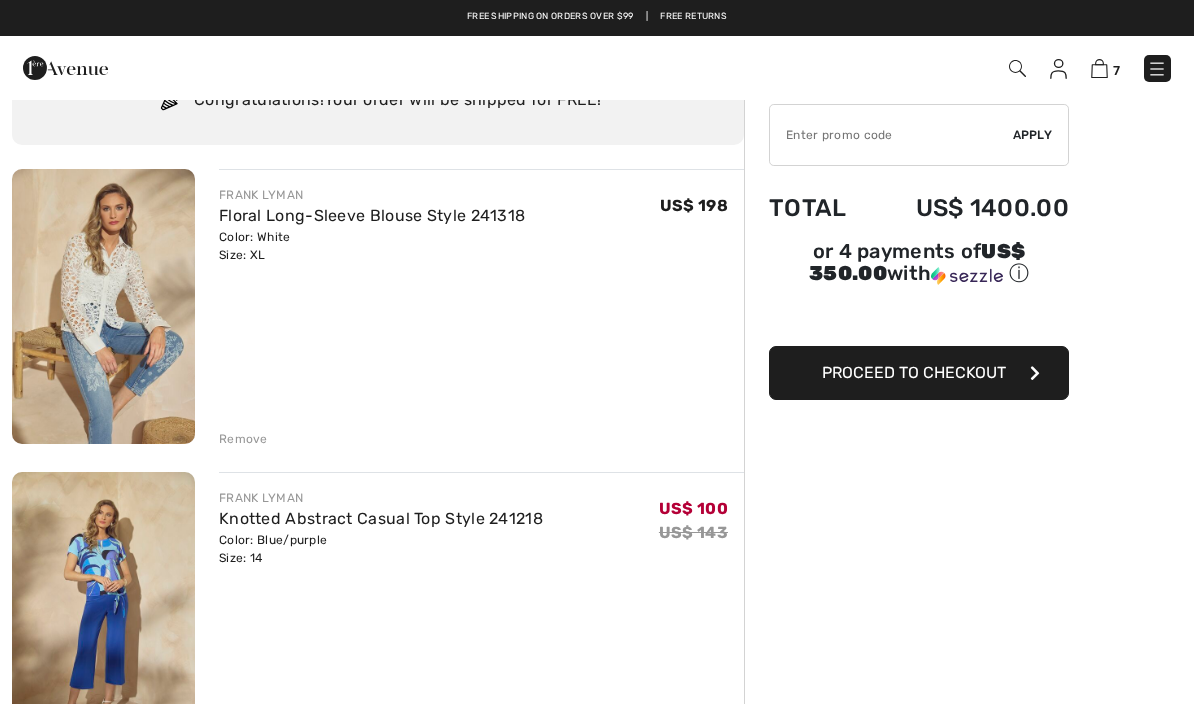 click on "FRANK LYMAN
Floral Long-Sleeve Blouse Style 241318
Color: White
Size: XL
Final Sale
US$ 198
US$ 198
Remove
FRANK LYMAN
Knotted Abstract Casual Top Style 241218
Final Sale" at bounding box center [378, 1471] 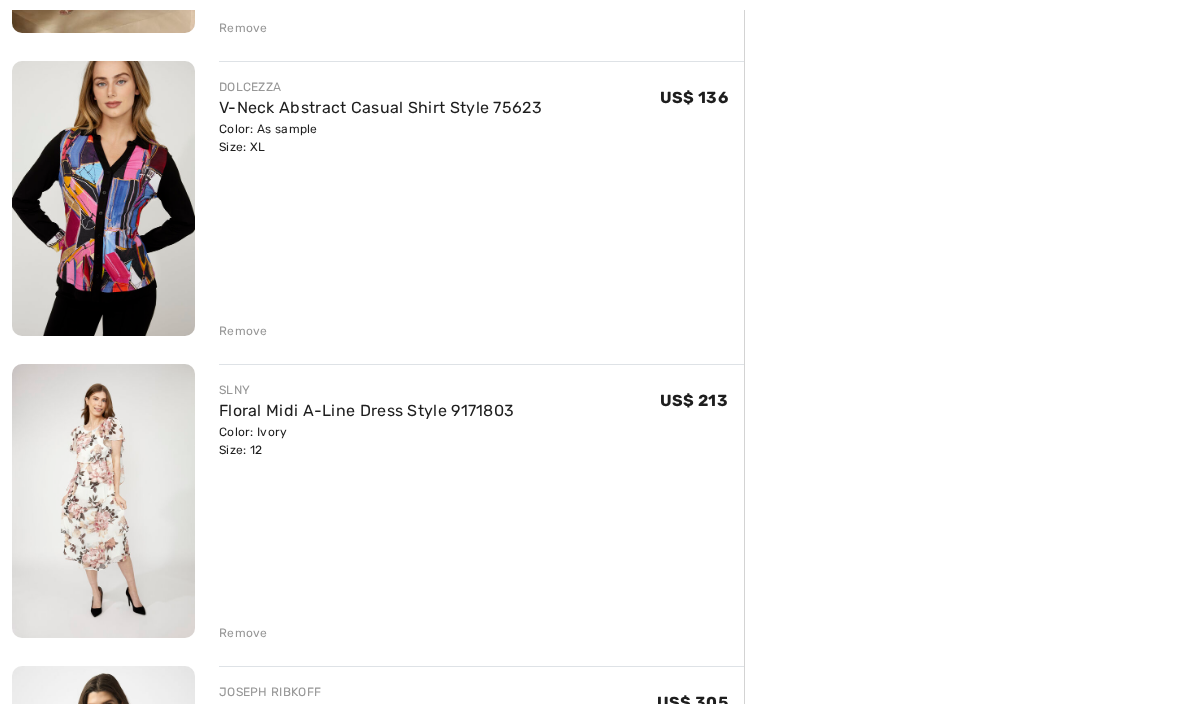 scroll, scrollTop: 864, scrollLeft: 0, axis: vertical 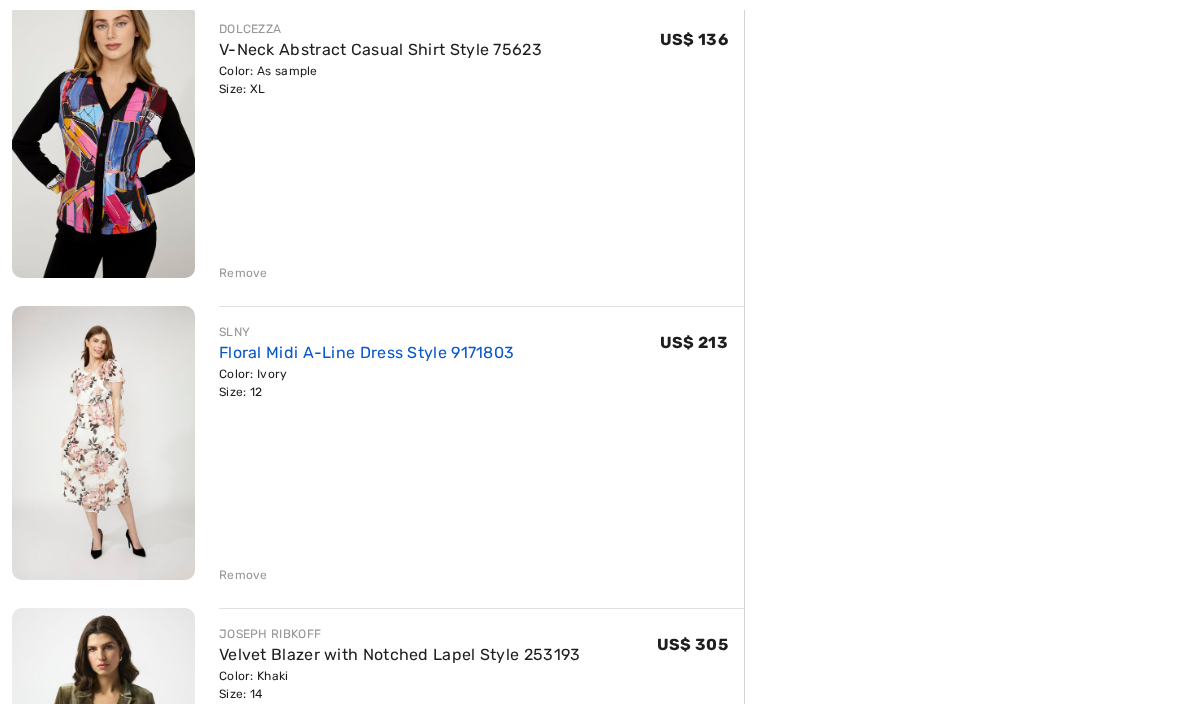 click on "Floral Midi A-Line Dress Style 9171803" at bounding box center (366, 352) 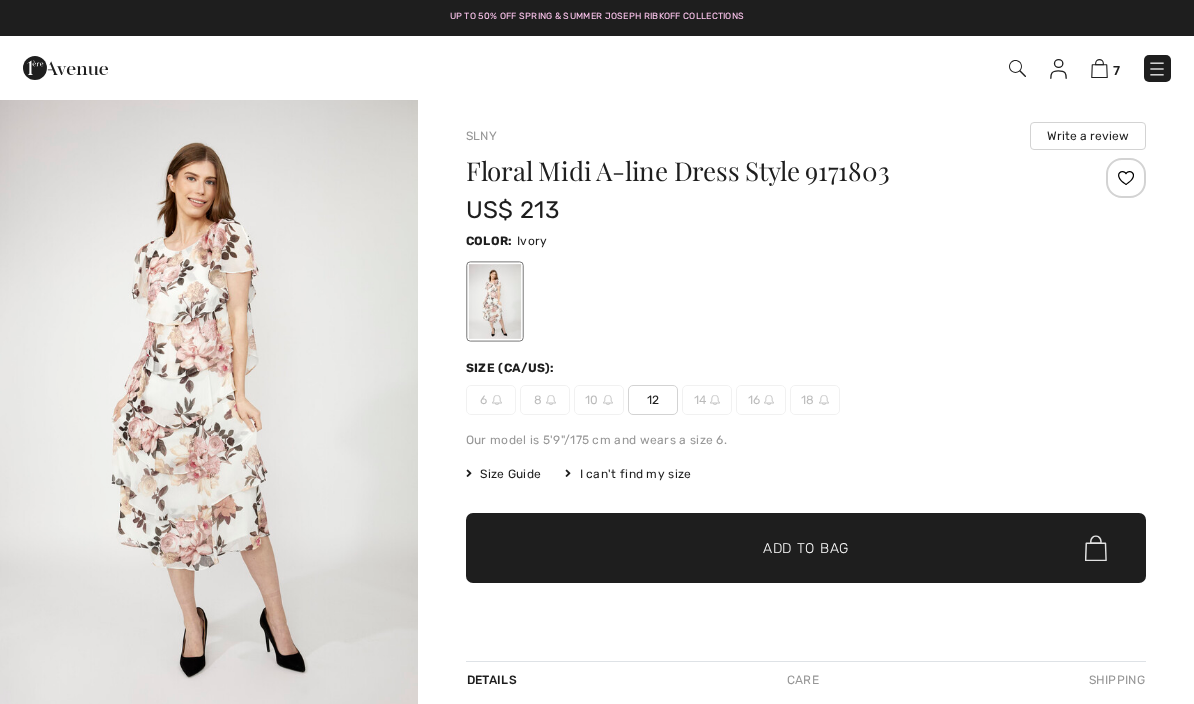 scroll, scrollTop: 0, scrollLeft: 0, axis: both 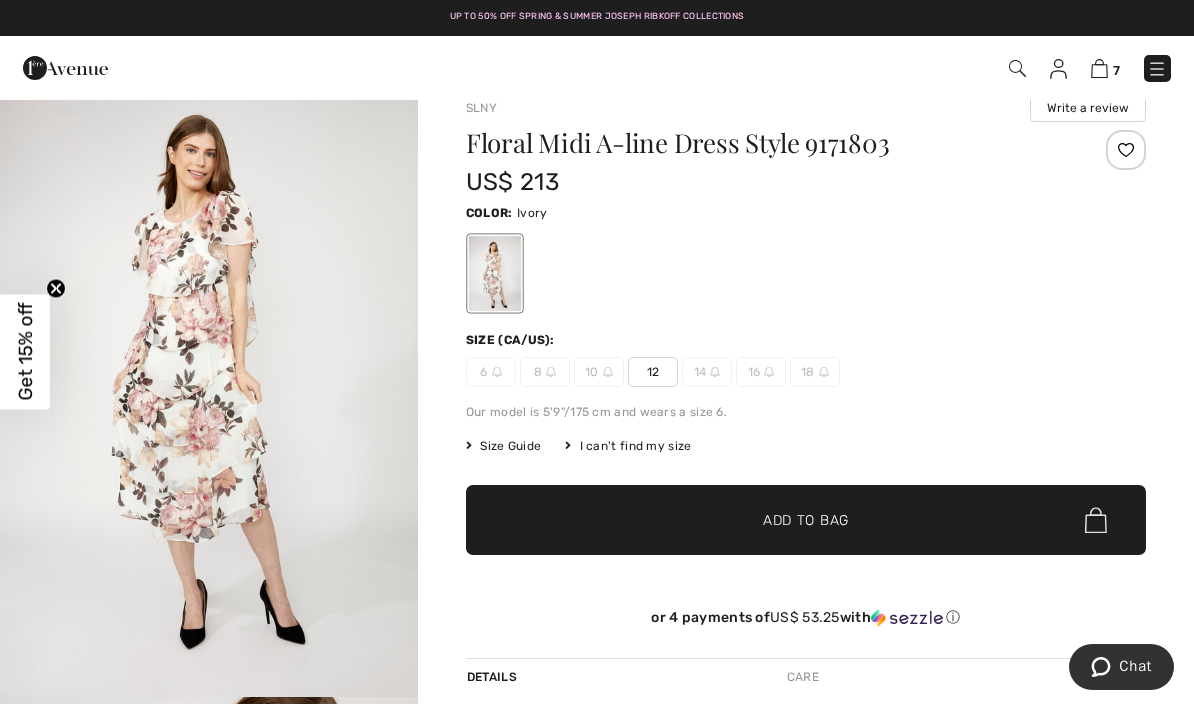 click at bounding box center [209, 383] 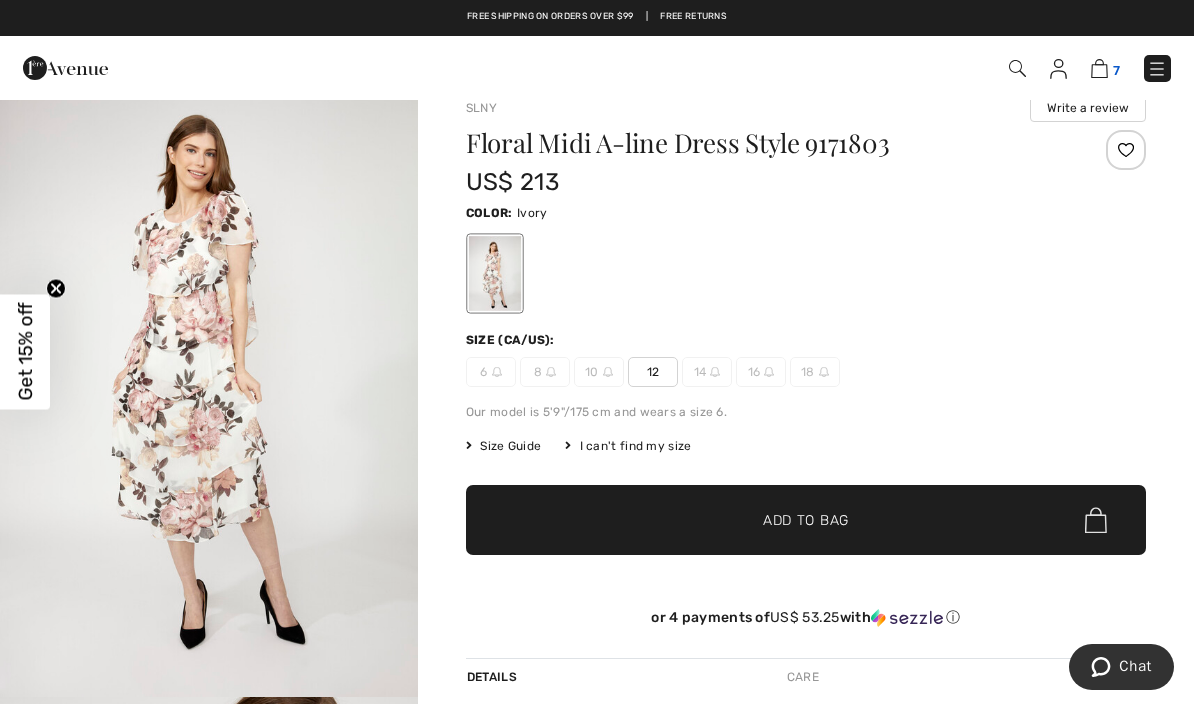 click on "7" at bounding box center (1116, 70) 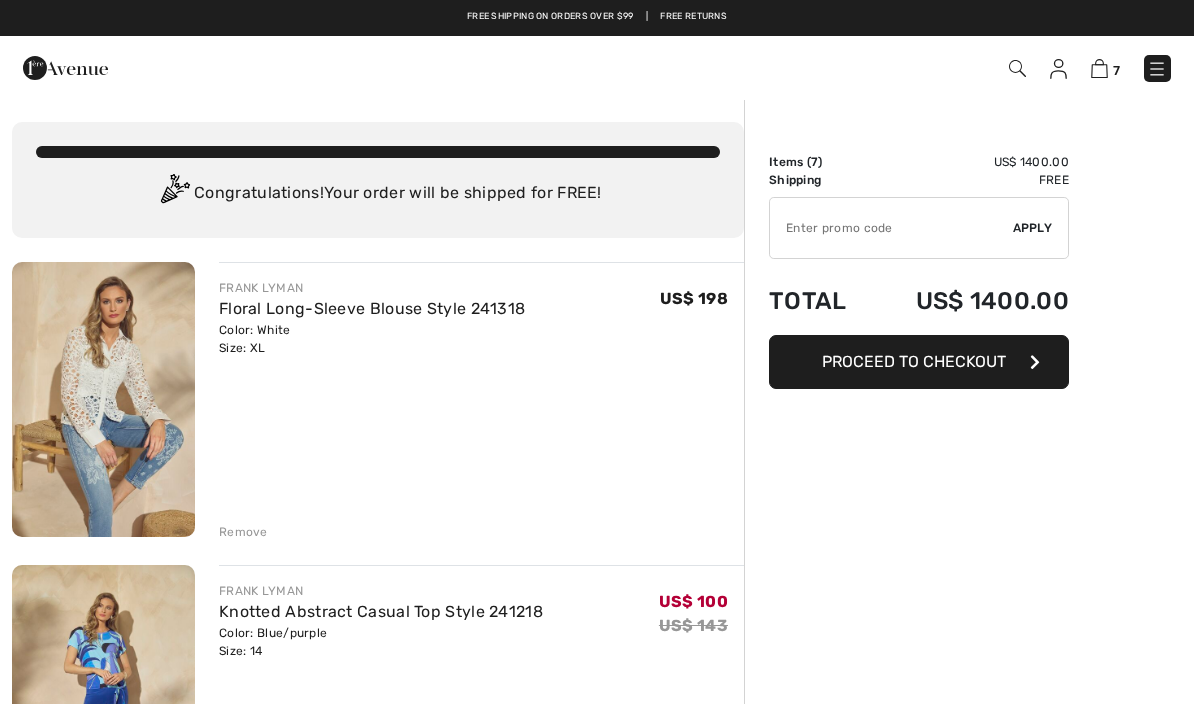 checkbox on "true" 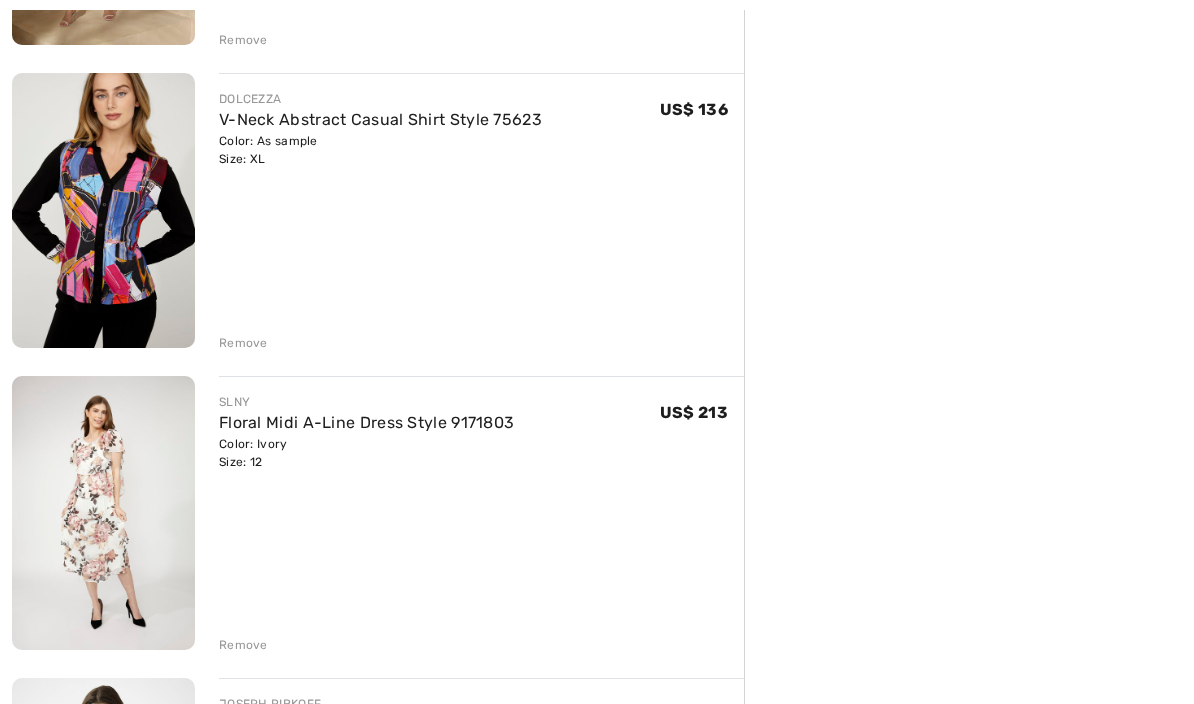 scroll, scrollTop: 794, scrollLeft: 0, axis: vertical 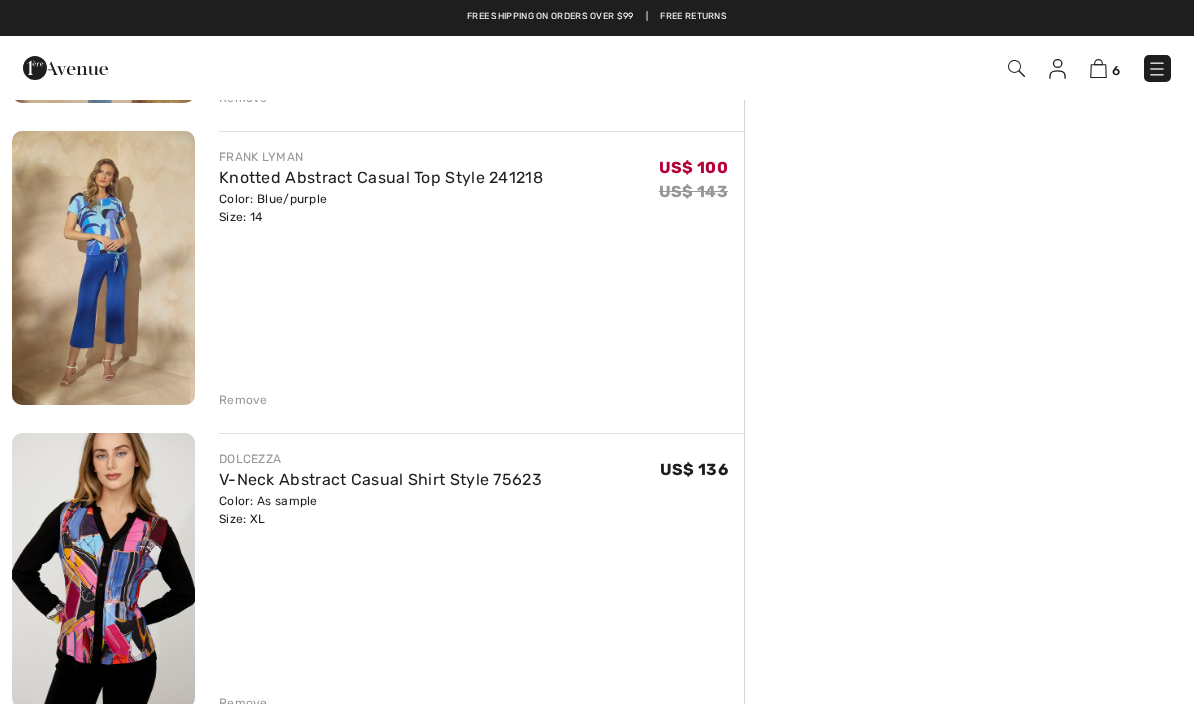 click at bounding box center (103, 268) 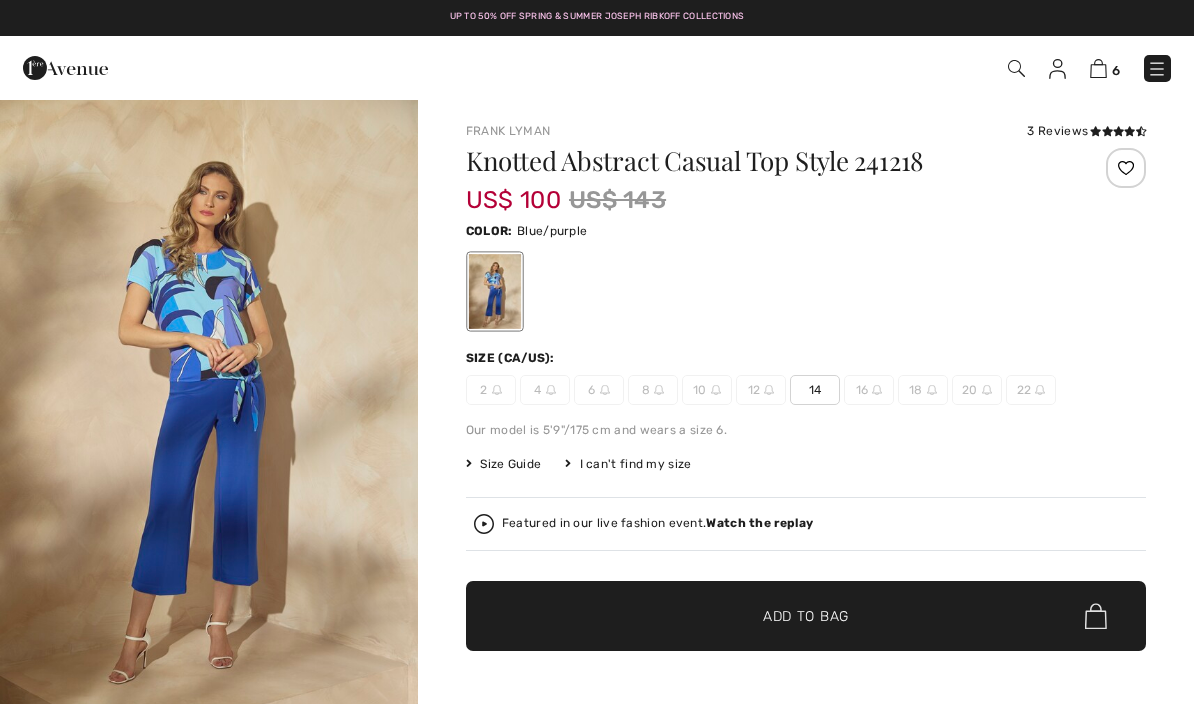 scroll, scrollTop: 0, scrollLeft: 0, axis: both 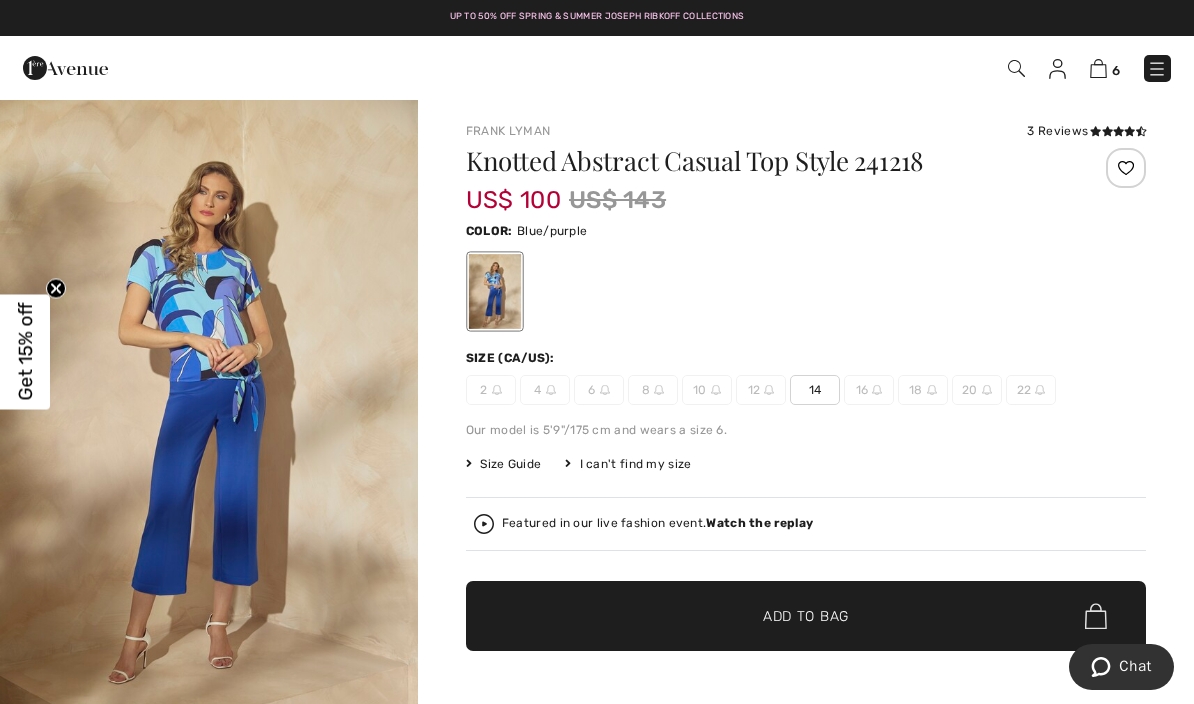 click on "Watch the replay" at bounding box center (759, 523) 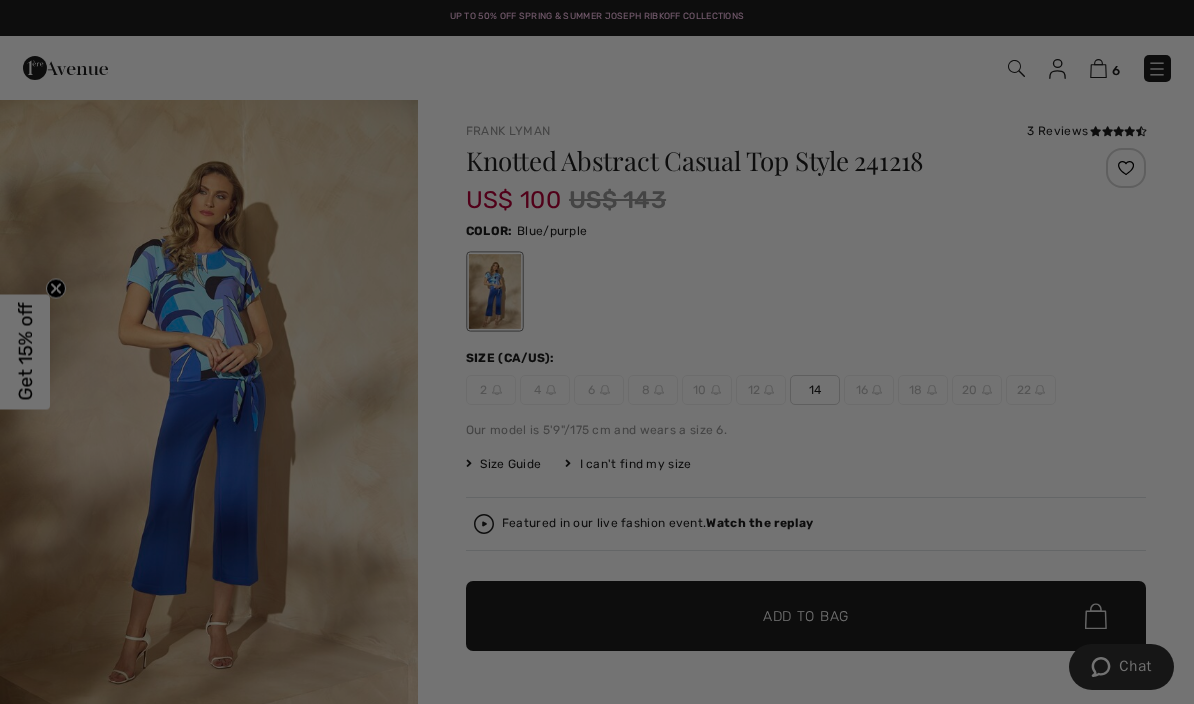 scroll, scrollTop: 0, scrollLeft: 0, axis: both 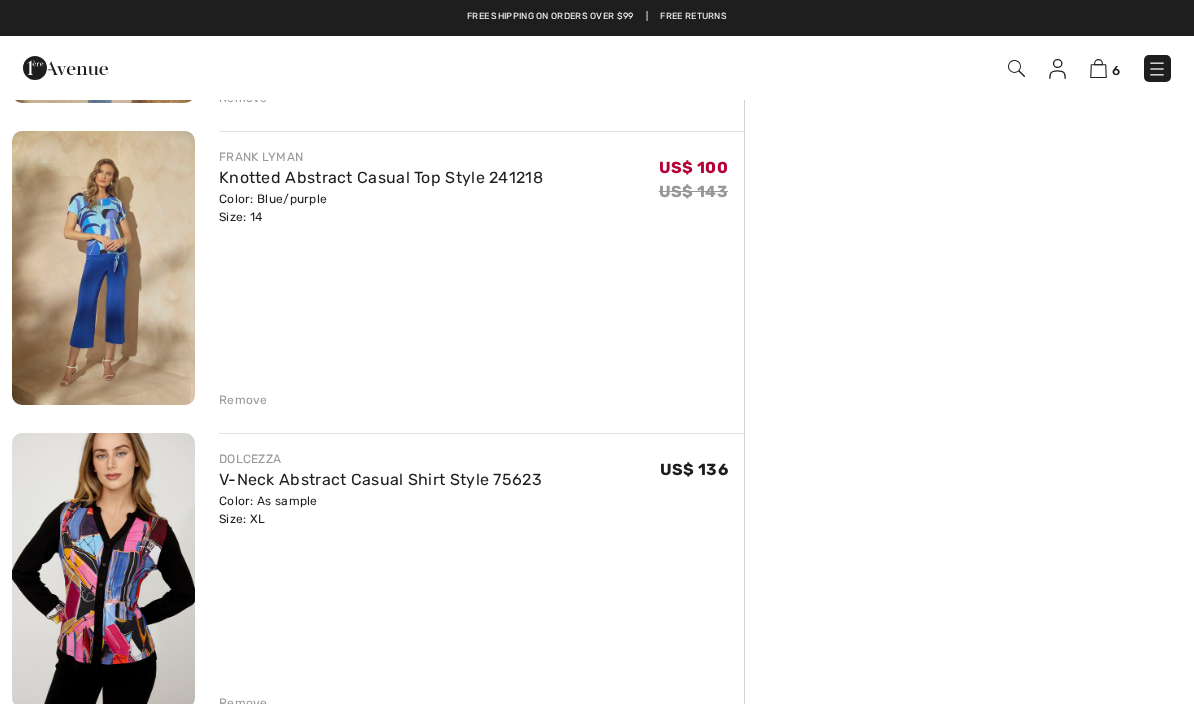 click at bounding box center [103, 268] 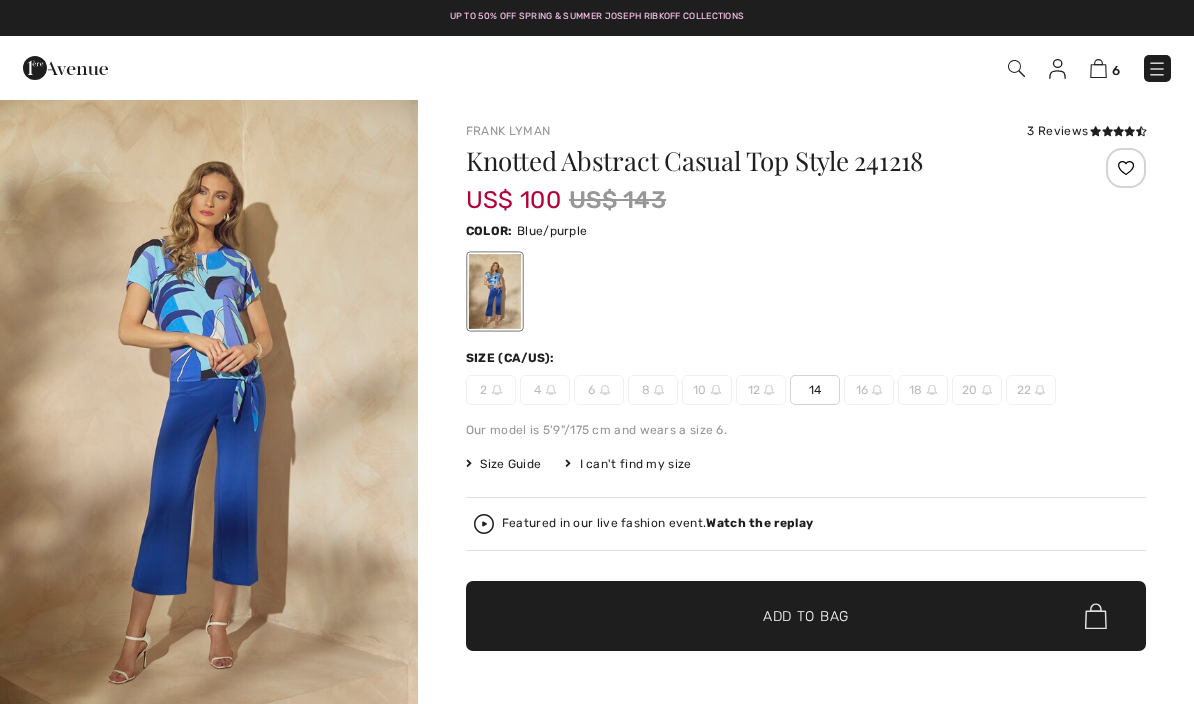 scroll, scrollTop: 0, scrollLeft: 0, axis: both 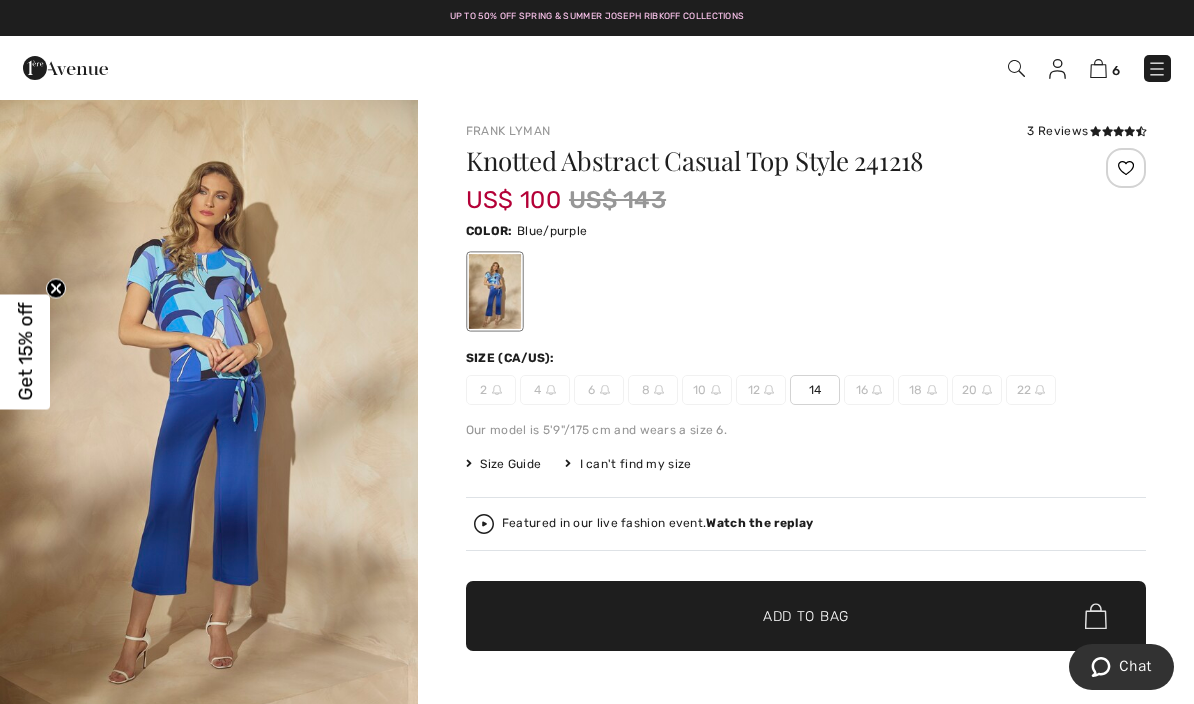 click on "Featured in our live fashion event.  Watch the replay" at bounding box center (806, 524) 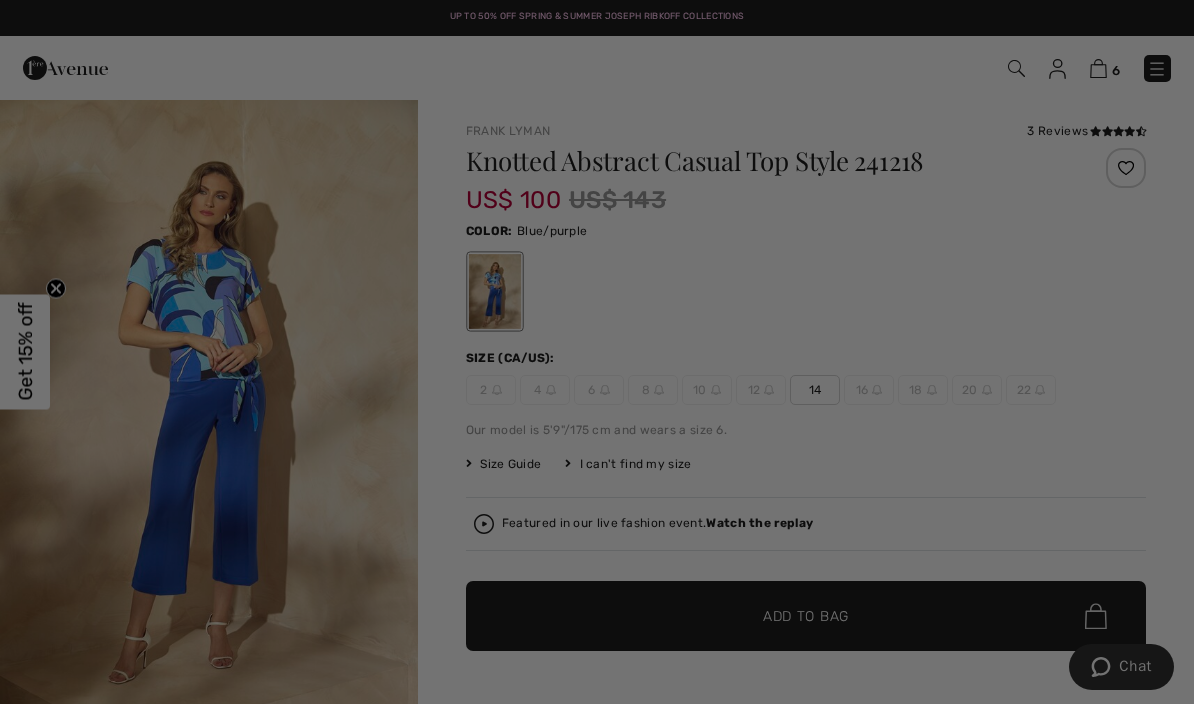 scroll, scrollTop: 0, scrollLeft: 0, axis: both 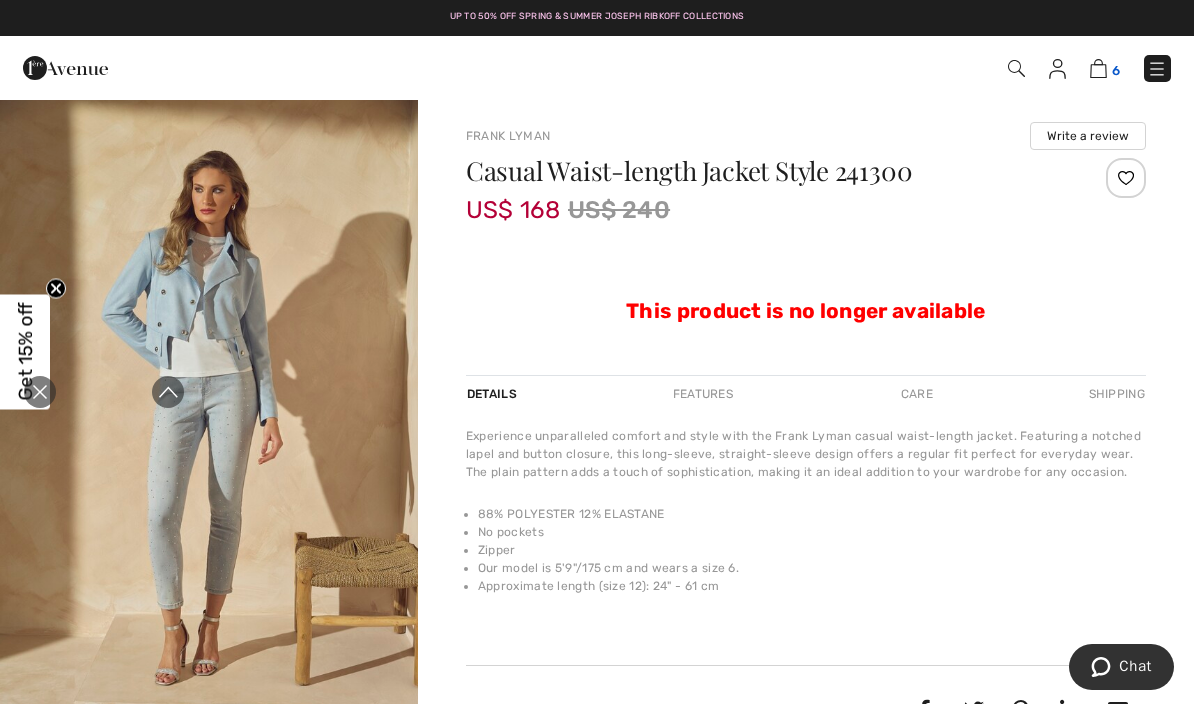 click at bounding box center [1098, 68] 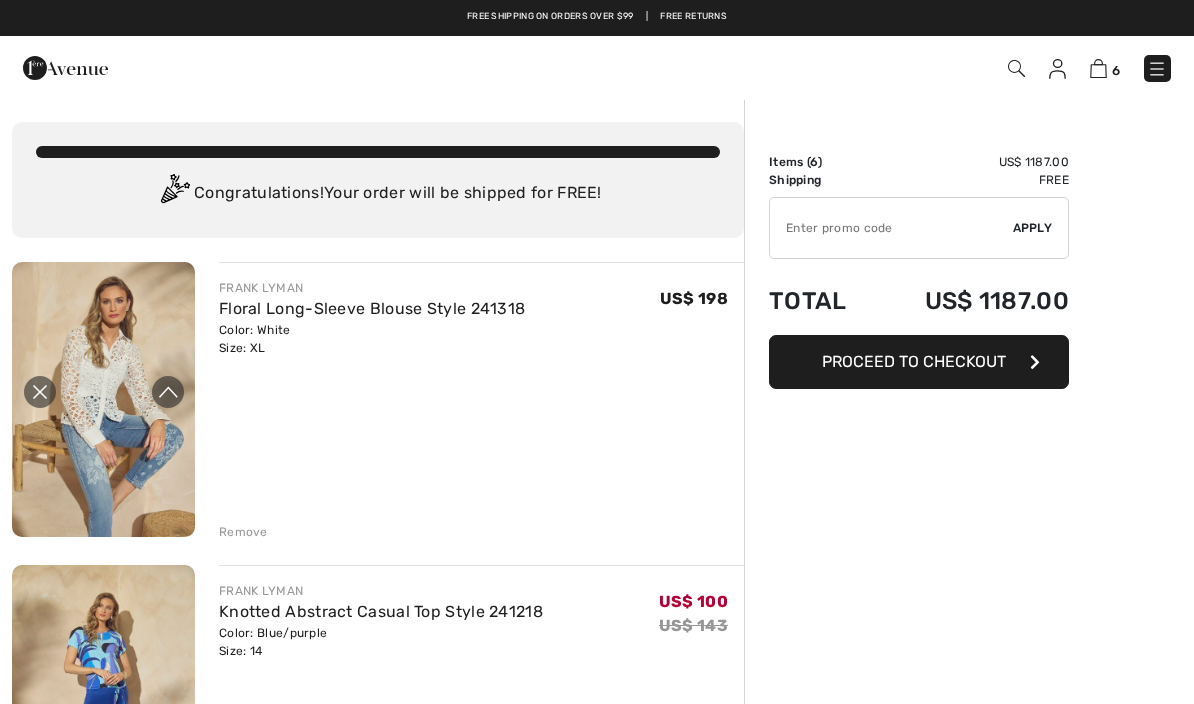 scroll, scrollTop: 0, scrollLeft: 0, axis: both 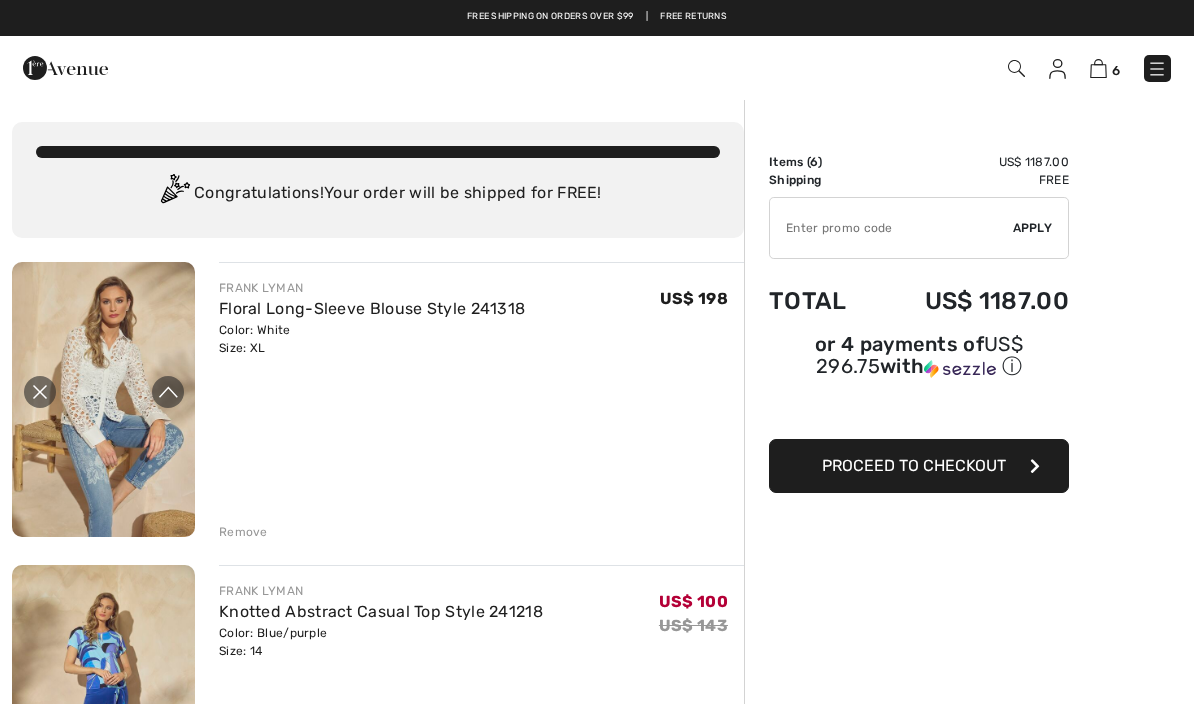 click at bounding box center (40, 392) 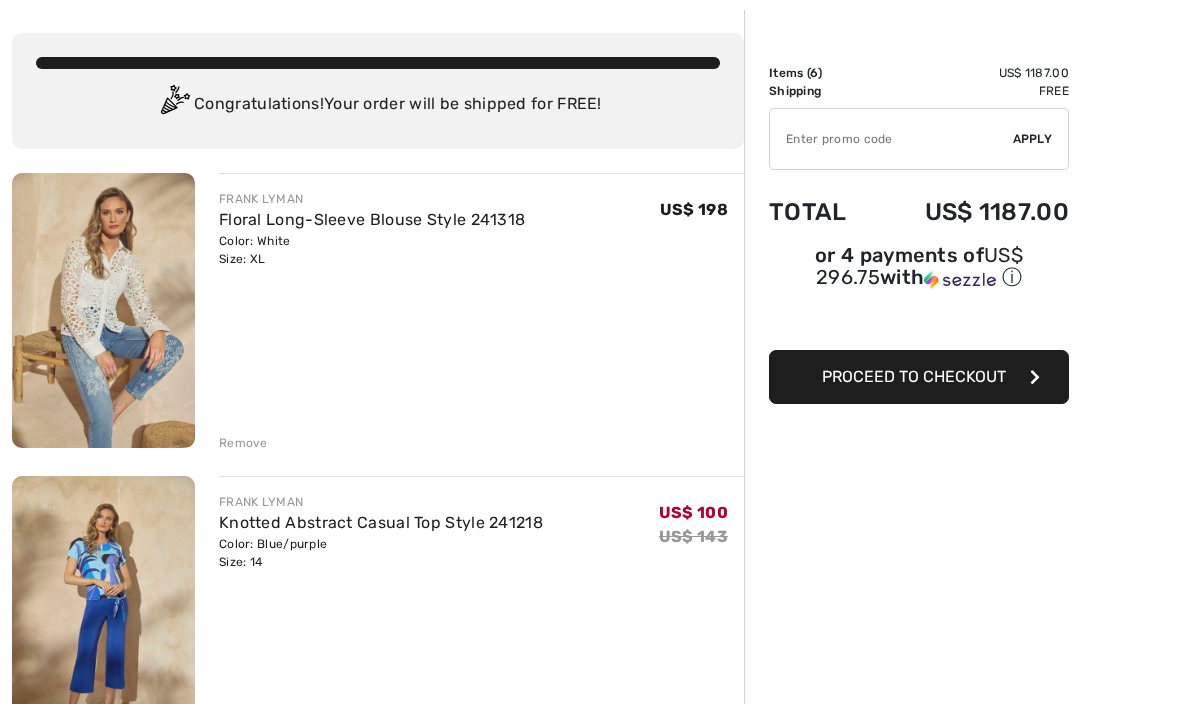 scroll, scrollTop: 102, scrollLeft: 0, axis: vertical 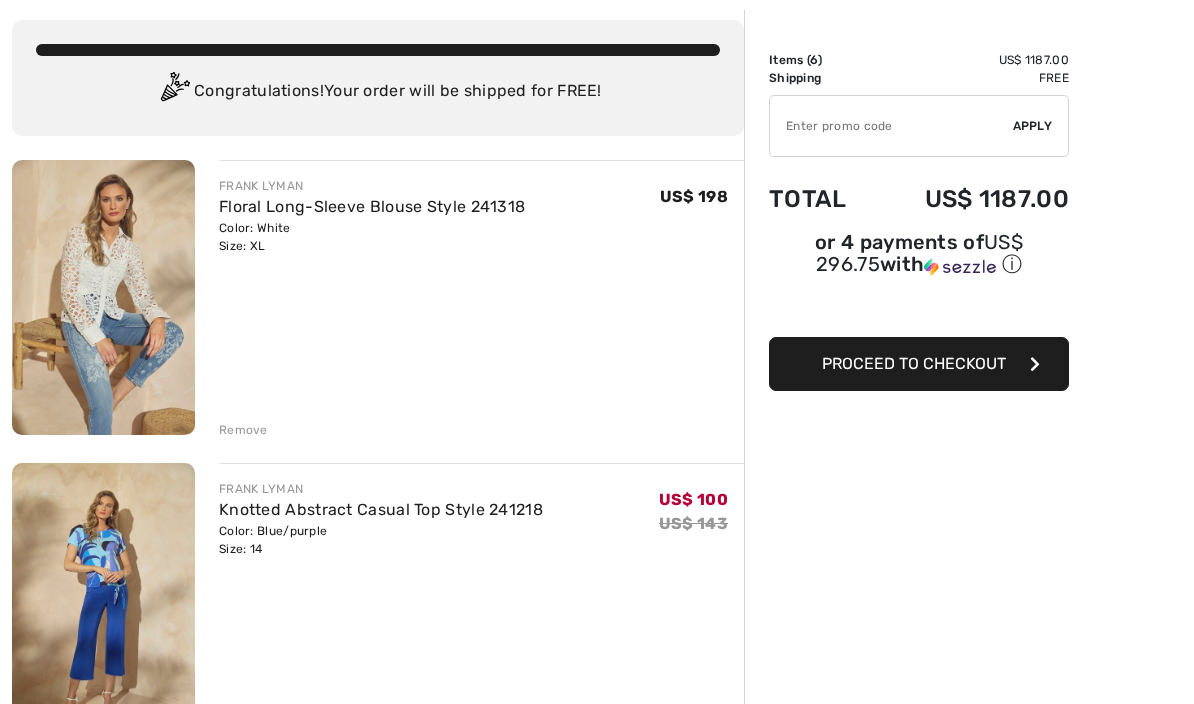 click on "FRANK LYMAN
Floral Long-Sleeve Blouse Style 241318
Color: White
Size: XL
Final Sale
US$ 198
US$ 198
Remove
FRANK LYMAN
Knotted Abstract Casual Top Style 241218" at bounding box center (378, 1311) 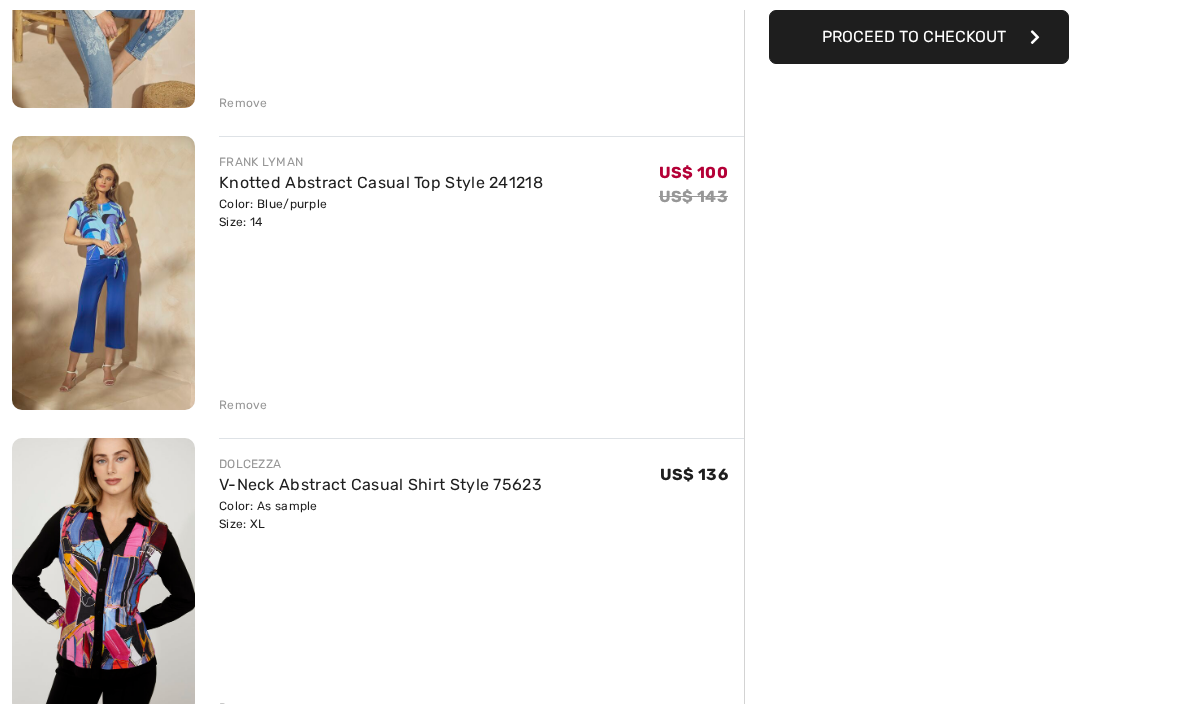 scroll, scrollTop: 458, scrollLeft: 0, axis: vertical 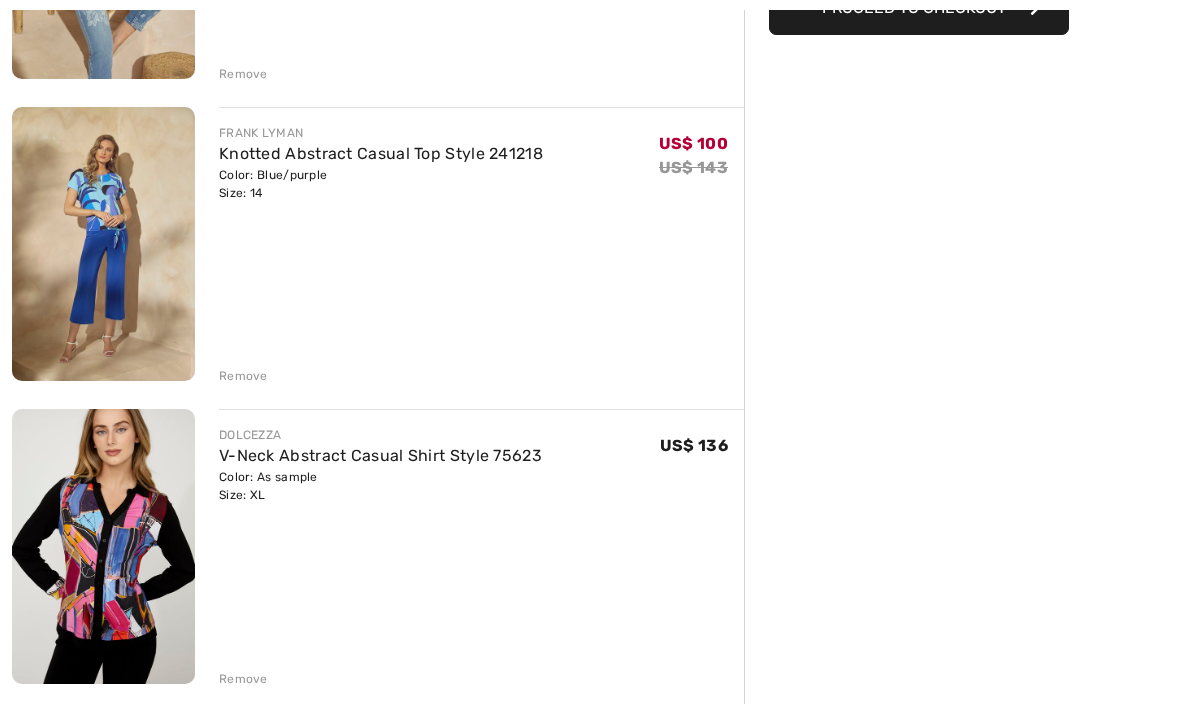 click on "Order Summary			 Details
Items ( 6 )
US$ 1187.00
Promo code US$ 0.00
Shipping
Free
Tax1 US$ 0.00
Tax2 US$ 0.00
Duties & Taxes US$ 0.00
✔
Apply
Remove
Total
US$ 1187.00
or 4 payments of  US$ 296.75  with    ⓘ
Proceed to Checkout" at bounding box center [969, 873] 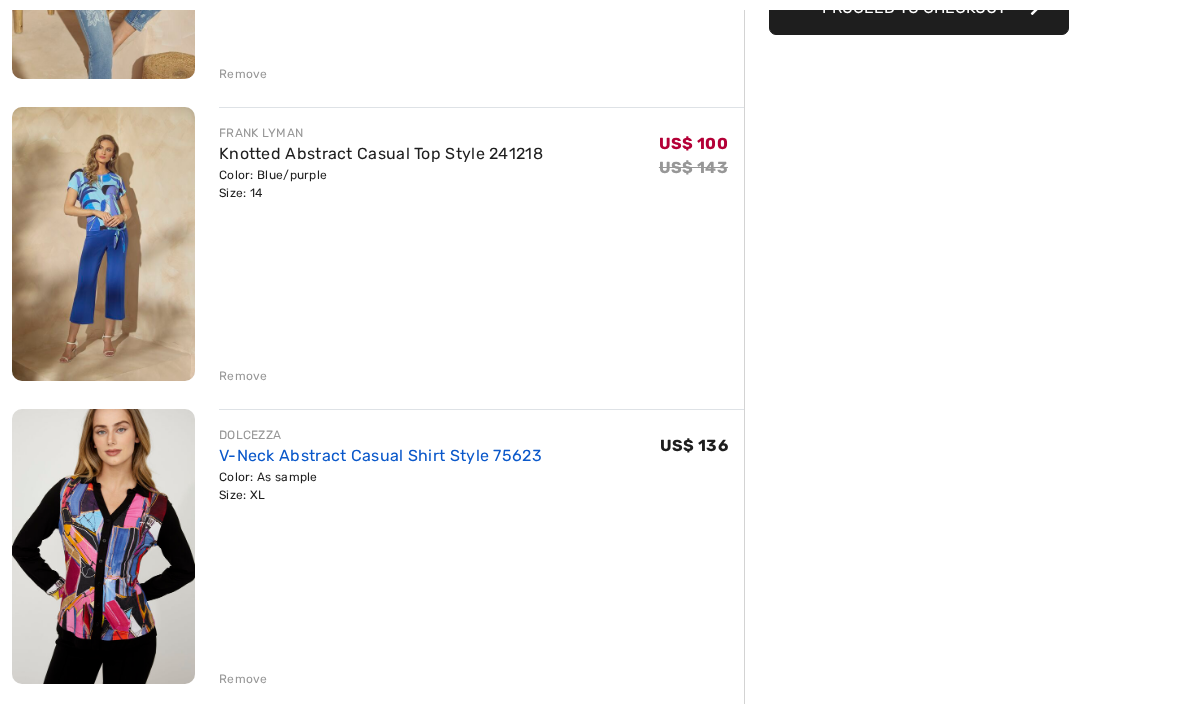 click on "V-Neck Abstract Casual Shirt Style 75623" at bounding box center (380, 455) 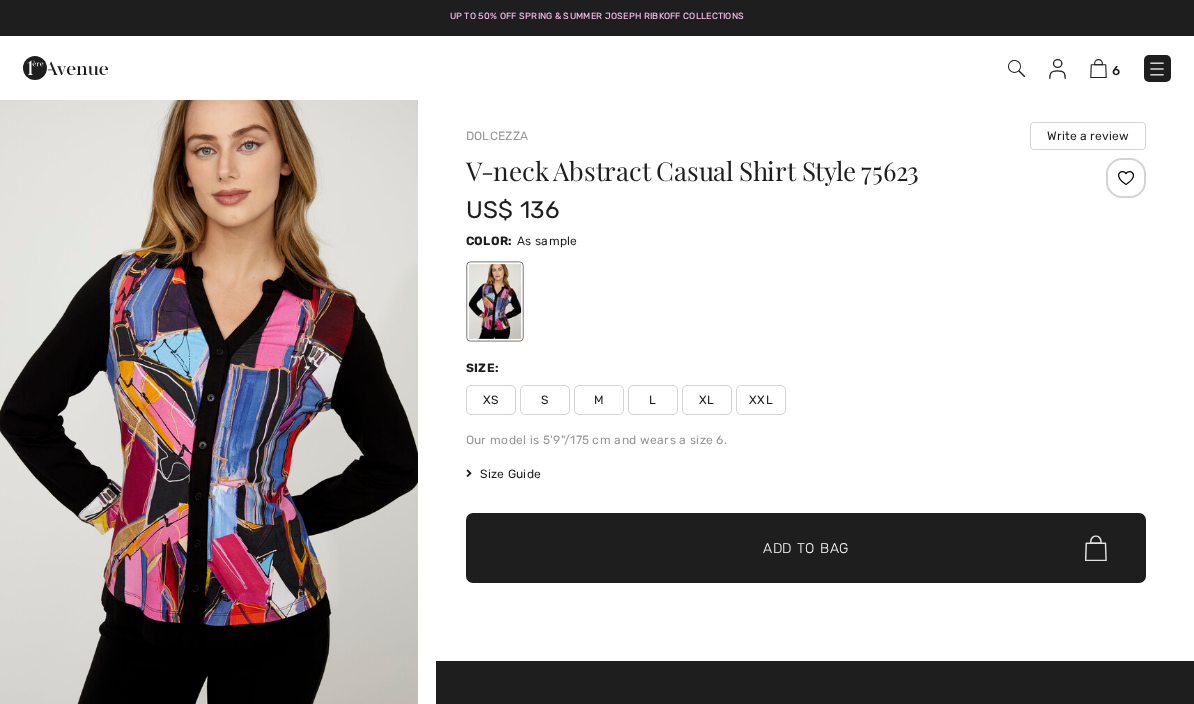 scroll, scrollTop: 0, scrollLeft: 0, axis: both 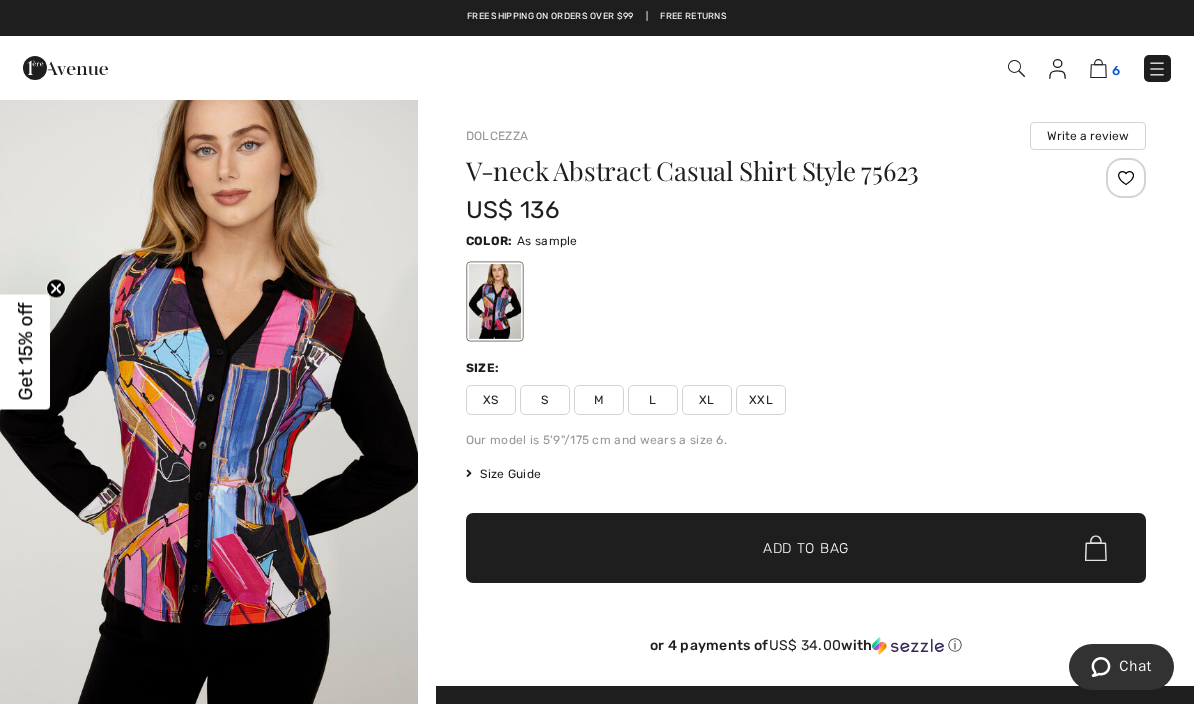 click at bounding box center [1098, 68] 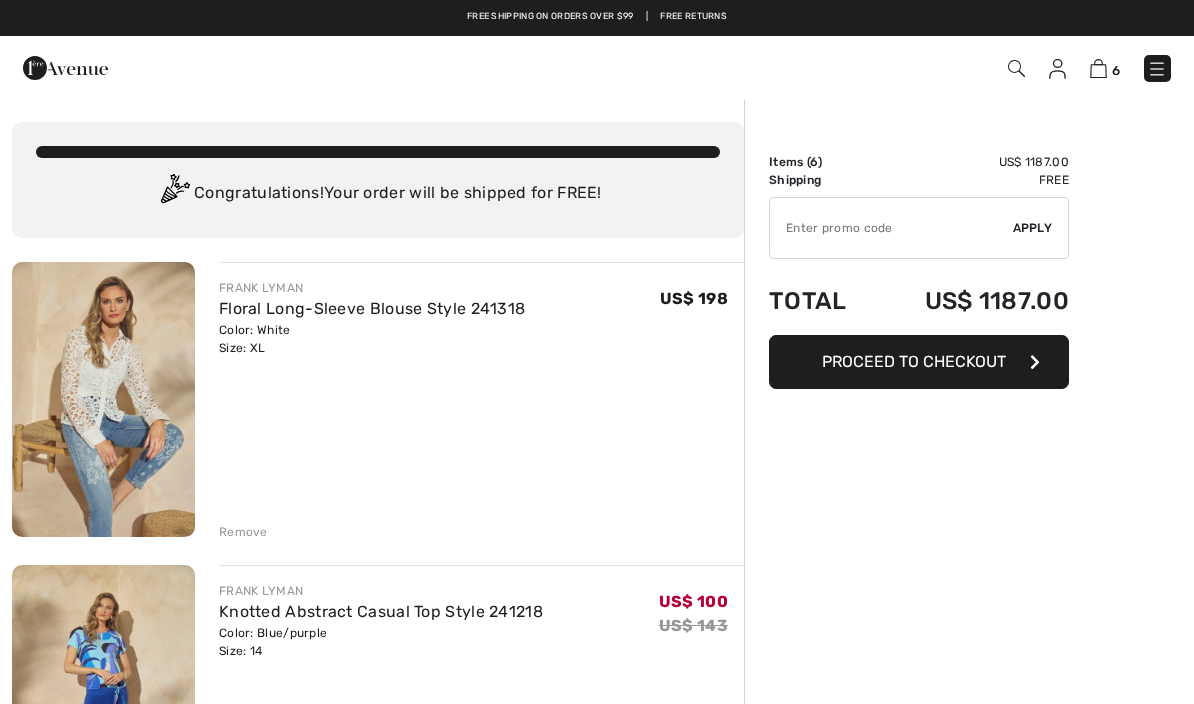 scroll, scrollTop: 0, scrollLeft: 0, axis: both 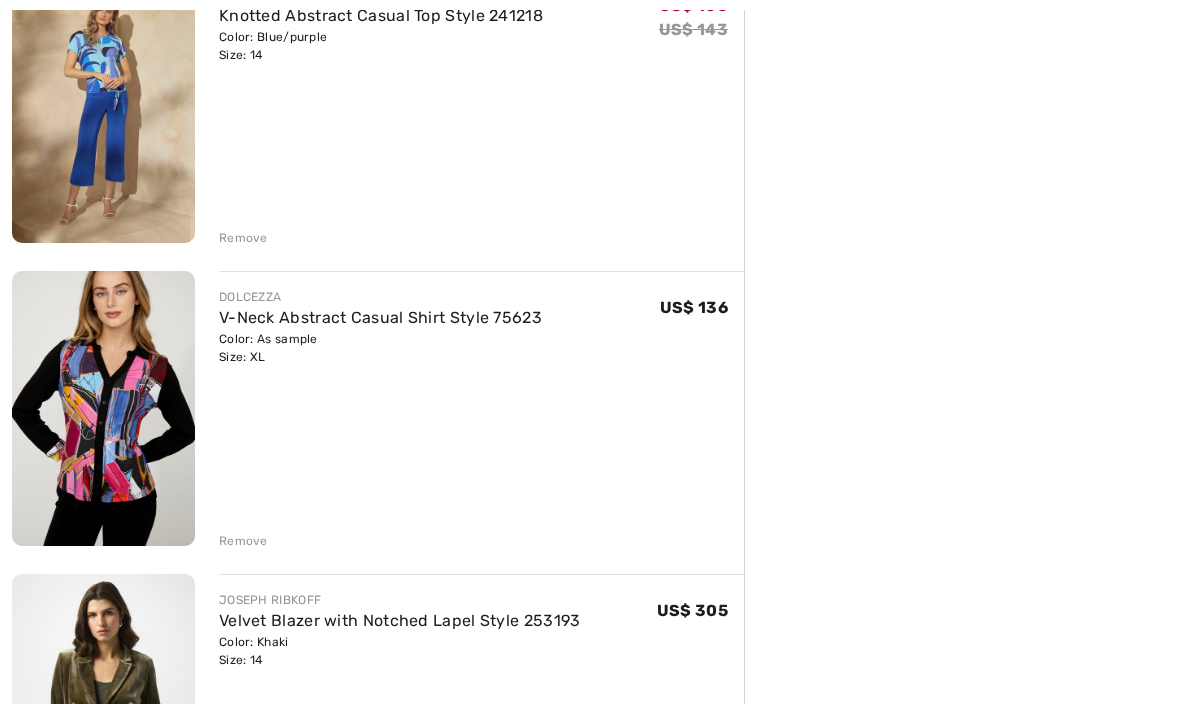 click on "Remove" at bounding box center [243, 541] 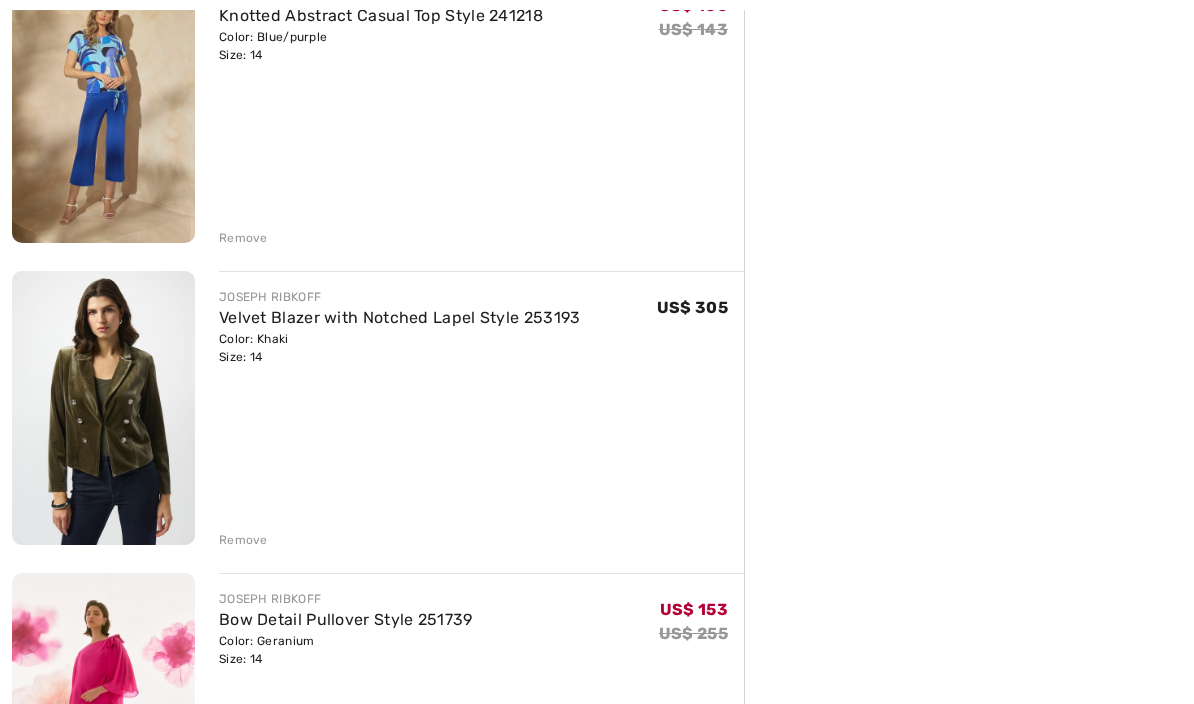 click at bounding box center [103, 408] 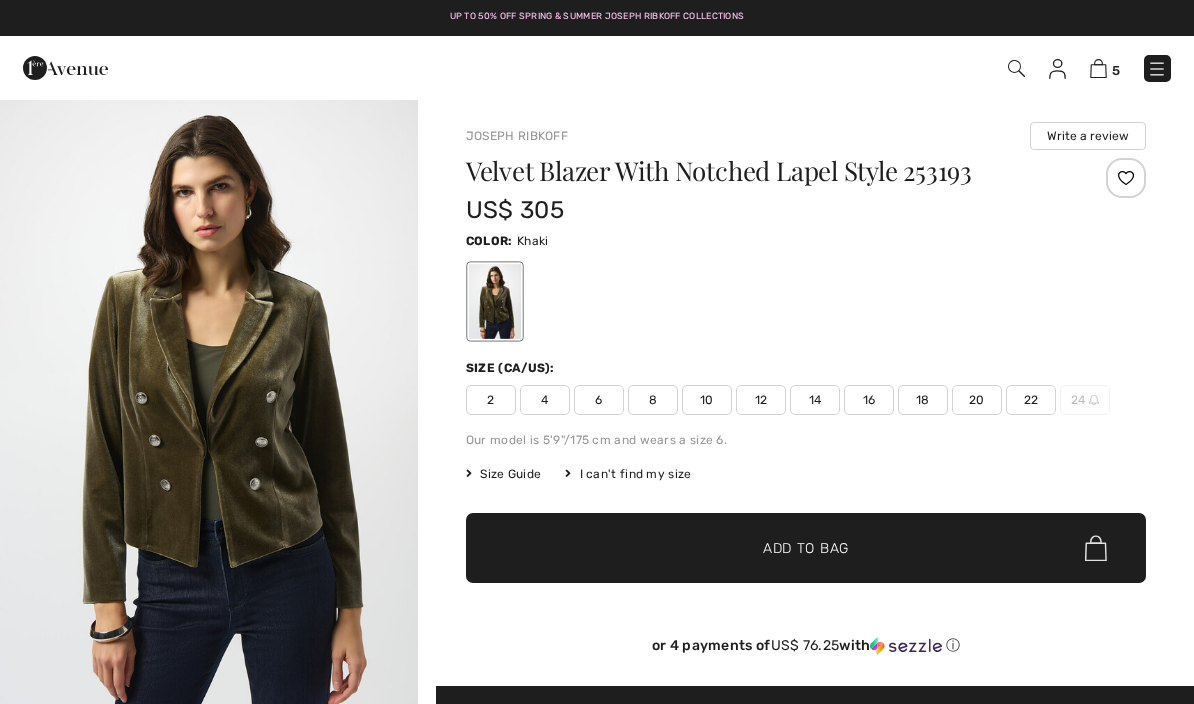 scroll, scrollTop: 0, scrollLeft: 0, axis: both 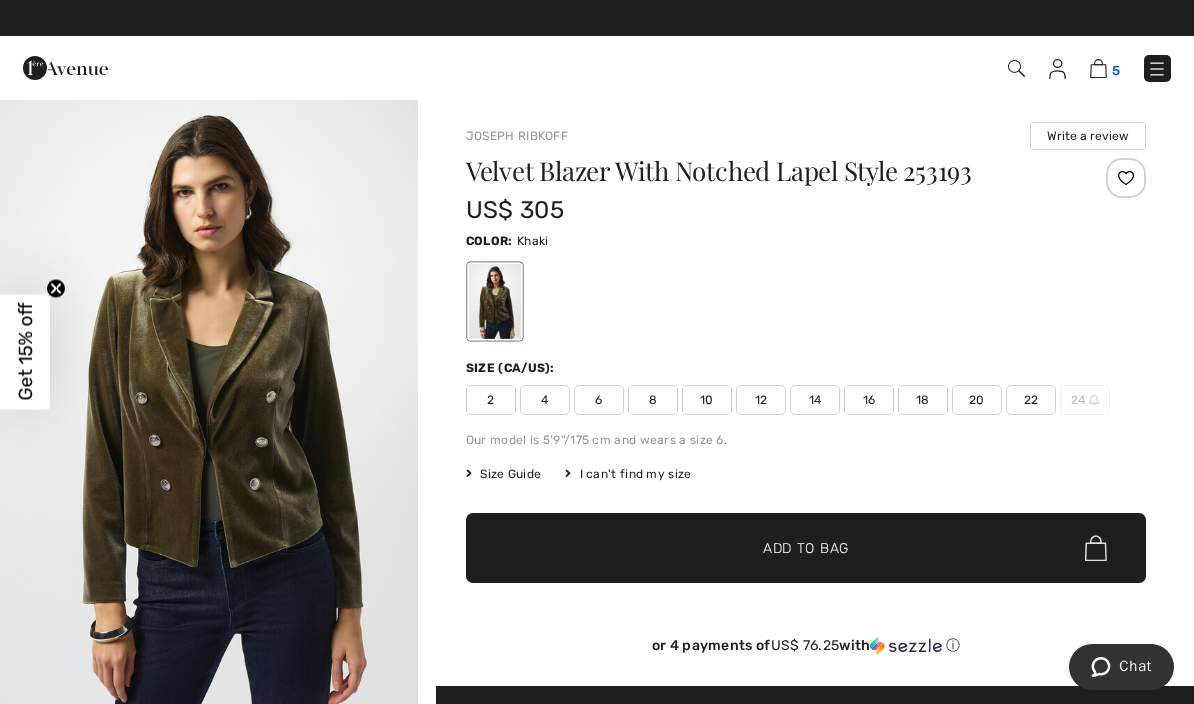 click at bounding box center [1098, 68] 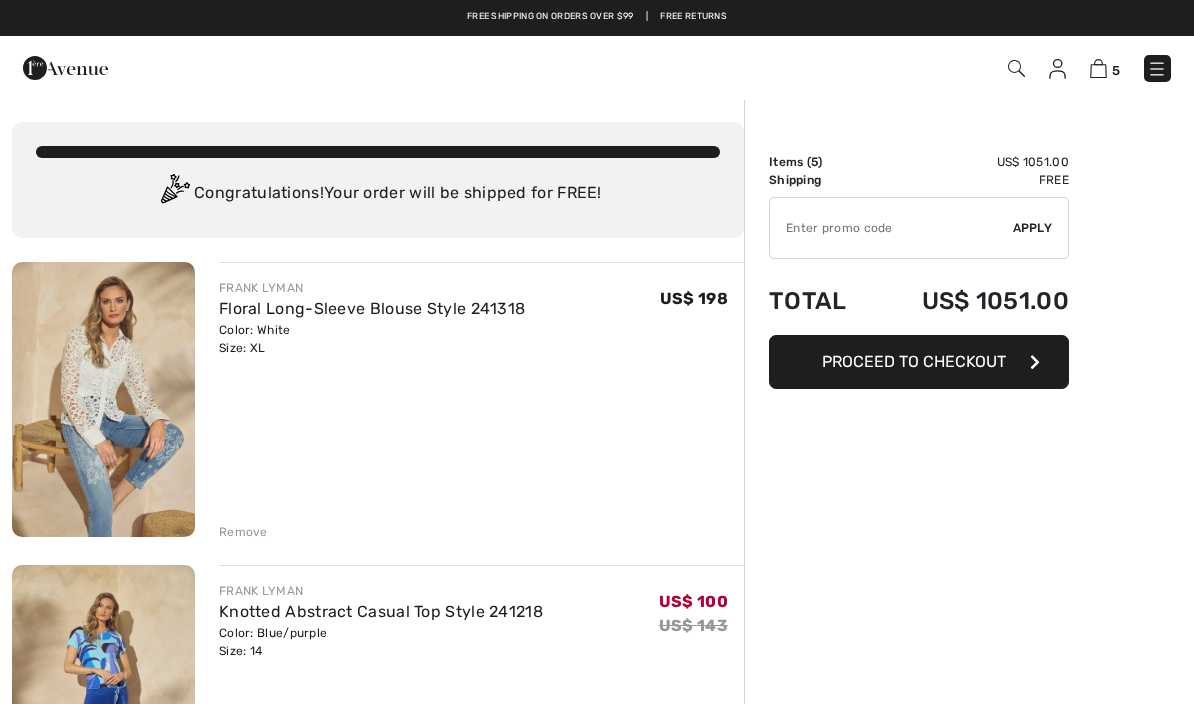 scroll, scrollTop: 0, scrollLeft: 0, axis: both 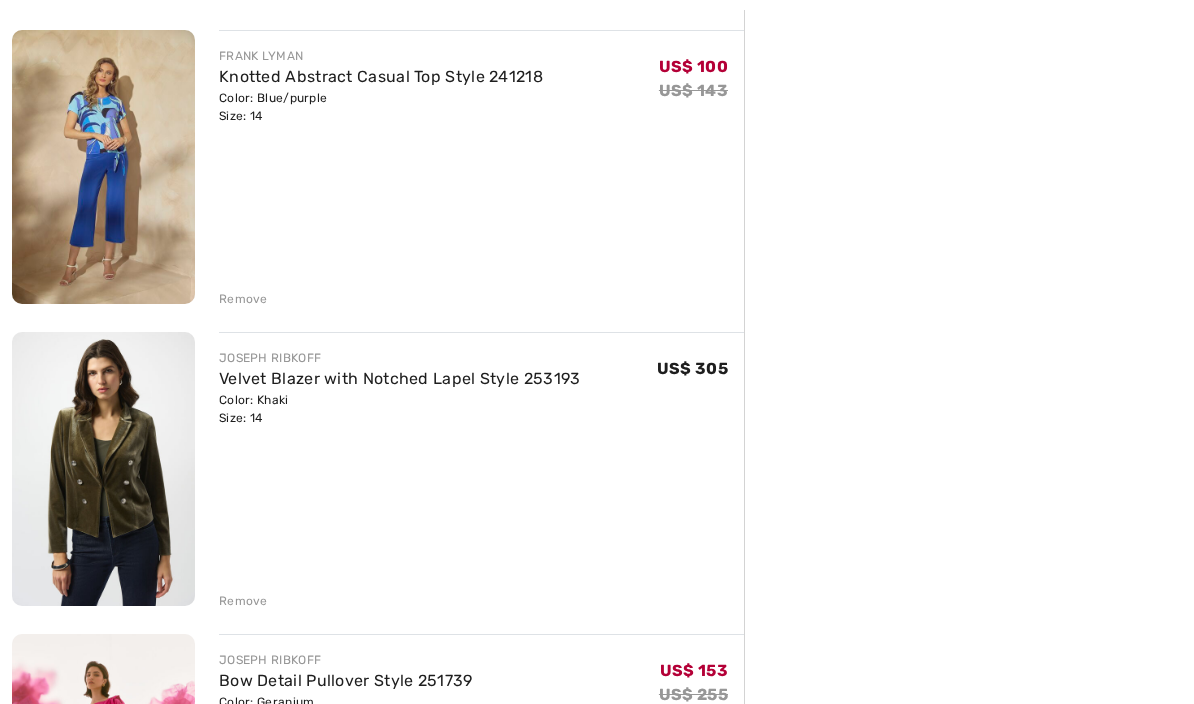 click on "Remove" at bounding box center (243, 601) 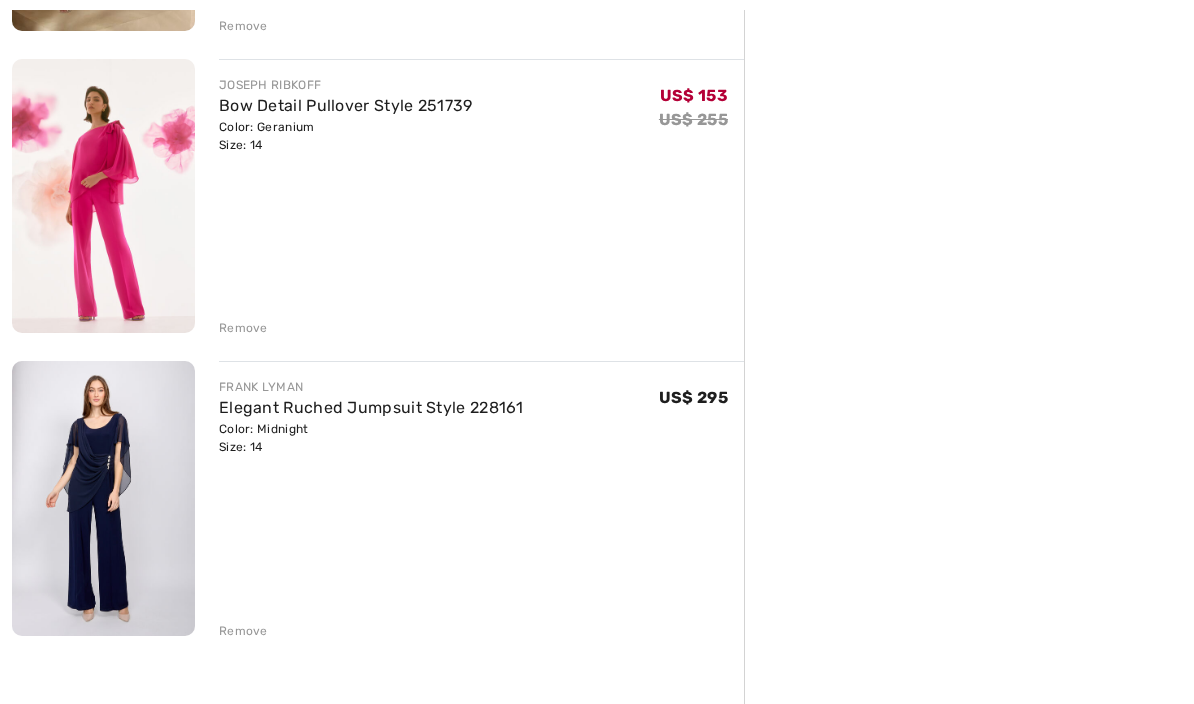 scroll, scrollTop: 821, scrollLeft: 0, axis: vertical 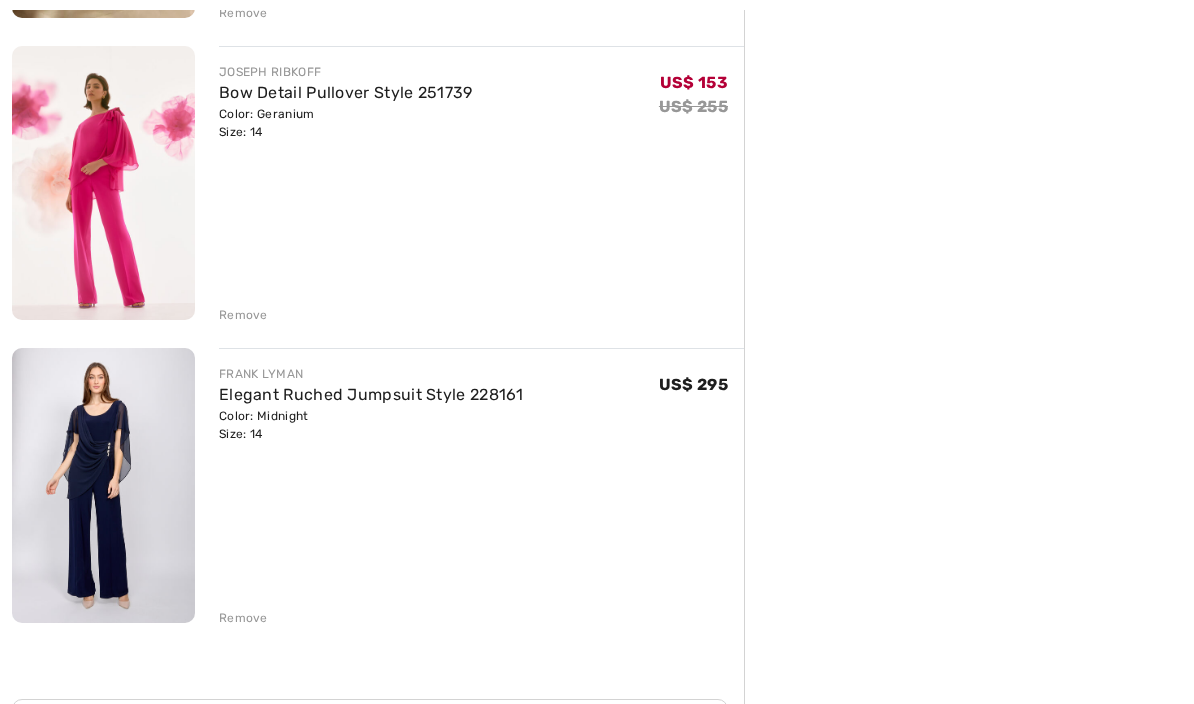 click on "Remove" at bounding box center [243, 315] 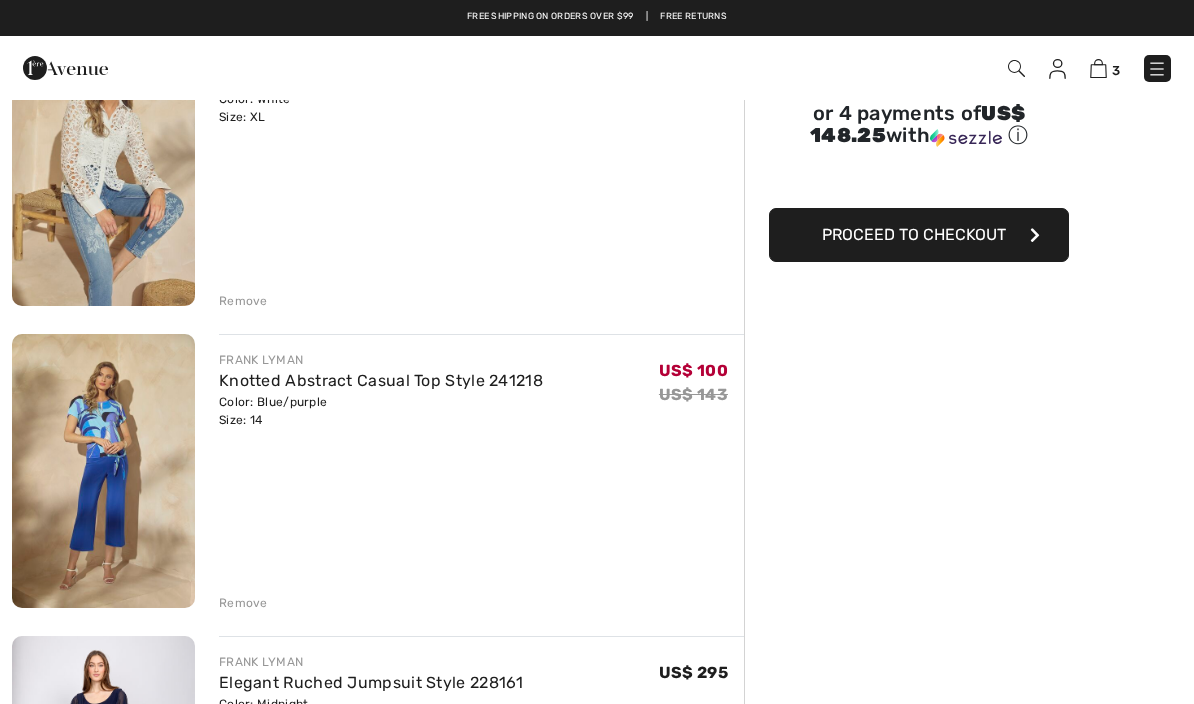 scroll, scrollTop: 158, scrollLeft: 0, axis: vertical 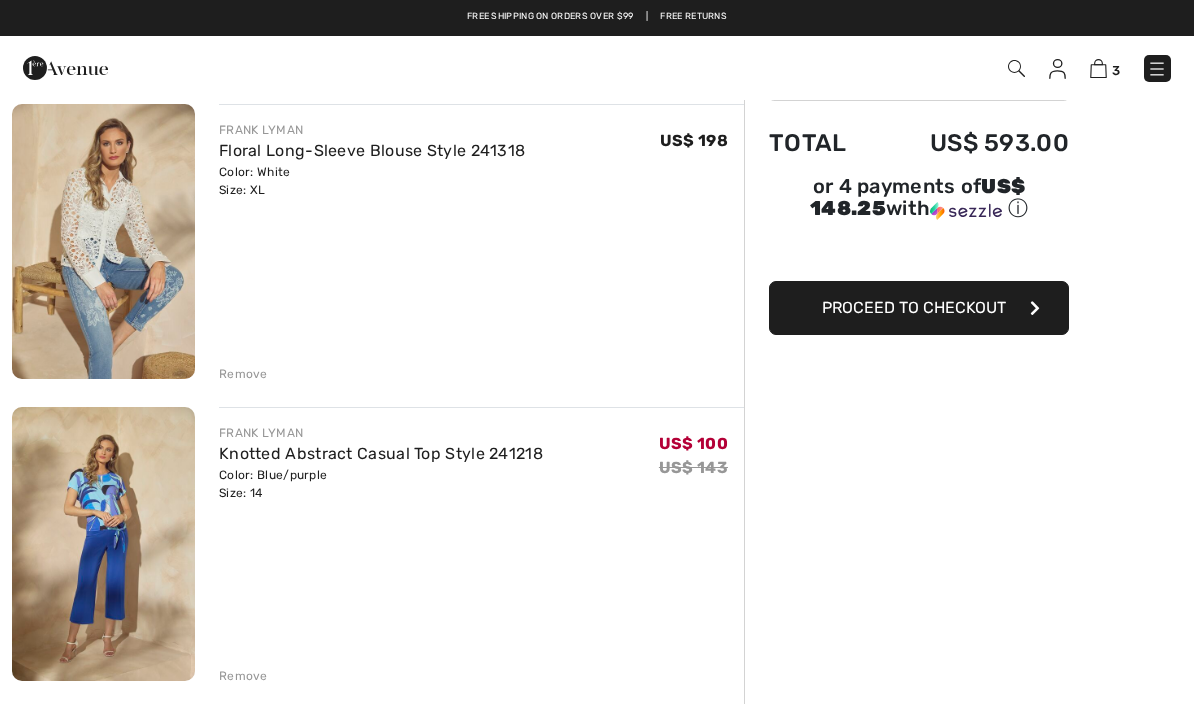 click on "FRANK LYMAN
Floral Long-Sleeve Blouse Style 241318
Color: White
Size: XL
Final Sale
US$ 198
US$ 198
Remove
FRANK LYMAN
Knotted Abstract Casual Top Style 241218" at bounding box center (378, 802) 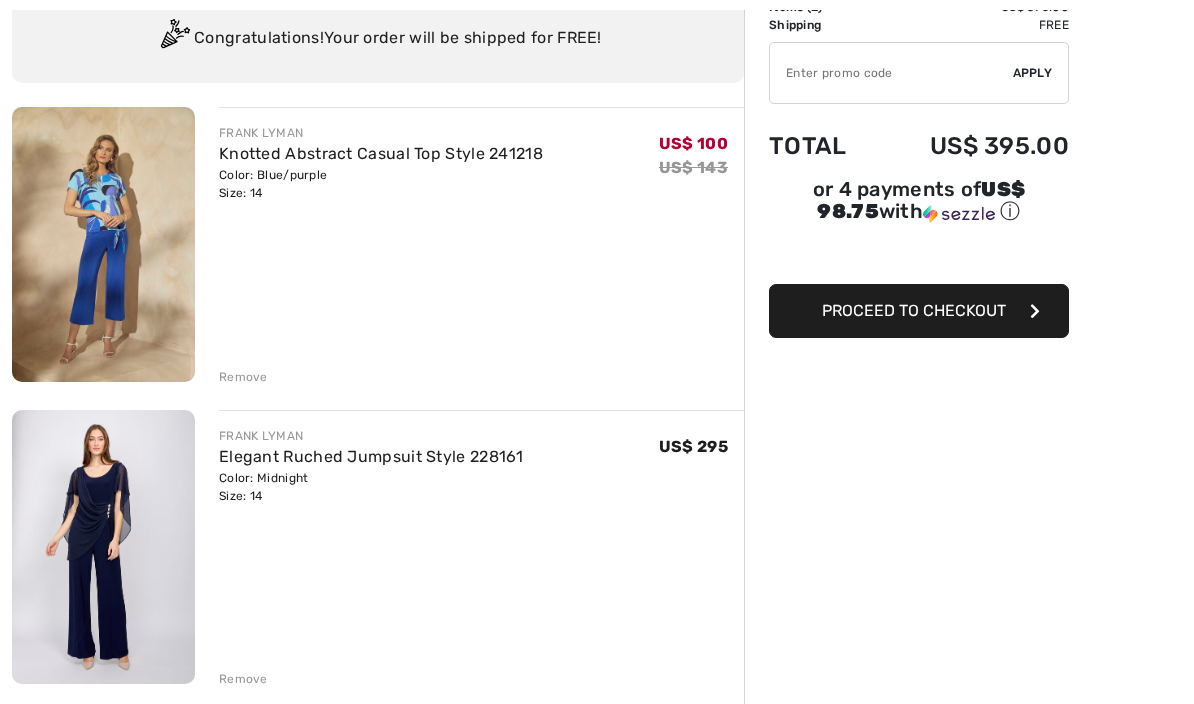 scroll, scrollTop: 114, scrollLeft: 0, axis: vertical 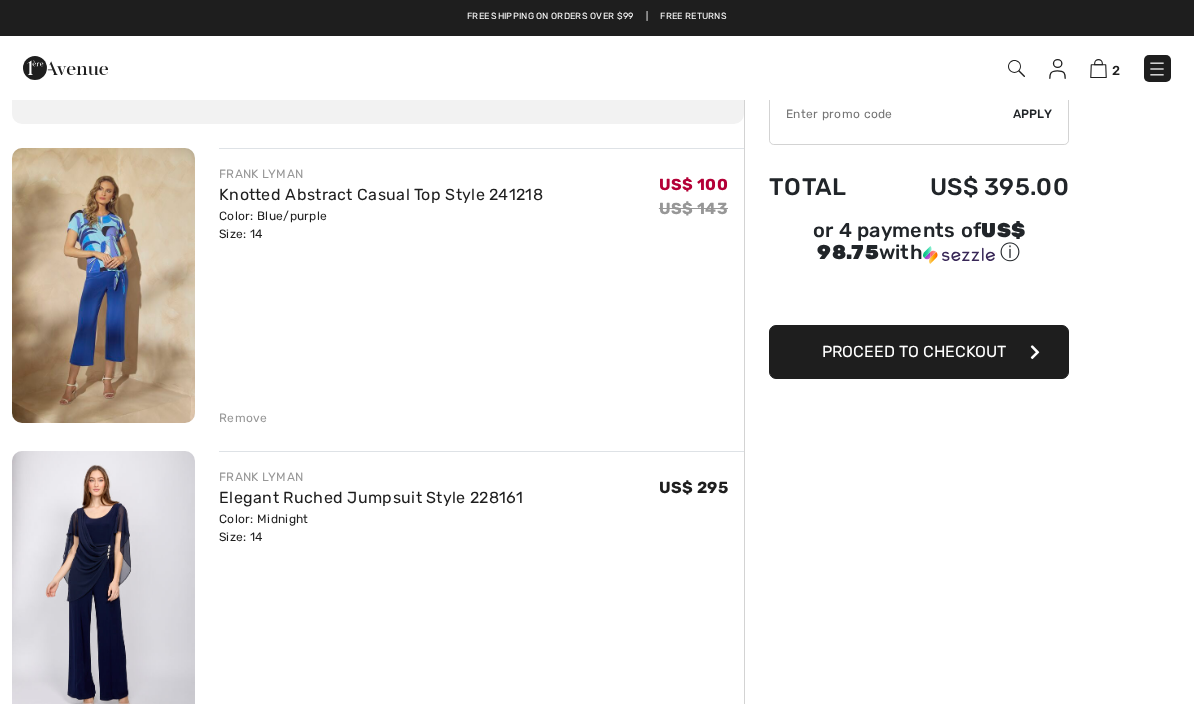click at bounding box center [103, 285] 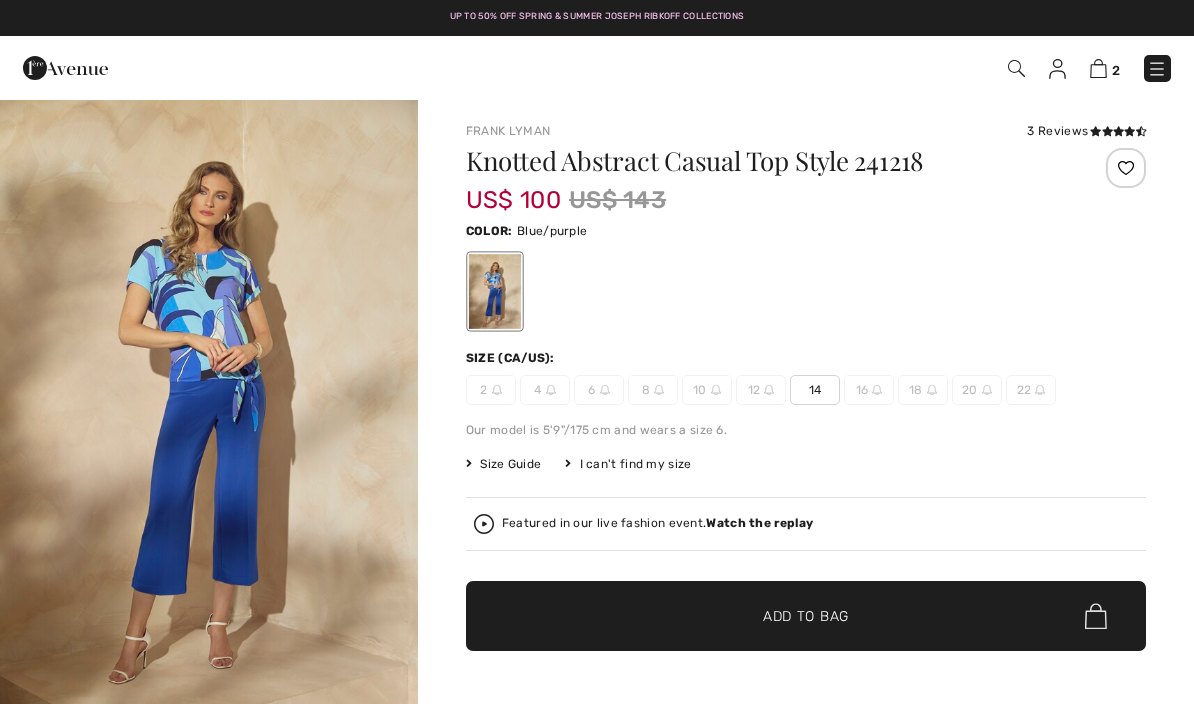 scroll, scrollTop: 0, scrollLeft: 0, axis: both 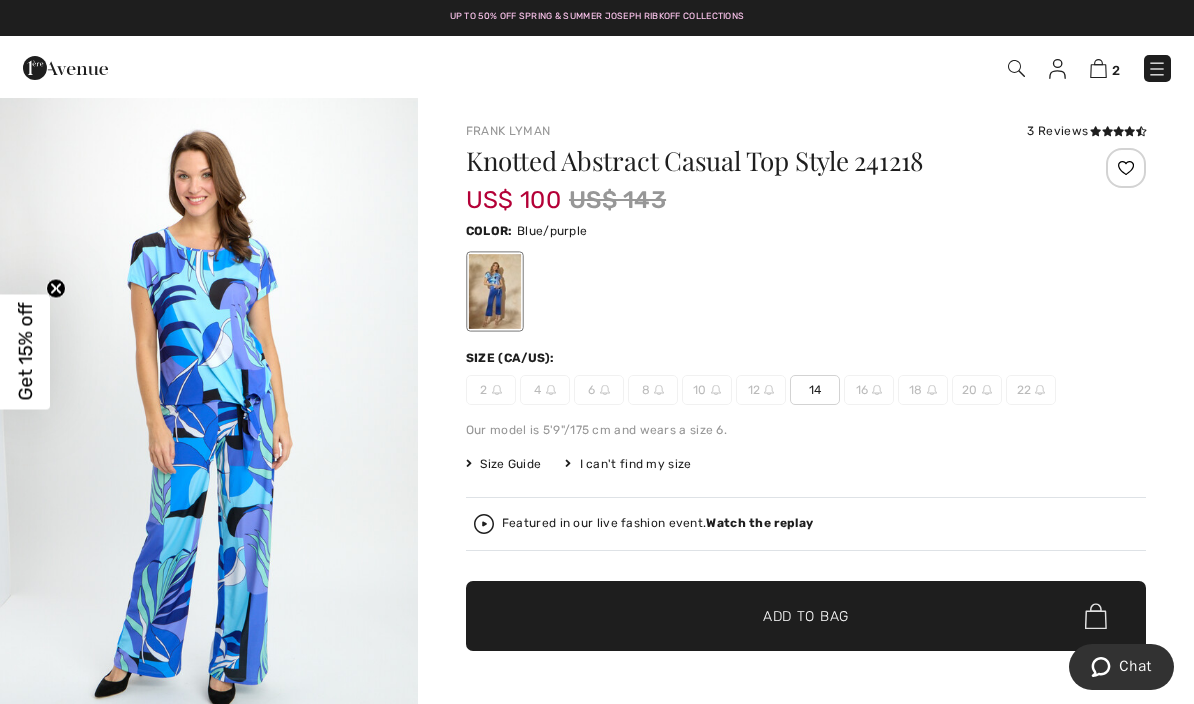 click at bounding box center (209, 409) 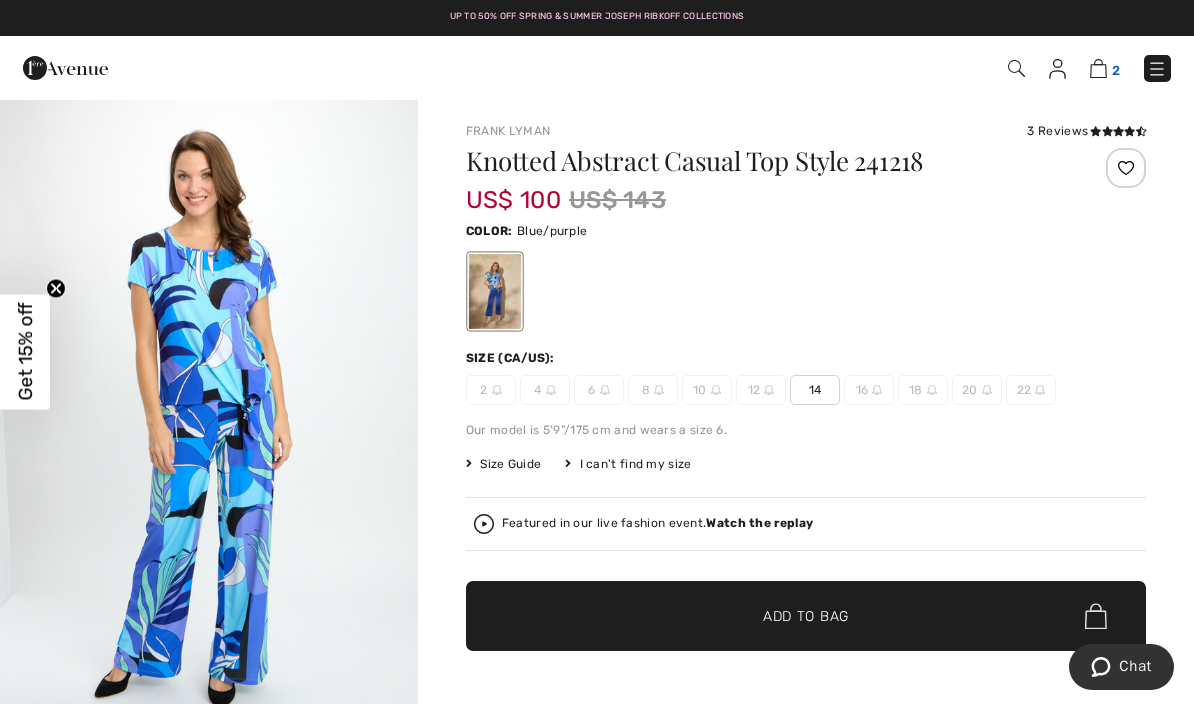 click on "2" at bounding box center (1116, 70) 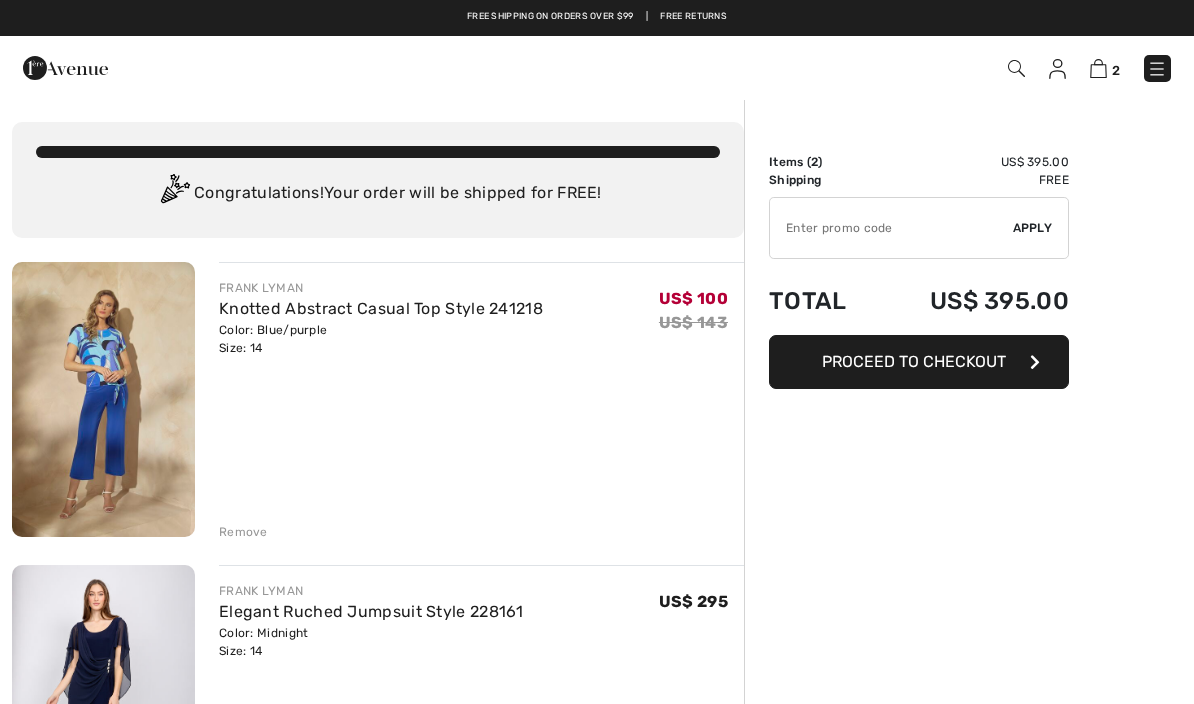scroll, scrollTop: 0, scrollLeft: 0, axis: both 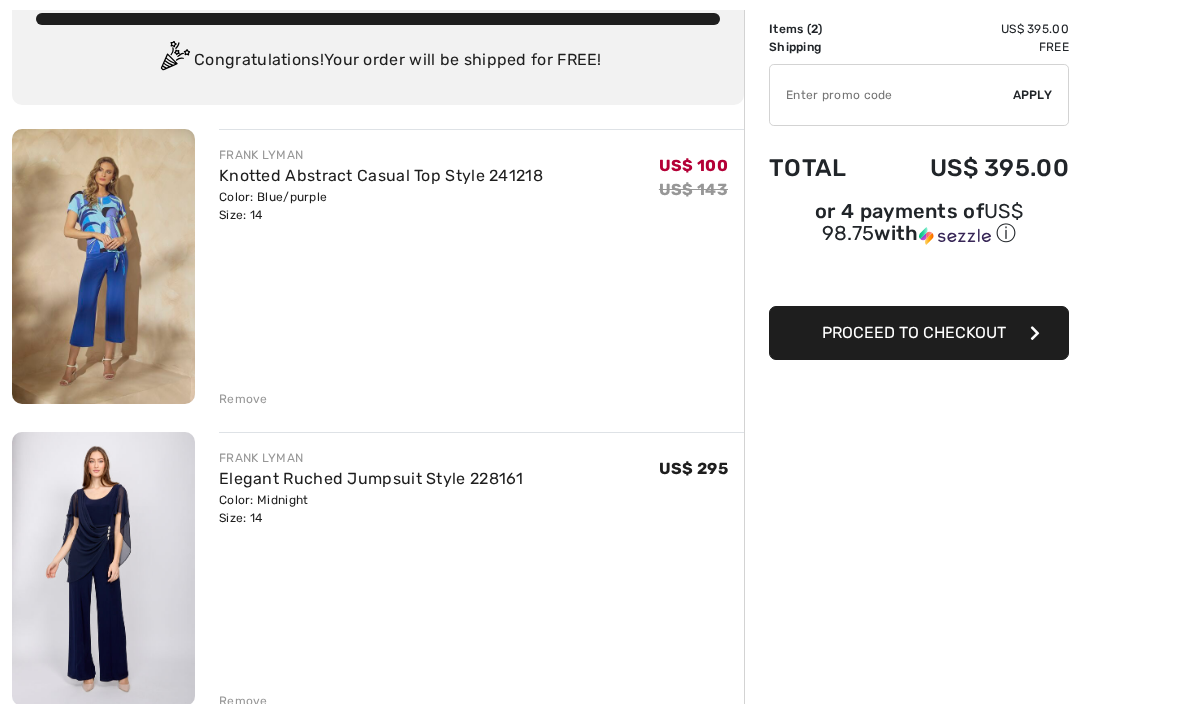click on "FRANK LYMAN
Knotted Abstract Casual Top Style 241218
Color: Blue/purple
Size: 14
Final Sale
US$ 100
US$ 143
US$ 100
US$ 143
Remove
FRANK LYMAN
Elegant Ruched Jumpsuit Style 228161" at bounding box center (378, 675) 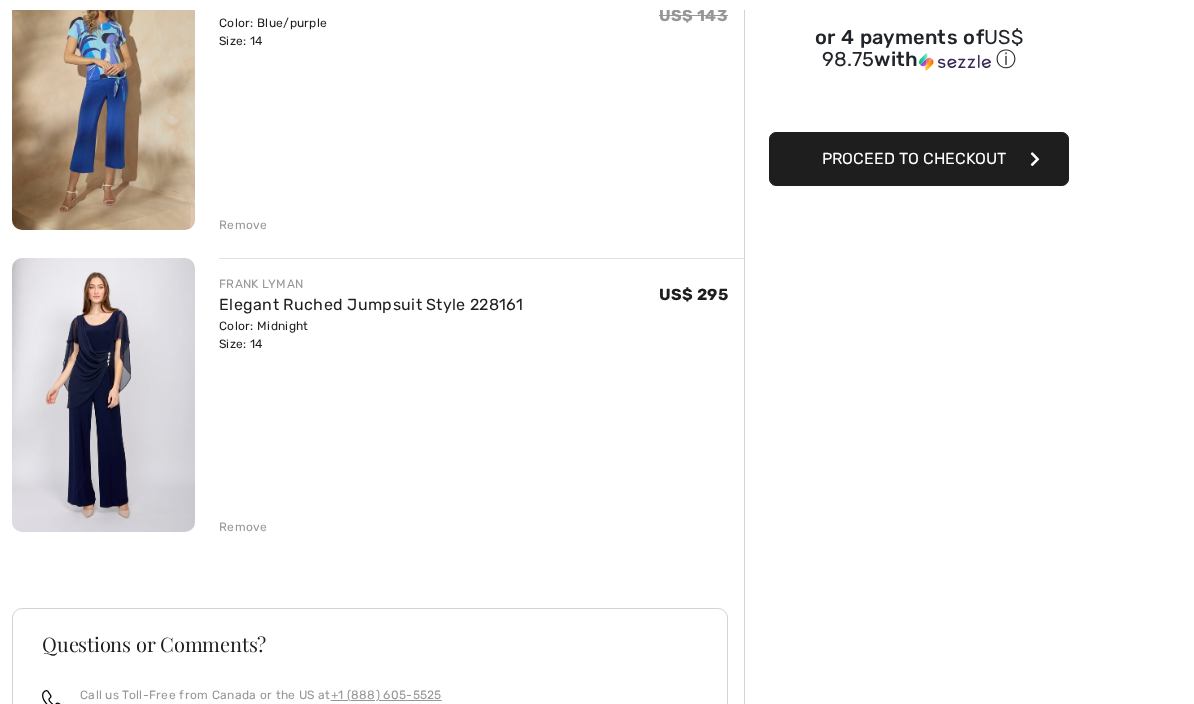 scroll, scrollTop: 524, scrollLeft: 0, axis: vertical 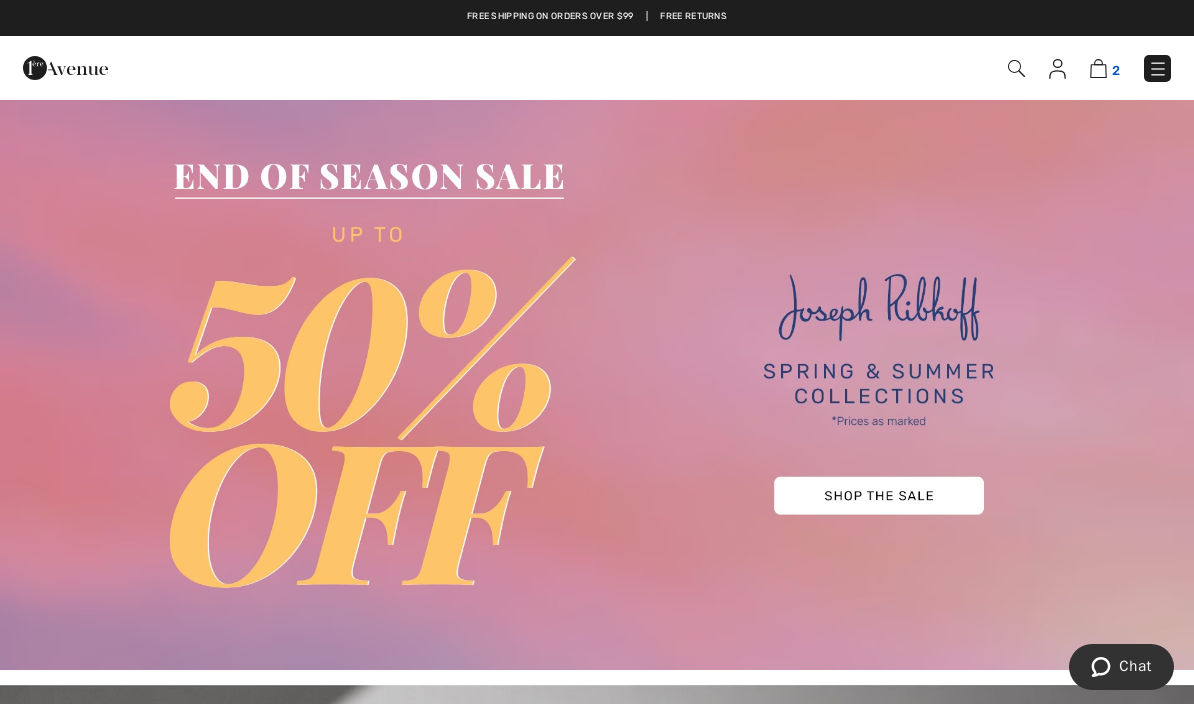 click at bounding box center (1098, 68) 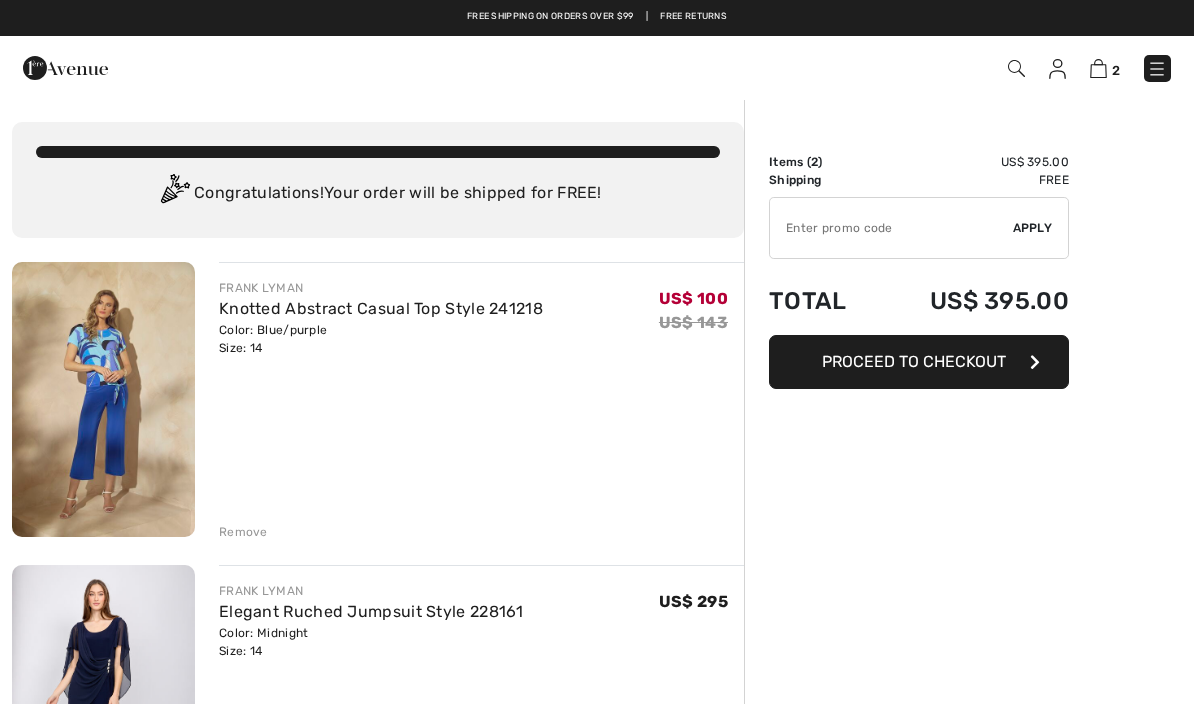 scroll, scrollTop: 0, scrollLeft: 0, axis: both 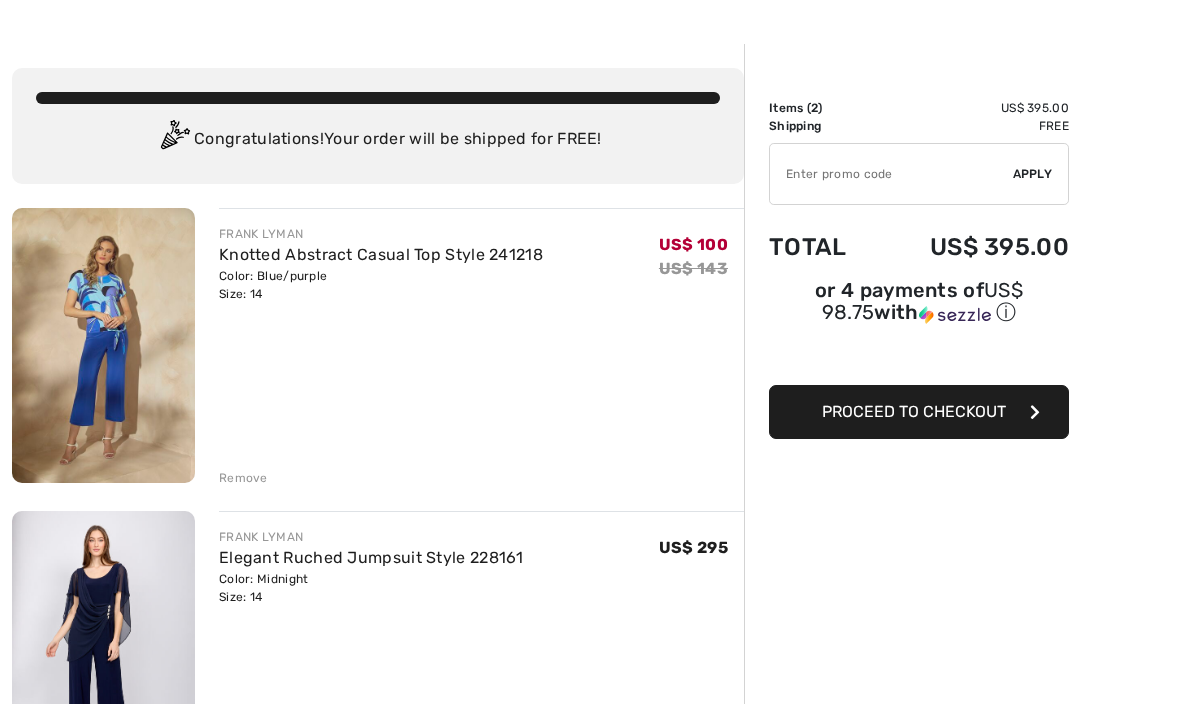 click on "[FIRST] [LAST]
Knotted Abstract Casual Top Style 241218
Color: Blue/purple
Size: 14
Final Sale
US$ 100
US$ 143
US$ 100
US$ 143
Remove
[FIRST] [LAST]
Elegant Ruched Jumpsuit Style 228161" at bounding box center (378, 755) 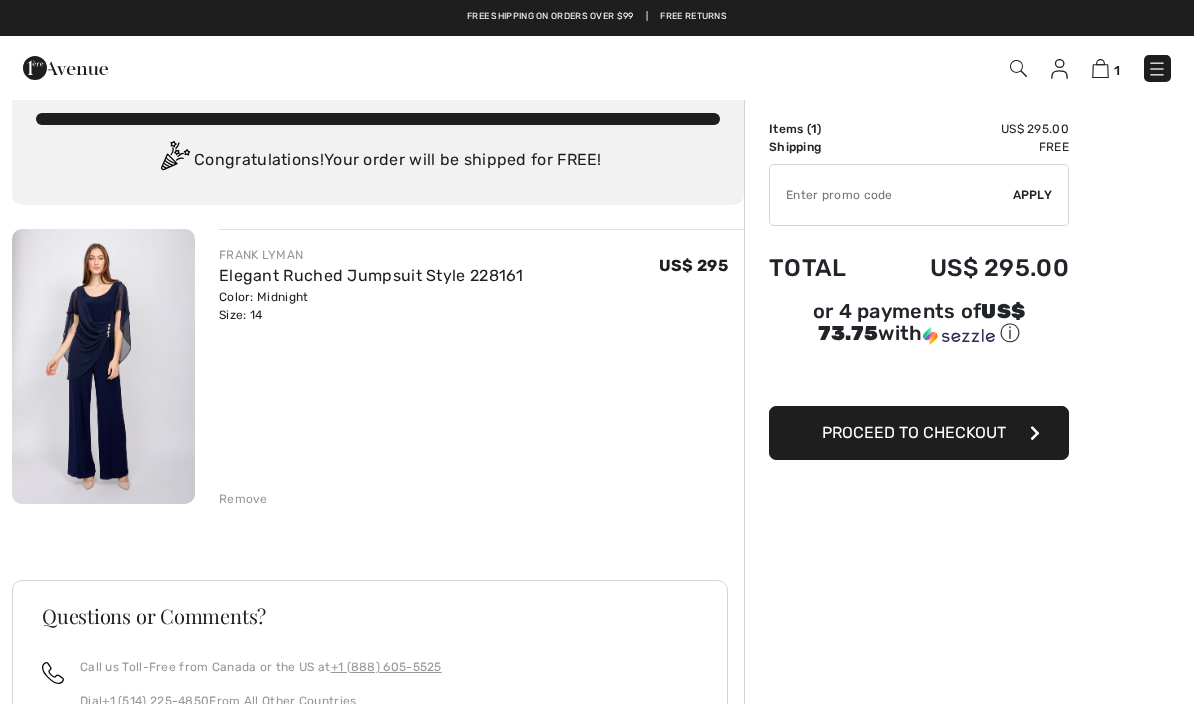 scroll, scrollTop: 0, scrollLeft: 0, axis: both 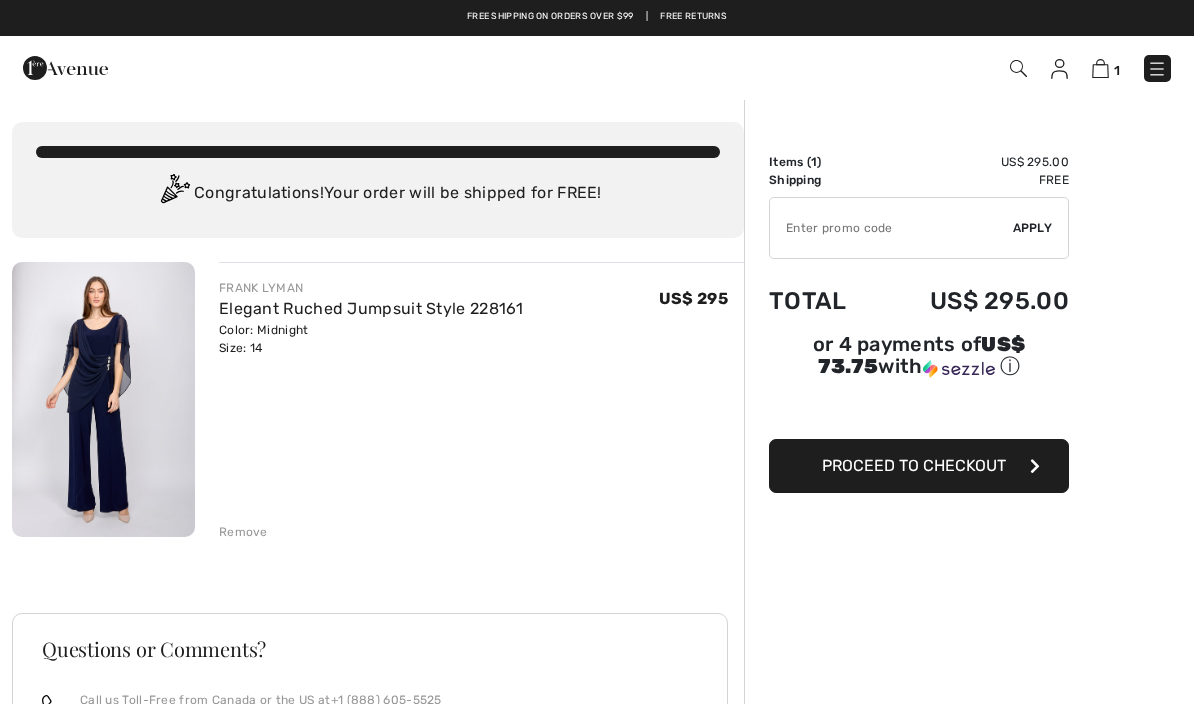 click on "Proceed to Checkout" at bounding box center (919, 466) 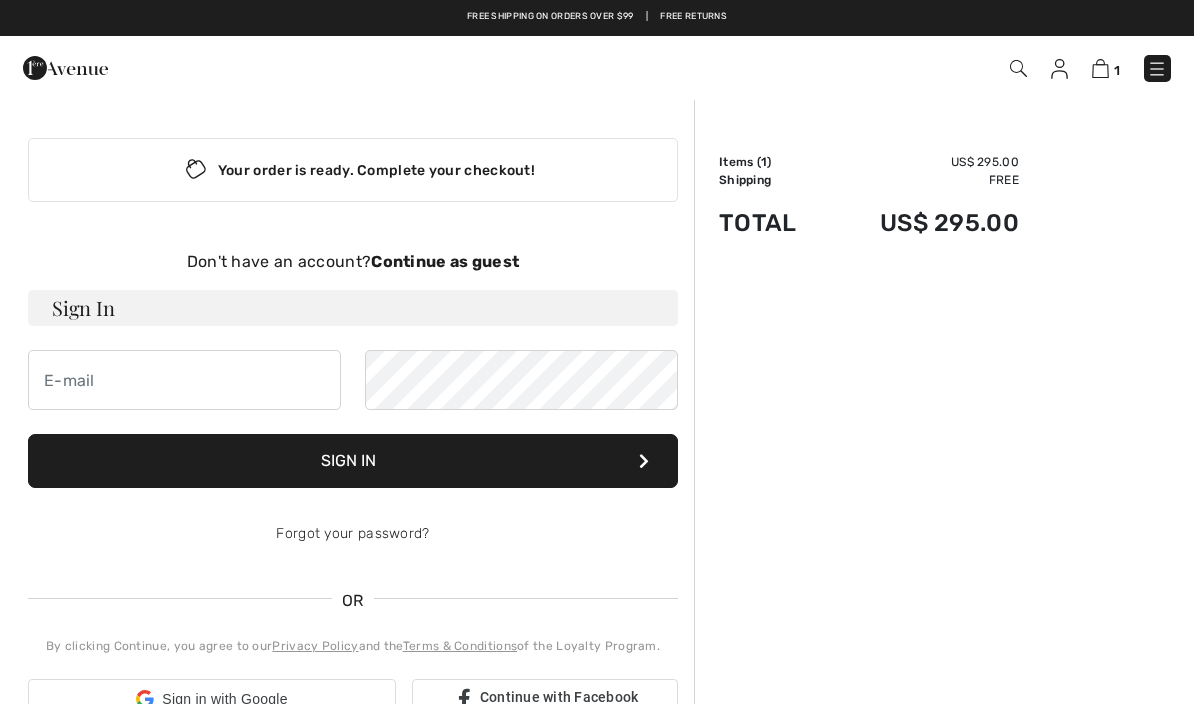 scroll, scrollTop: 0, scrollLeft: 0, axis: both 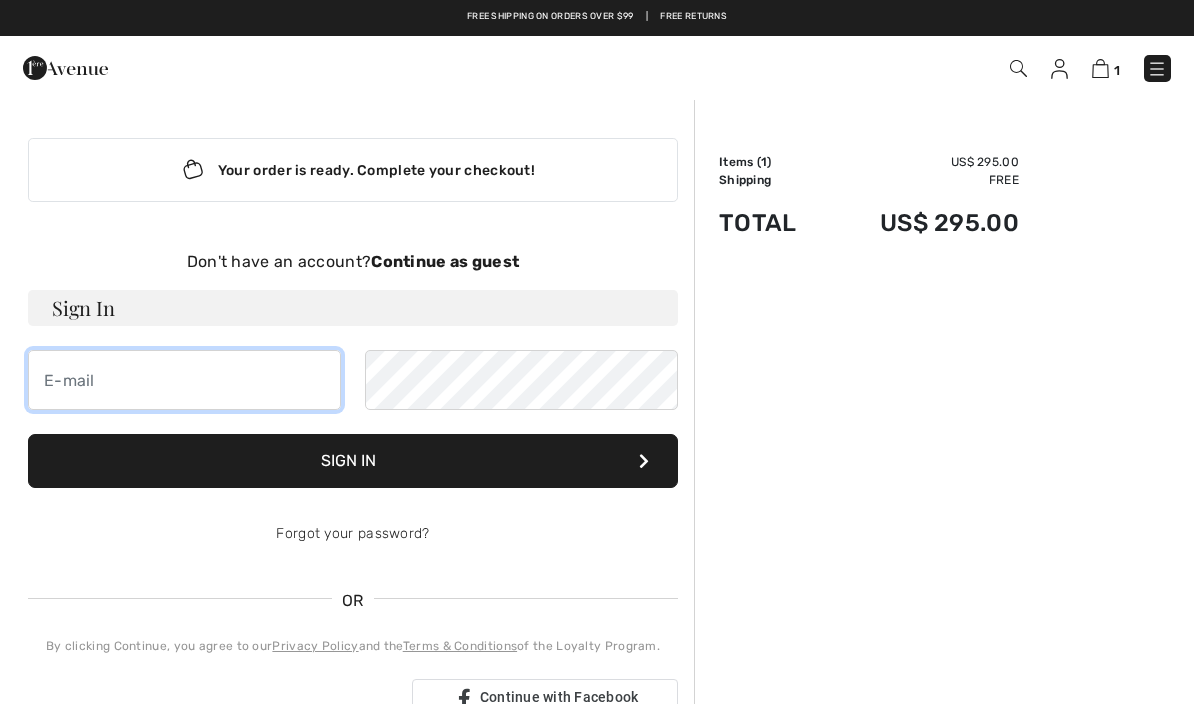 click at bounding box center (184, 380) 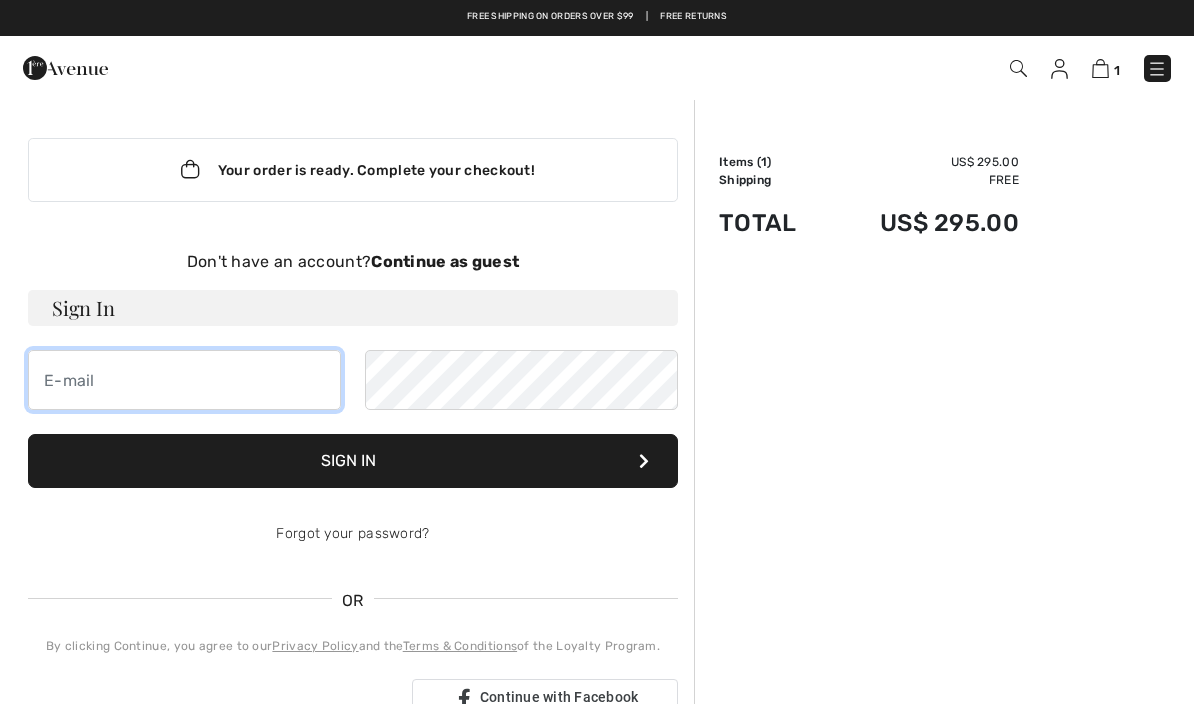 type on "[EMAIL]" 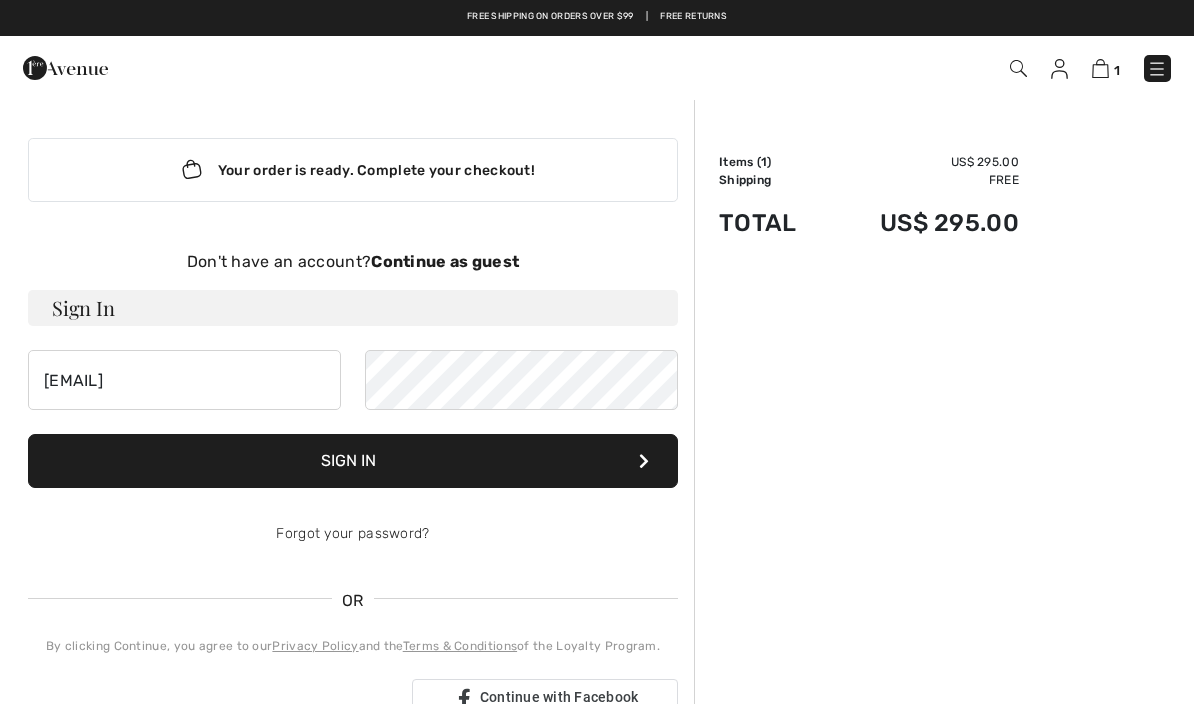 click on "Sign In" at bounding box center (353, 461) 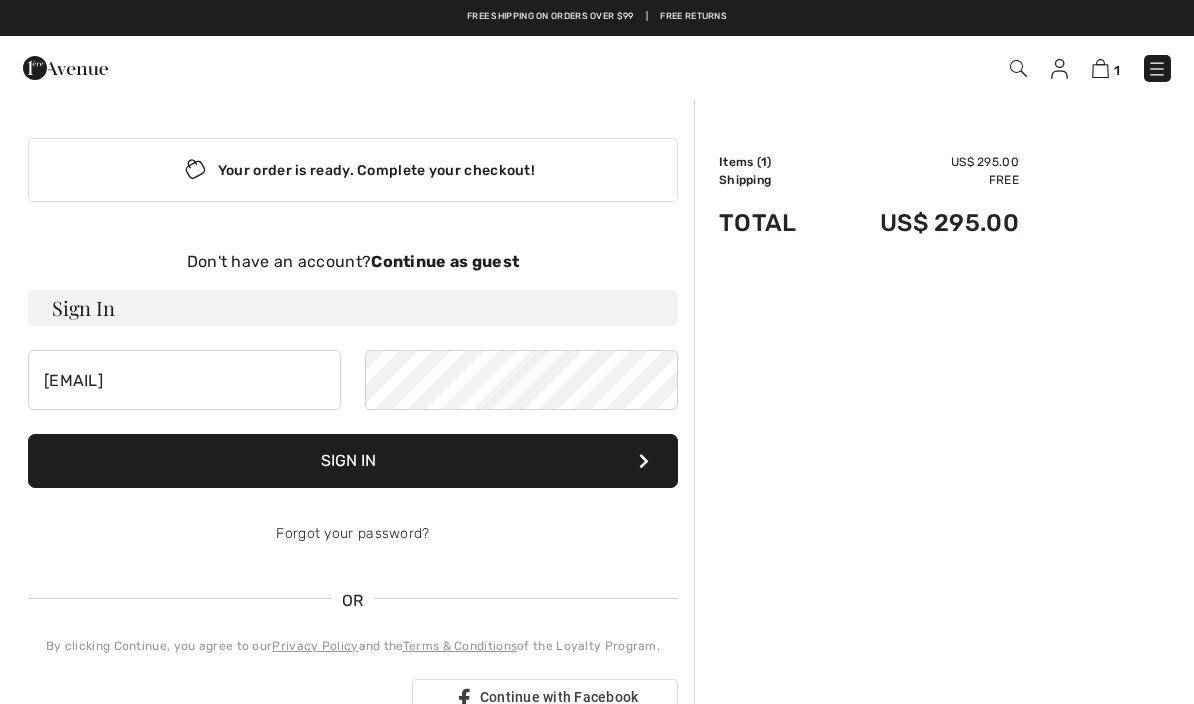 click on "Sign In" at bounding box center [353, 461] 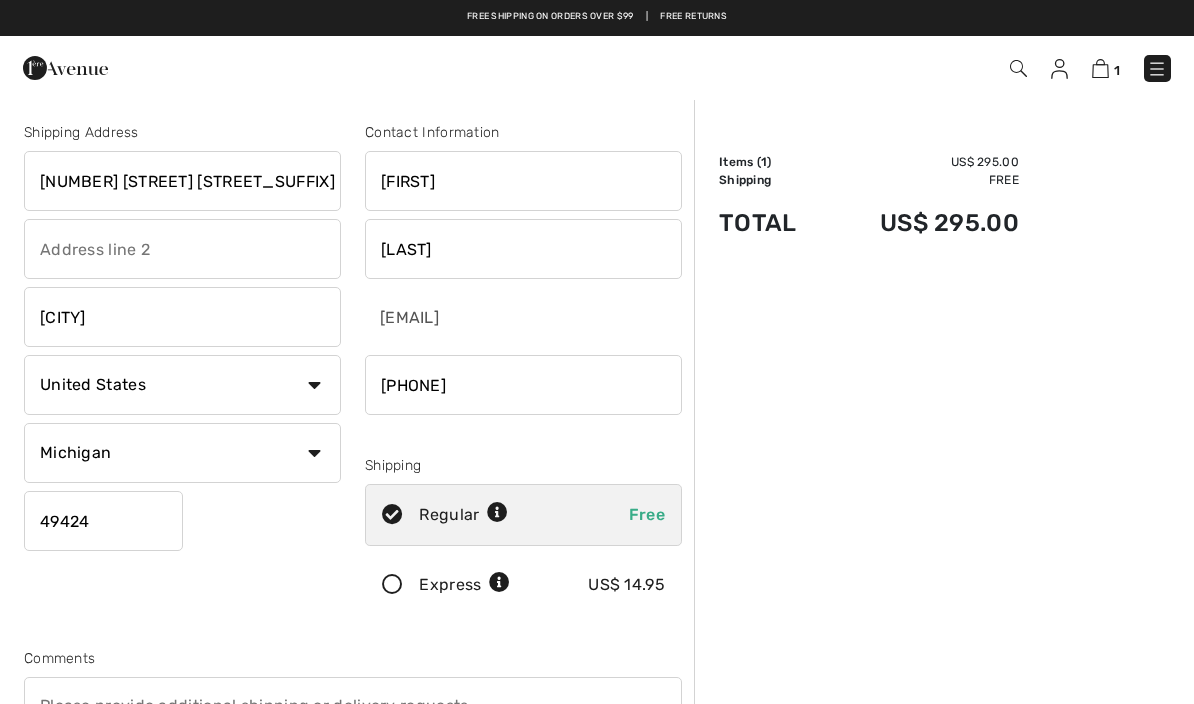 scroll, scrollTop: 0, scrollLeft: 0, axis: both 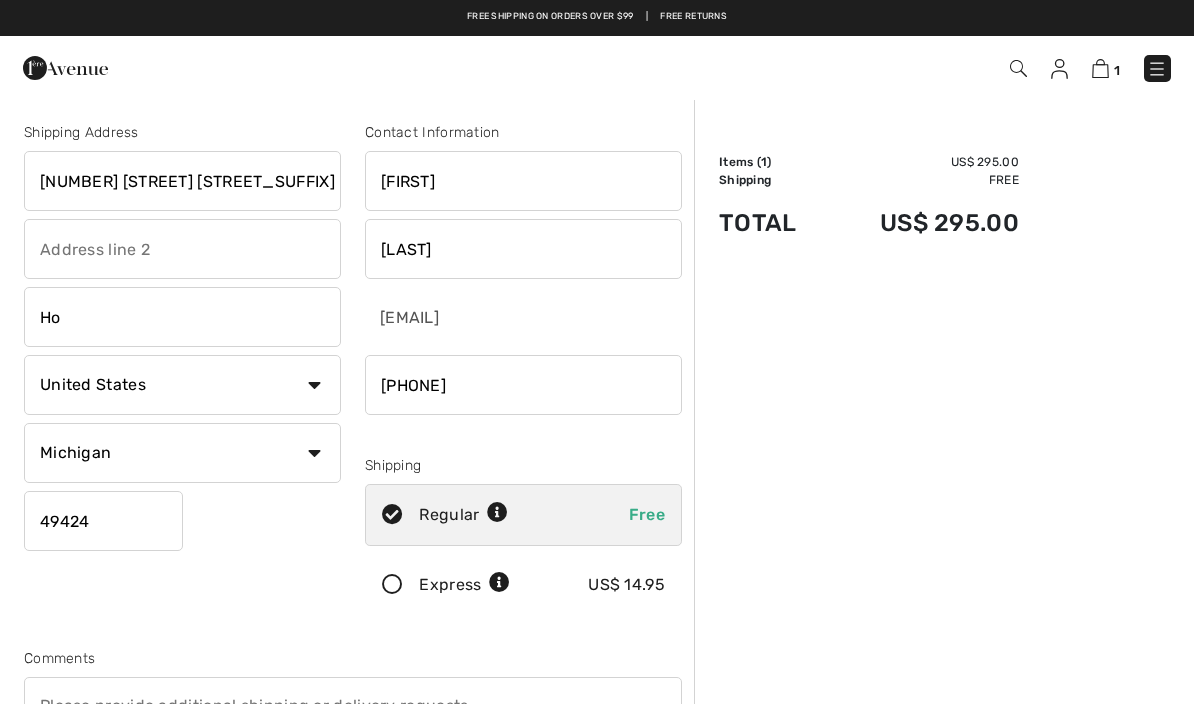 type on "H" 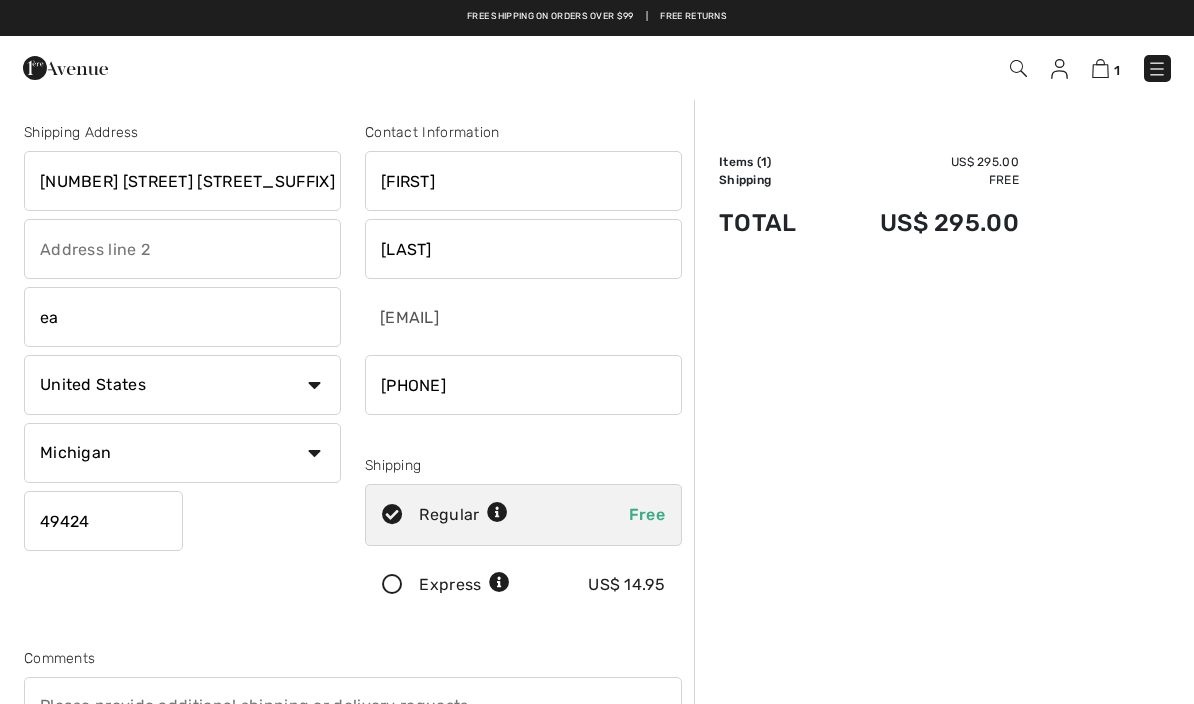 type on "e" 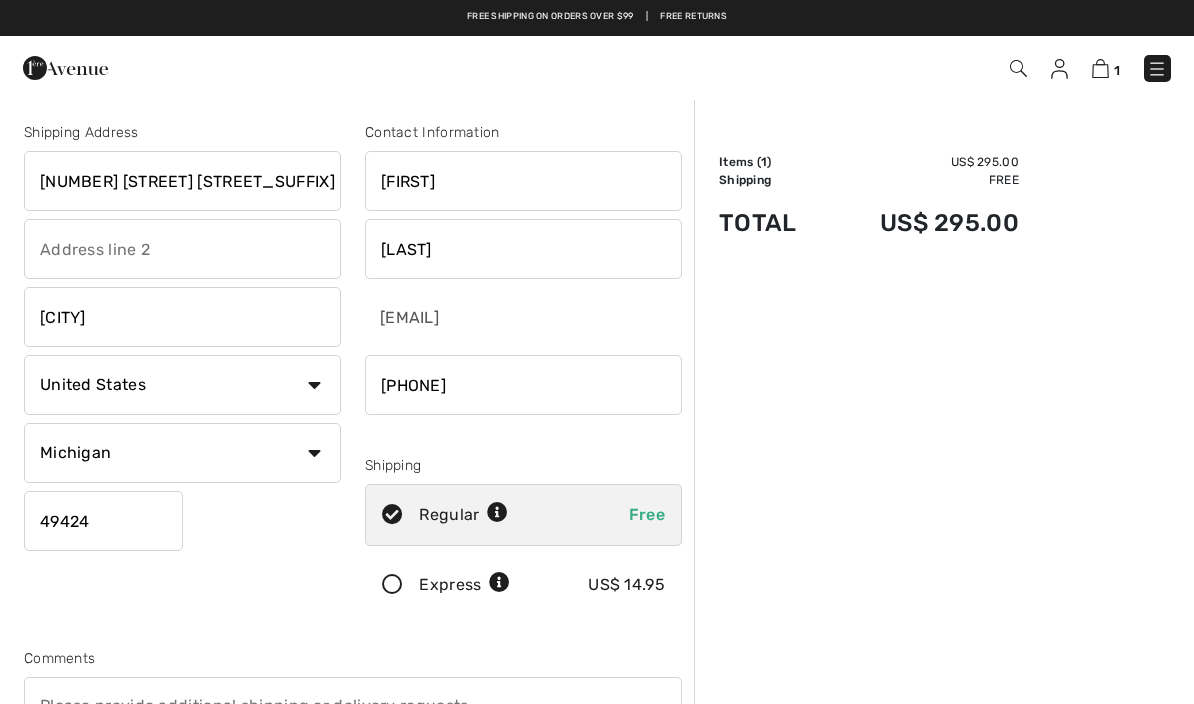 type on "East Jordan" 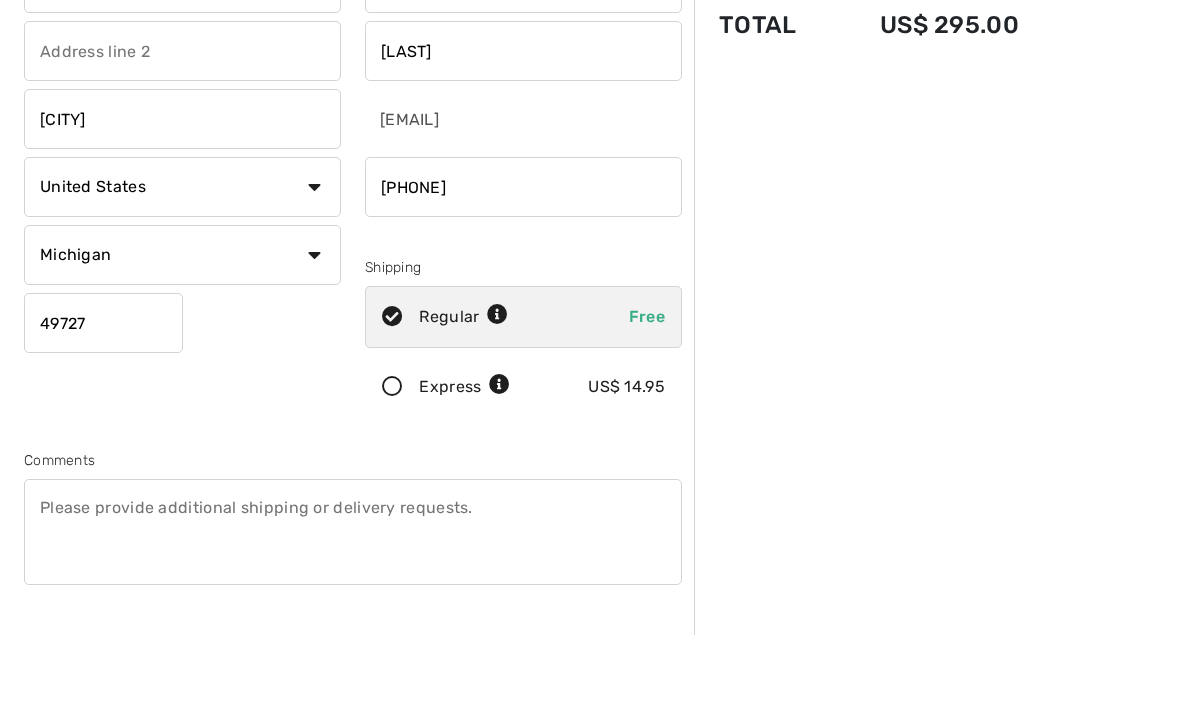 scroll, scrollTop: 153, scrollLeft: 0, axis: vertical 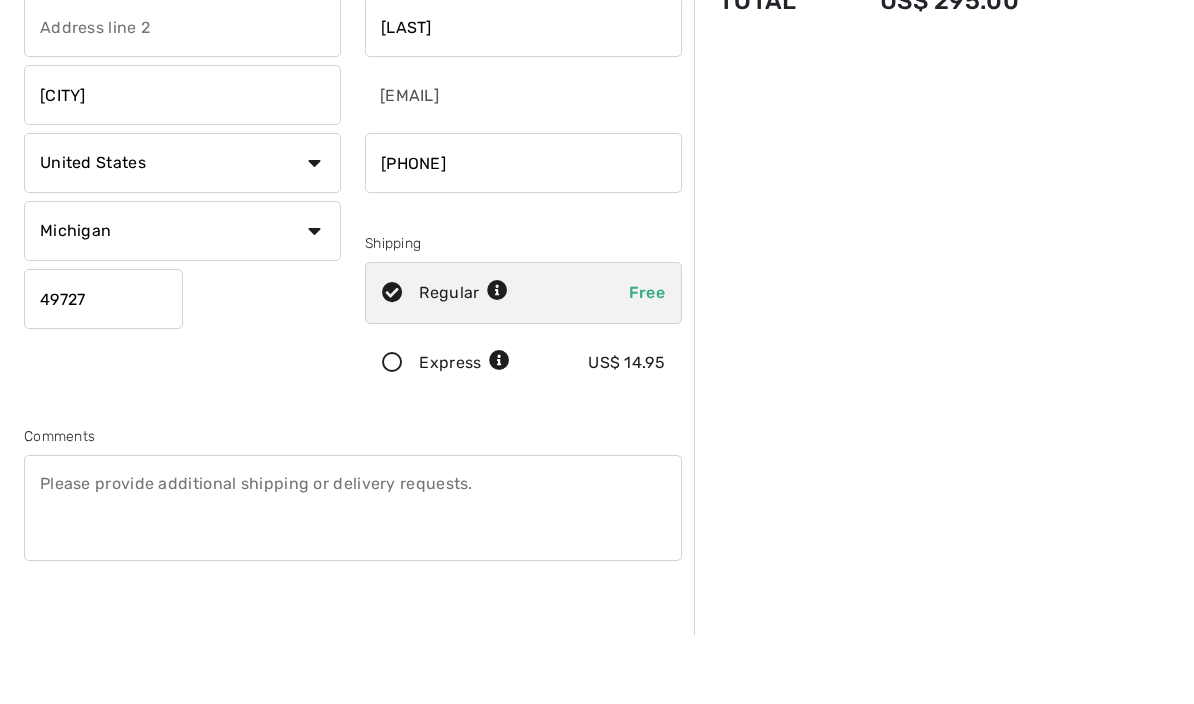 type on "49727" 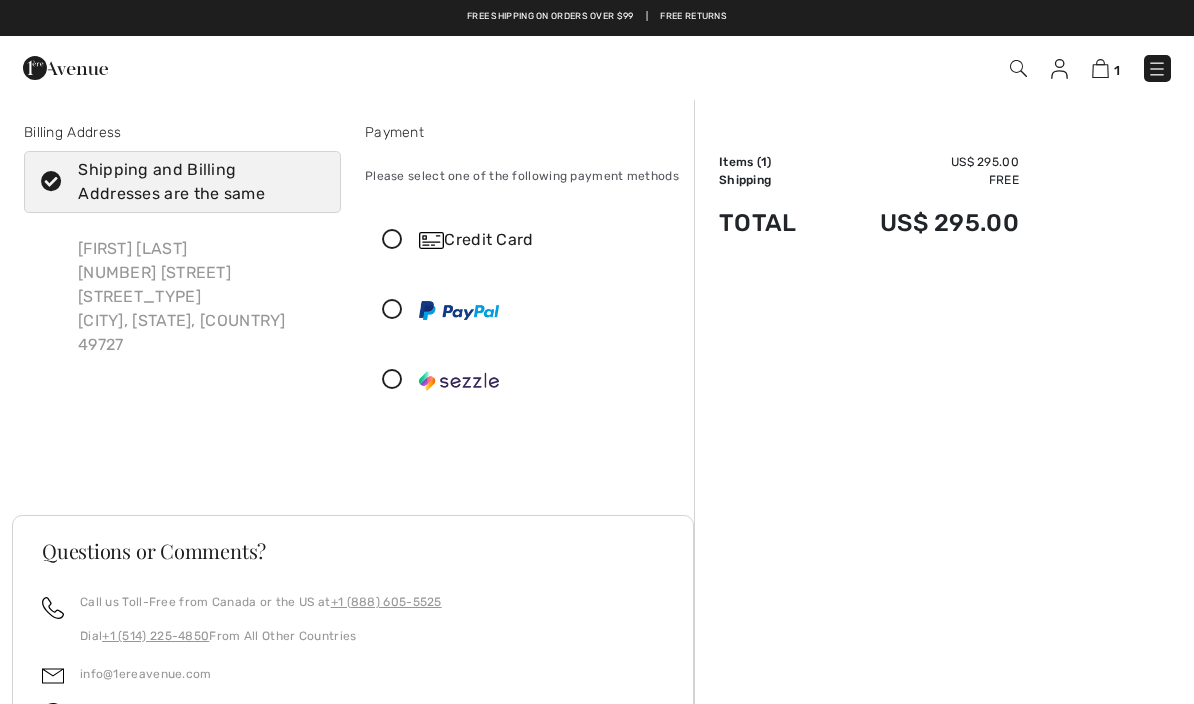 scroll, scrollTop: 0, scrollLeft: 0, axis: both 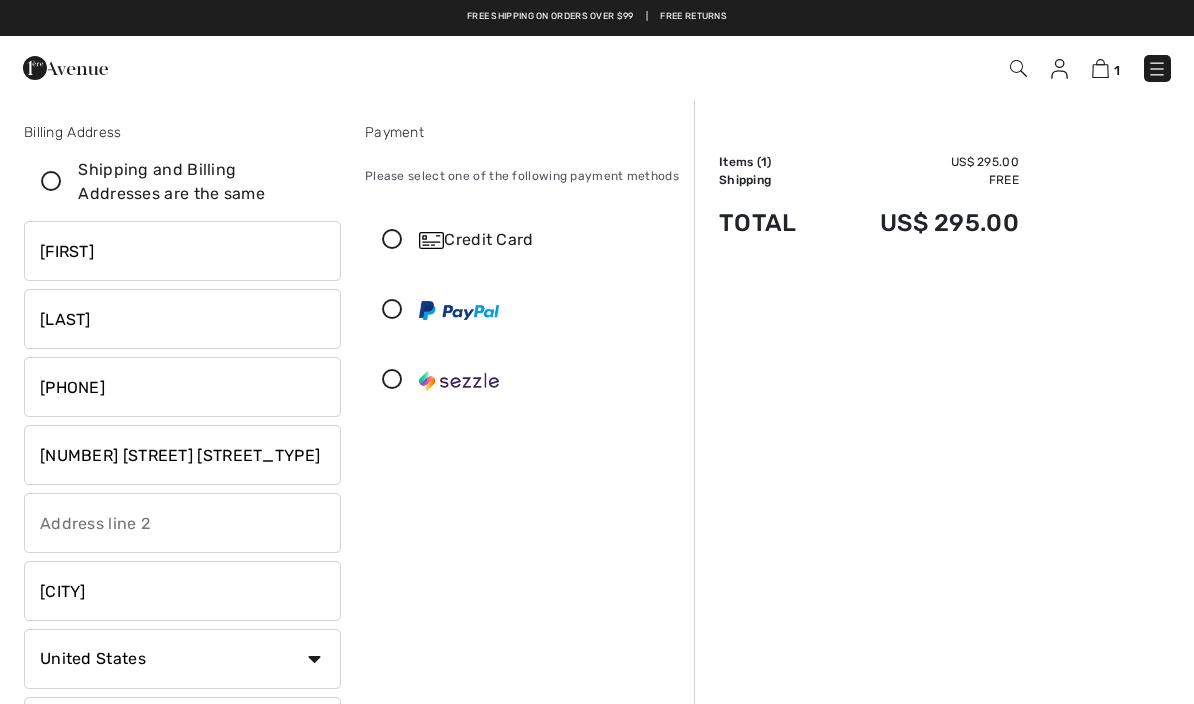 click on "[NUMBER] [STREET]" at bounding box center [182, 455] 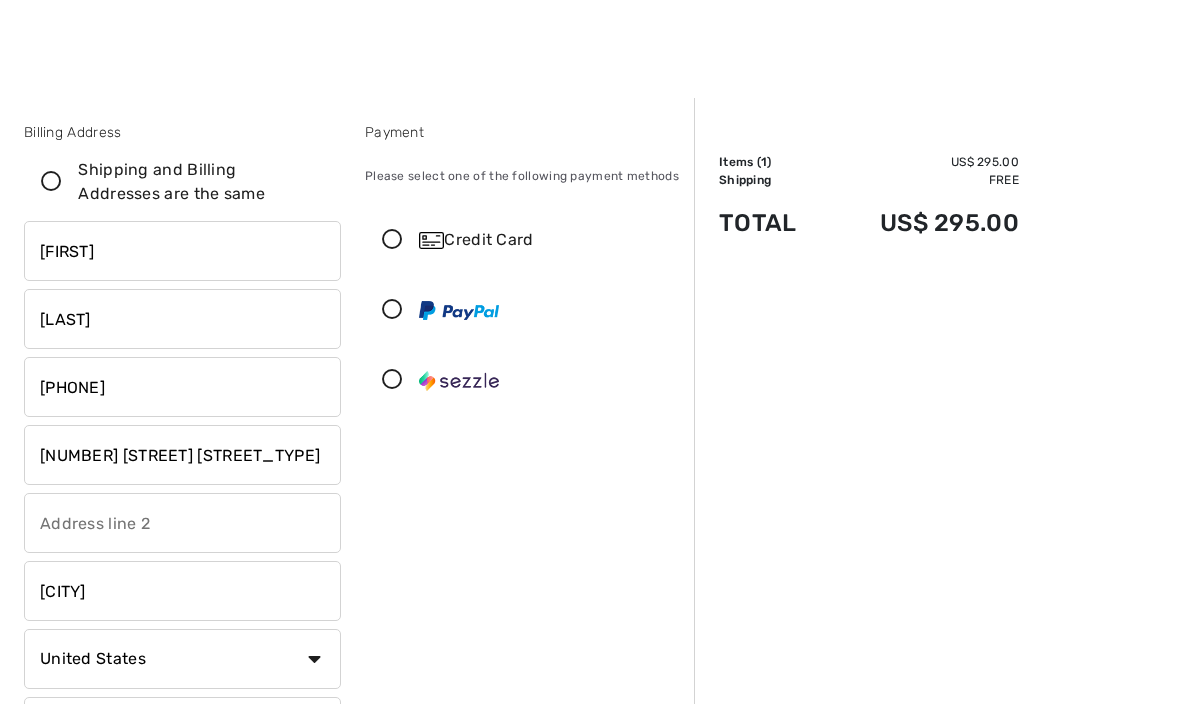 scroll, scrollTop: 204, scrollLeft: 0, axis: vertical 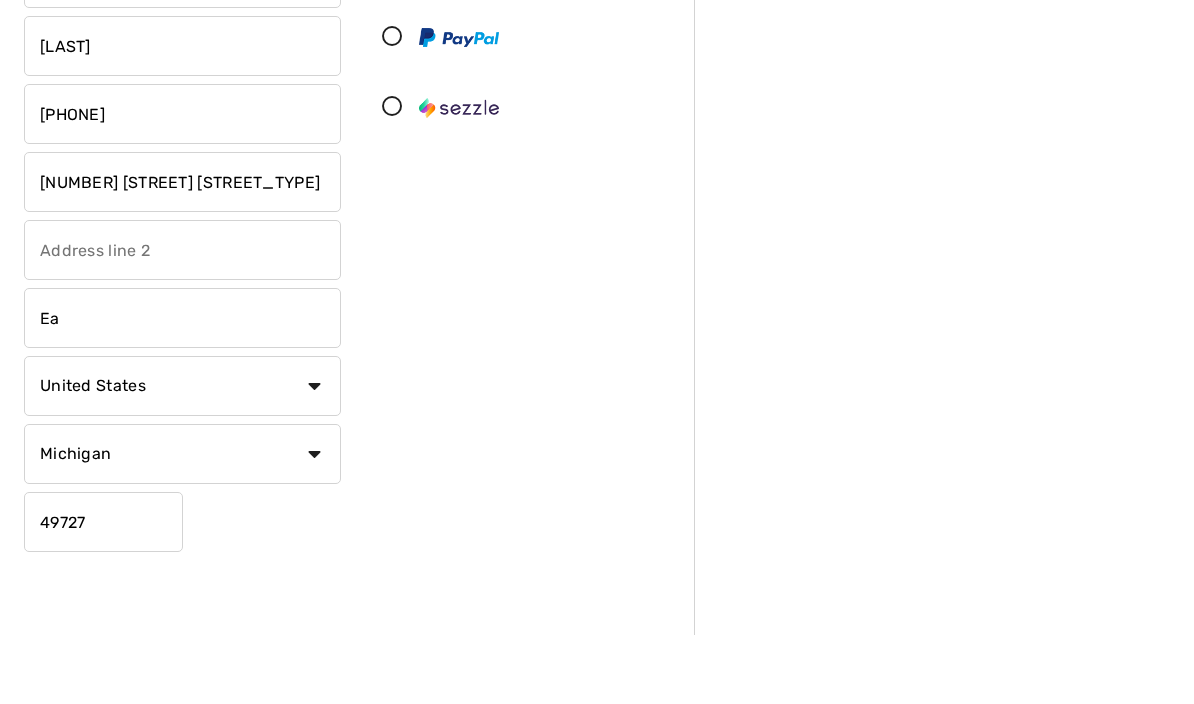type on "E" 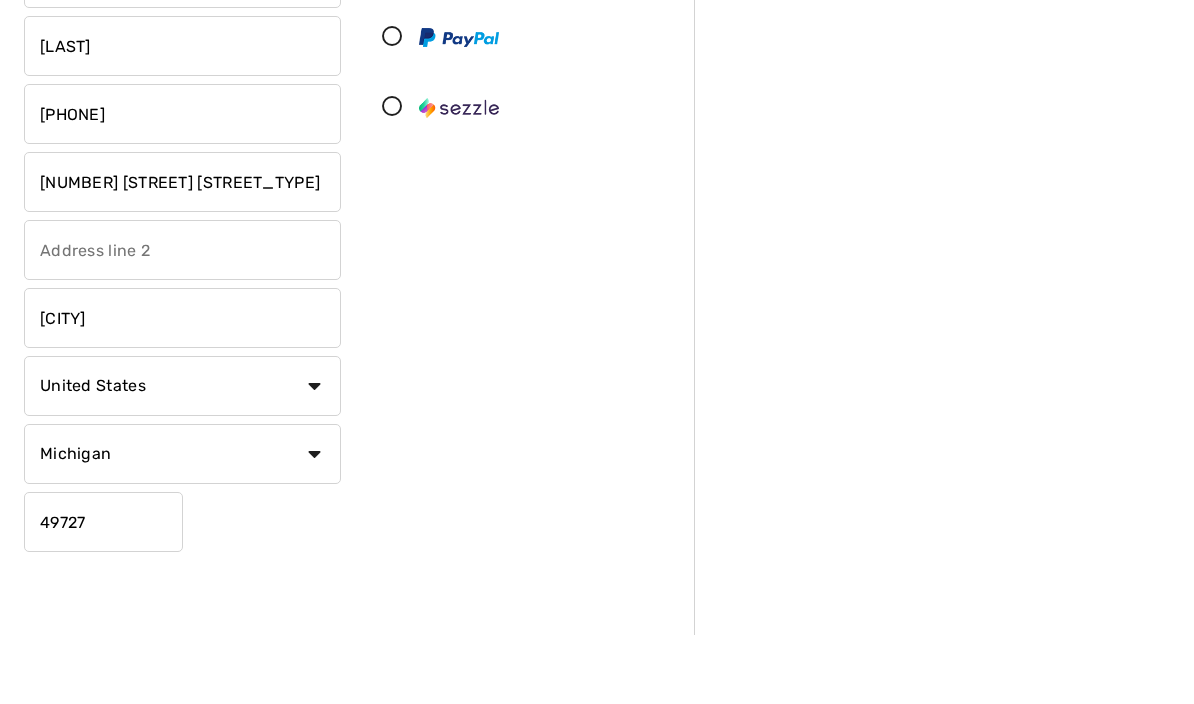 type on "Holland" 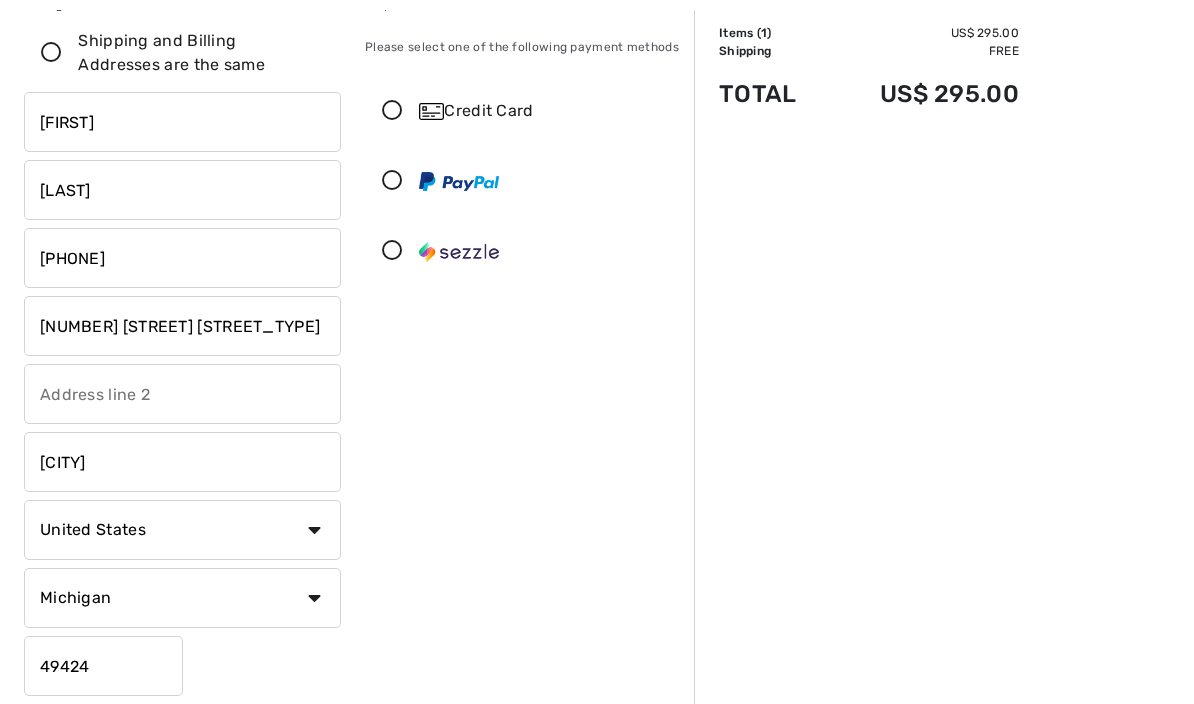 scroll, scrollTop: 0, scrollLeft: 0, axis: both 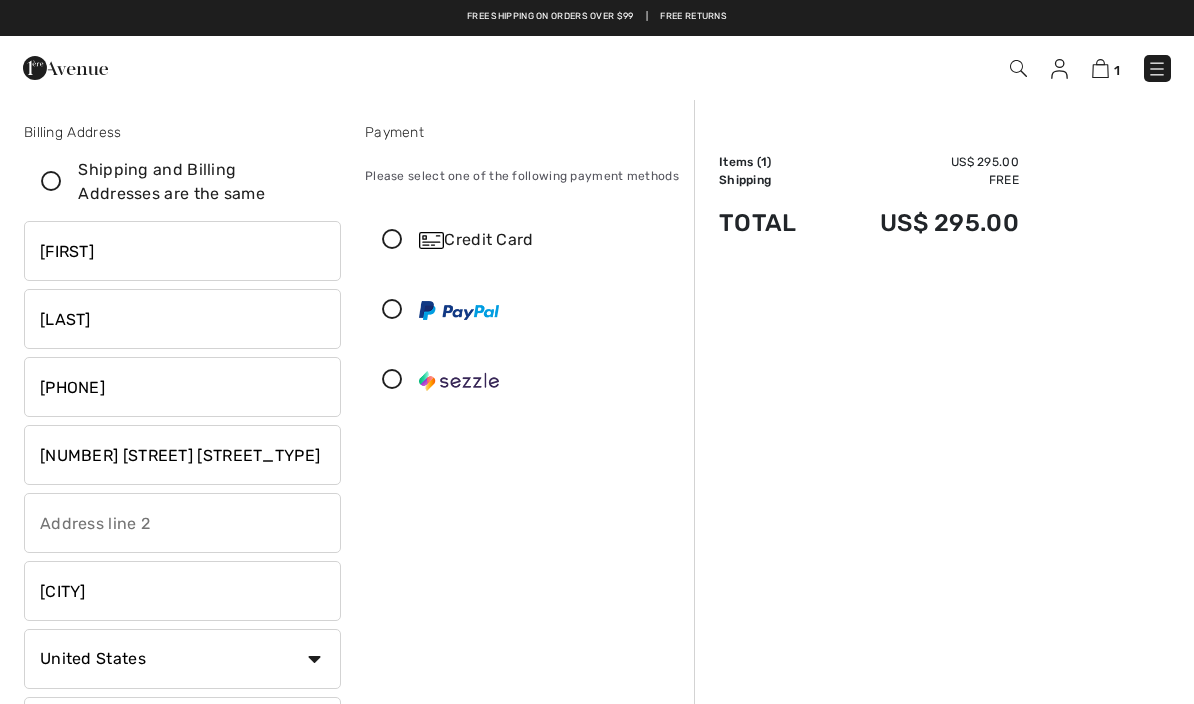 type on "49424" 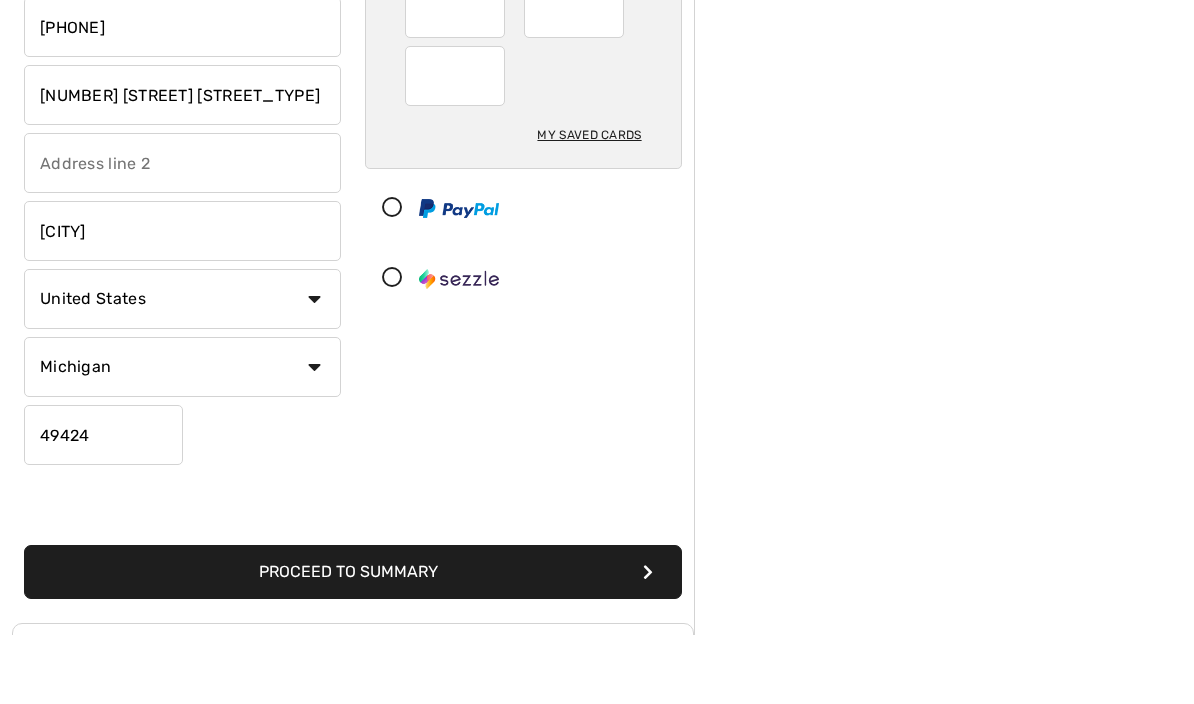 scroll, scrollTop: 332, scrollLeft: 0, axis: vertical 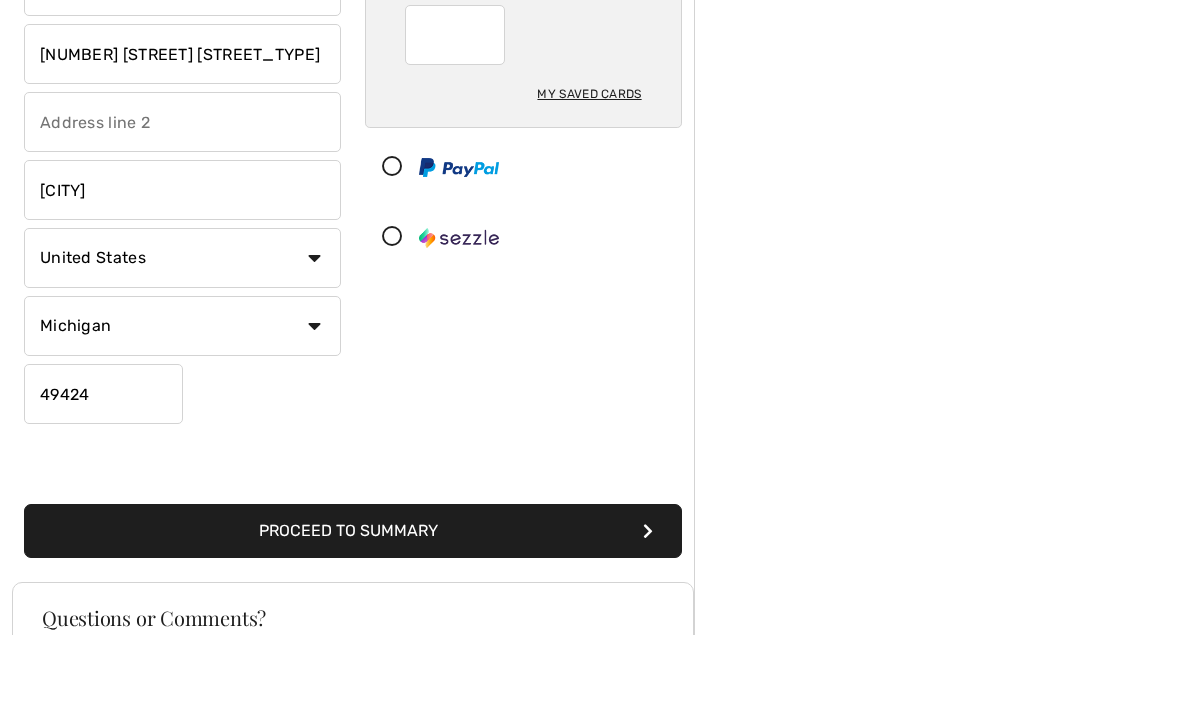 click on "Proceed to Summary" at bounding box center (353, 600) 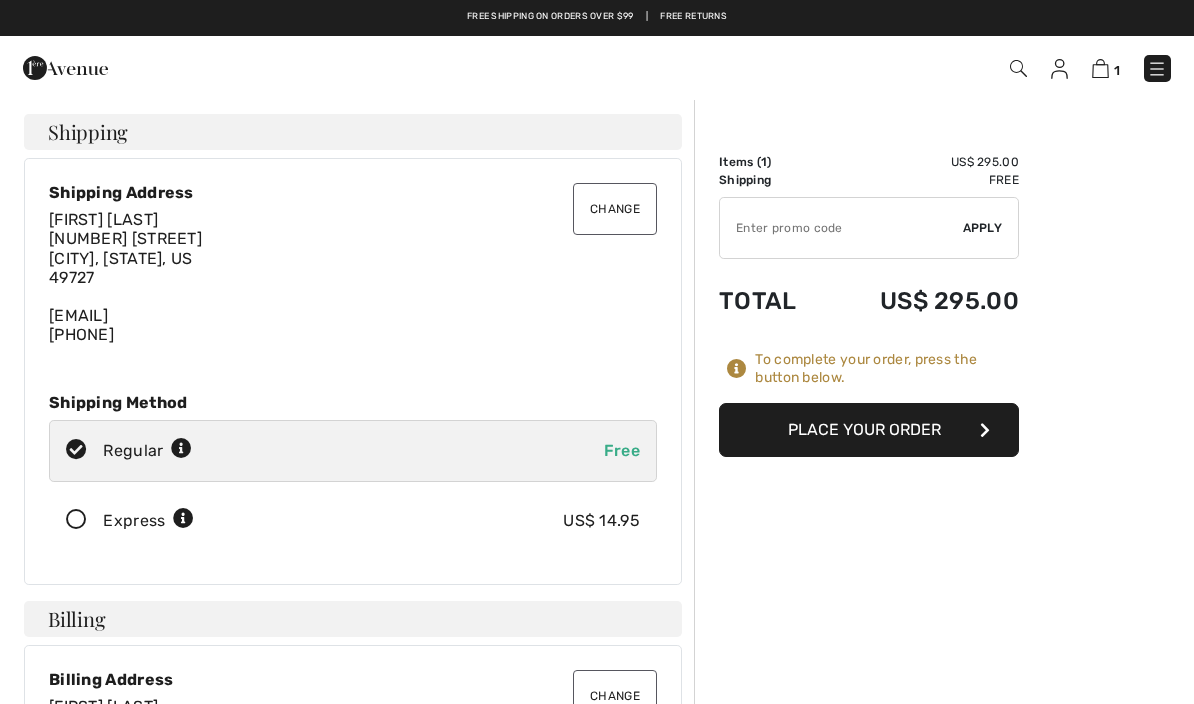 scroll, scrollTop: 0, scrollLeft: 0, axis: both 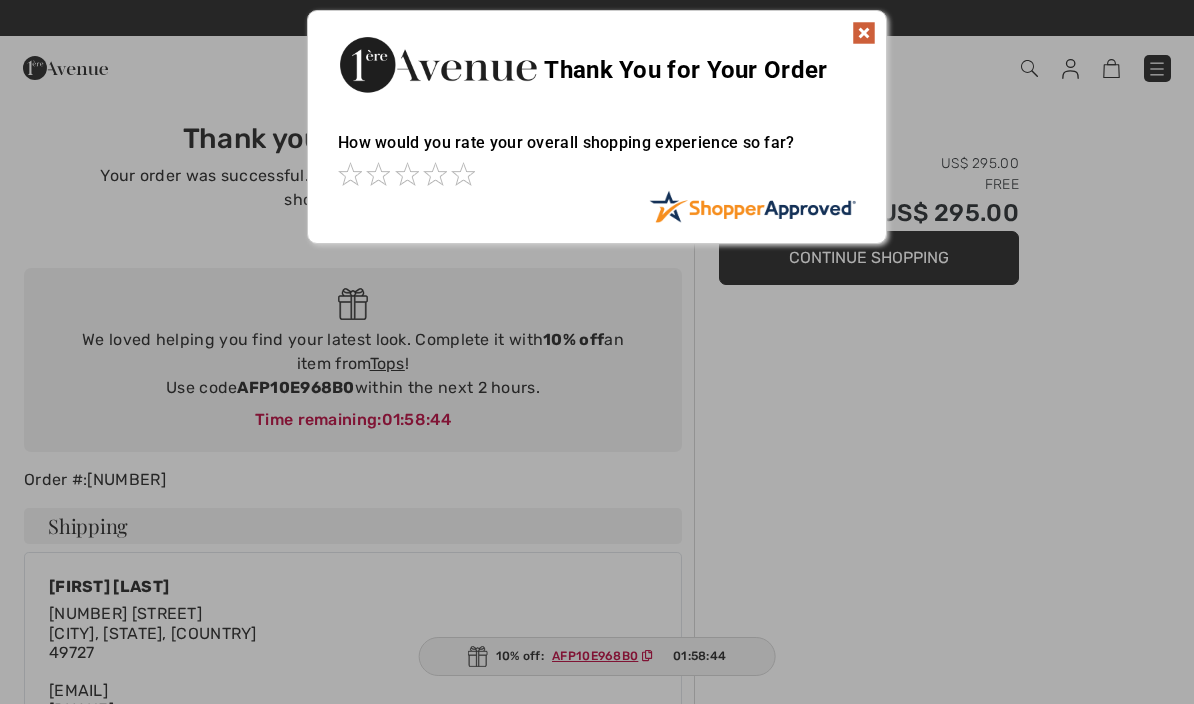 click at bounding box center (864, 33) 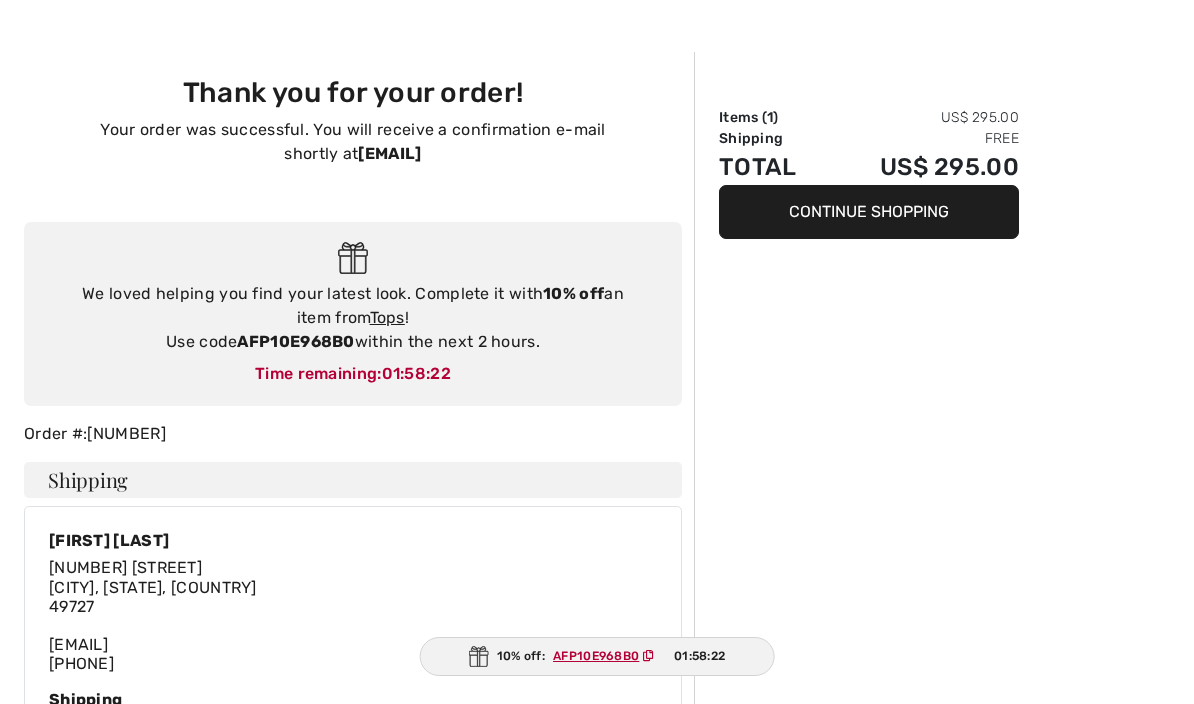 scroll, scrollTop: 51, scrollLeft: 0, axis: vertical 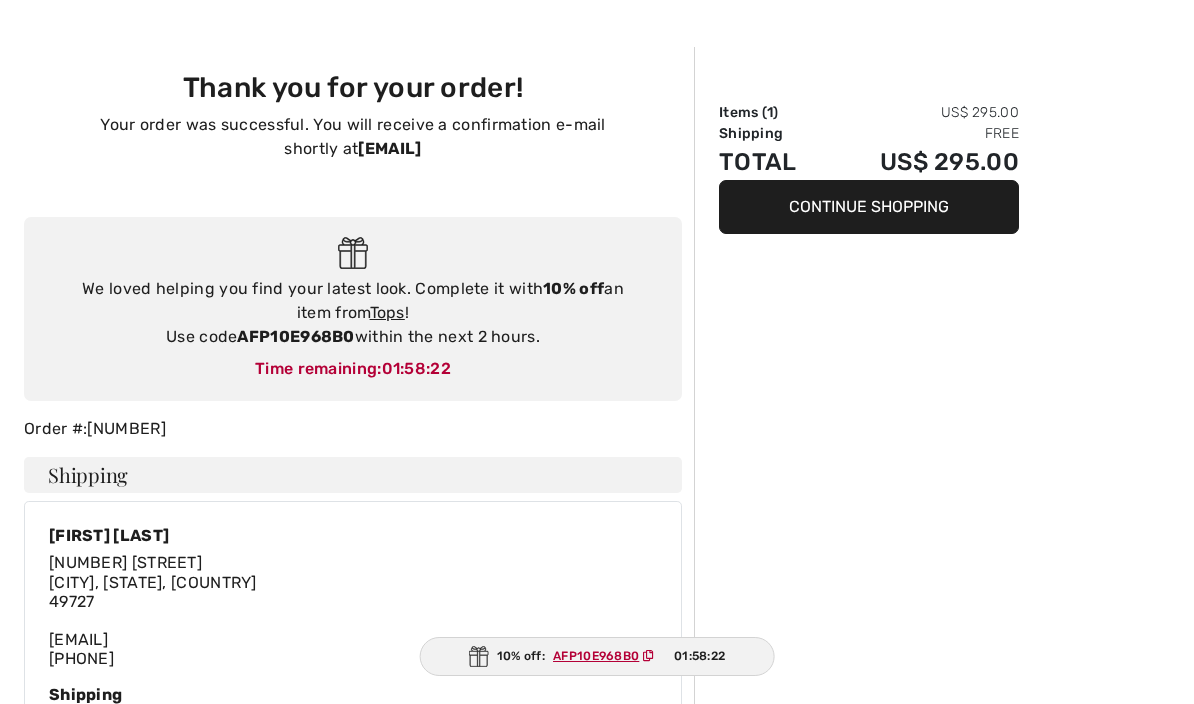 click on "Continue Shopping" at bounding box center (869, 207) 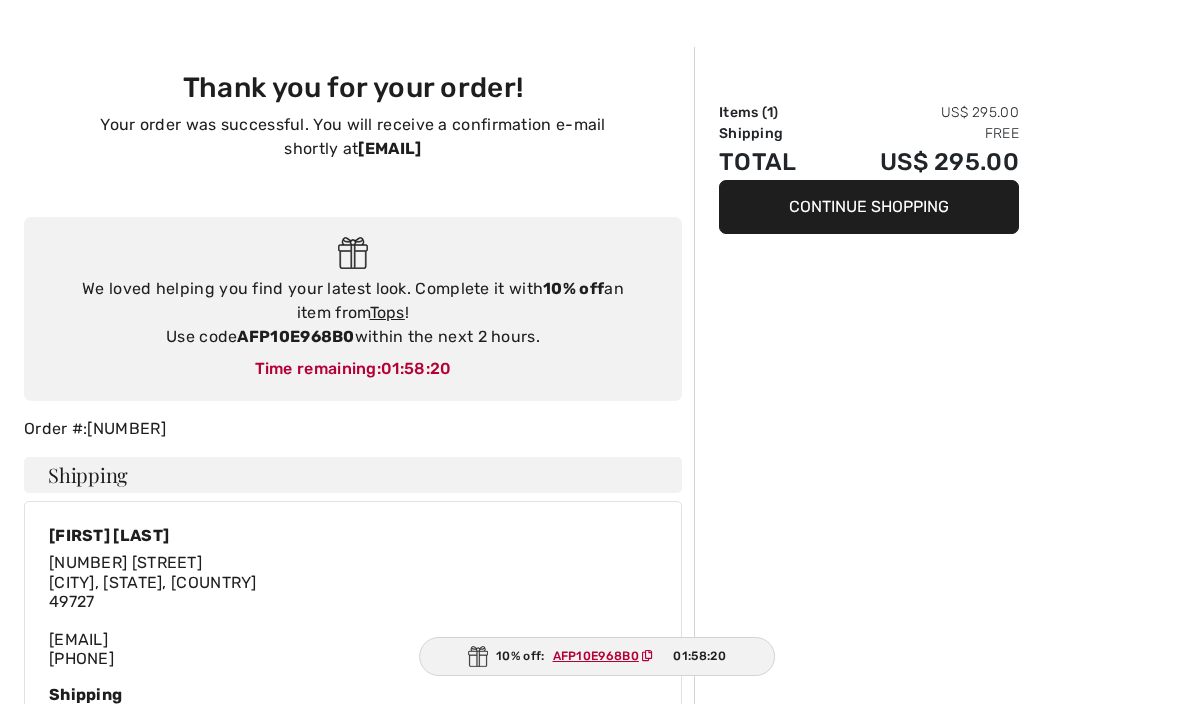 click on "Continue Shopping" at bounding box center [869, 207] 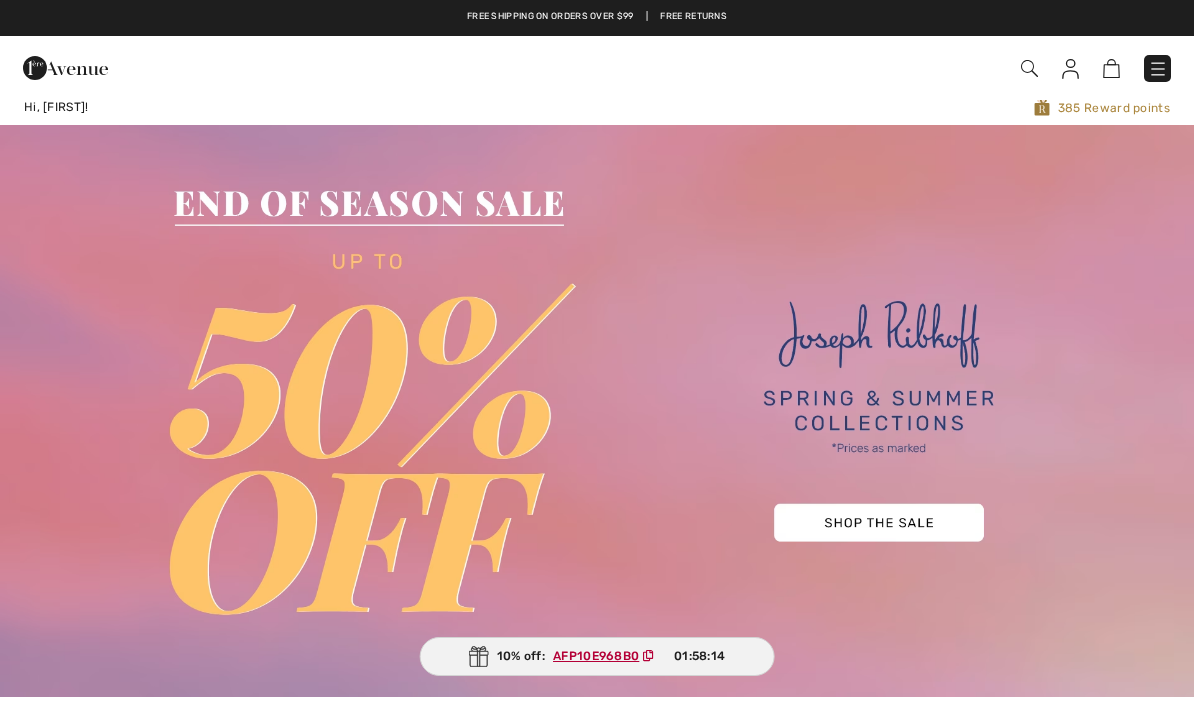 checkbox on "true" 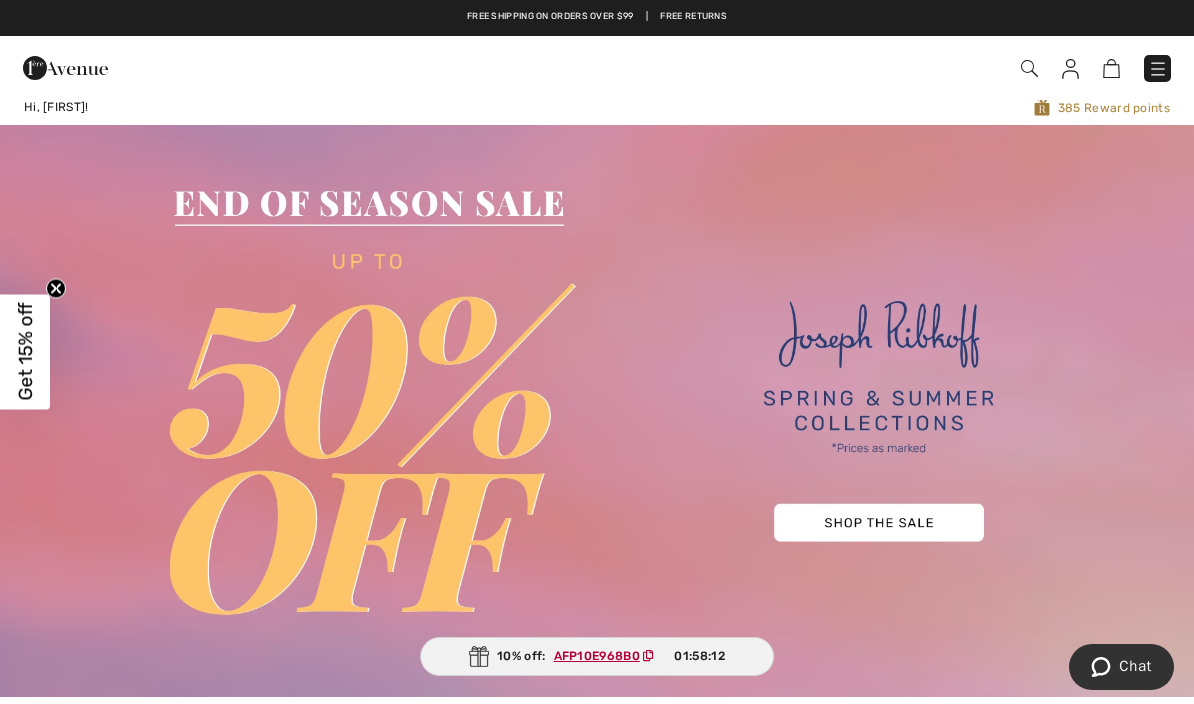 click at bounding box center (597, 411) 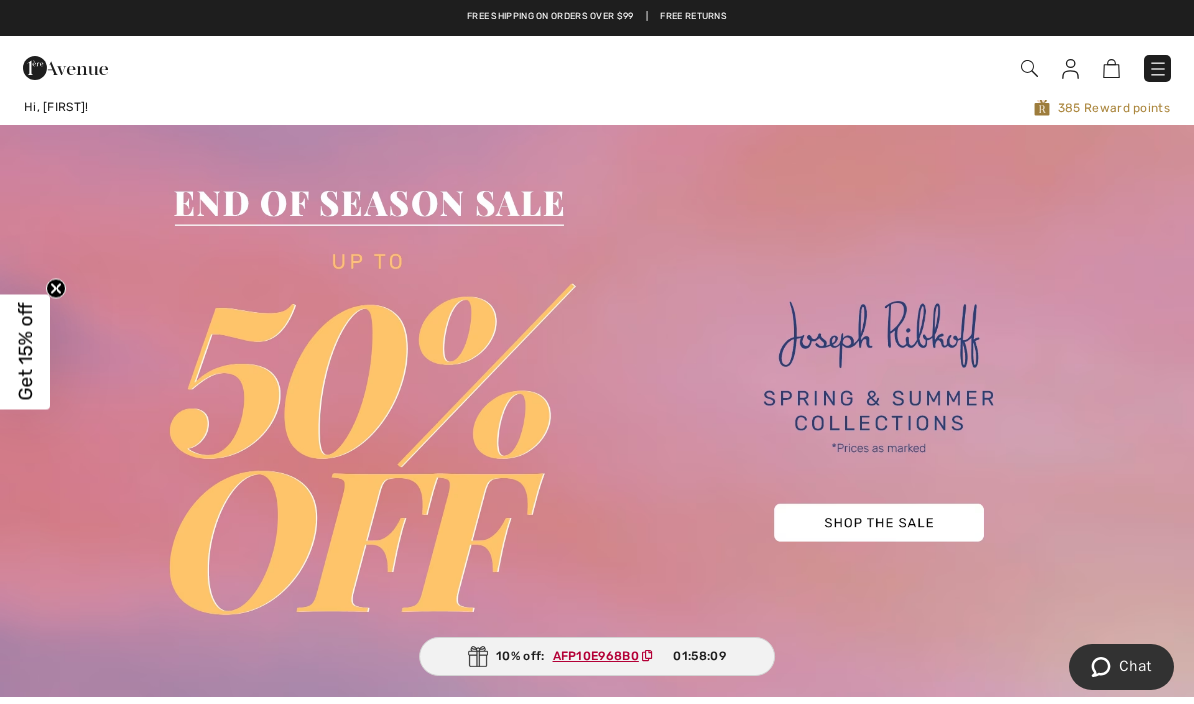 click at bounding box center (597, 411) 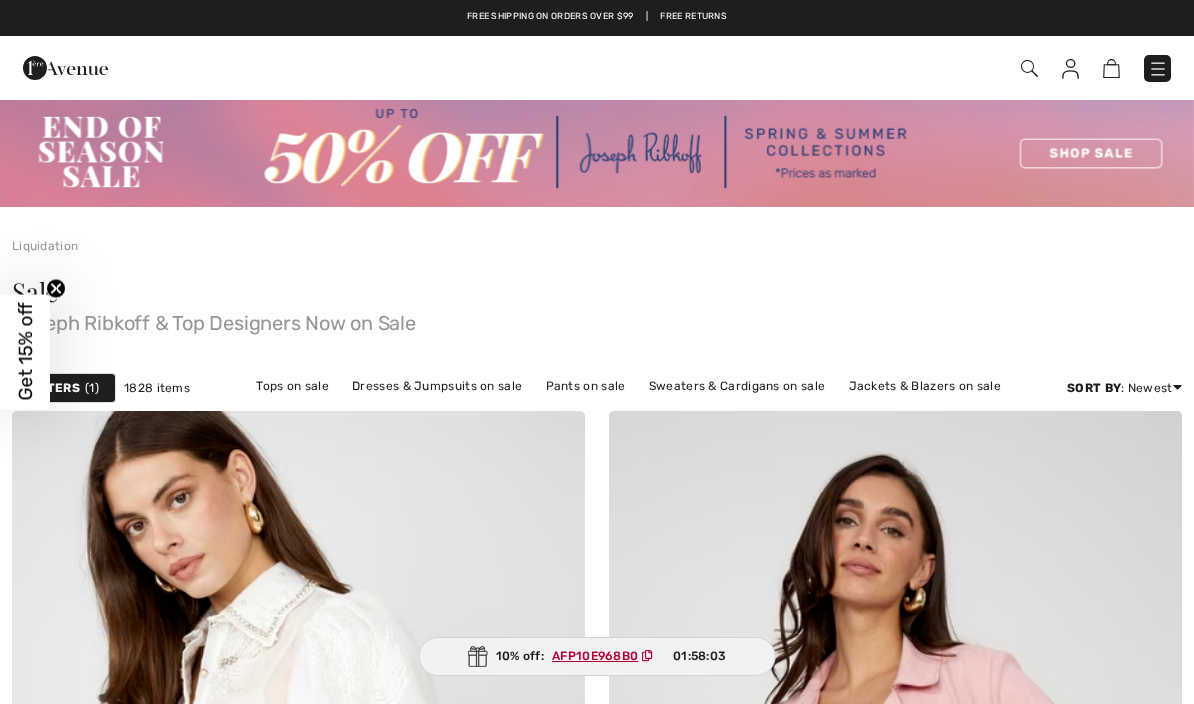 scroll, scrollTop: 0, scrollLeft: 0, axis: both 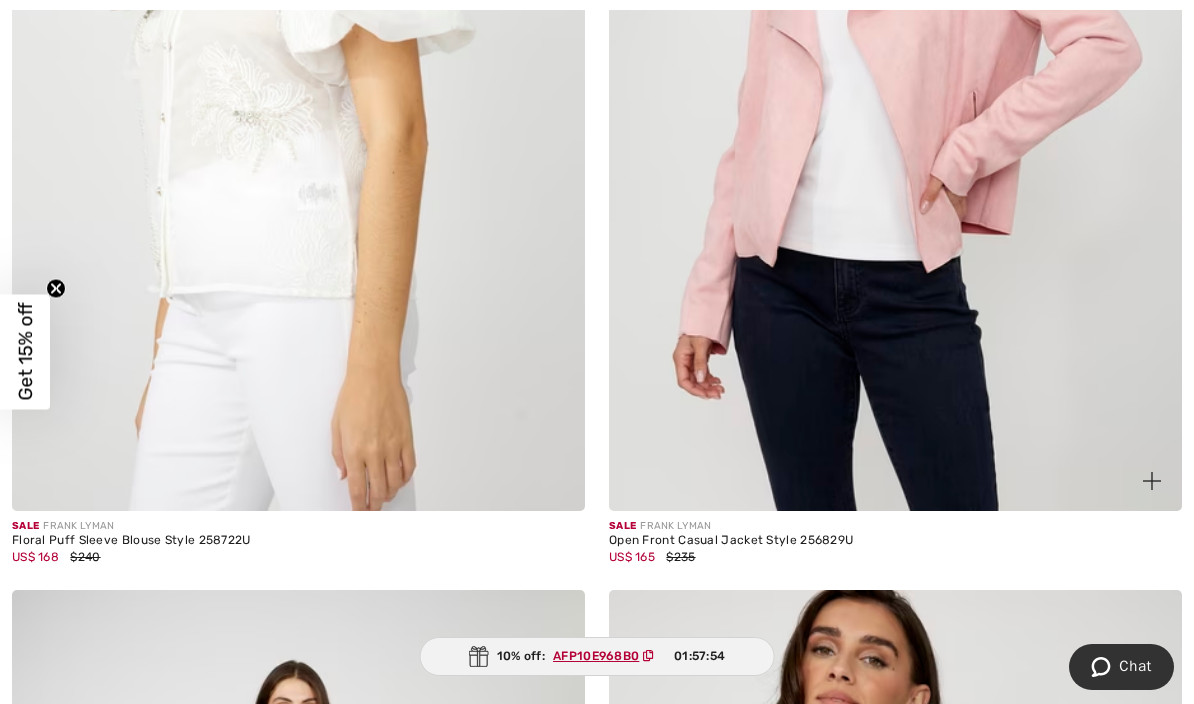 click at bounding box center [895, 81] 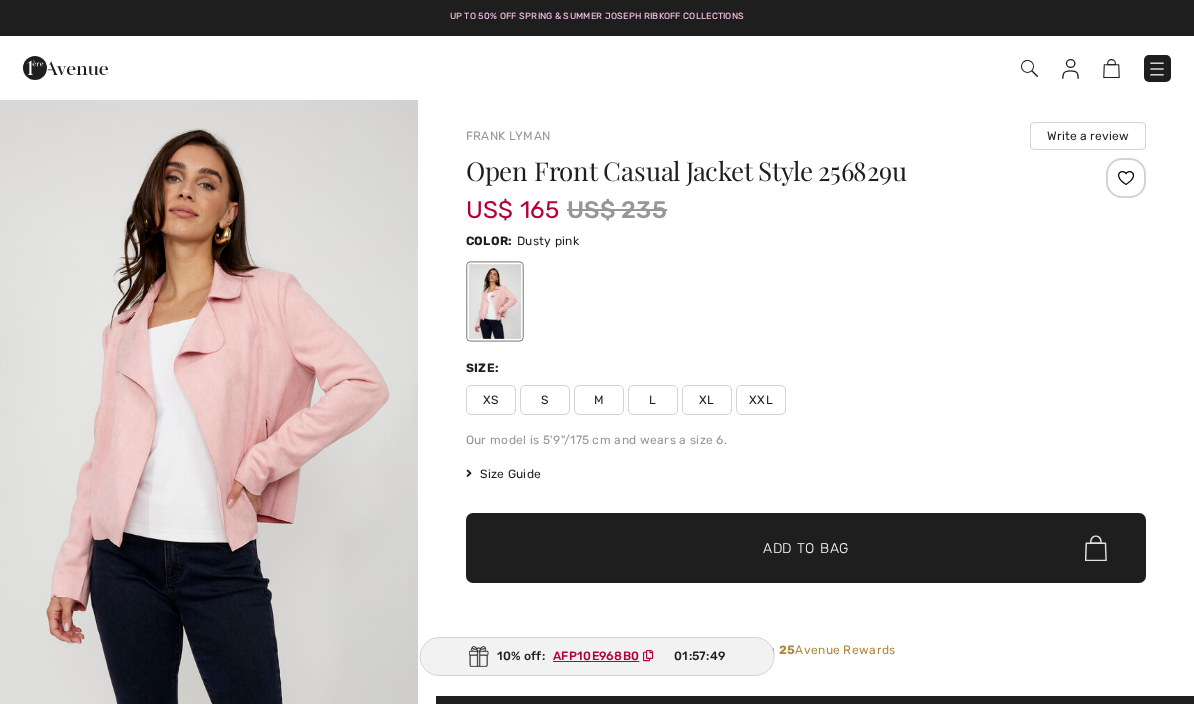 scroll, scrollTop: 0, scrollLeft: 0, axis: both 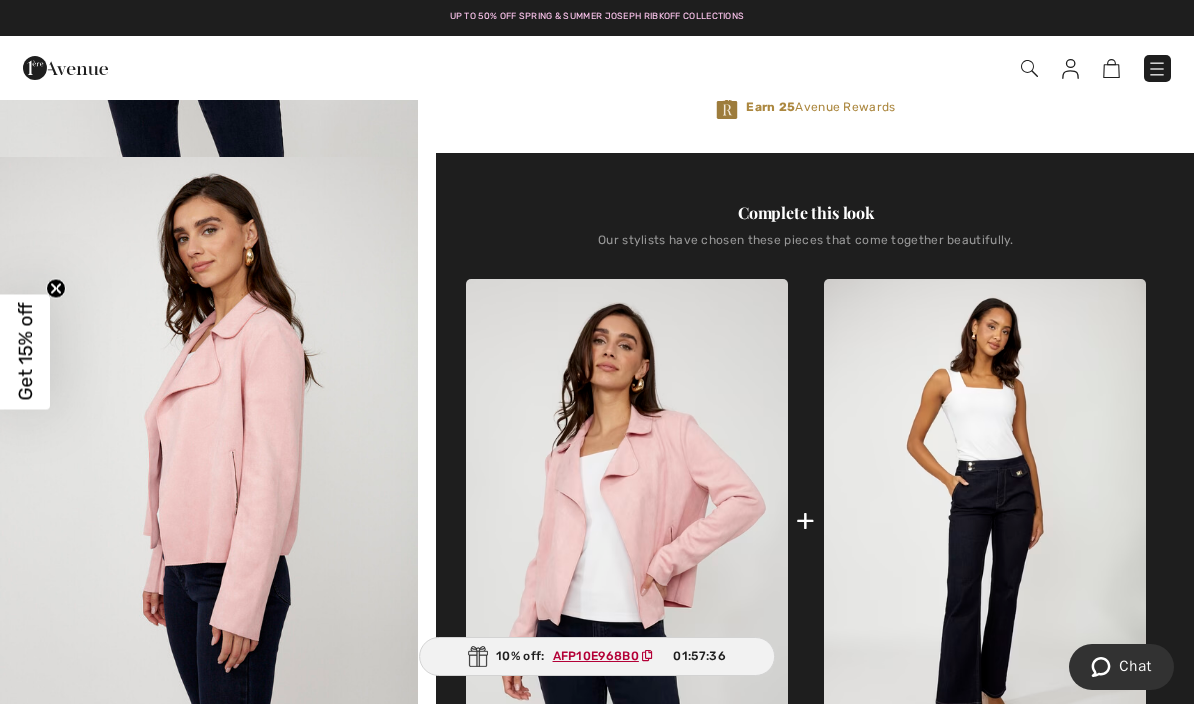 click at bounding box center (209, 470) 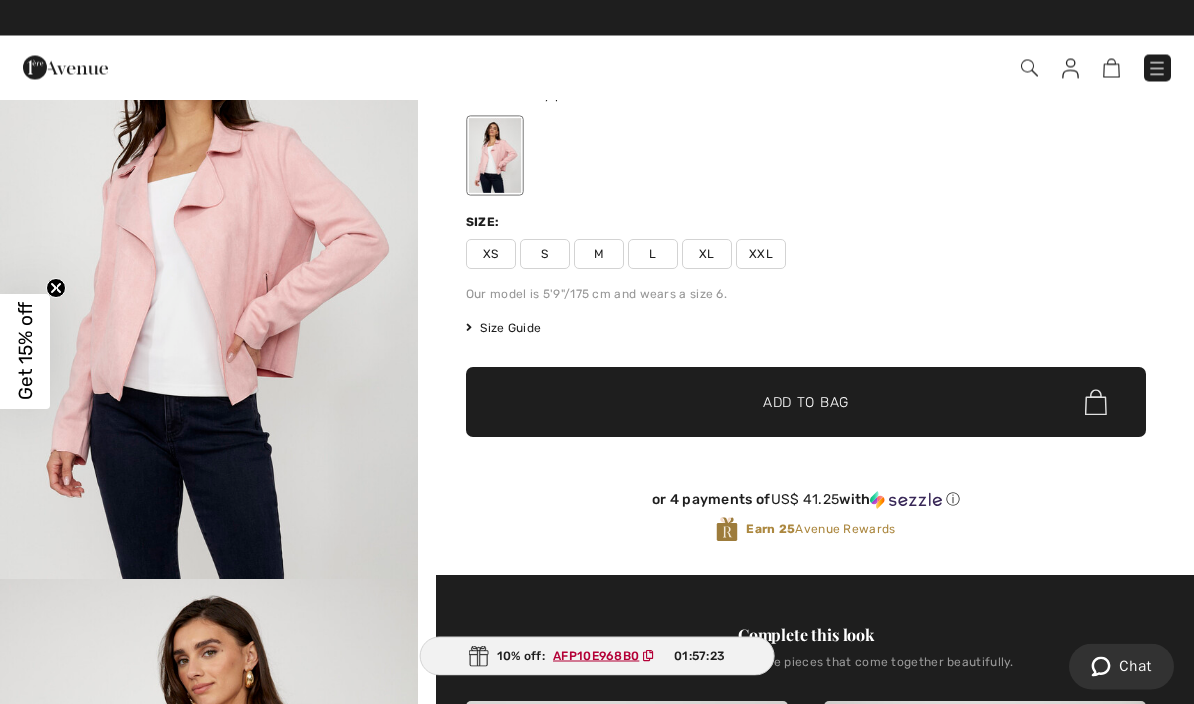 scroll, scrollTop: 0, scrollLeft: 0, axis: both 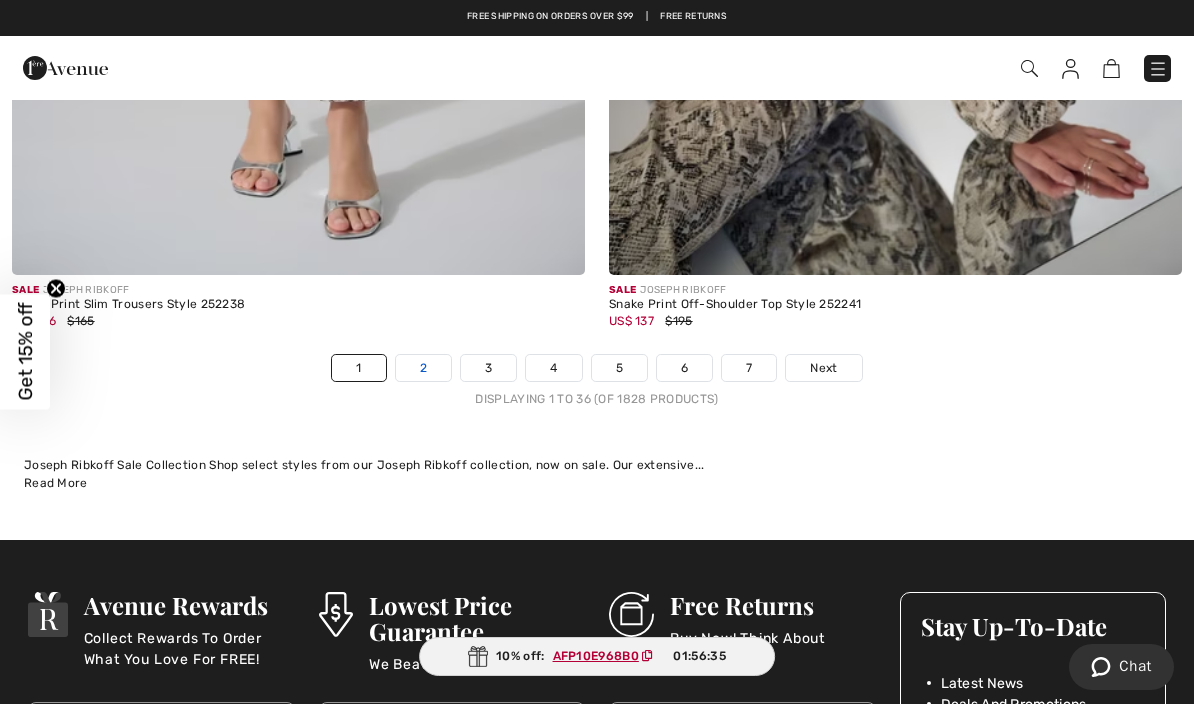 click on "2" at bounding box center [423, 368] 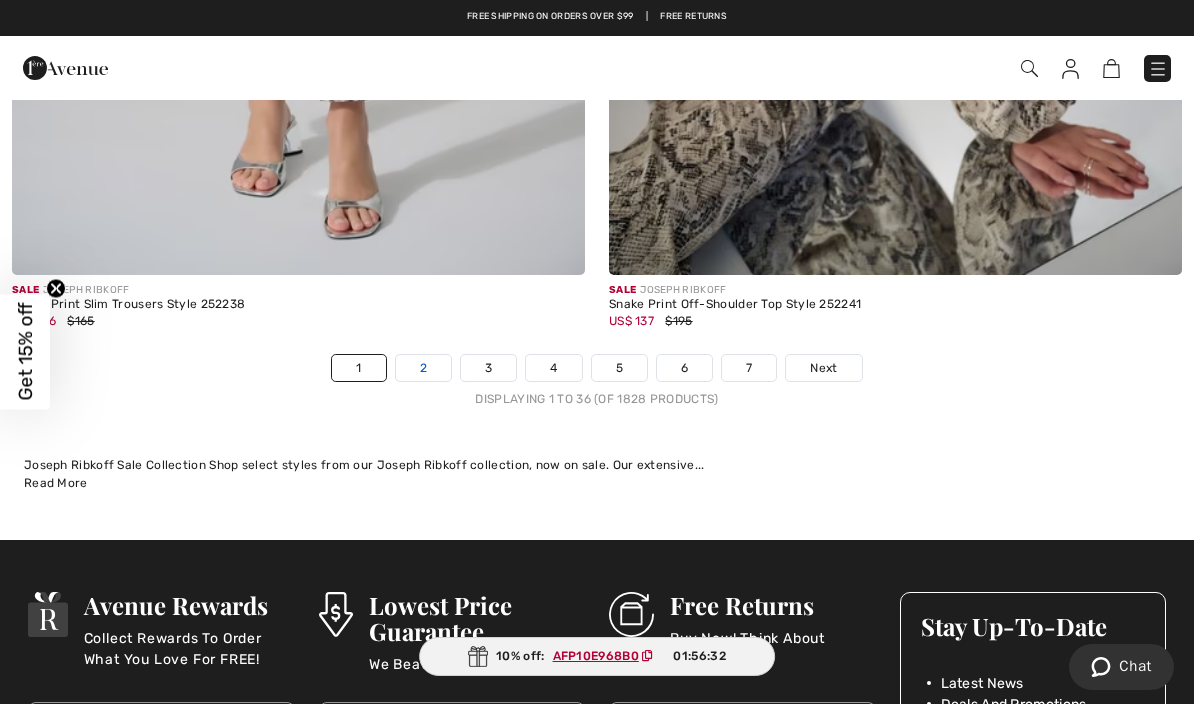 click on "2" at bounding box center [423, 368] 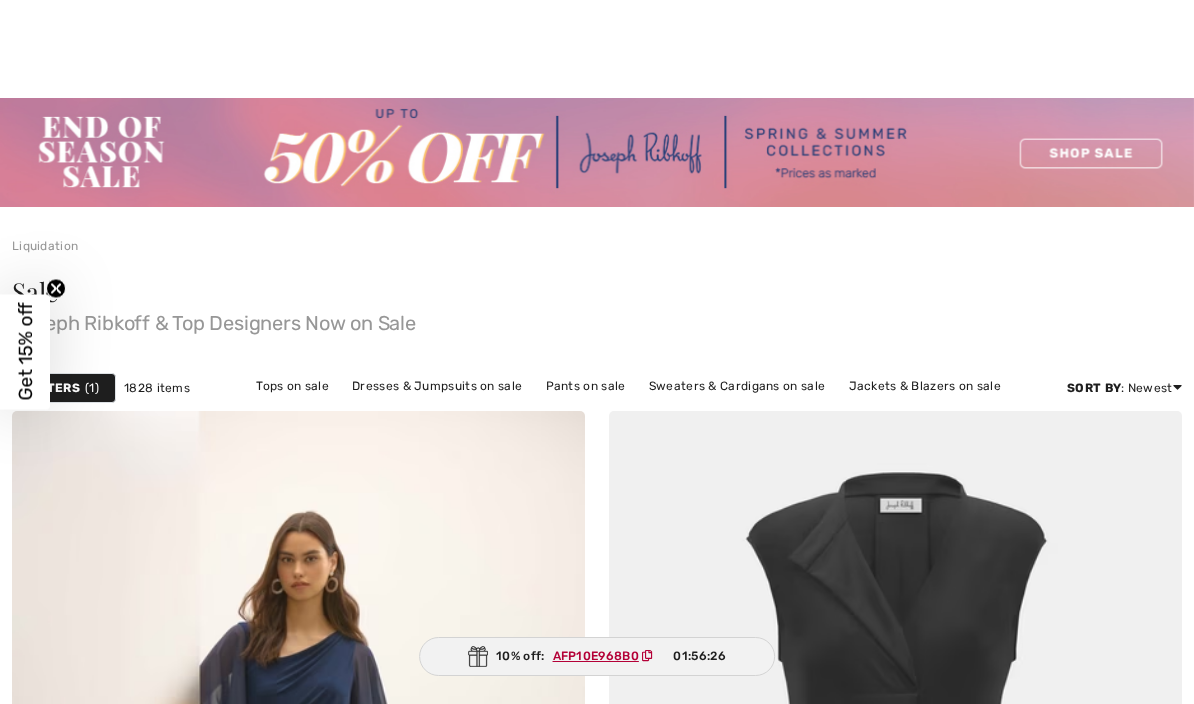 checkbox on "true" 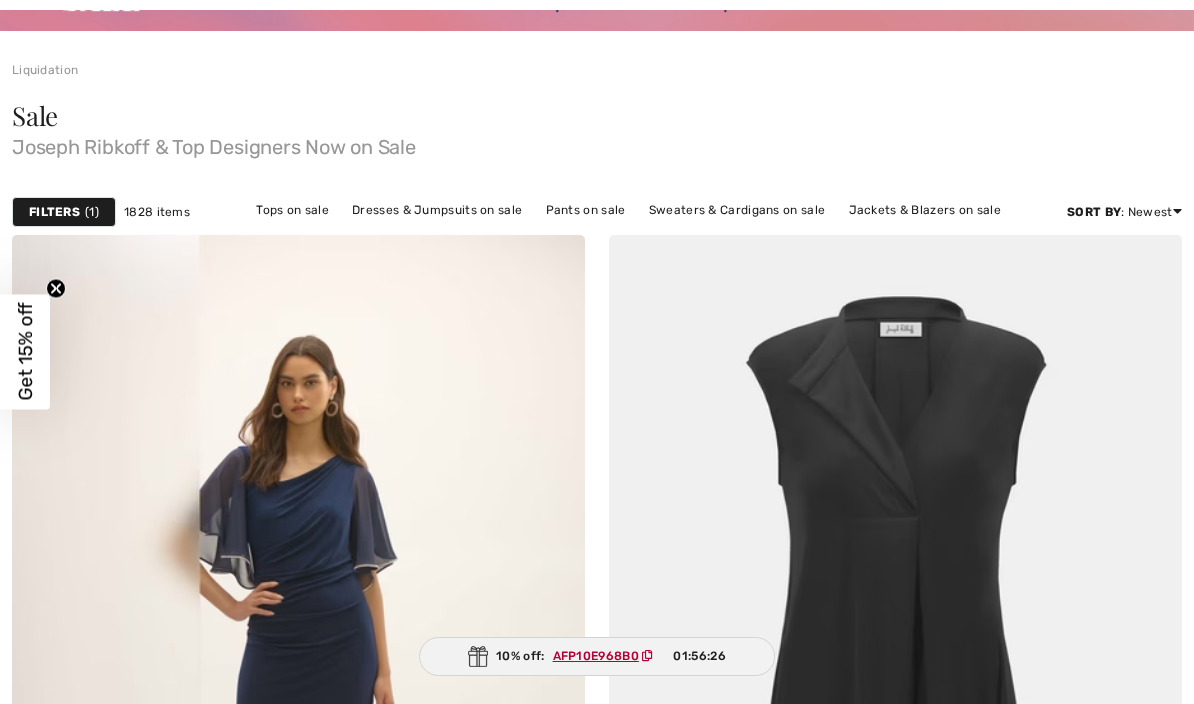 scroll, scrollTop: 0, scrollLeft: 0, axis: both 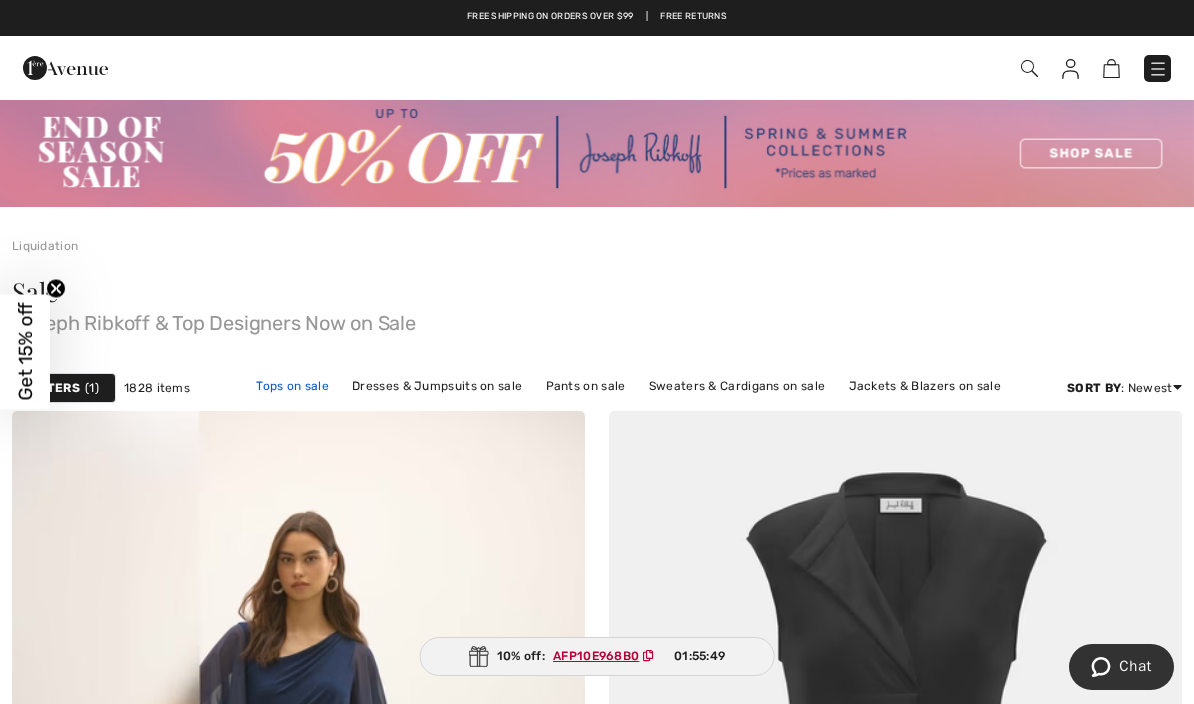 click on "Tops on sale" at bounding box center (292, 386) 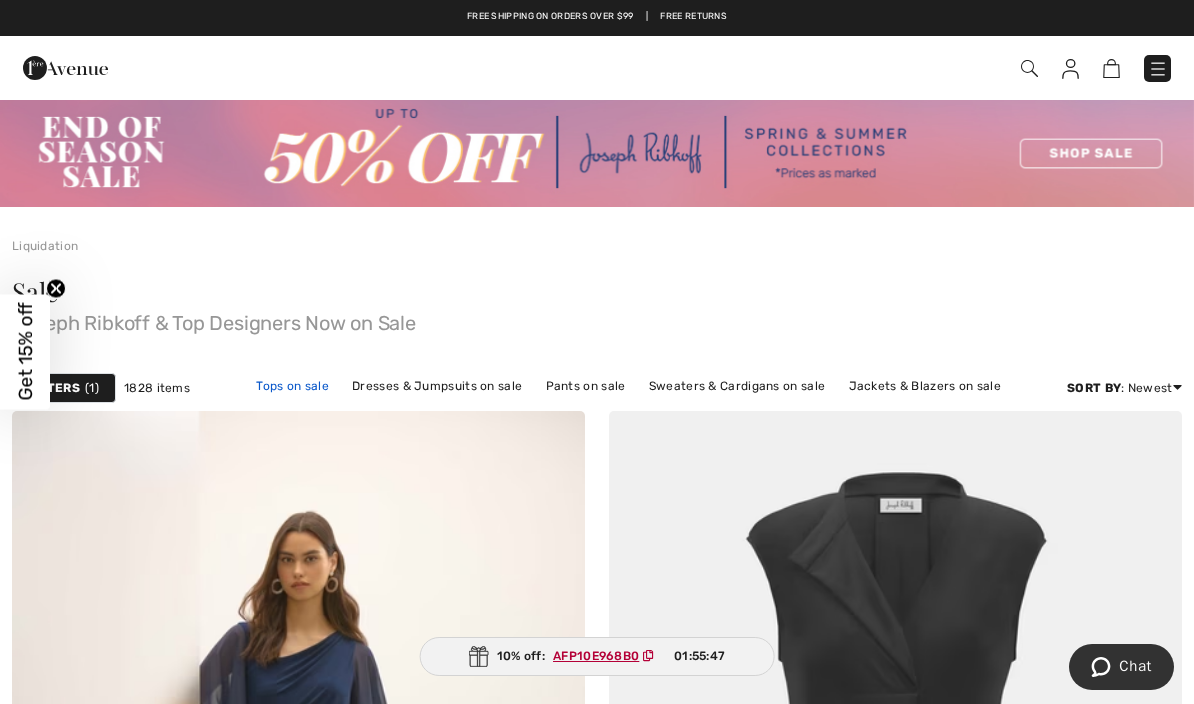 click on "Tops on sale" at bounding box center [292, 386] 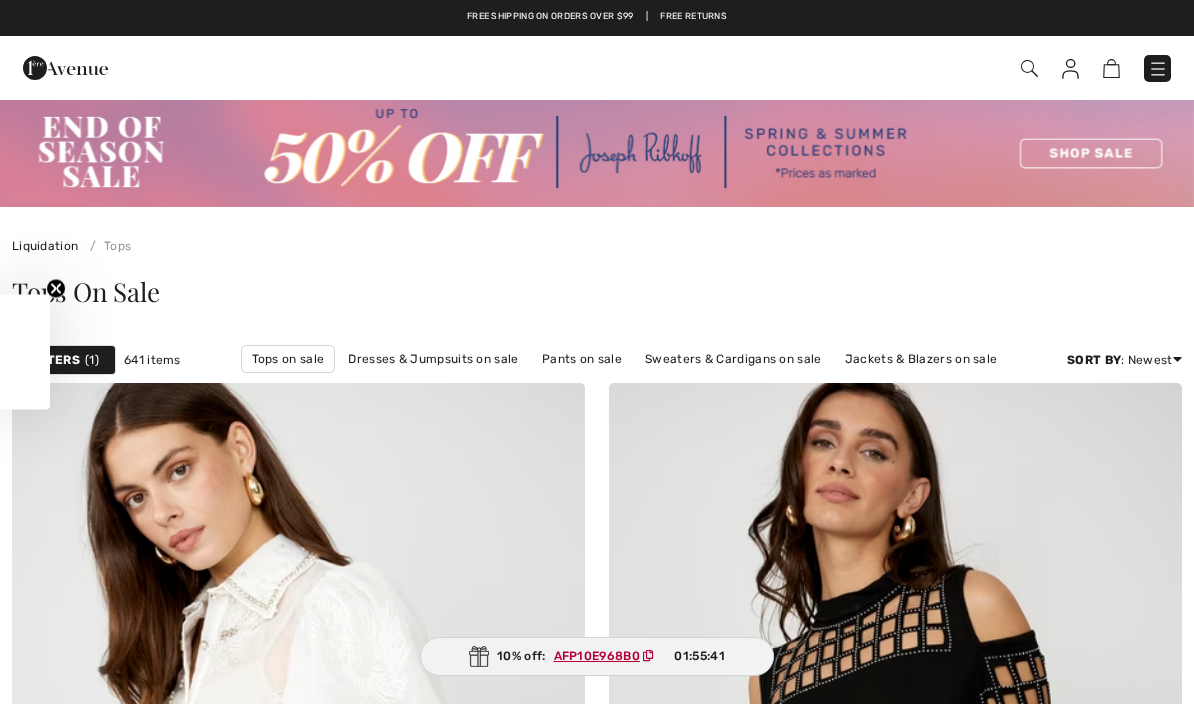 checkbox on "true" 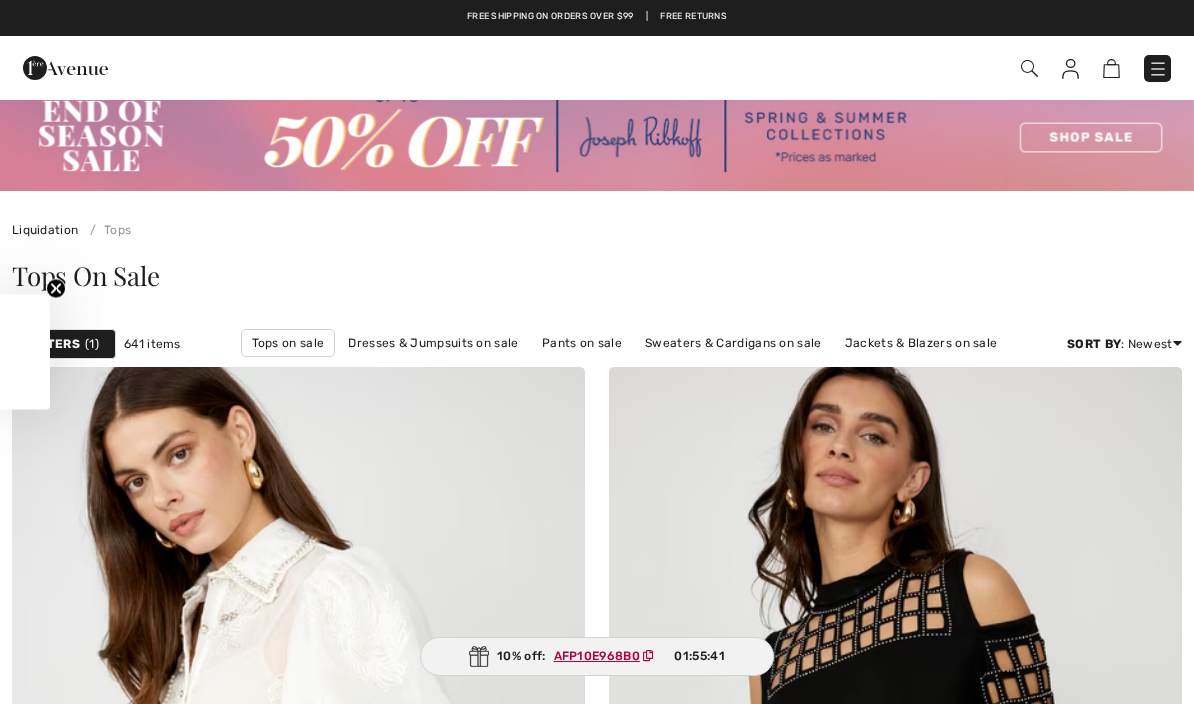 scroll, scrollTop: 0, scrollLeft: 0, axis: both 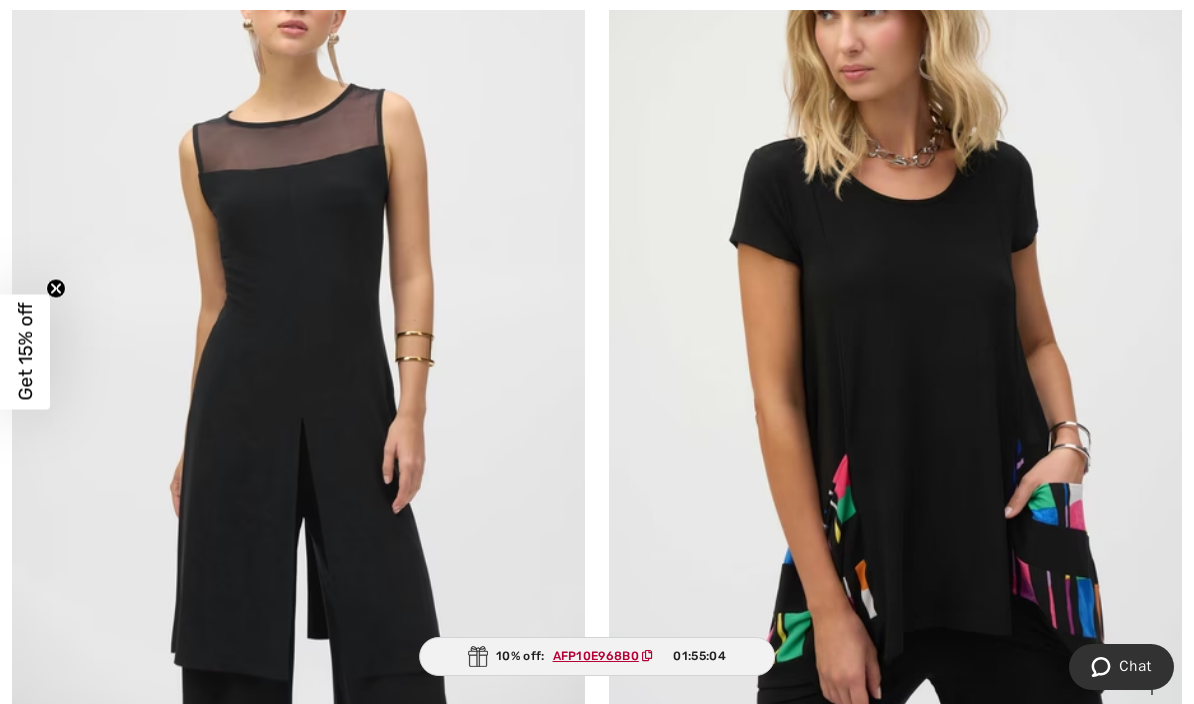click at bounding box center [895, 287] 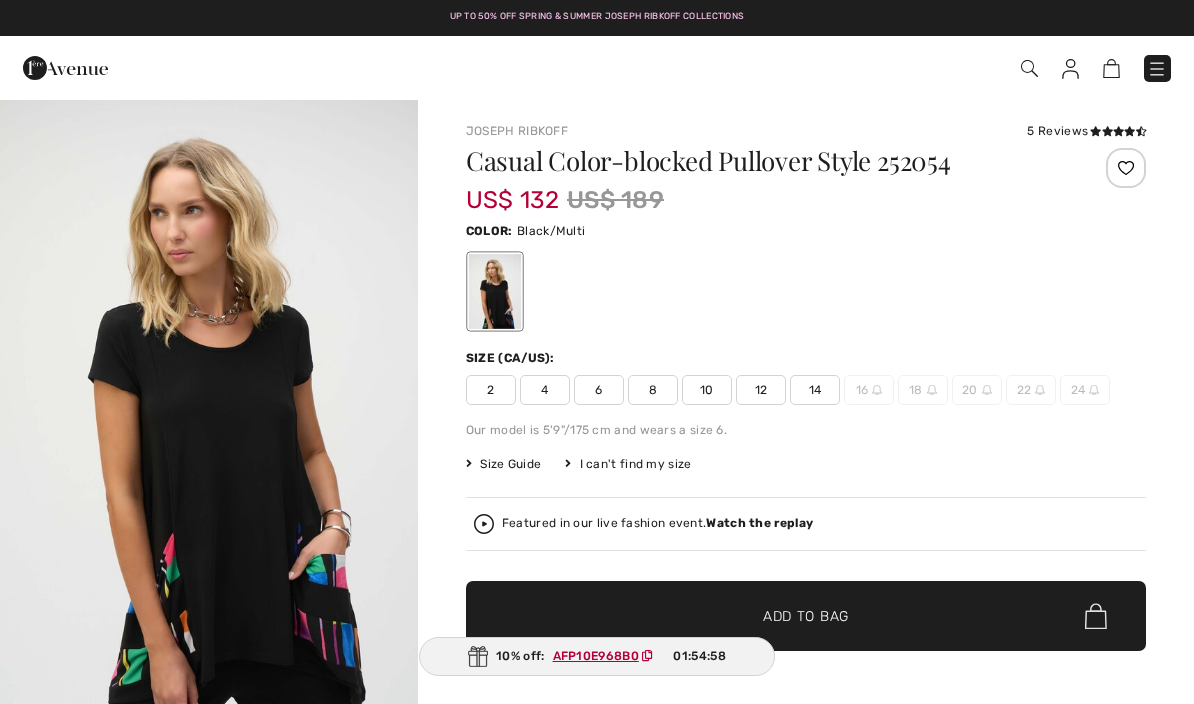 scroll, scrollTop: 0, scrollLeft: 0, axis: both 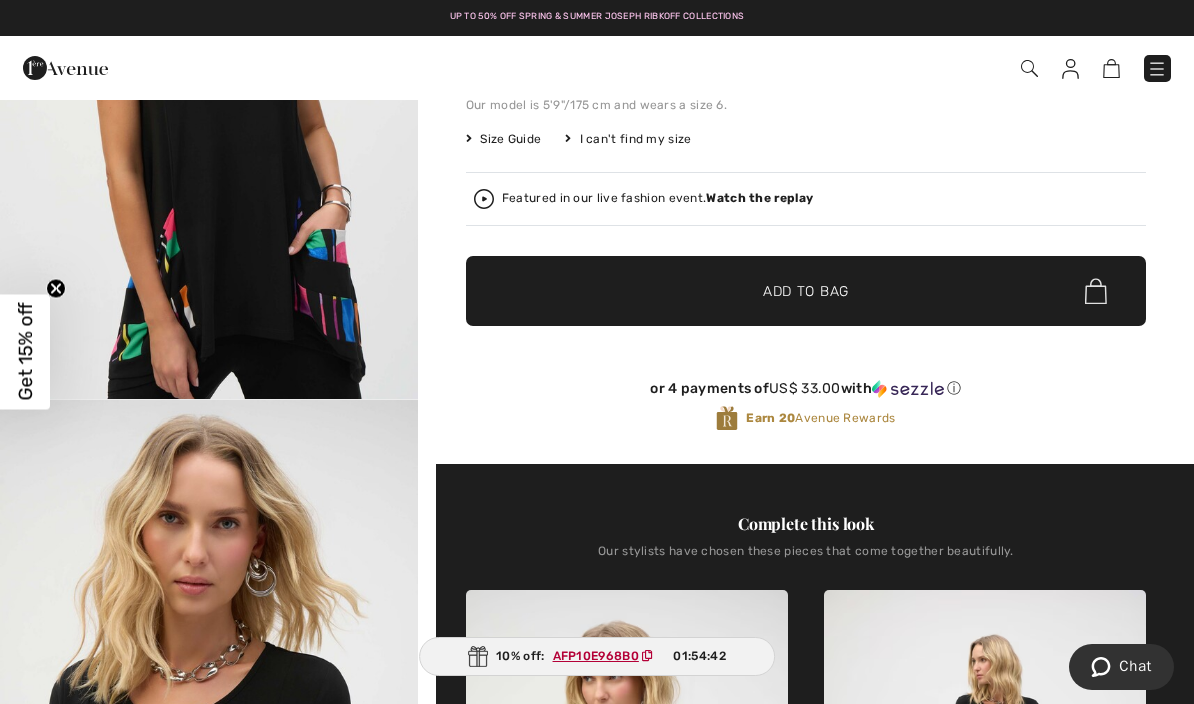 click on "Featured in our live fashion event.  Watch the replay" at bounding box center [806, 199] 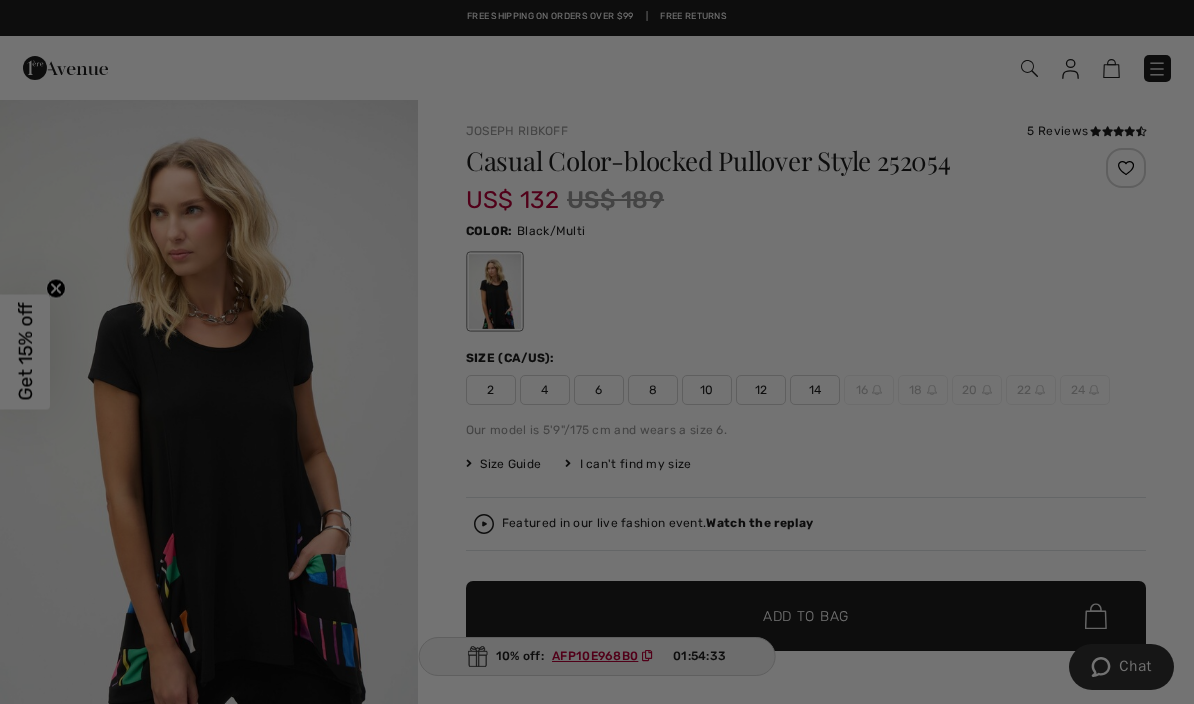 scroll, scrollTop: 0, scrollLeft: 0, axis: both 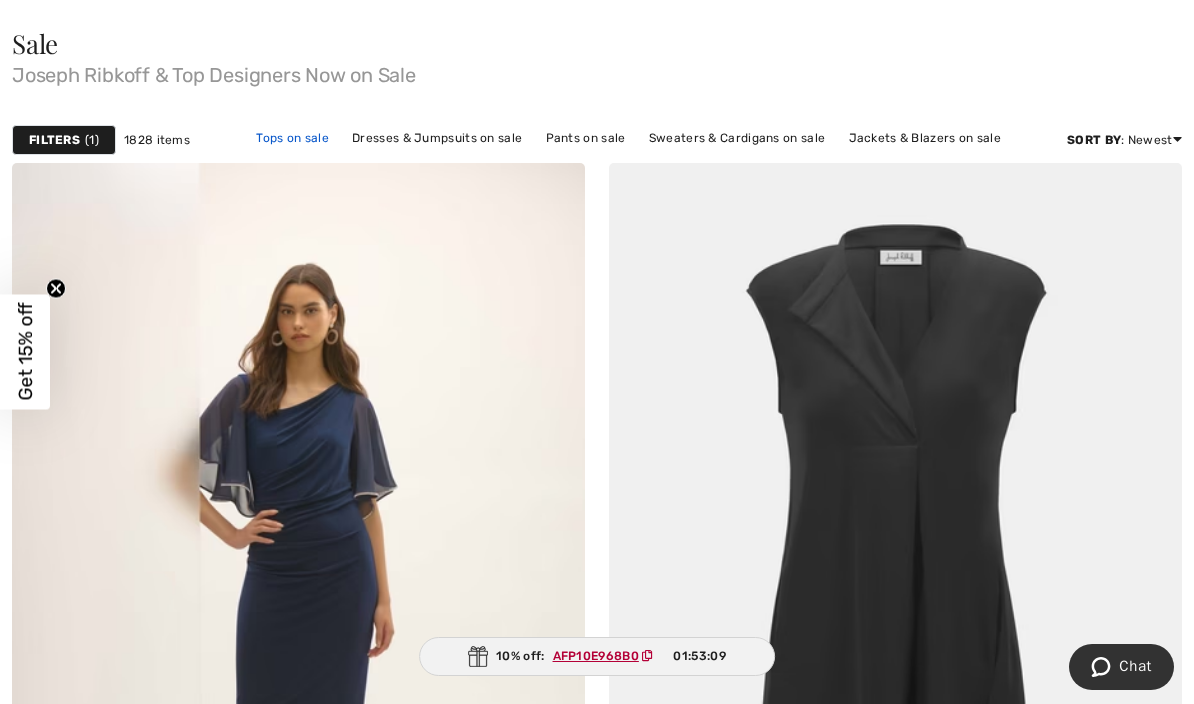 click on "Tops on sale" at bounding box center [292, 138] 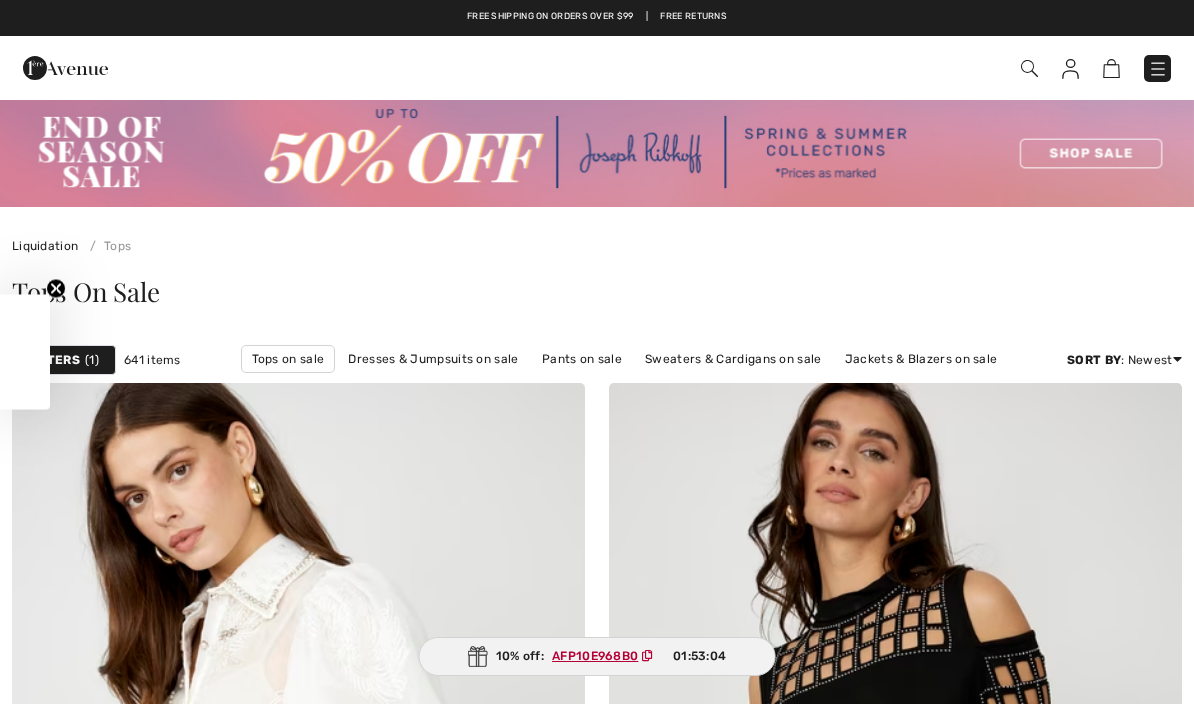 checkbox on "true" 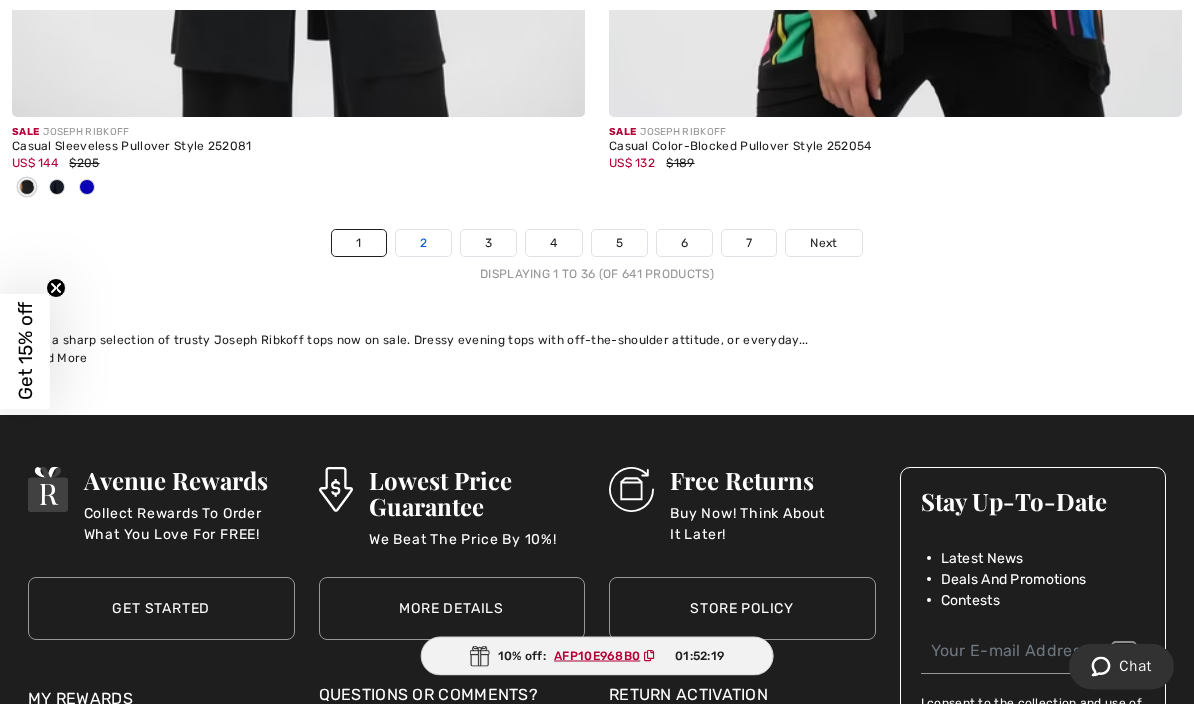 scroll, scrollTop: 17779, scrollLeft: 0, axis: vertical 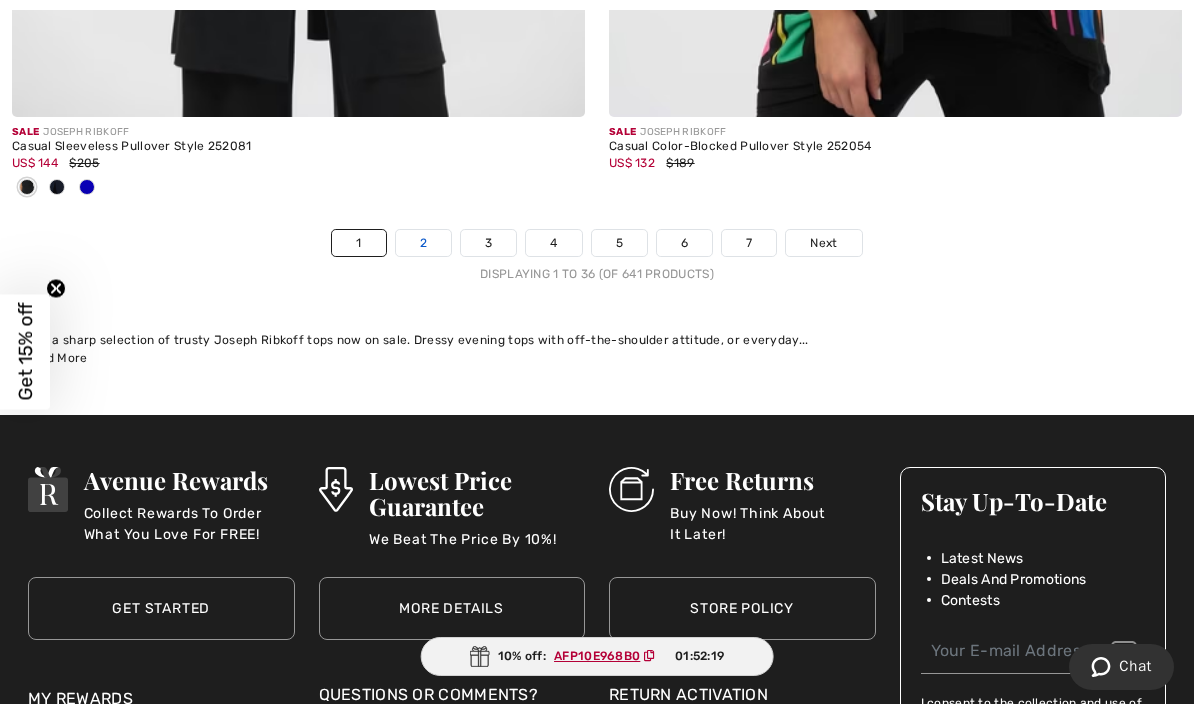 click on "2" at bounding box center [423, 243] 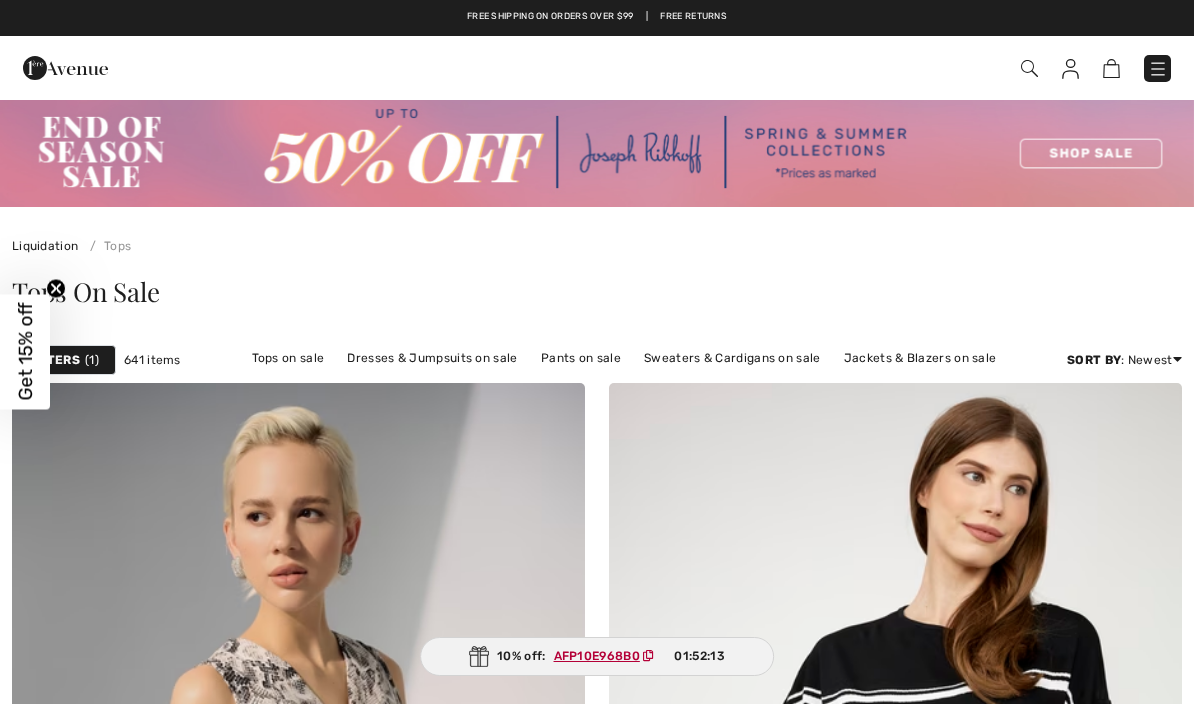 scroll, scrollTop: 0, scrollLeft: 0, axis: both 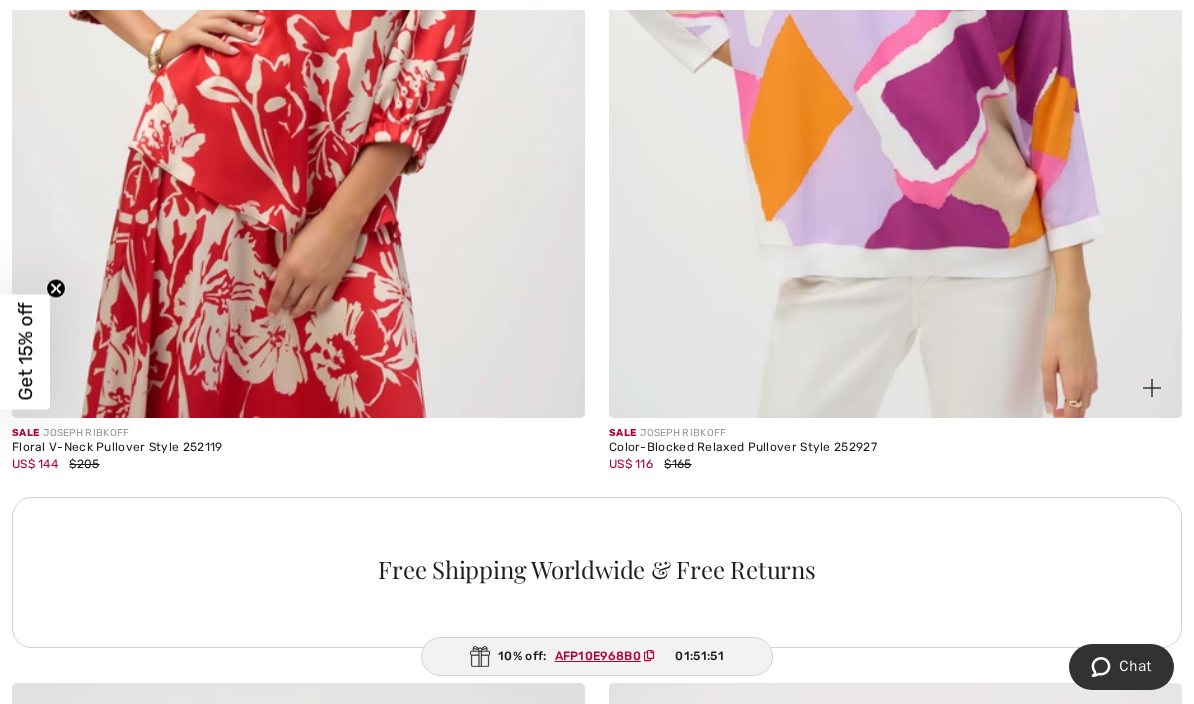 click at bounding box center (895, -11) 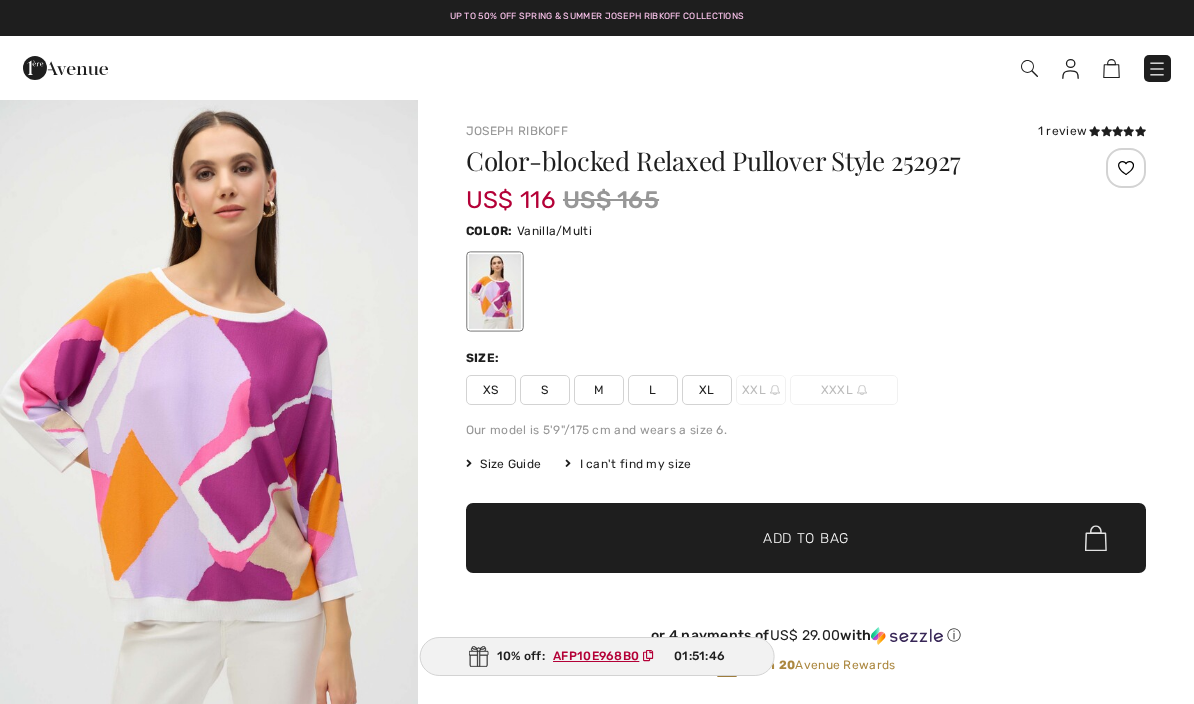 scroll, scrollTop: 0, scrollLeft: 0, axis: both 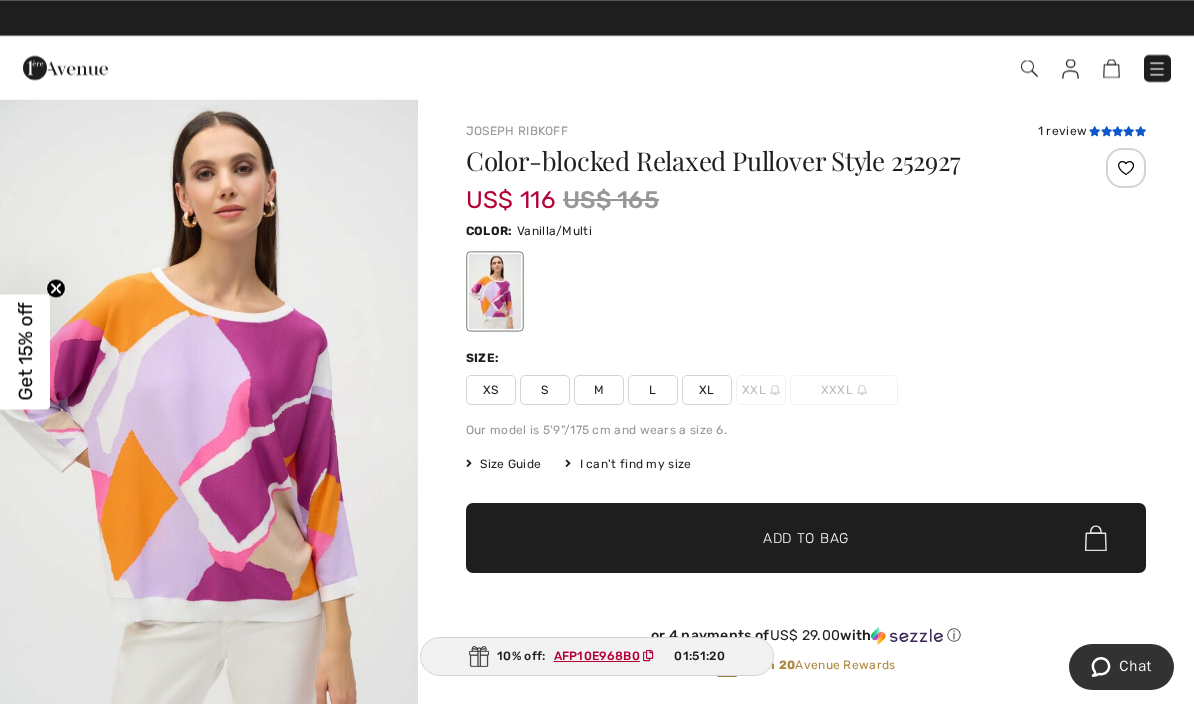 click at bounding box center [1106, 131] 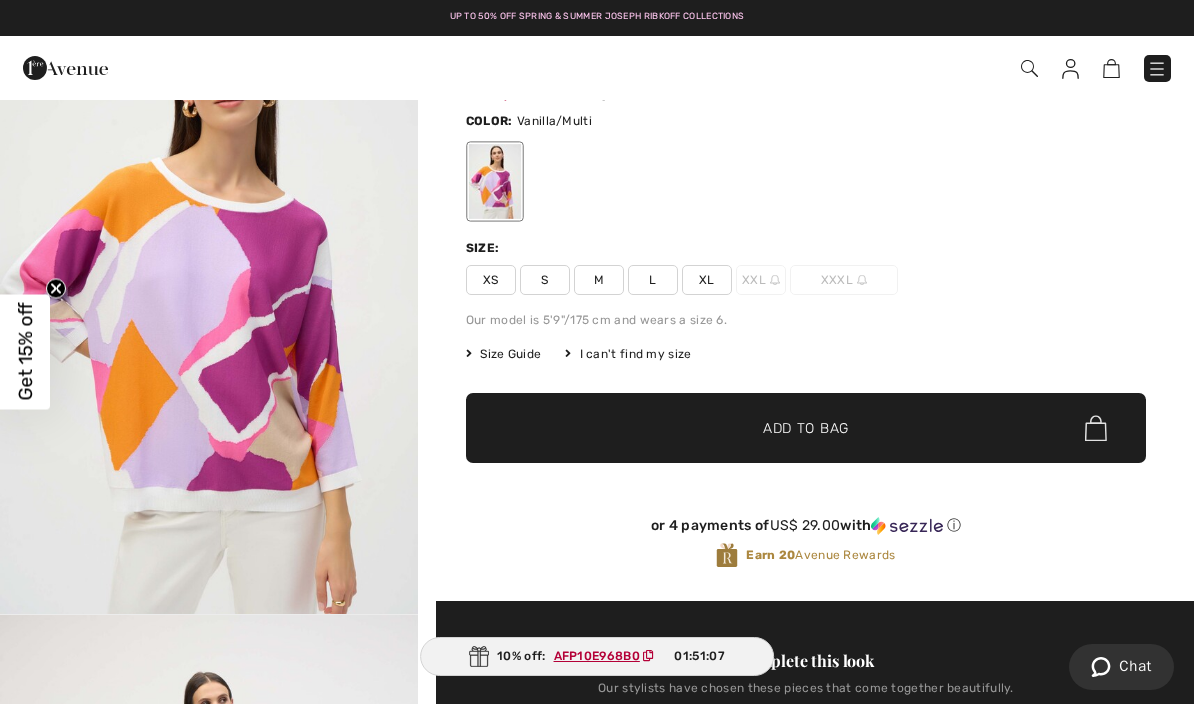 scroll, scrollTop: 103, scrollLeft: 0, axis: vertical 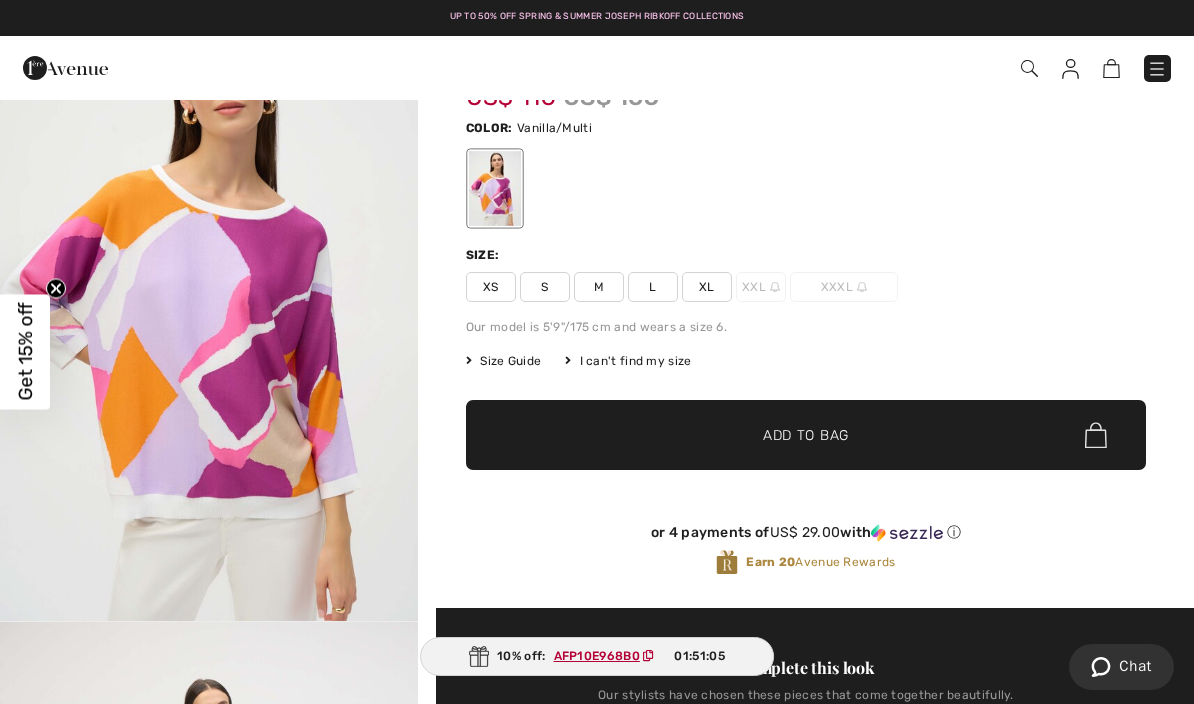 click on "Size Guide" at bounding box center [503, 361] 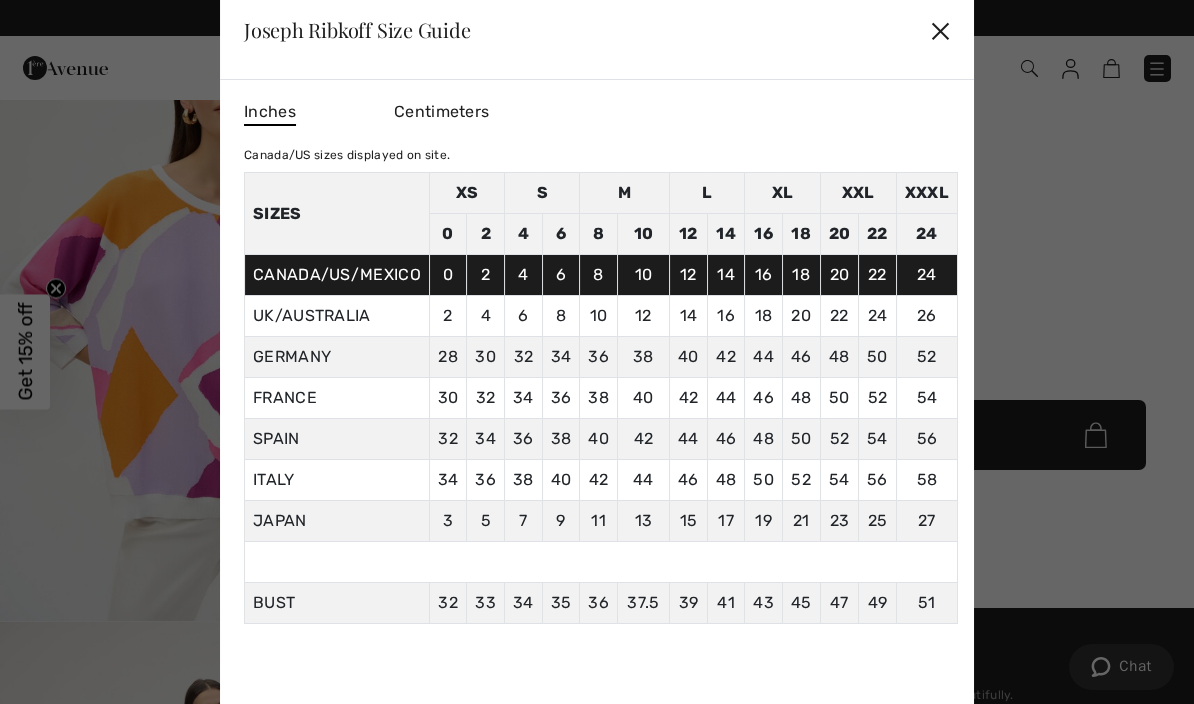 click on "✕" at bounding box center (940, 30) 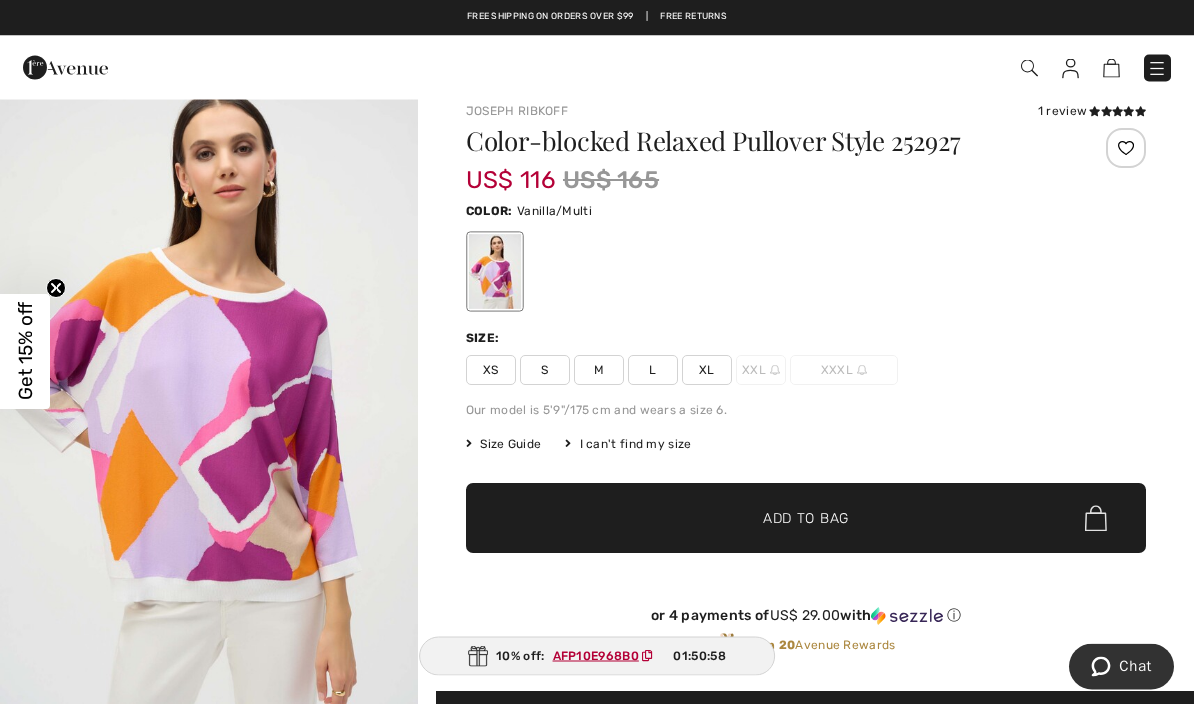 scroll, scrollTop: 0, scrollLeft: 0, axis: both 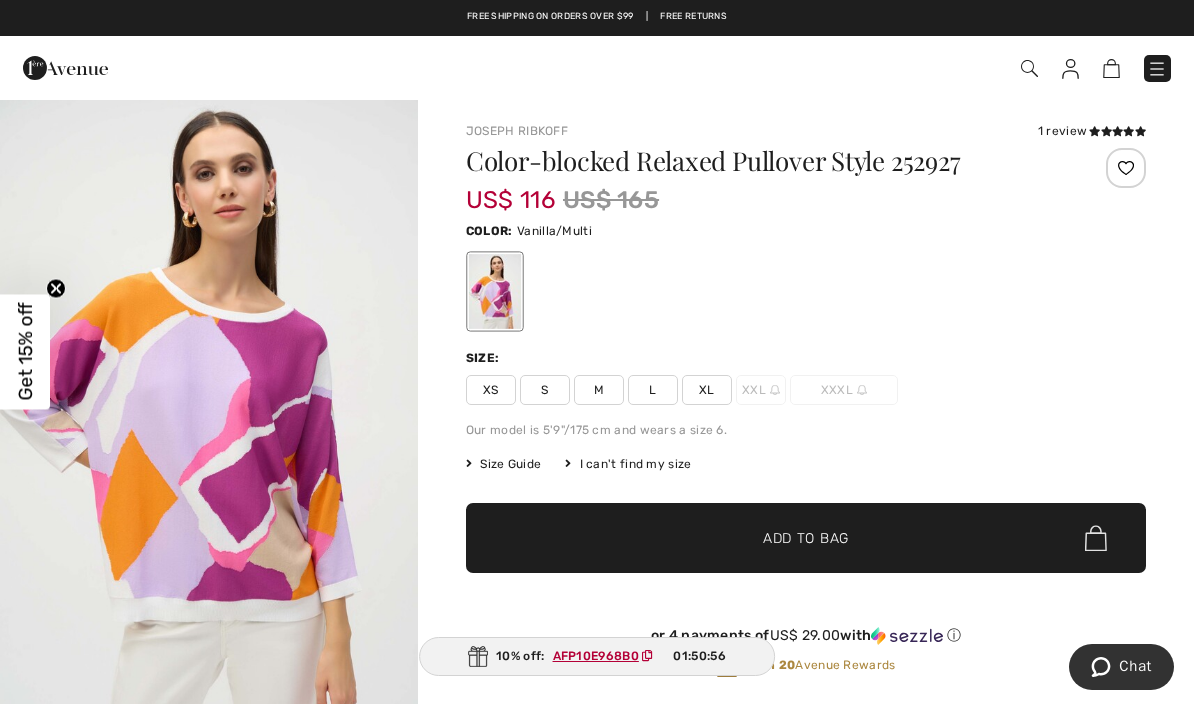 click on "L" at bounding box center (653, 390) 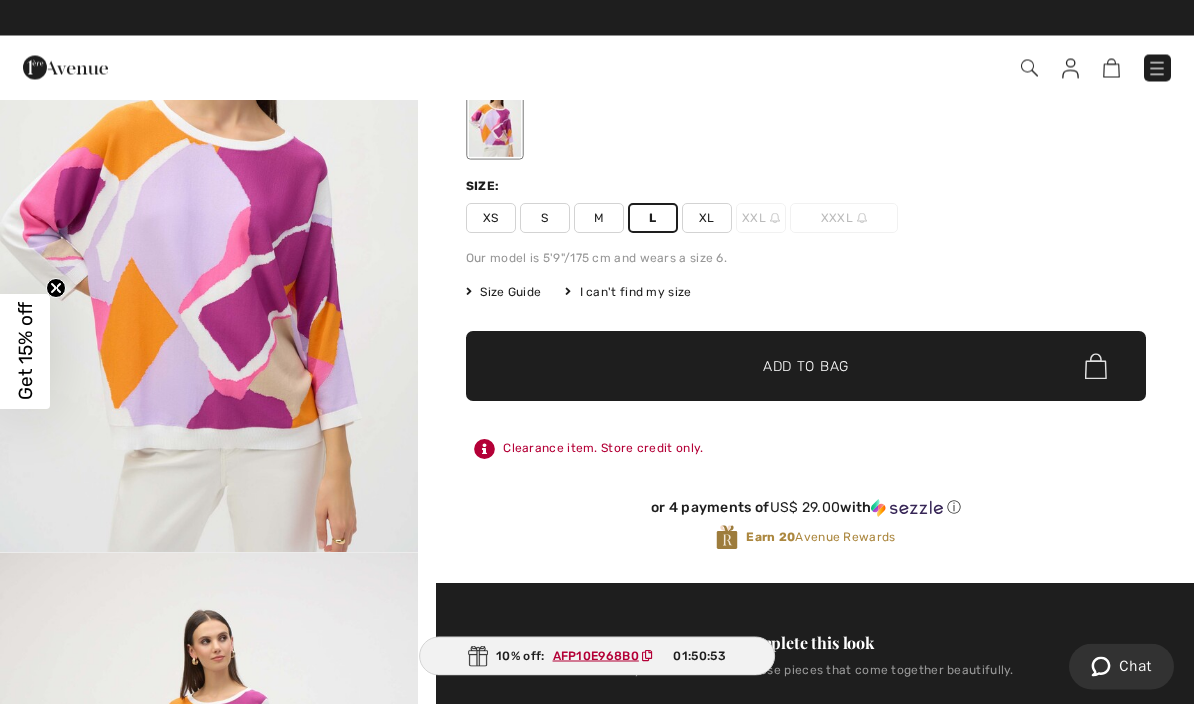 scroll, scrollTop: 172, scrollLeft: 0, axis: vertical 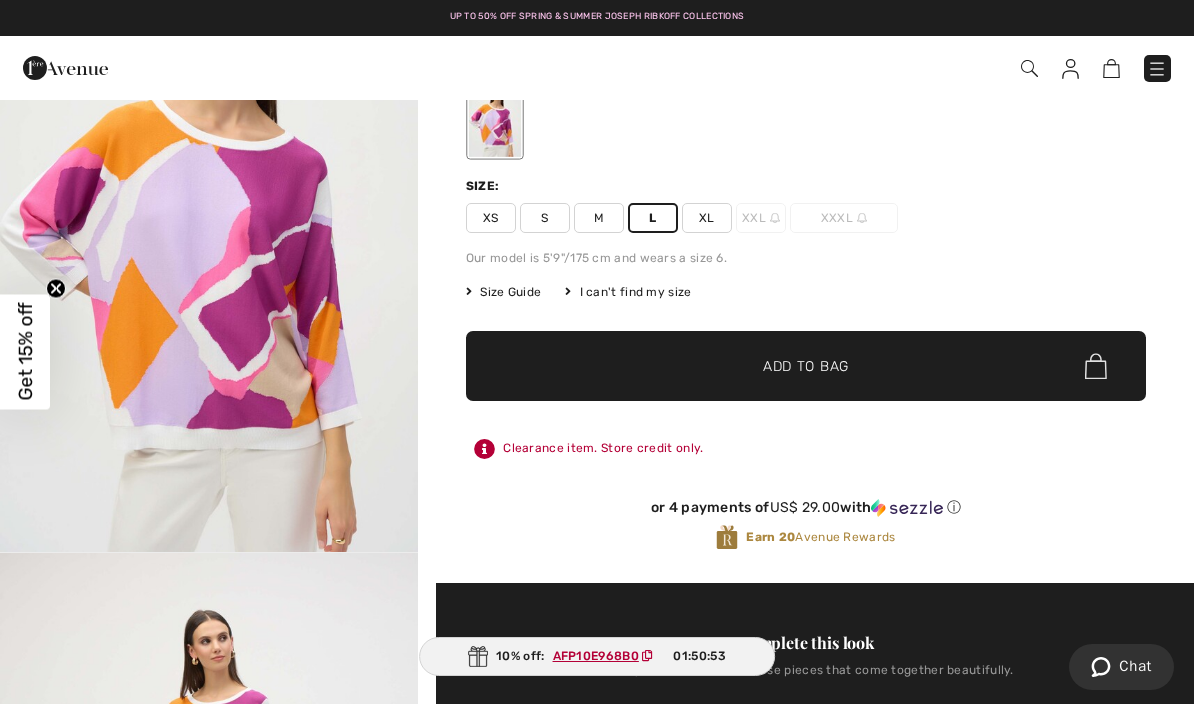 click on "Add to Bag" at bounding box center [806, 366] 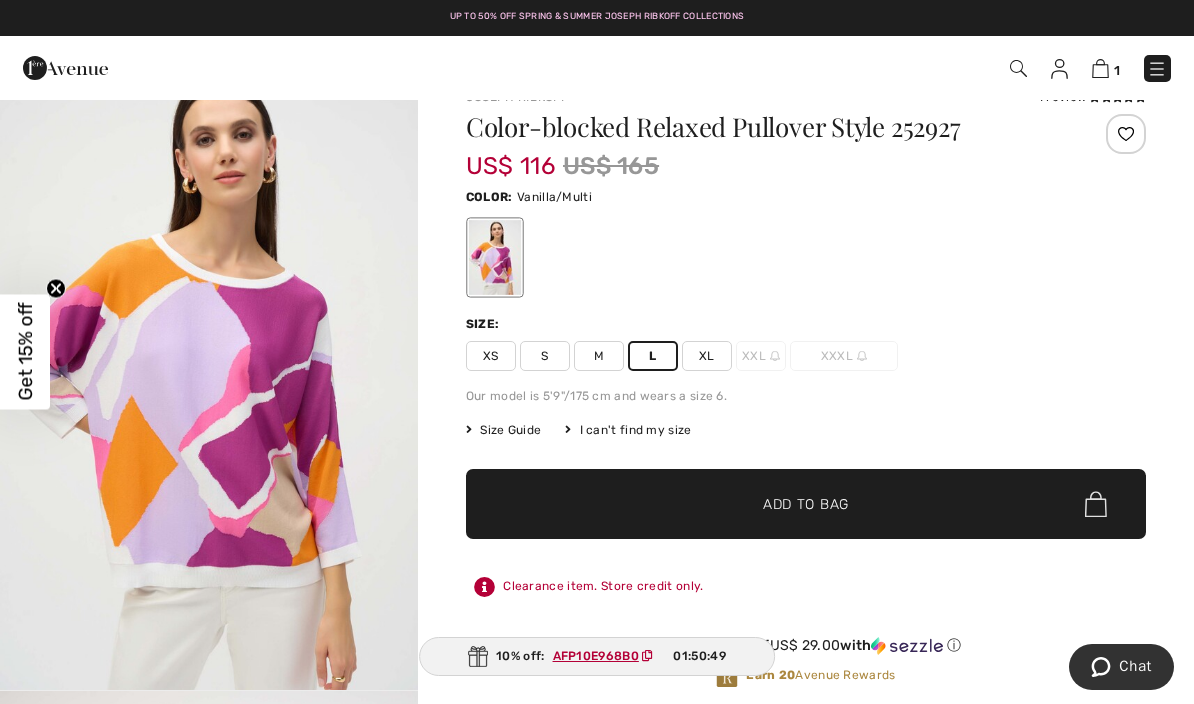 scroll, scrollTop: 0, scrollLeft: 0, axis: both 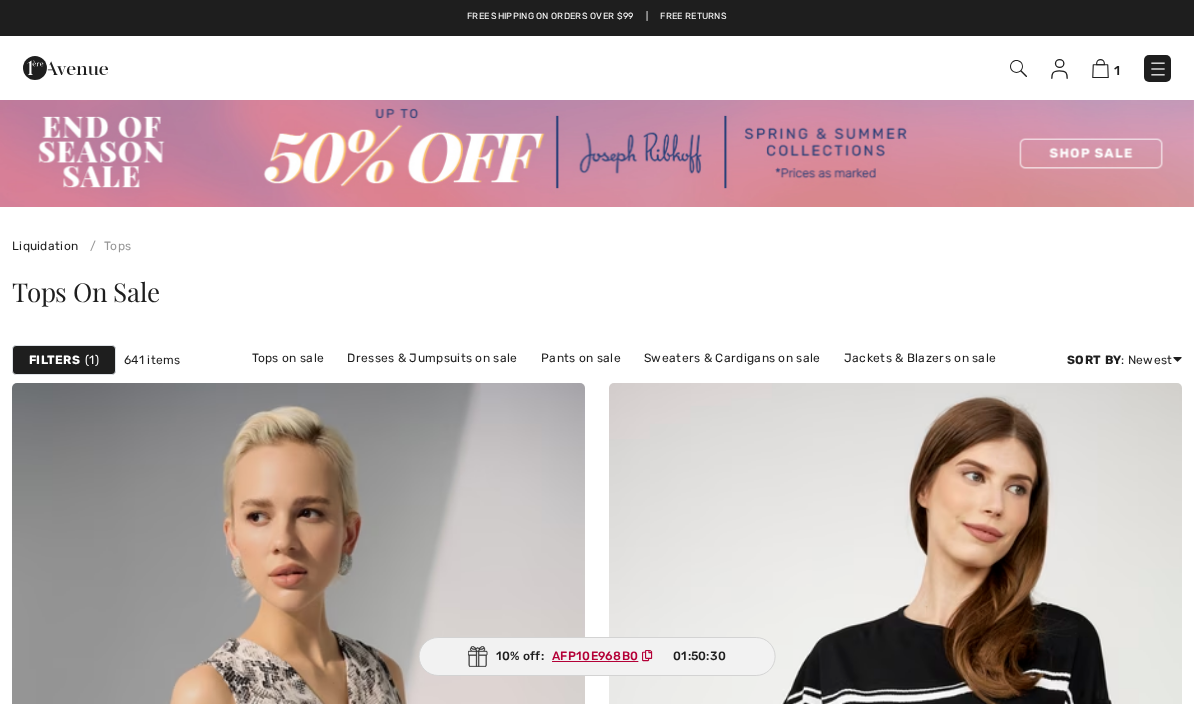 checkbox on "true" 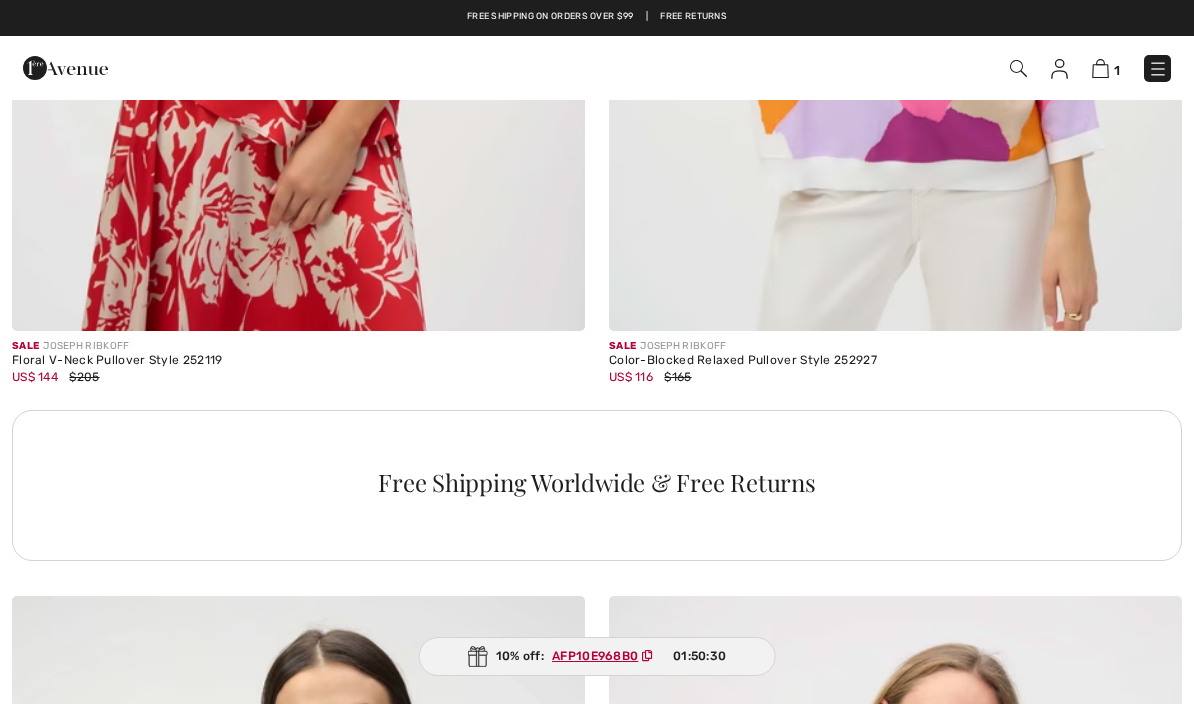 scroll, scrollTop: 0, scrollLeft: 0, axis: both 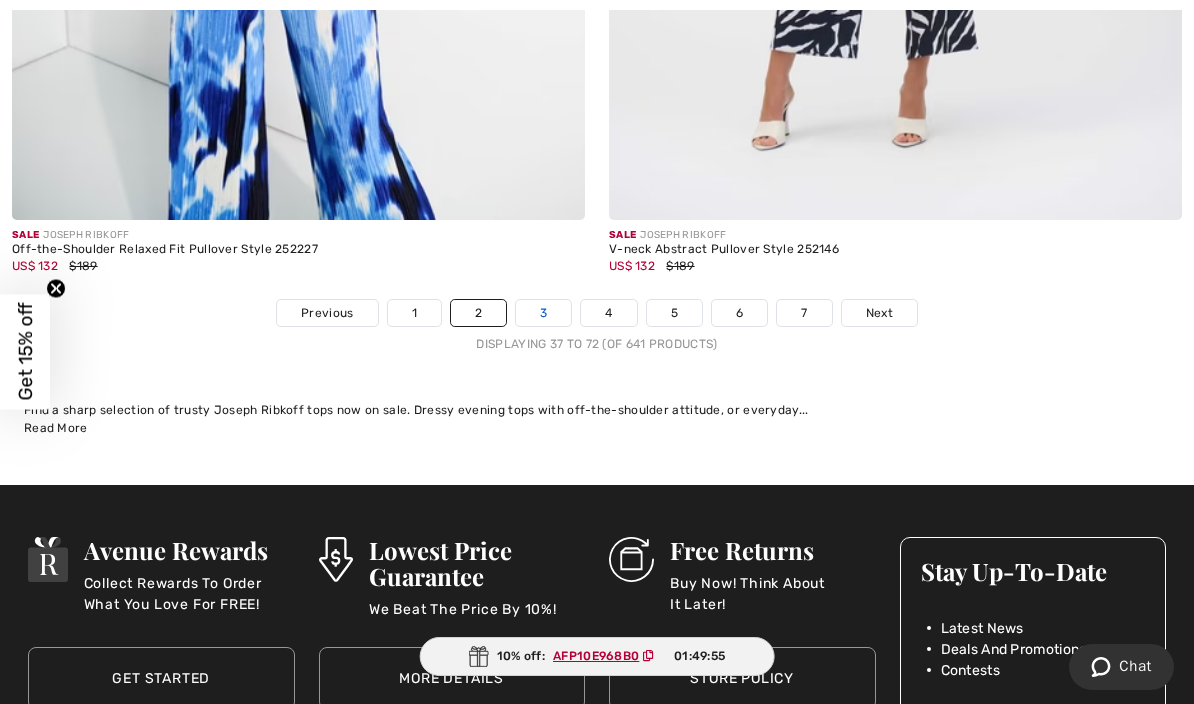 click on "3" at bounding box center (543, 313) 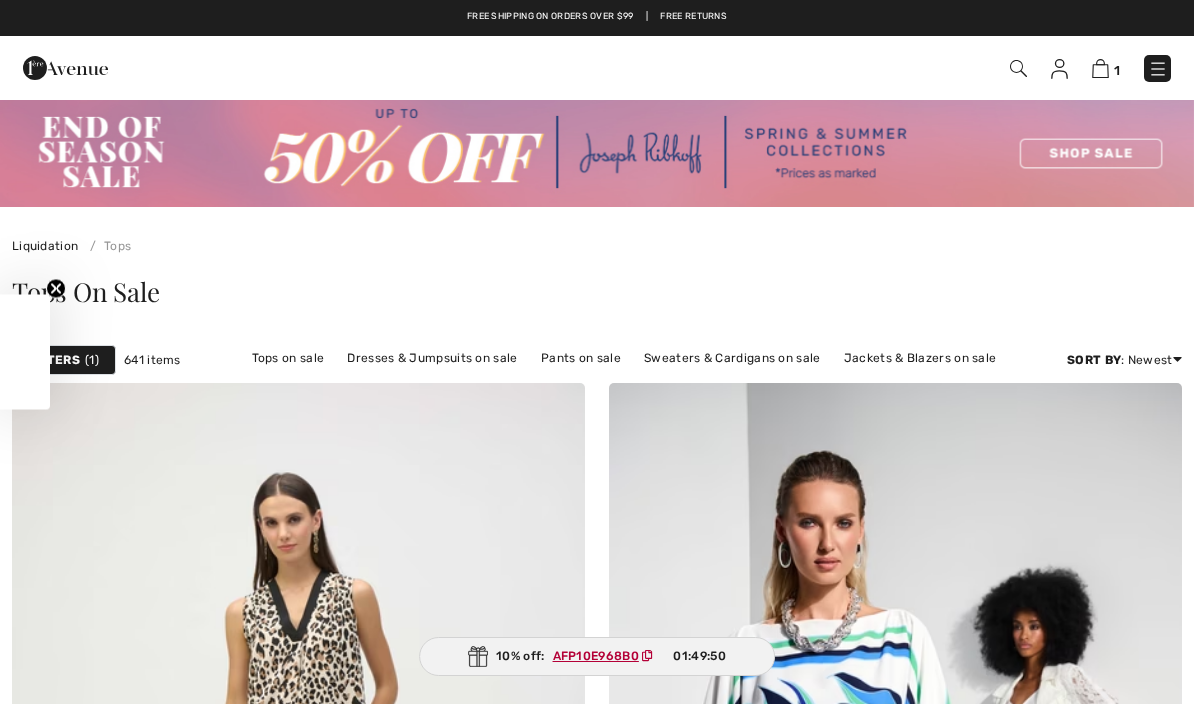 scroll, scrollTop: 0, scrollLeft: 0, axis: both 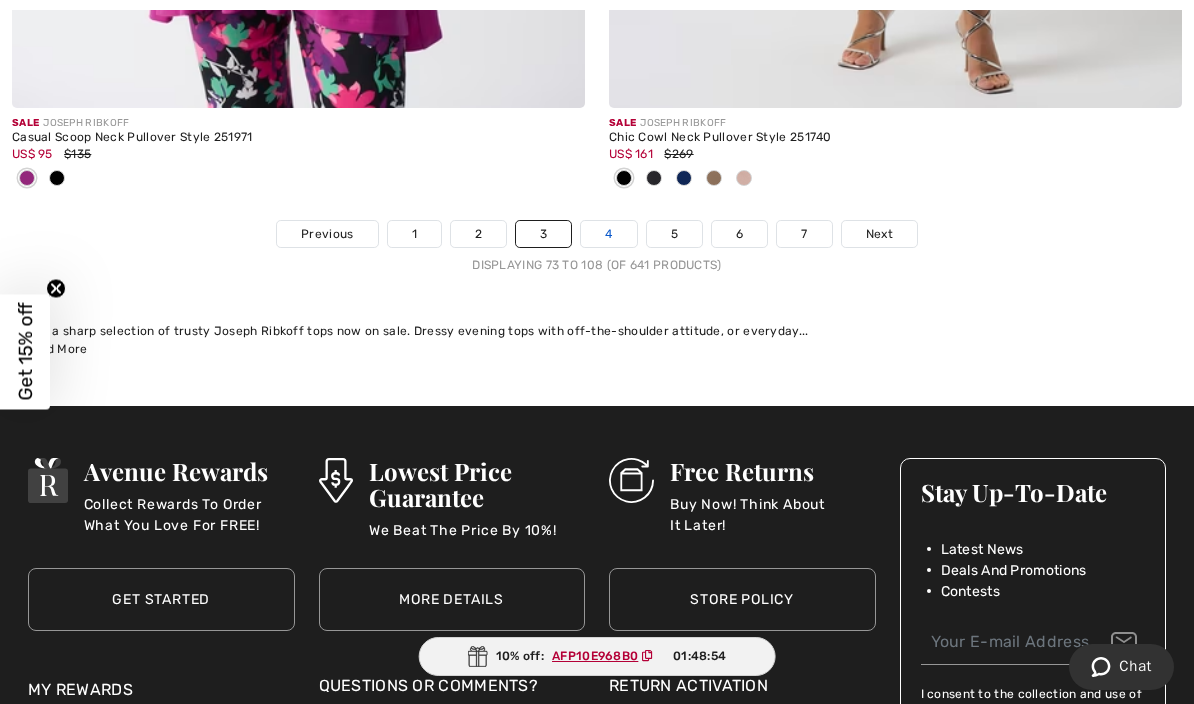 click on "4" at bounding box center [608, 234] 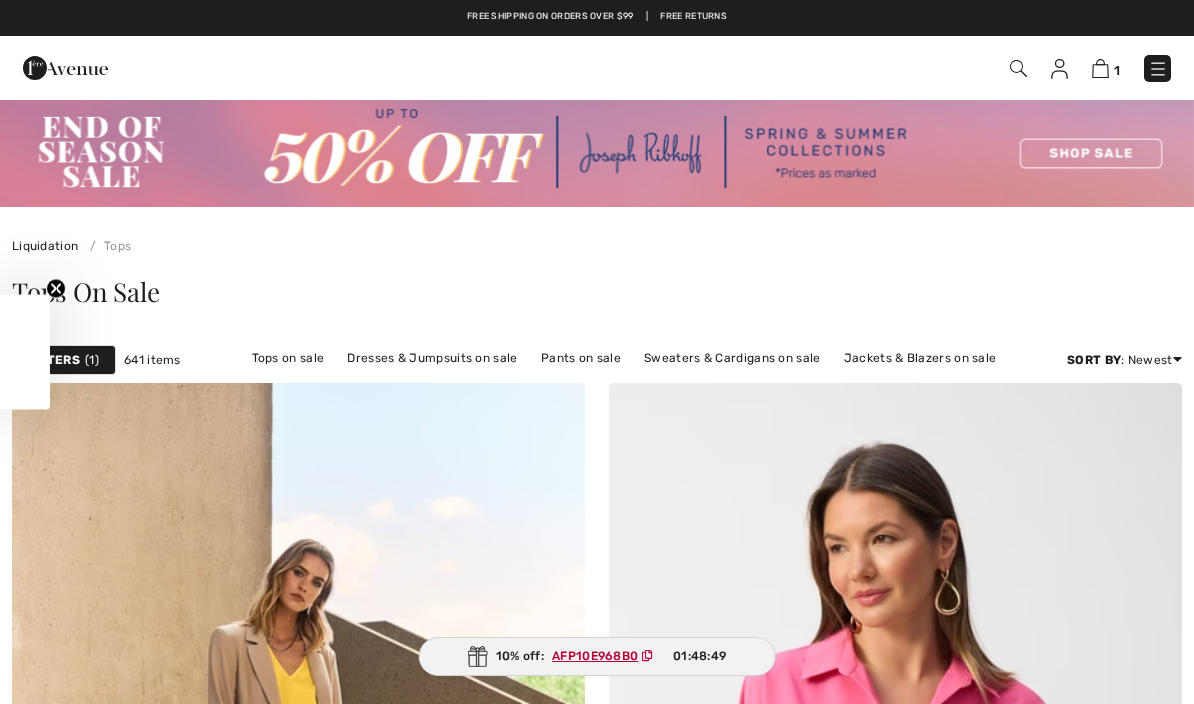 checkbox on "true" 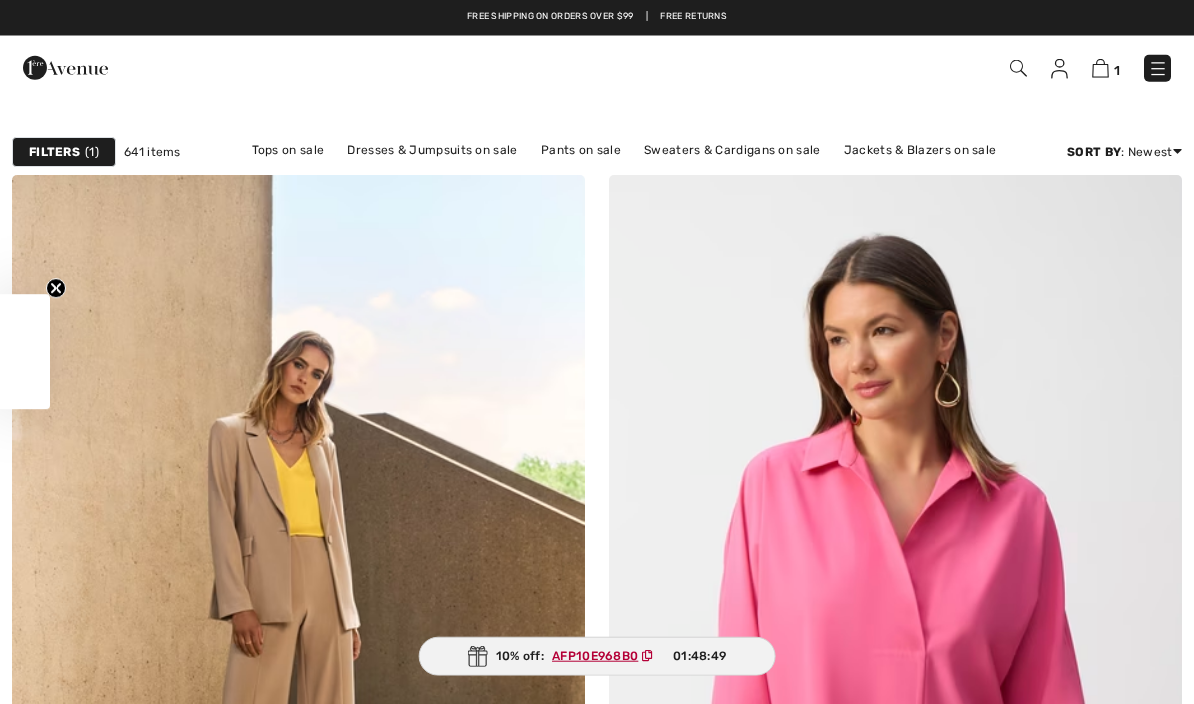 scroll, scrollTop: 0, scrollLeft: 0, axis: both 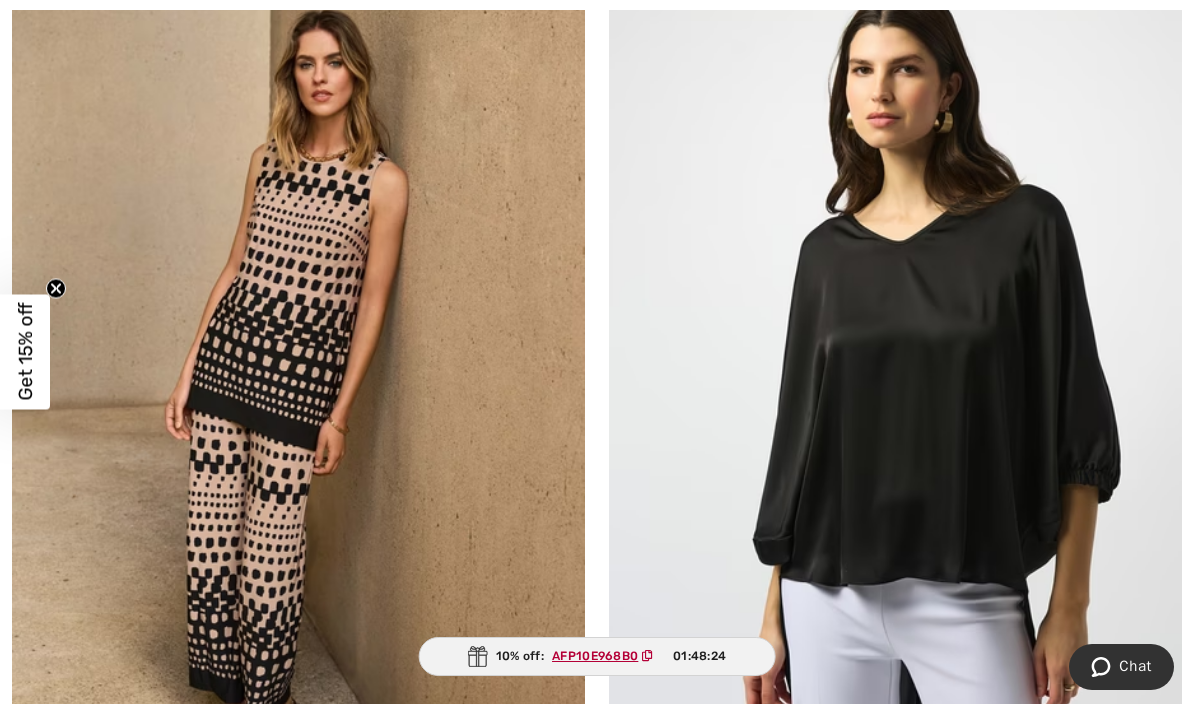 click at bounding box center (298, 369) 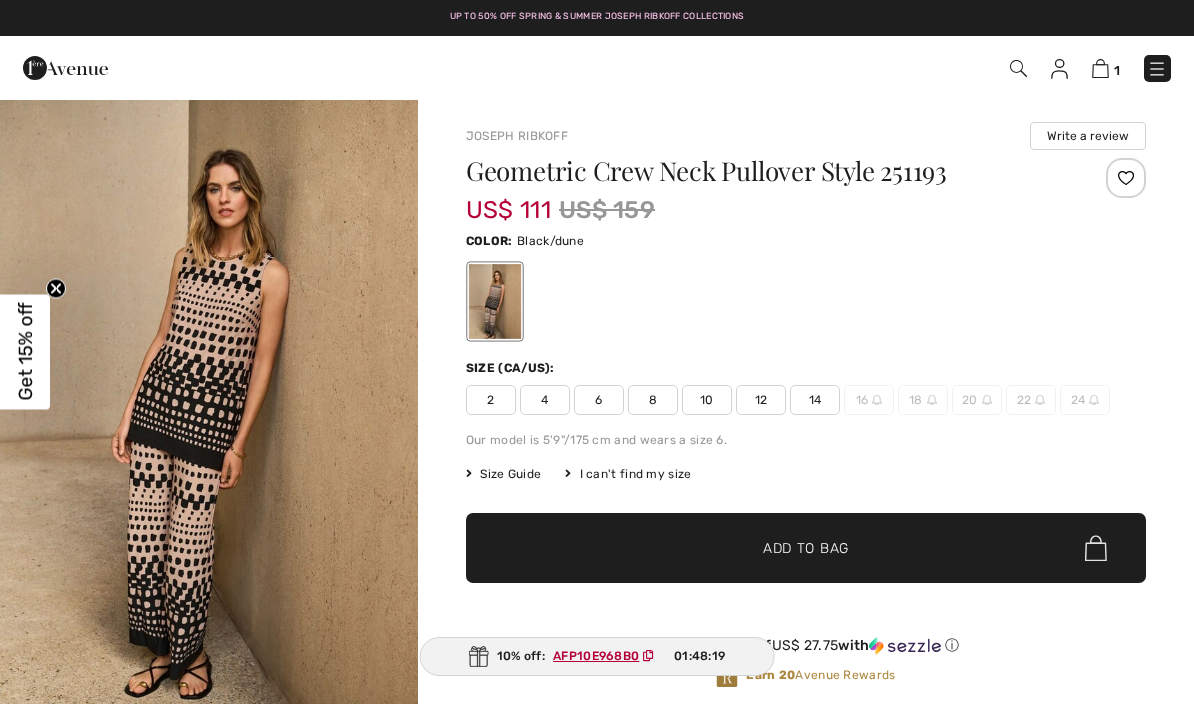 scroll, scrollTop: 0, scrollLeft: 0, axis: both 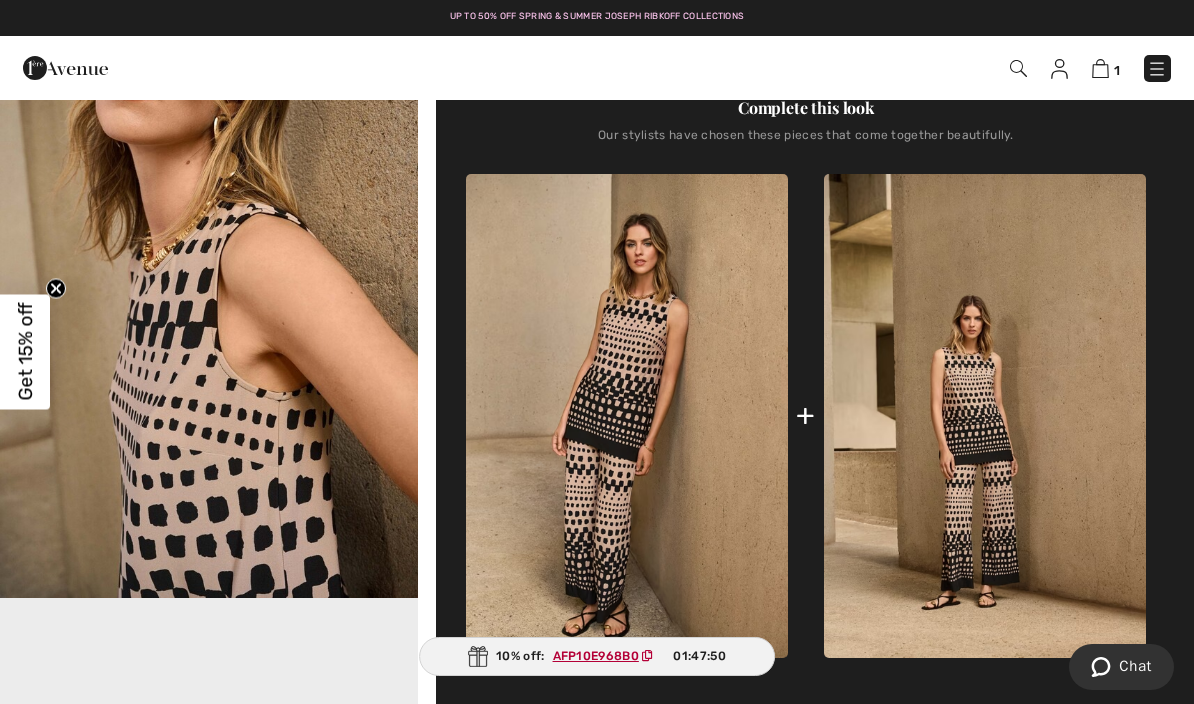 click at bounding box center (209, 284) 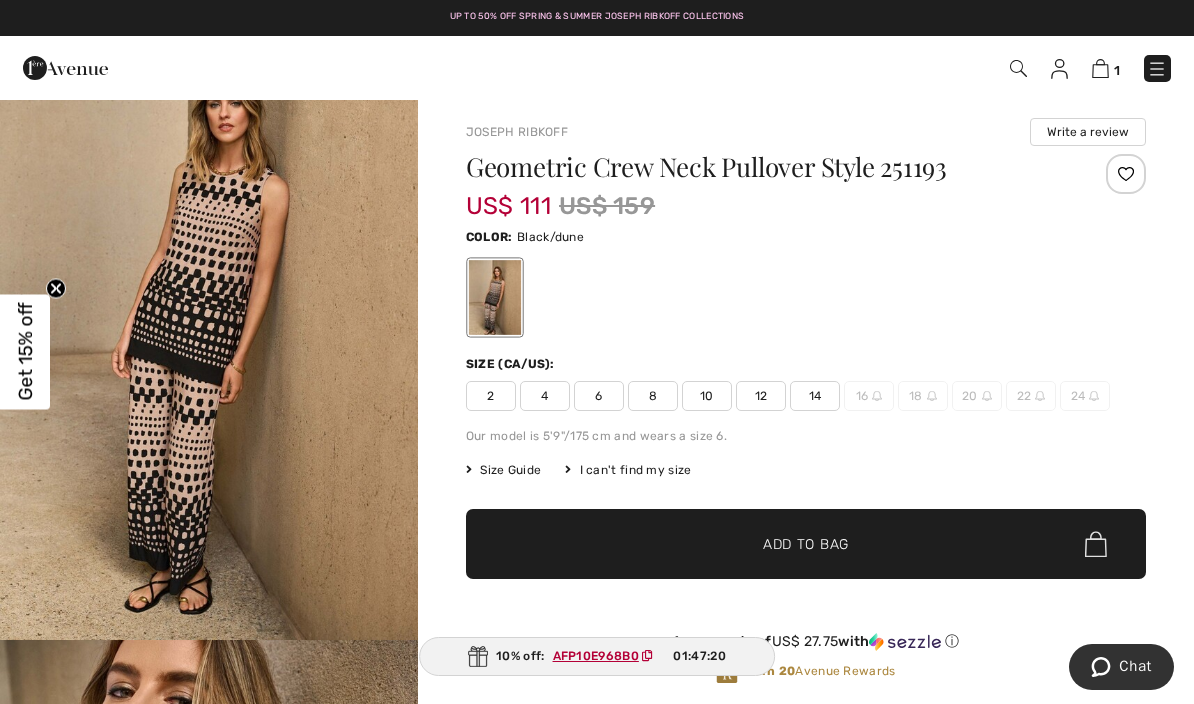 scroll, scrollTop: 5, scrollLeft: 0, axis: vertical 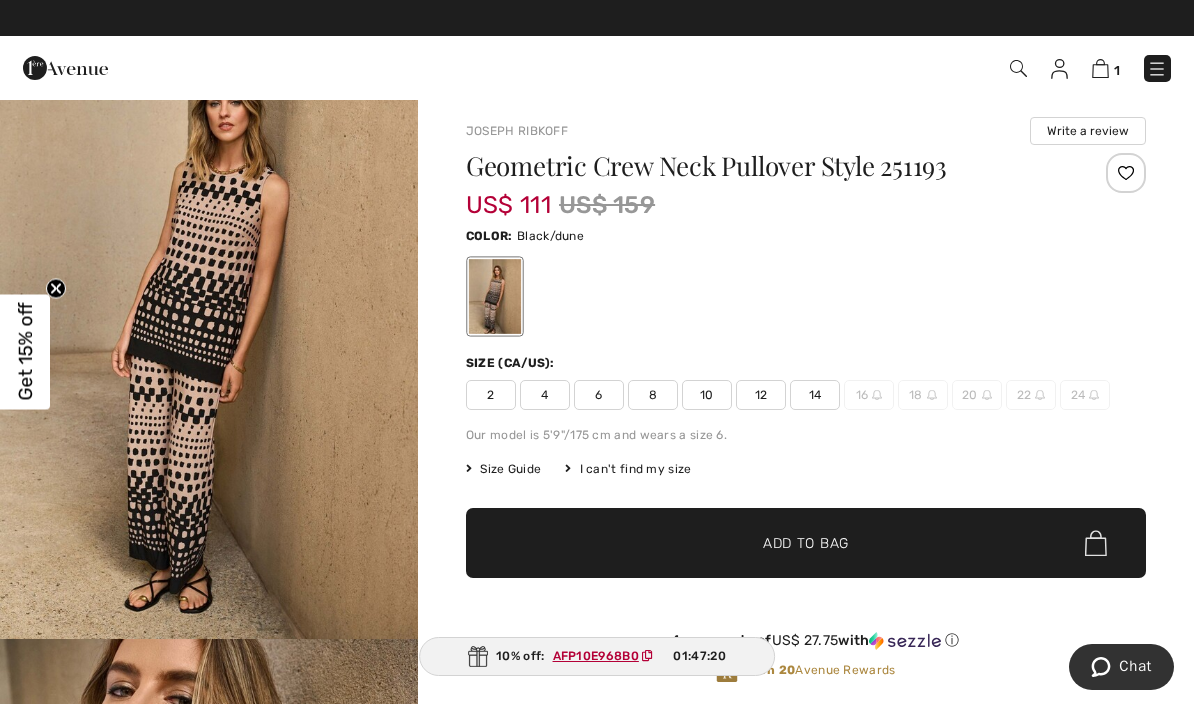 click on "14" at bounding box center (815, 395) 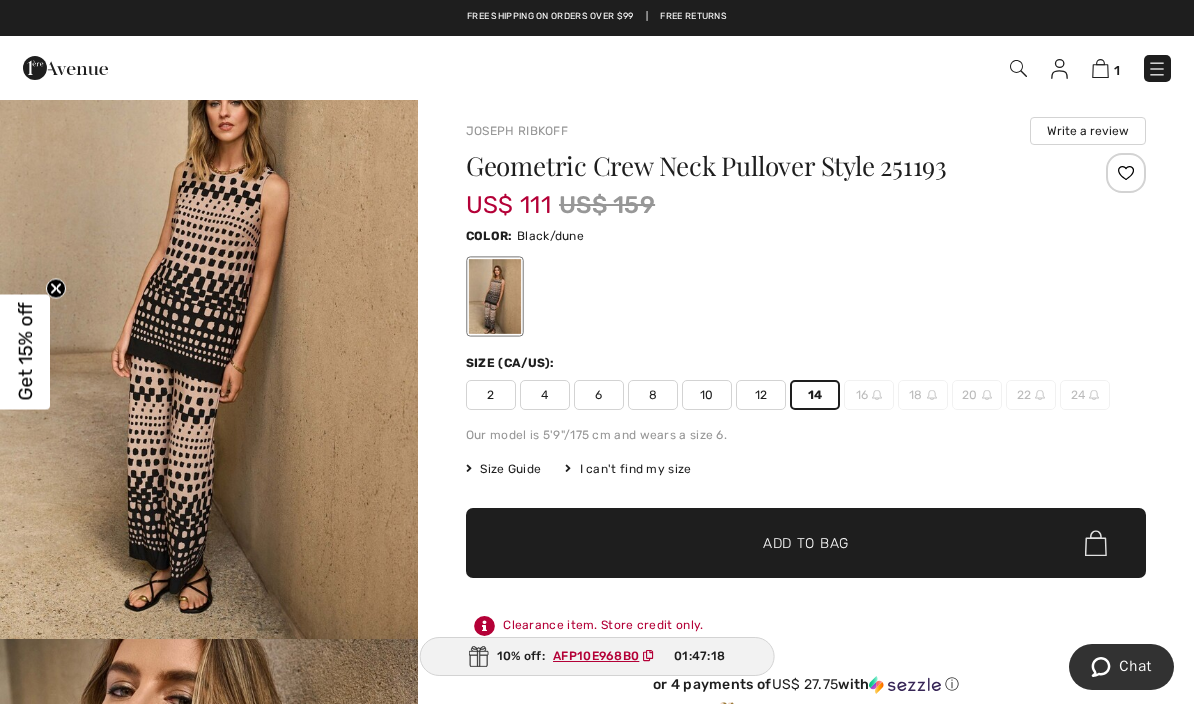 click on "Add to Bag" at bounding box center (806, 543) 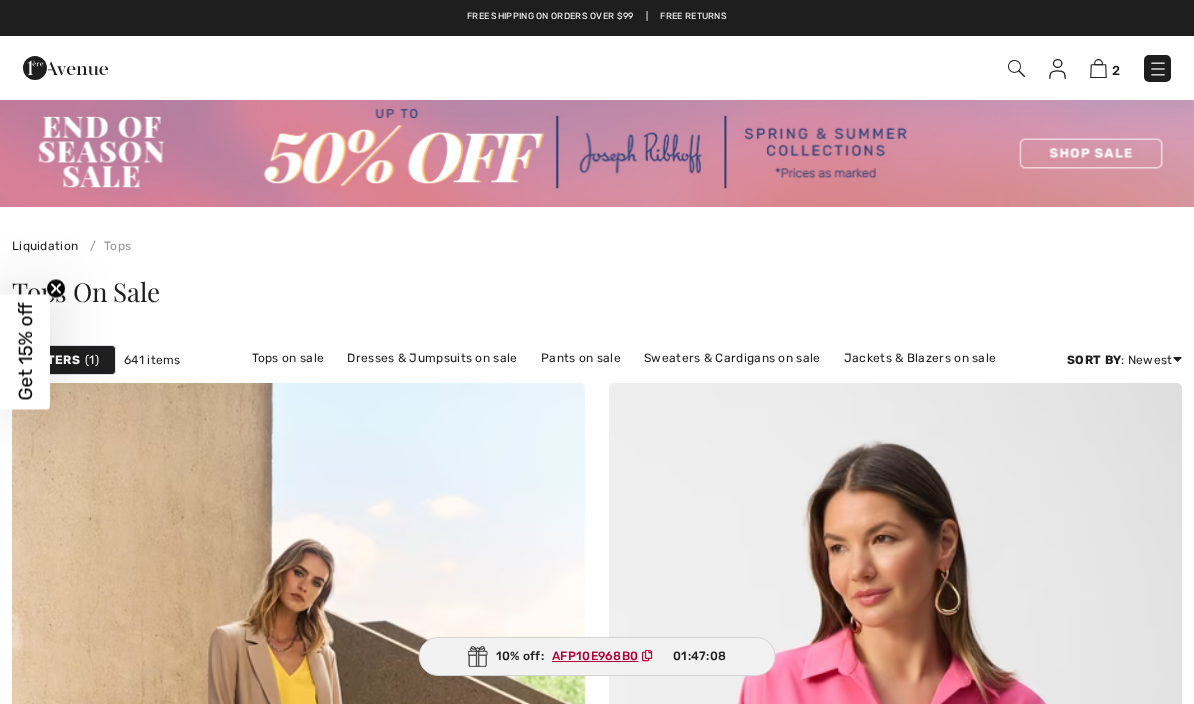 scroll, scrollTop: 6359, scrollLeft: 0, axis: vertical 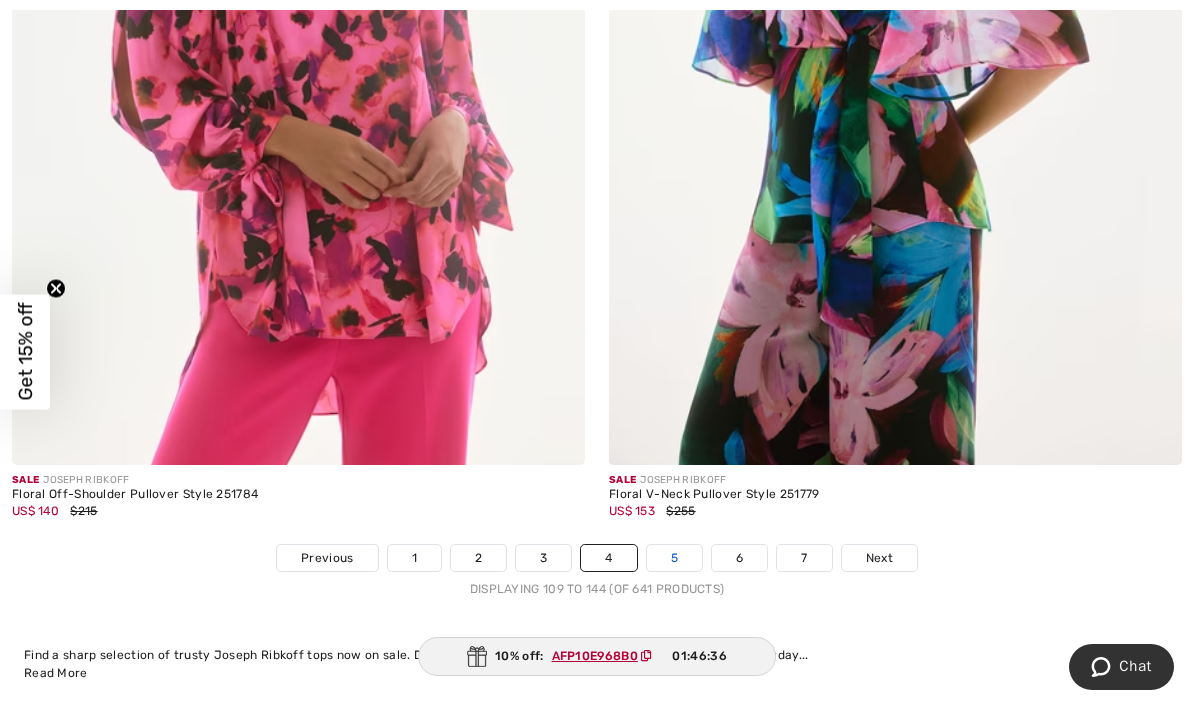 click on "5" at bounding box center (674, 558) 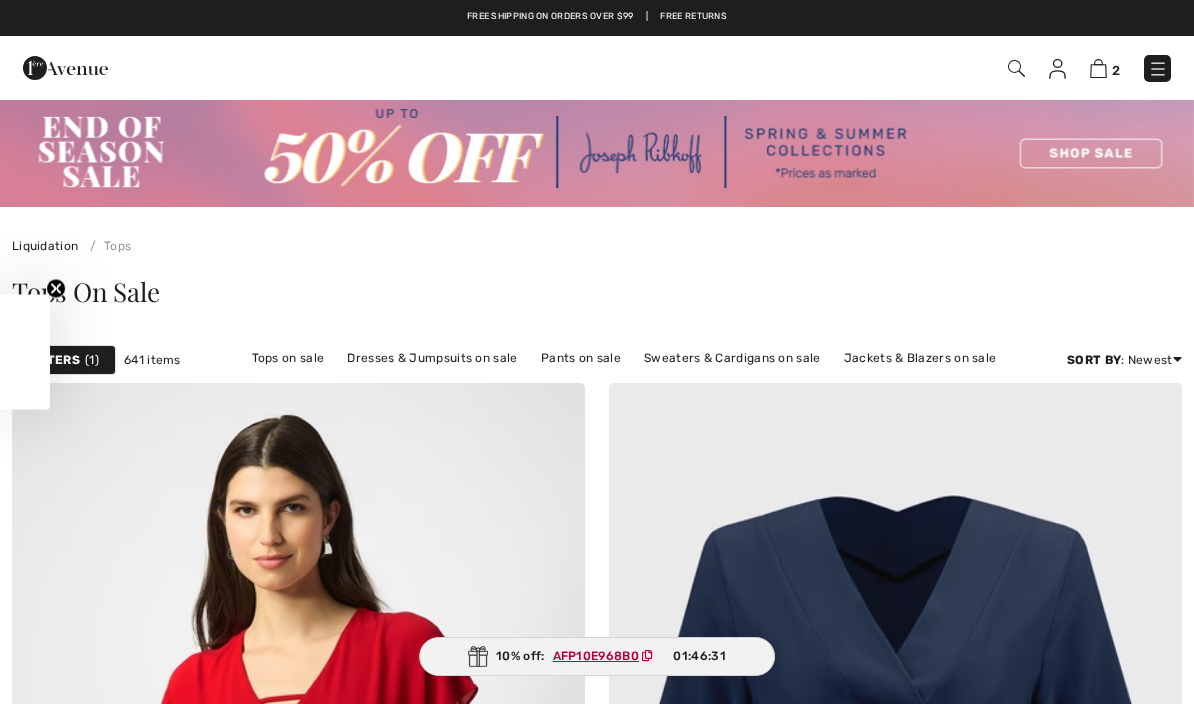 scroll, scrollTop: 306, scrollLeft: 0, axis: vertical 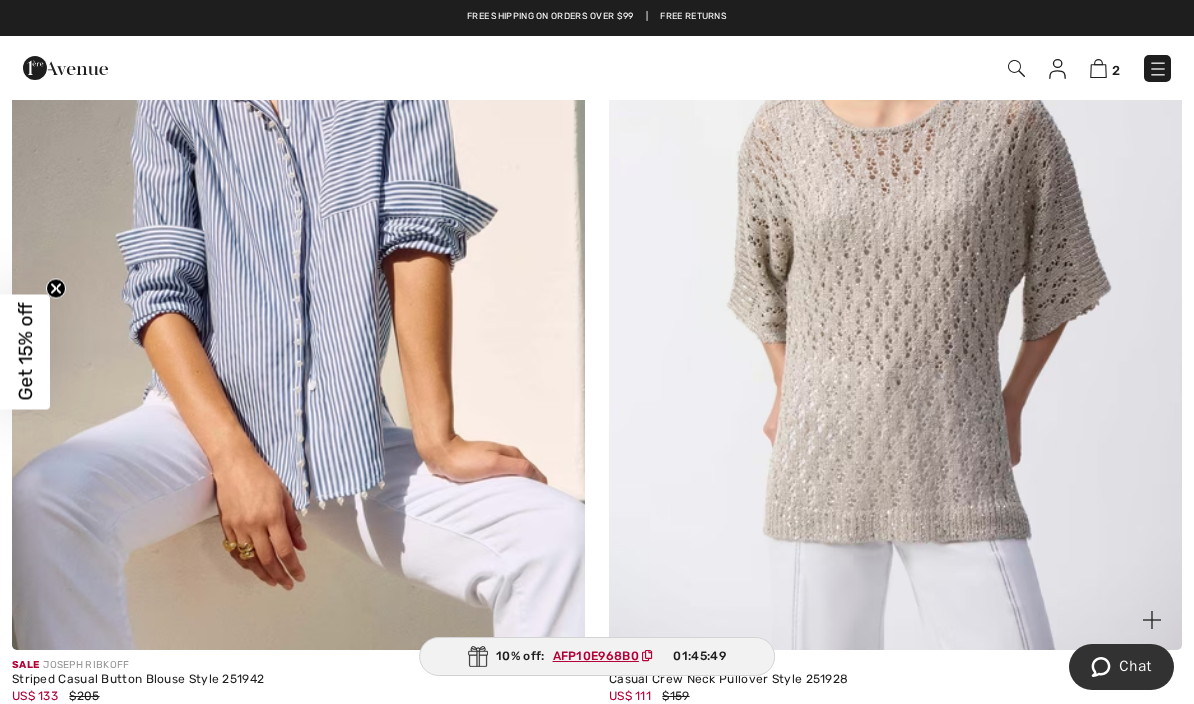 click at bounding box center (895, 220) 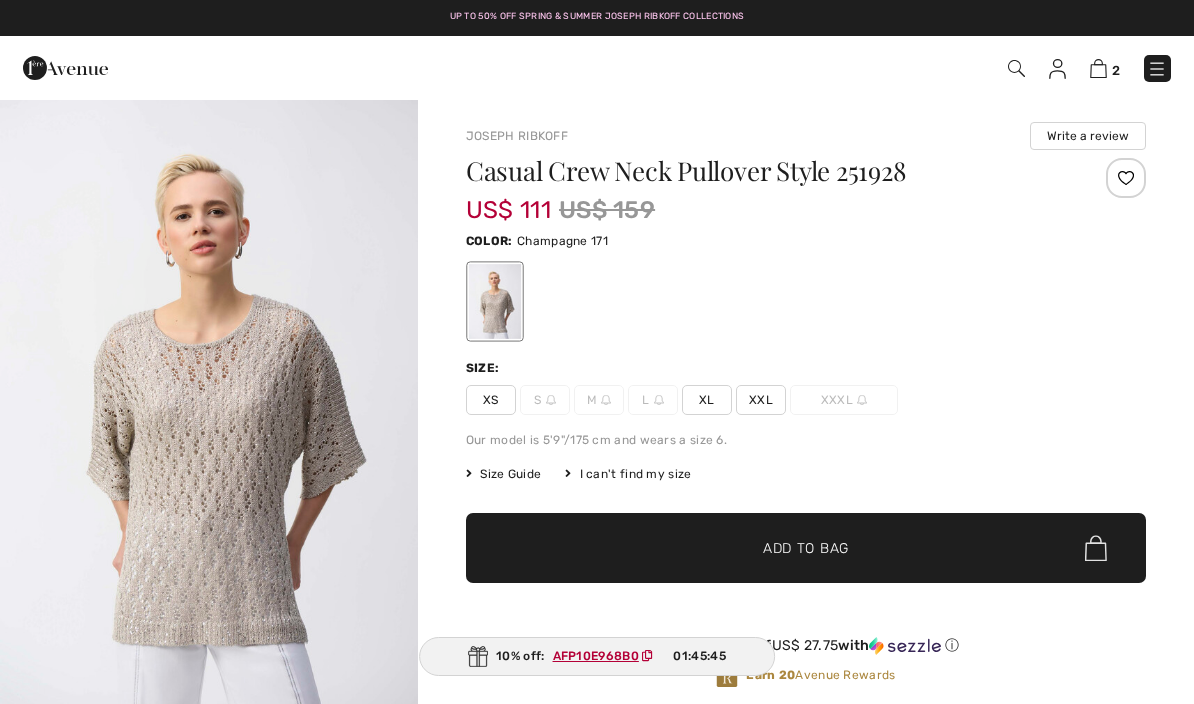 scroll, scrollTop: 0, scrollLeft: 0, axis: both 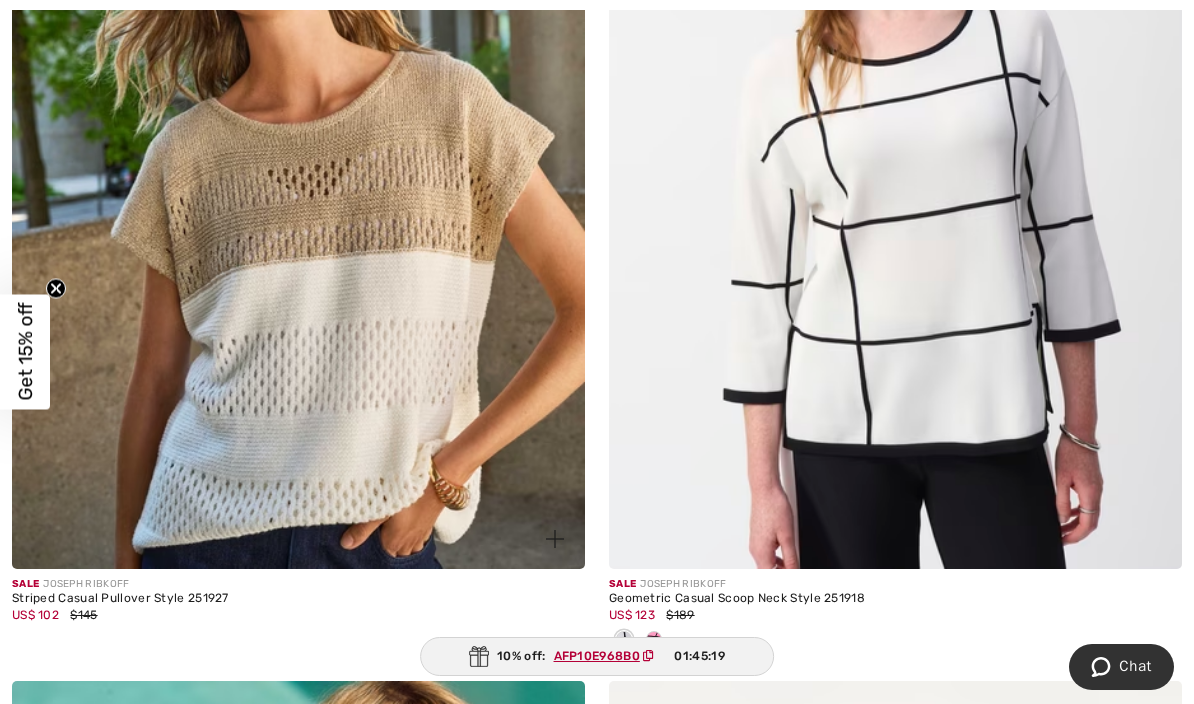 click at bounding box center [298, 140] 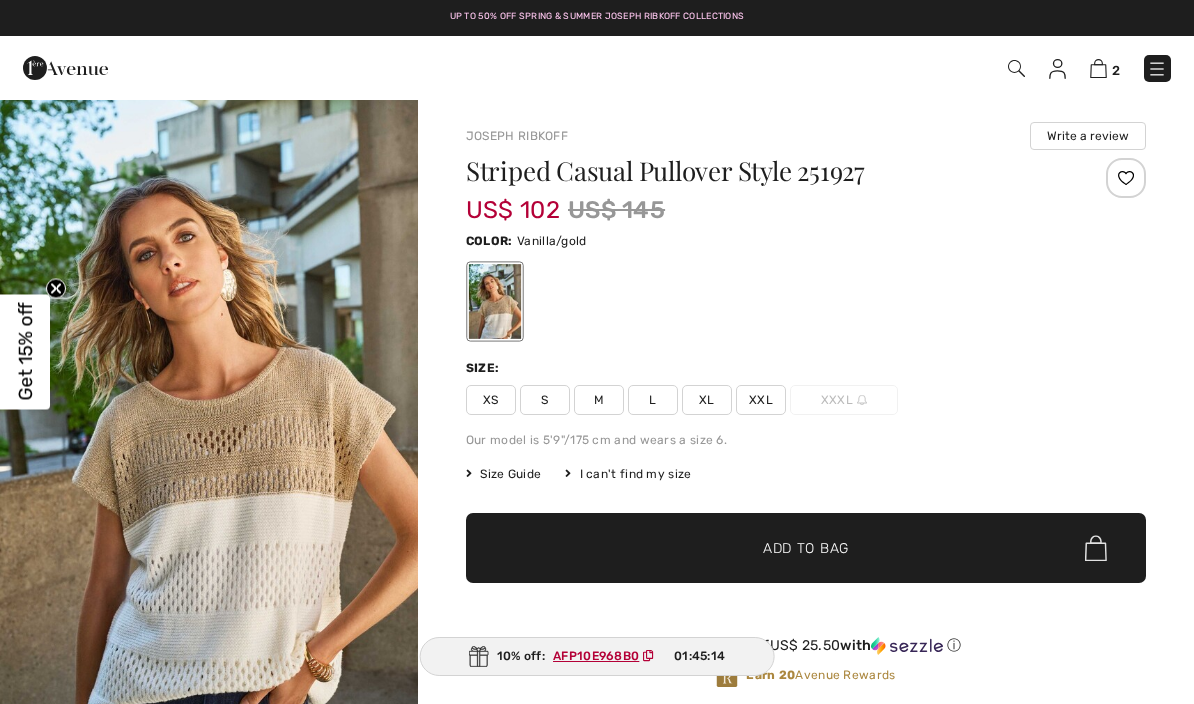 checkbox on "true" 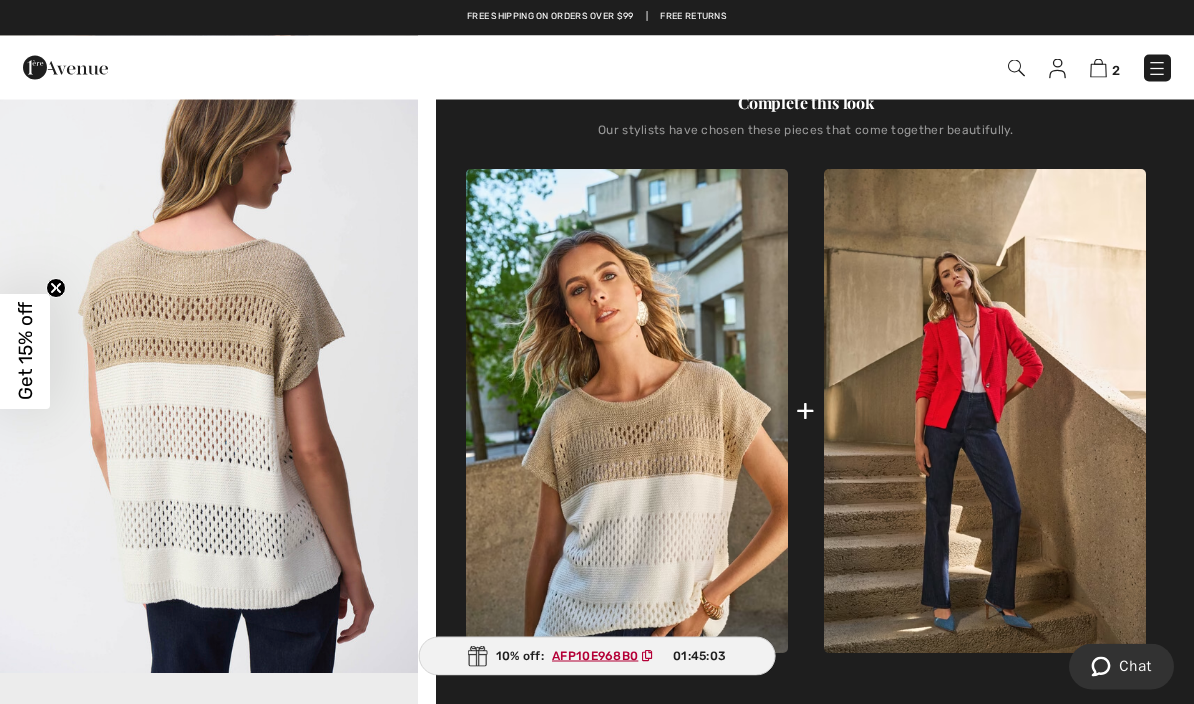 scroll, scrollTop: 667, scrollLeft: 0, axis: vertical 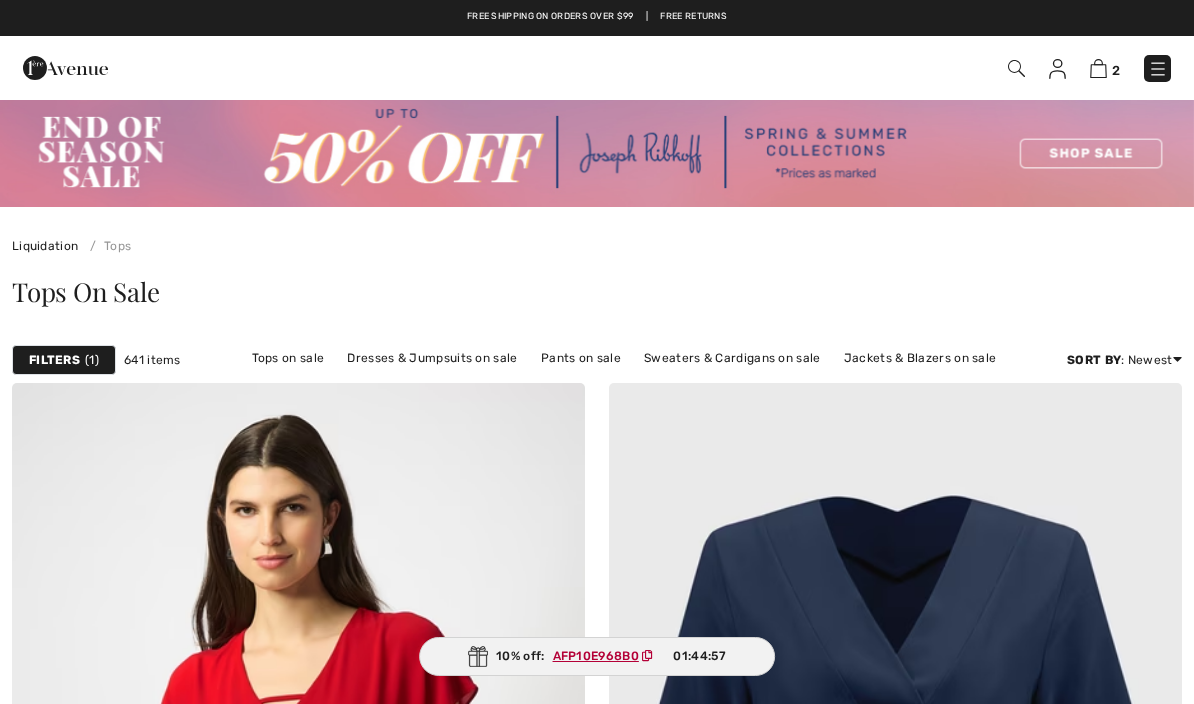 checkbox on "true" 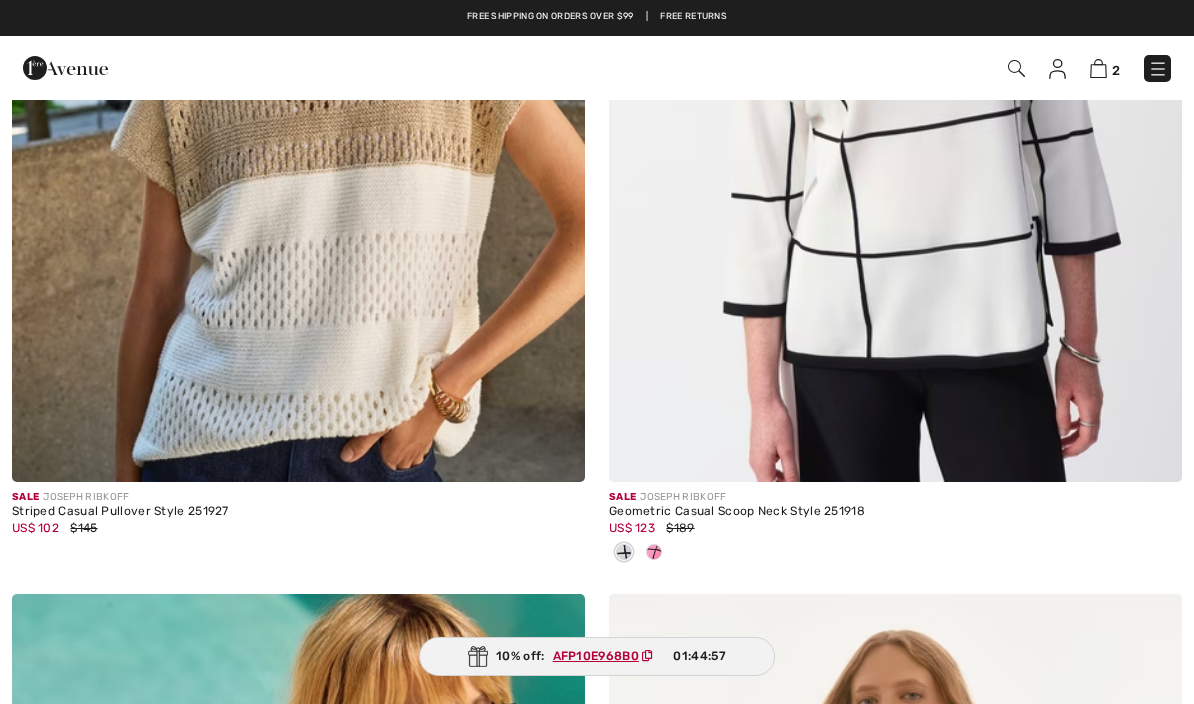 scroll, scrollTop: 0, scrollLeft: 0, axis: both 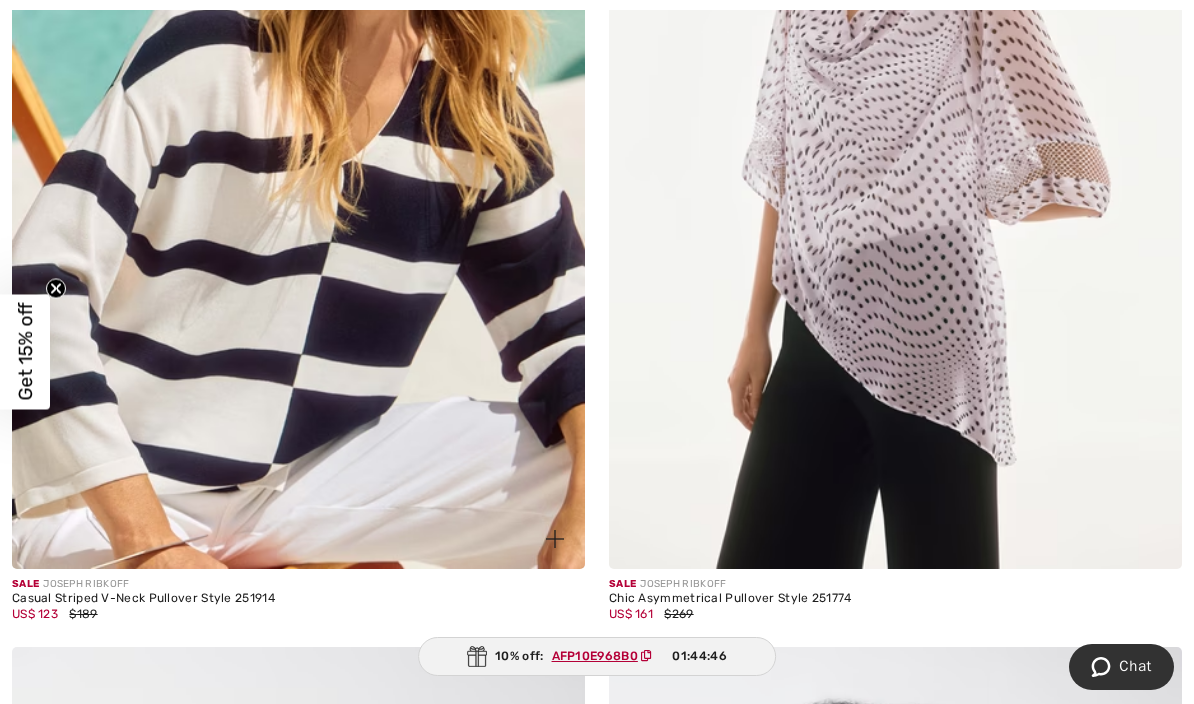 click at bounding box center [298, 139] 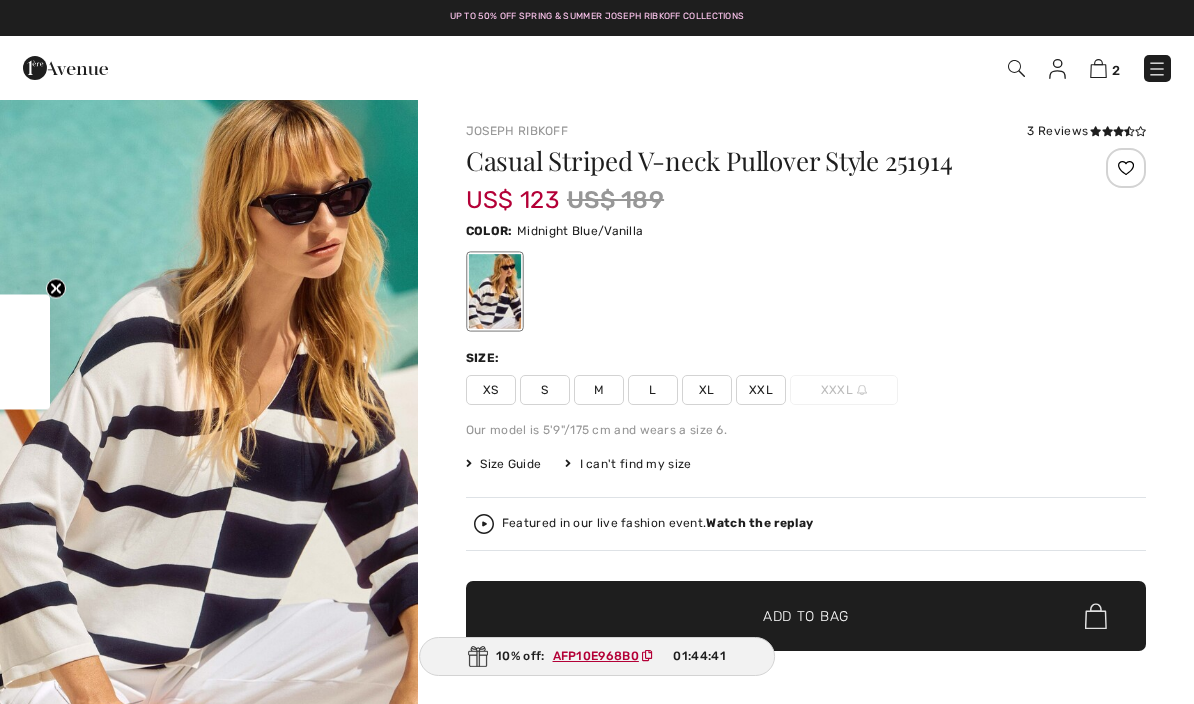 scroll, scrollTop: 0, scrollLeft: 0, axis: both 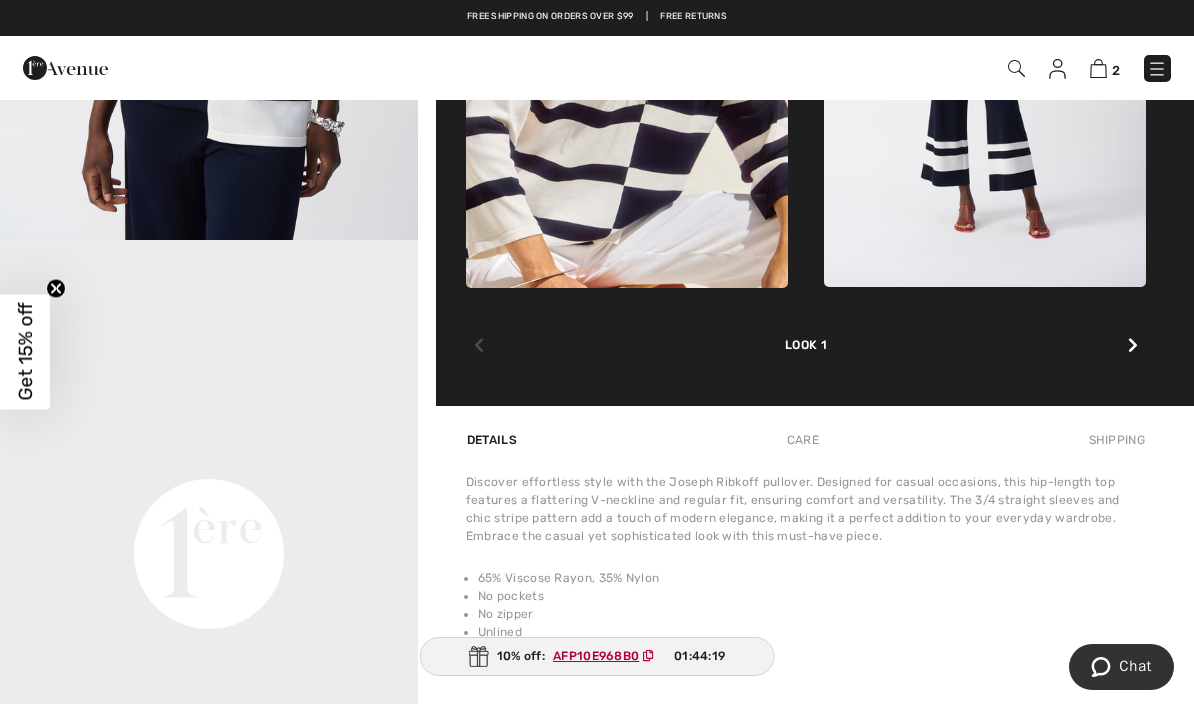 click at bounding box center [1133, 346] 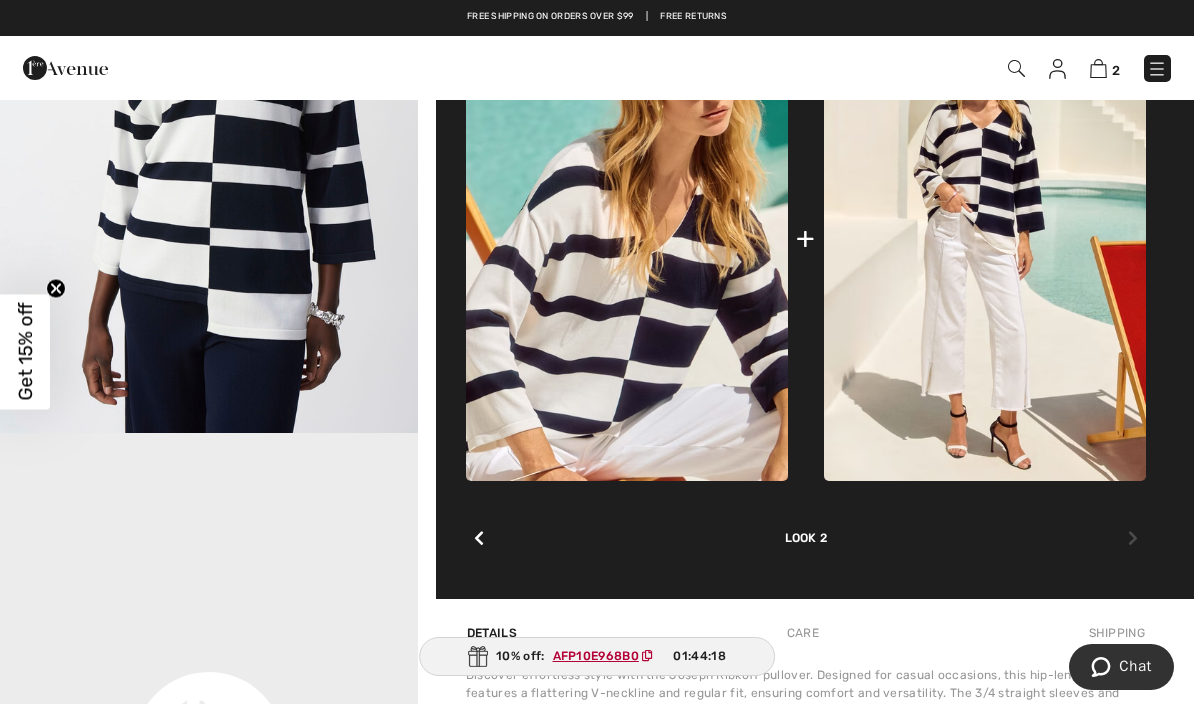 scroll, scrollTop: 894, scrollLeft: 0, axis: vertical 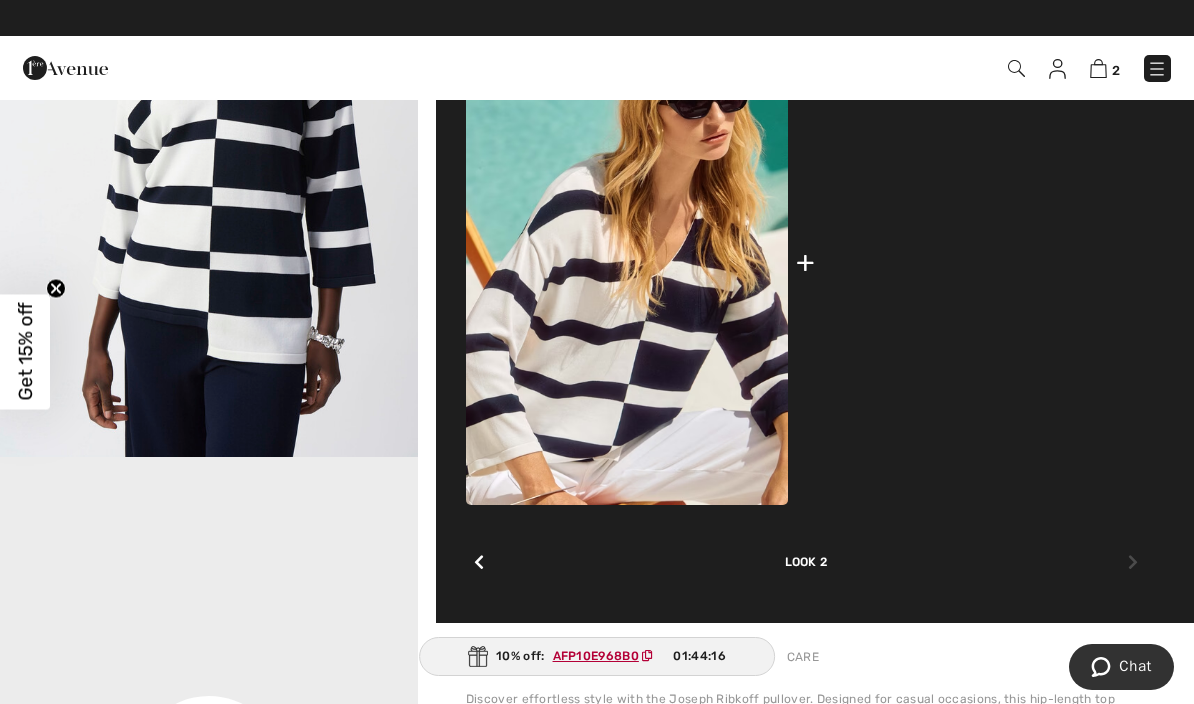 click at bounding box center (985, 263) 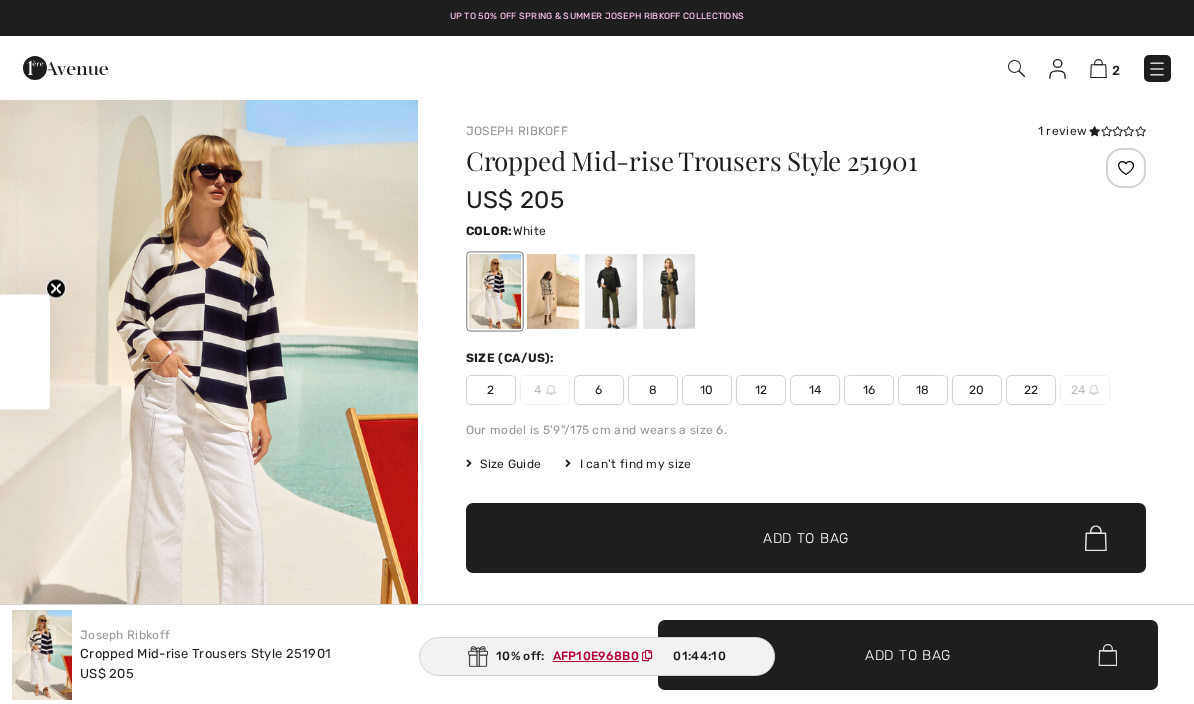 checkbox on "true" 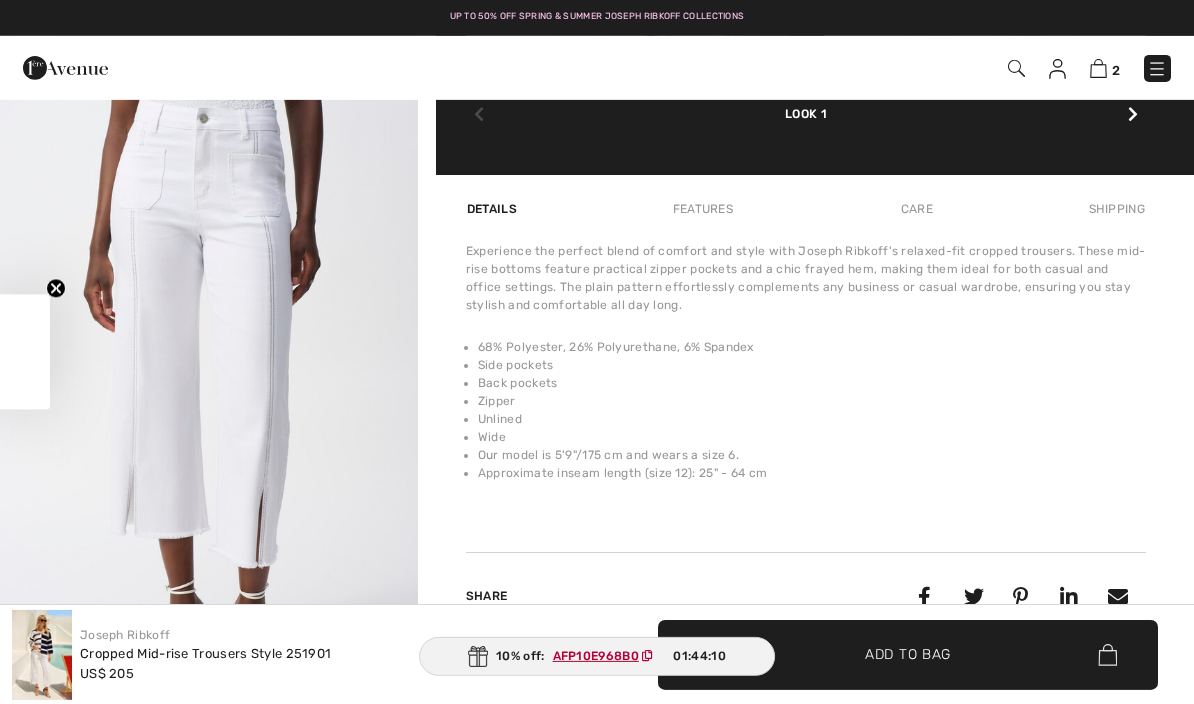 scroll, scrollTop: 0, scrollLeft: 0, axis: both 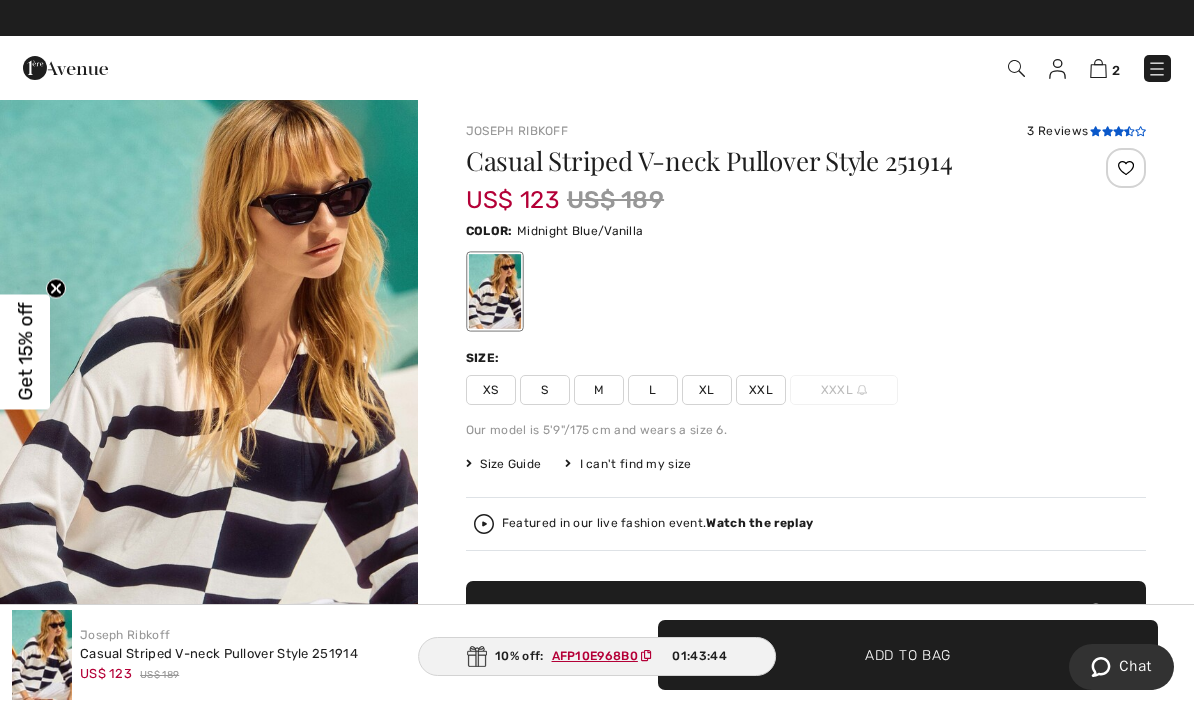 click at bounding box center [1118, 132] 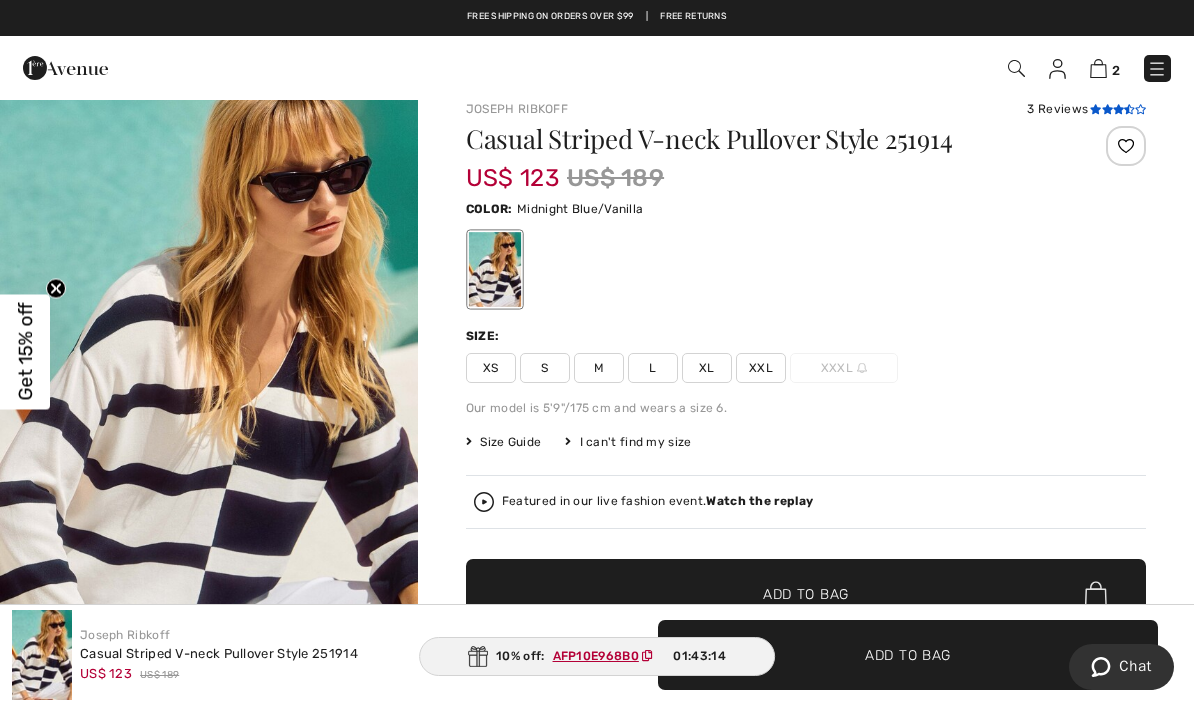 scroll, scrollTop: 0, scrollLeft: 0, axis: both 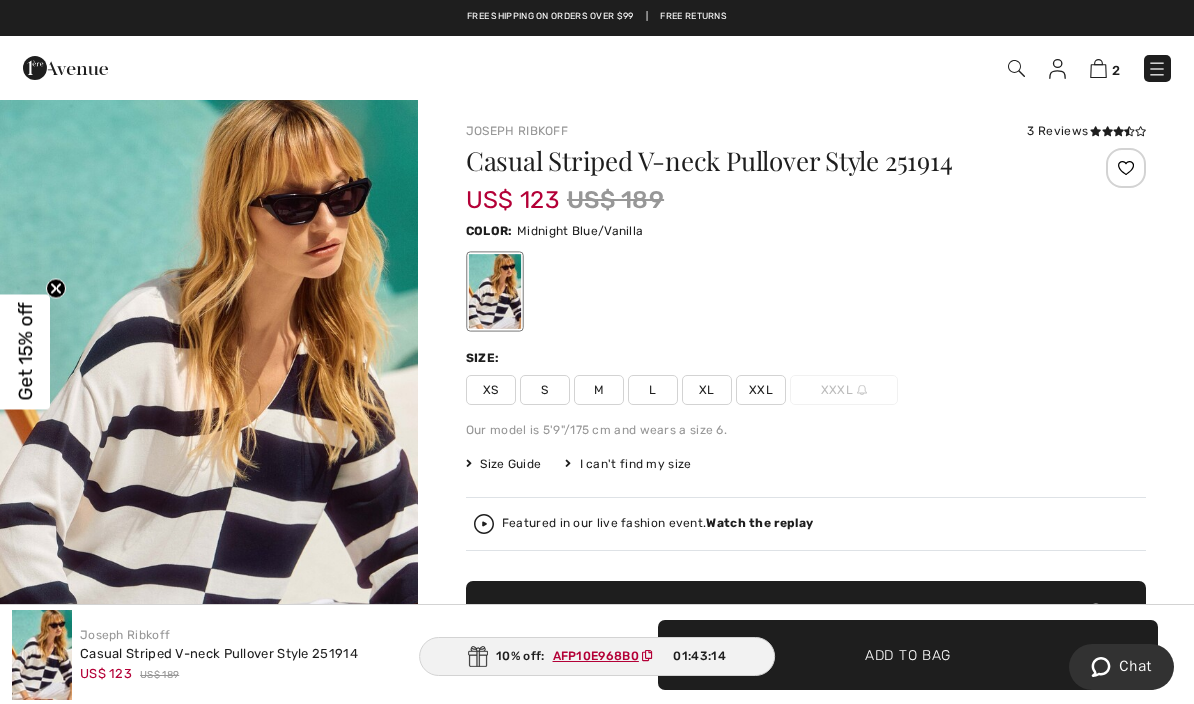 click on "Casual Striped V-neck Pullover  Style 251914
US$ 123 US$ 189
Color:
Midnight Blue/Vanilla
Size:
XS S M L XL XXL XXXL
Our model is 5'9"/175 cm and wears a size 6.
Size Guide
I can't find my size
Select Size
XS
S
M
L
XL
XXL
XXXL - Sold Out
Featured in our live fashion event.  Watch the replay
✔ Added to Bag
Add to Bag
Clearance item. Store credit only.
or 4 payments of  US$ 30.75  with    ⓘ Earn 20  Avenue Rewards" at bounding box center [806, 468] 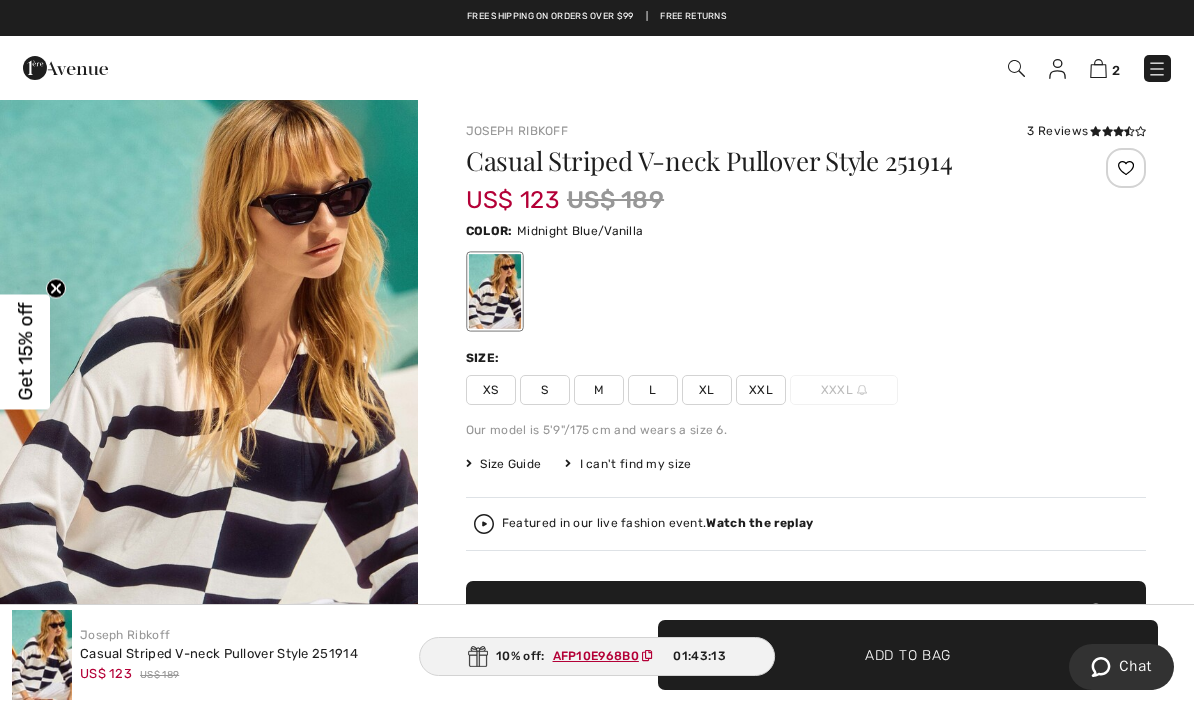 click on "Watch the replay" at bounding box center (759, 523) 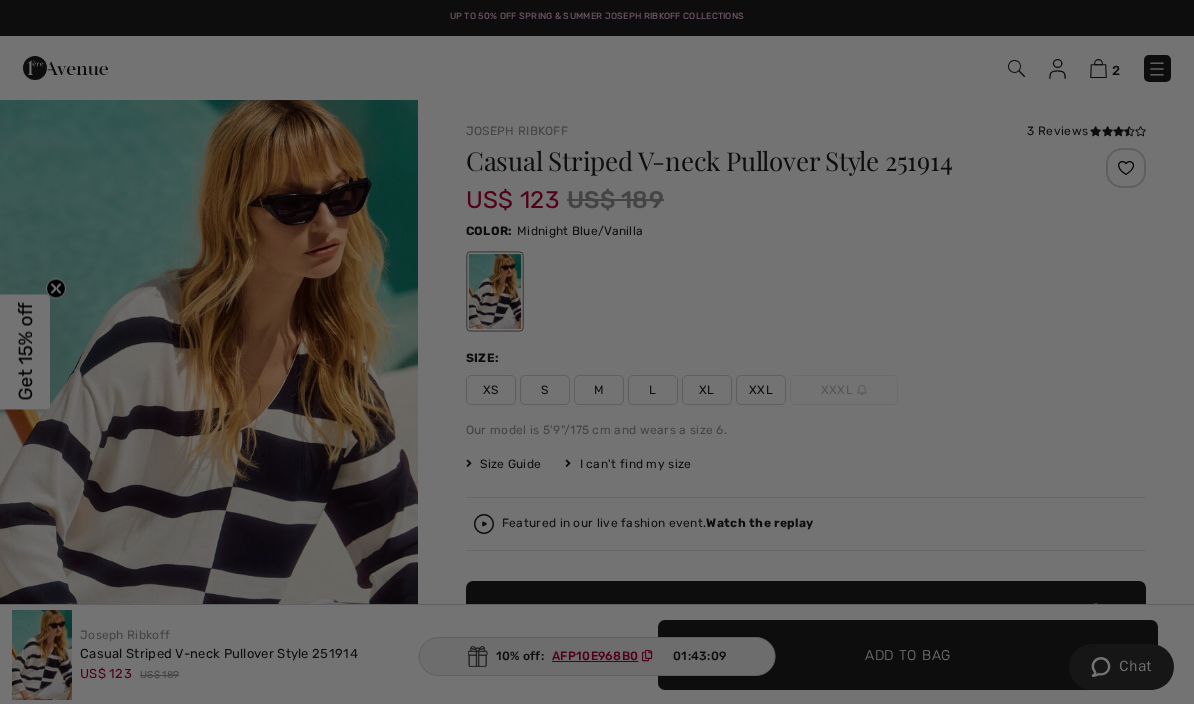 scroll, scrollTop: 0, scrollLeft: 0, axis: both 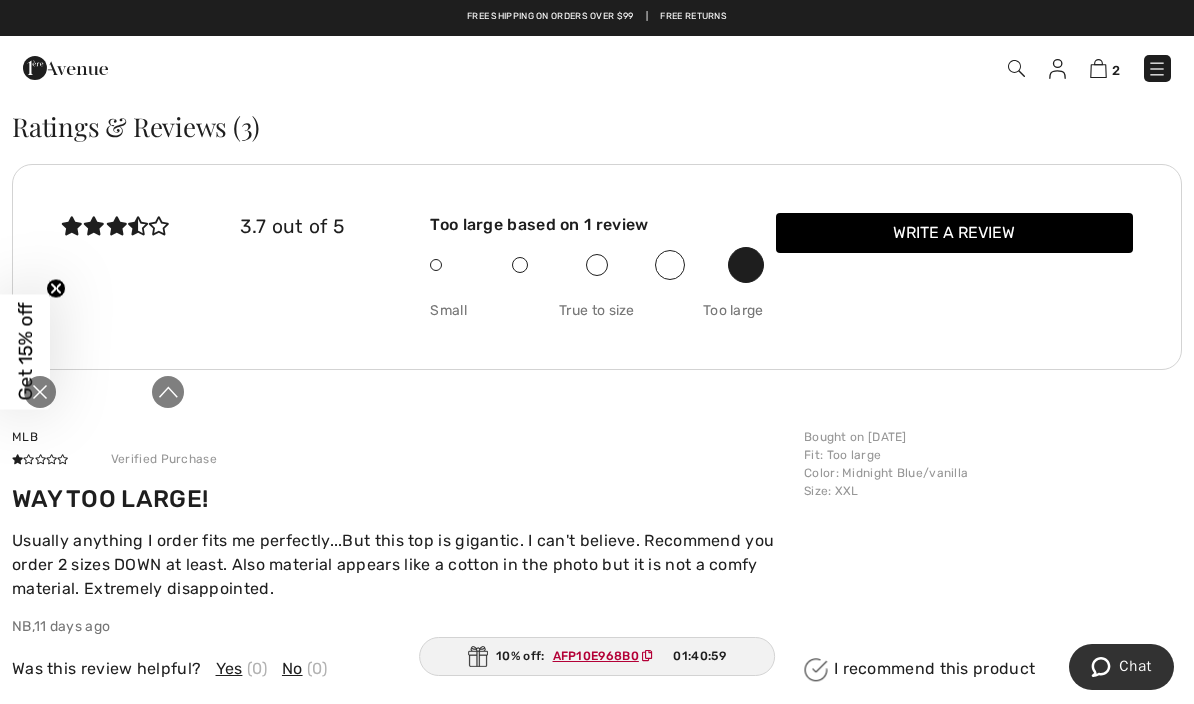 click at bounding box center [40, 392] 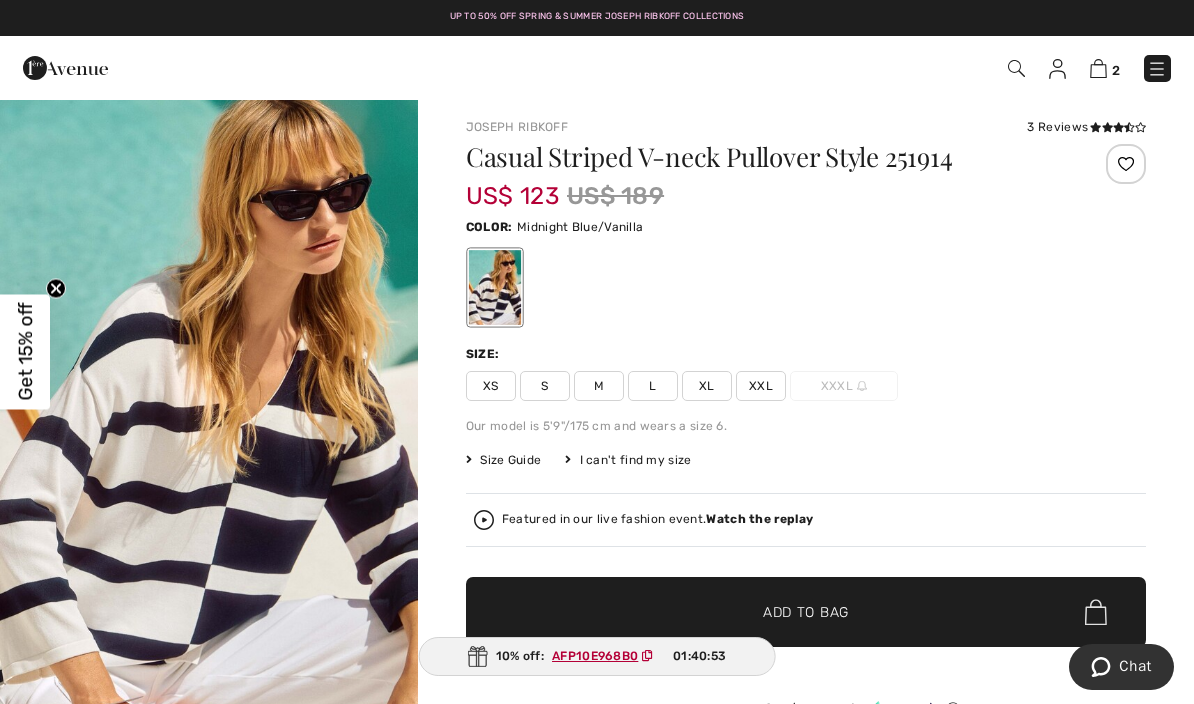 scroll, scrollTop: 0, scrollLeft: 0, axis: both 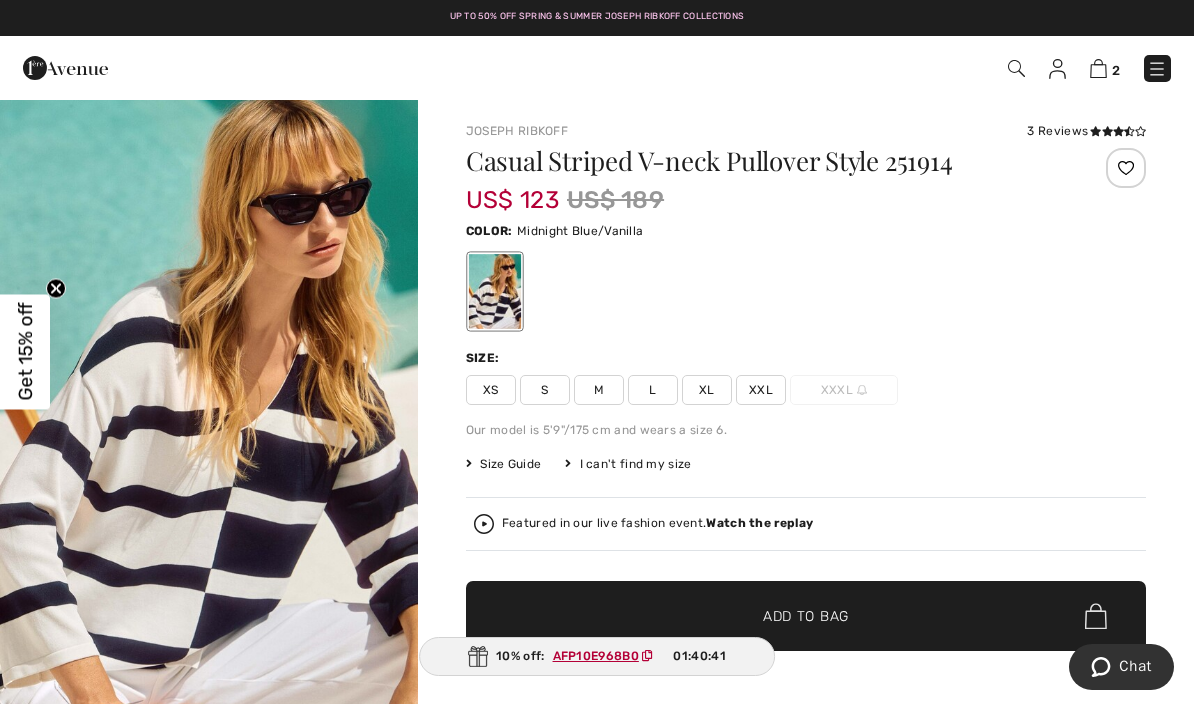 click at bounding box center [1157, 69] 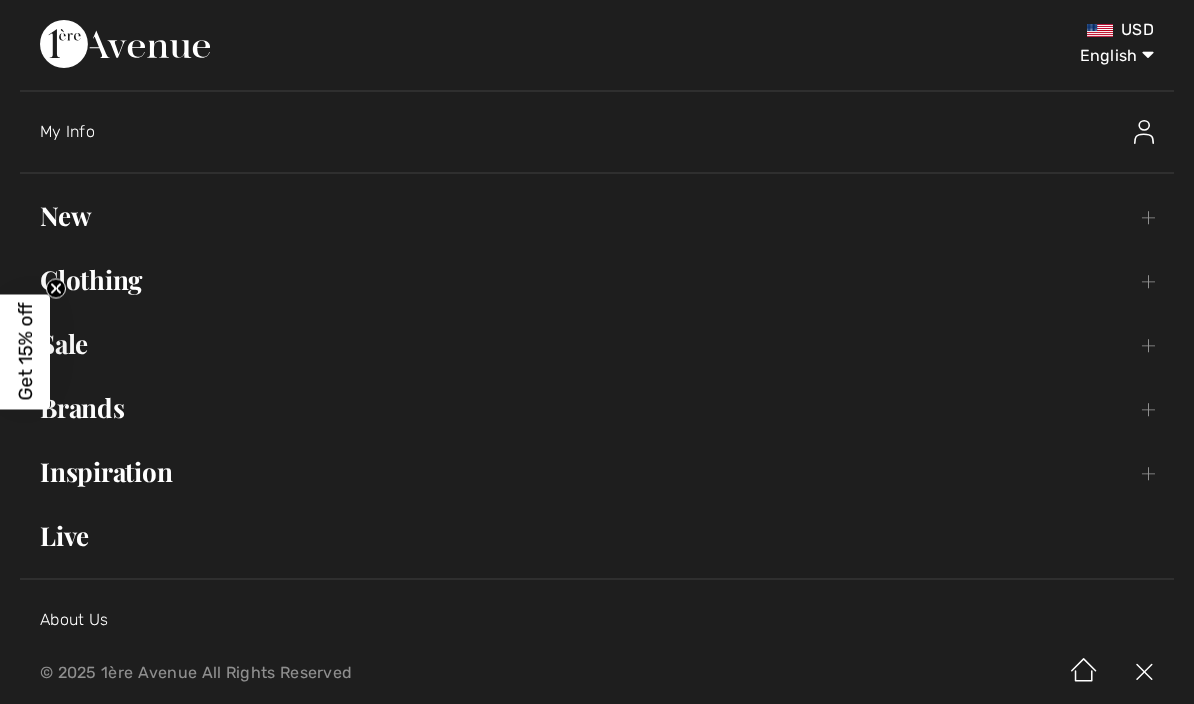 scroll, scrollTop: 0, scrollLeft: 0, axis: both 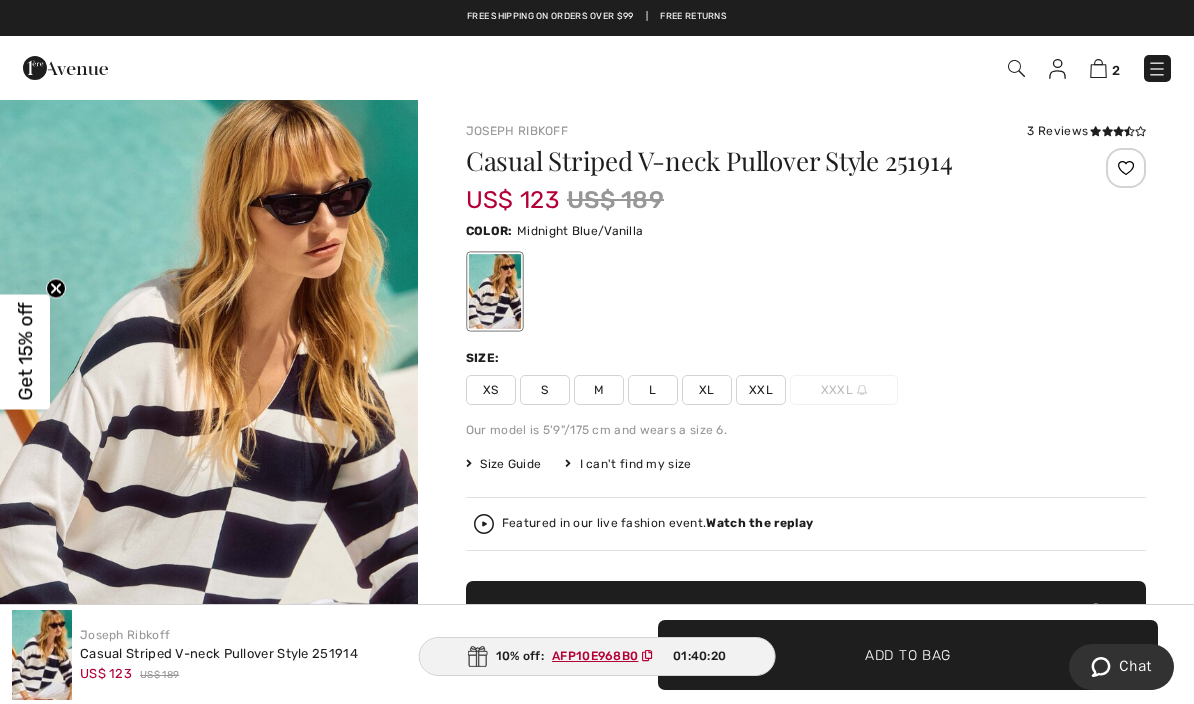 click at bounding box center [1098, 68] 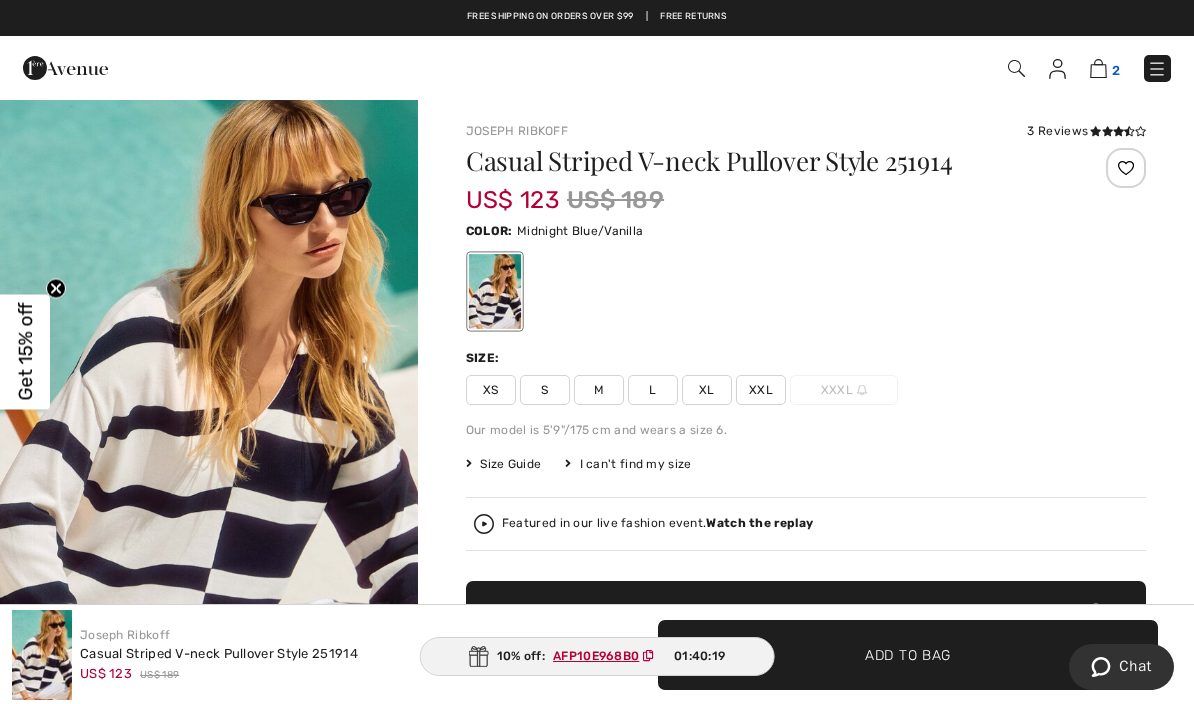 click at bounding box center (1098, 68) 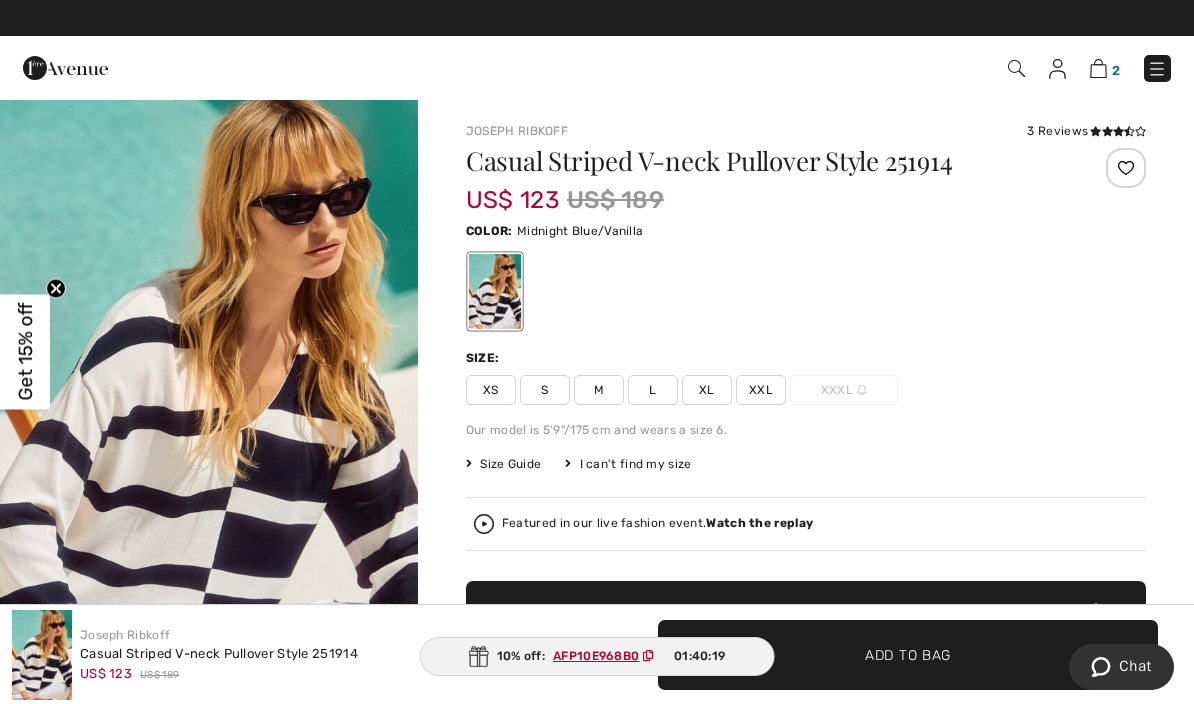 click on "2" at bounding box center [1116, 70] 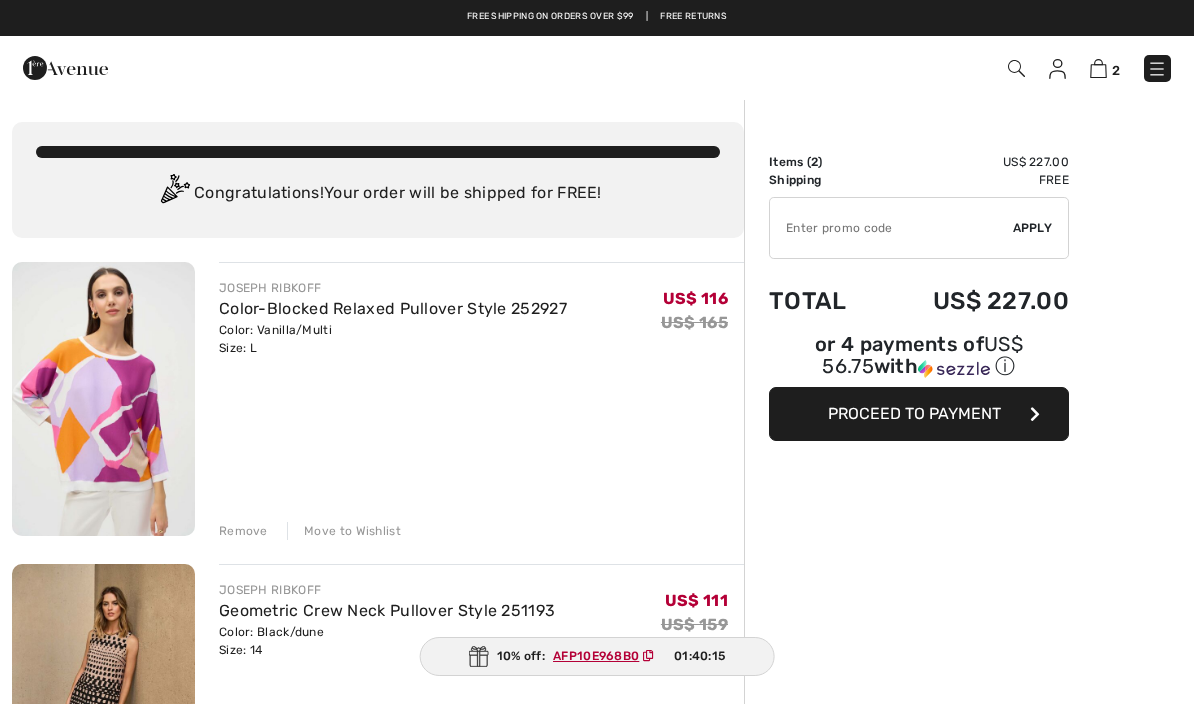 checkbox on "true" 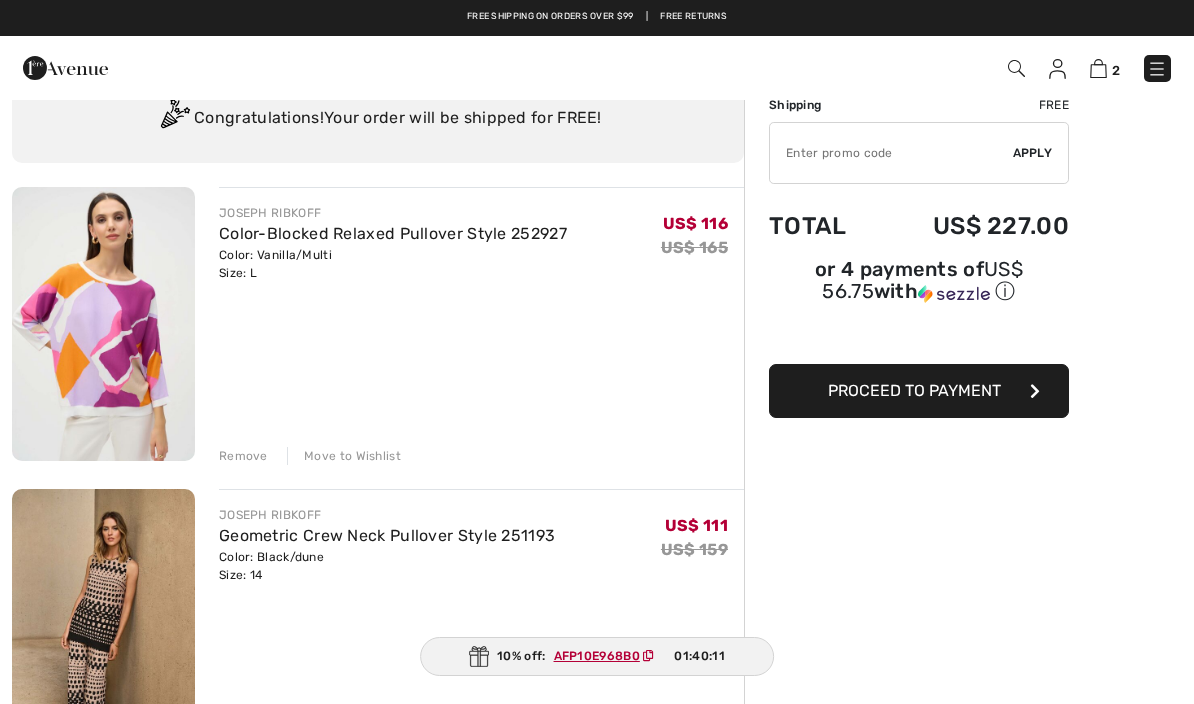 scroll, scrollTop: 0, scrollLeft: 0, axis: both 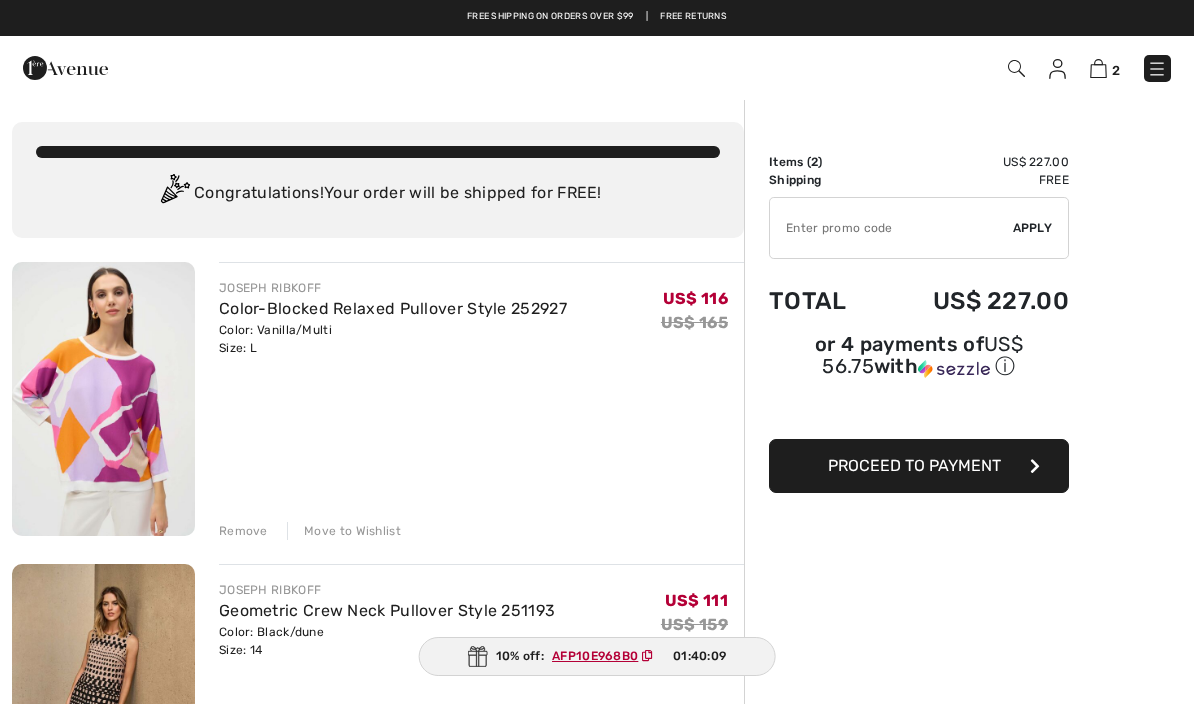 click at bounding box center [1157, 69] 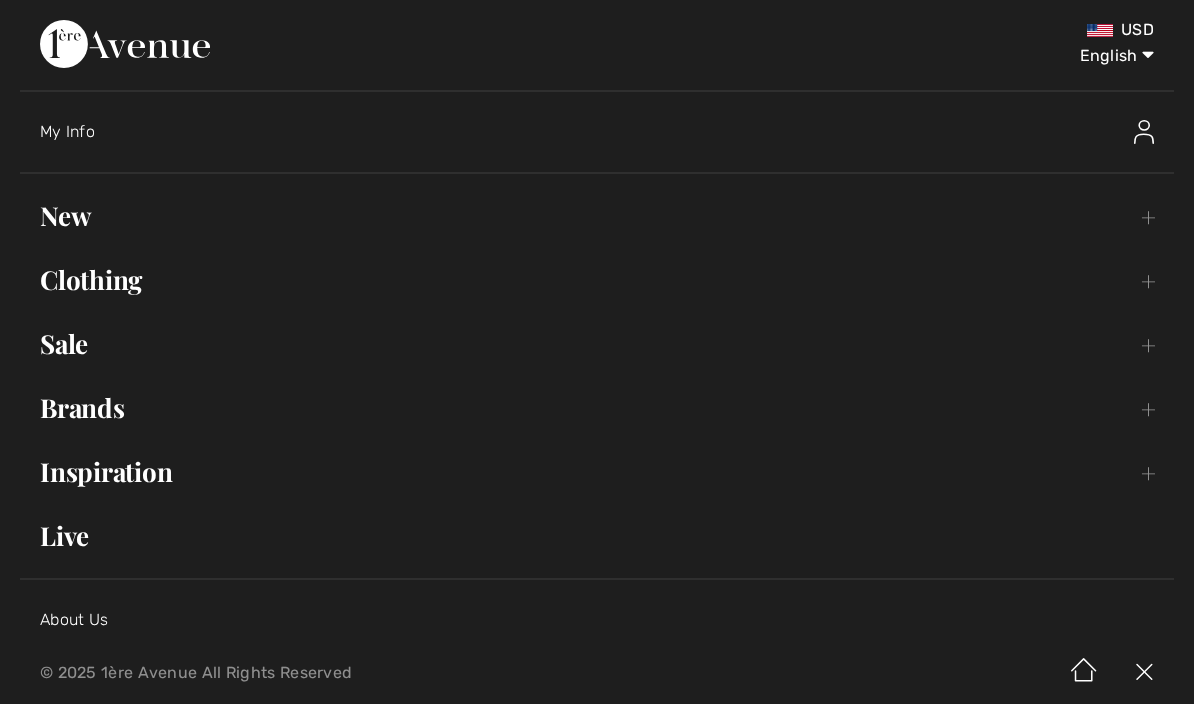 click on "Clothing Toggle submenu" at bounding box center (597, 280) 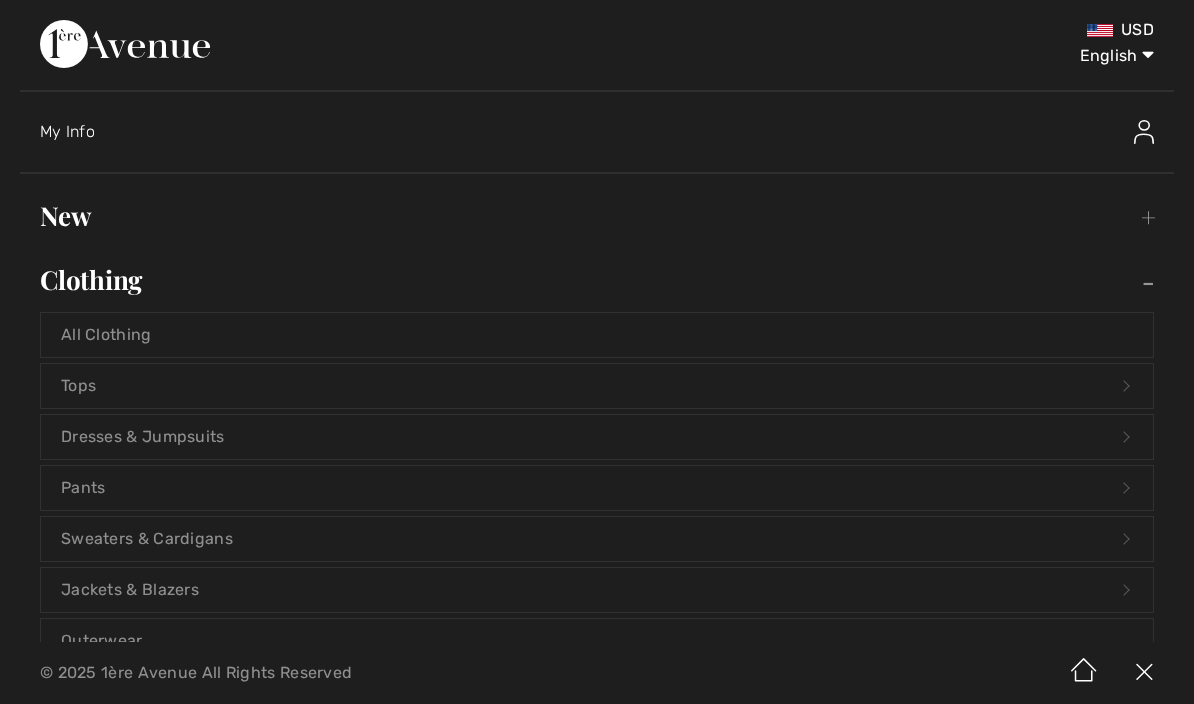 click on "Tops Open submenu" at bounding box center [597, 386] 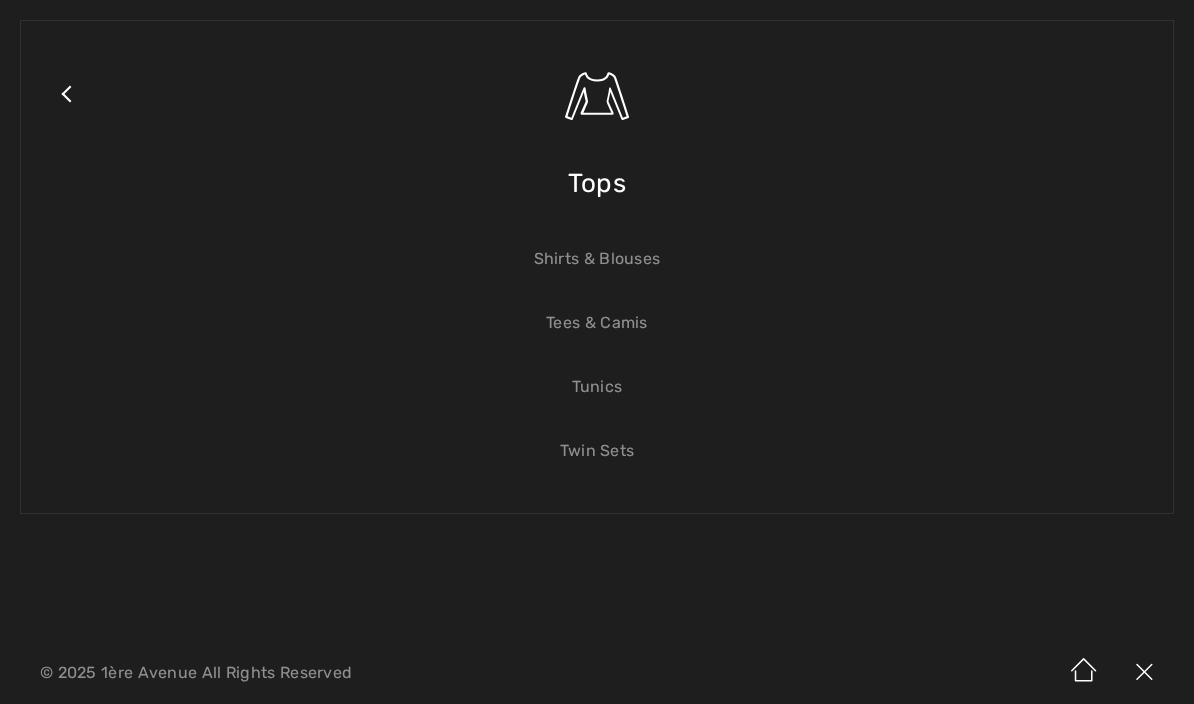click on "Tees & Camis" at bounding box center (597, 323) 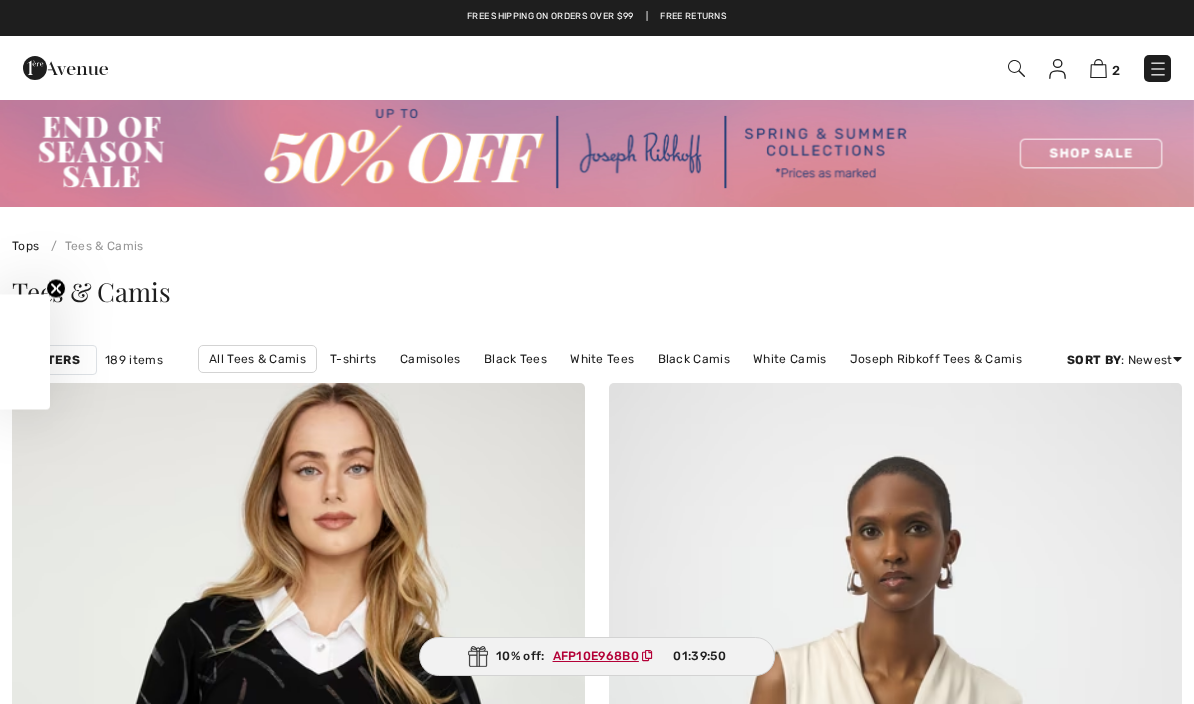 checkbox on "true" 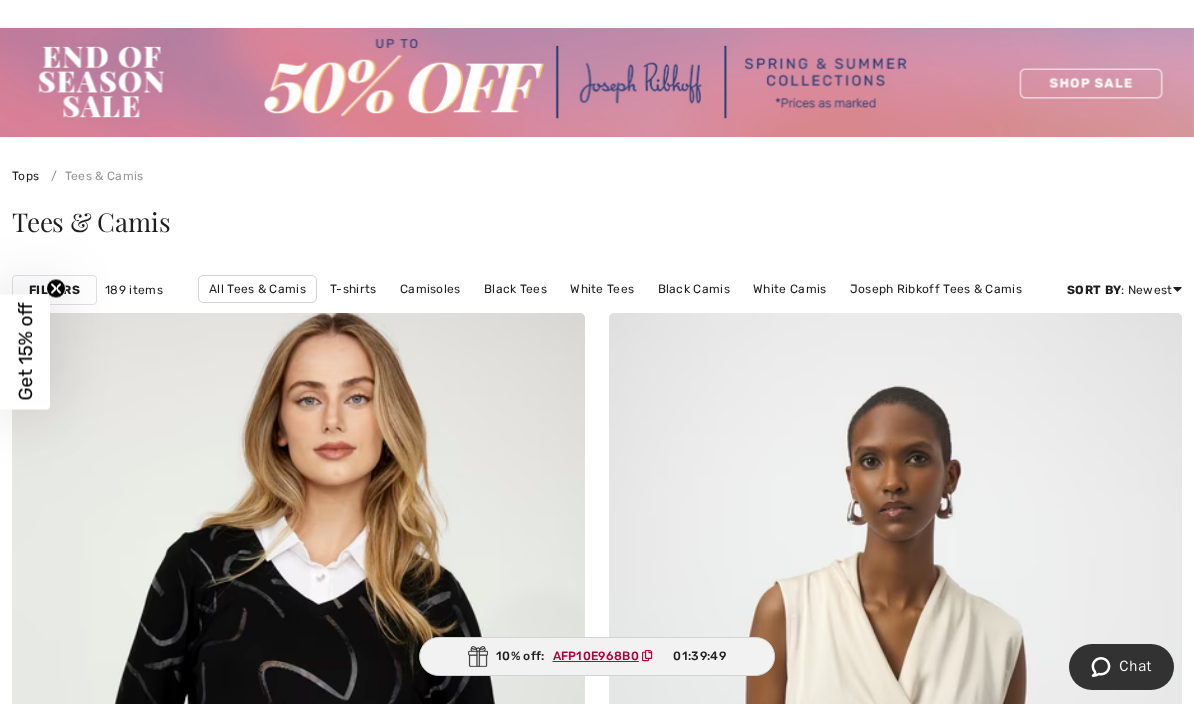 scroll, scrollTop: 87, scrollLeft: 0, axis: vertical 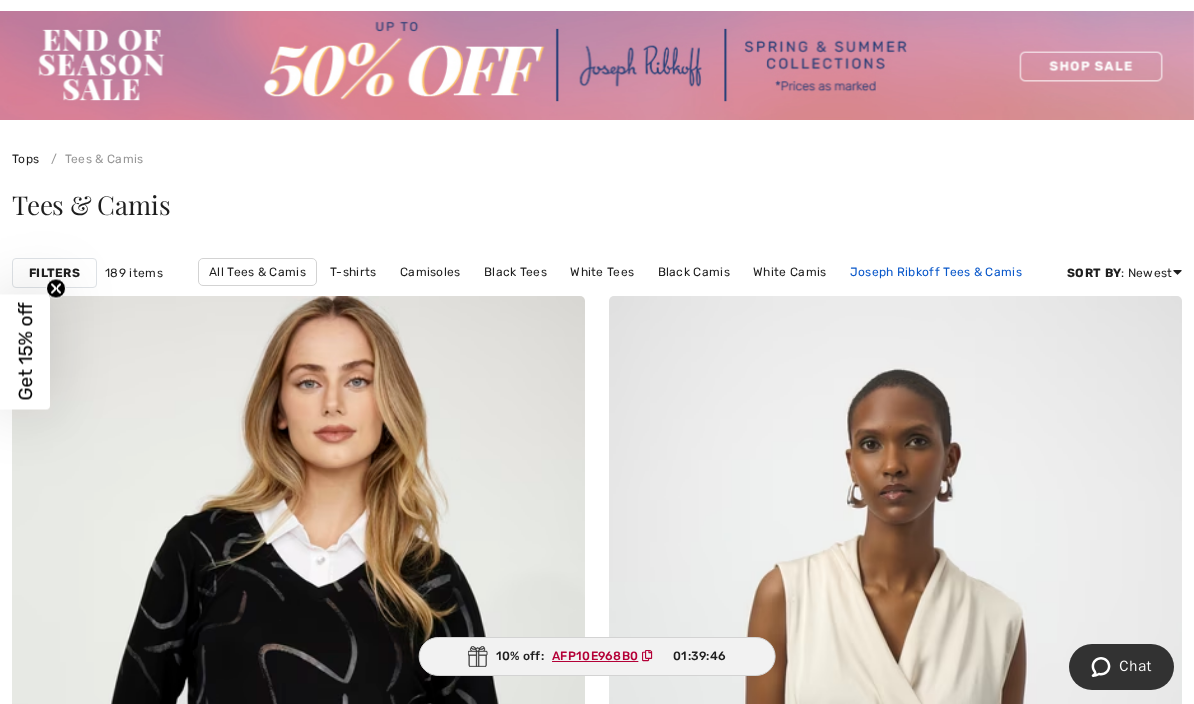 click on "Joseph Ribkoff Tees & Camis" at bounding box center (936, 272) 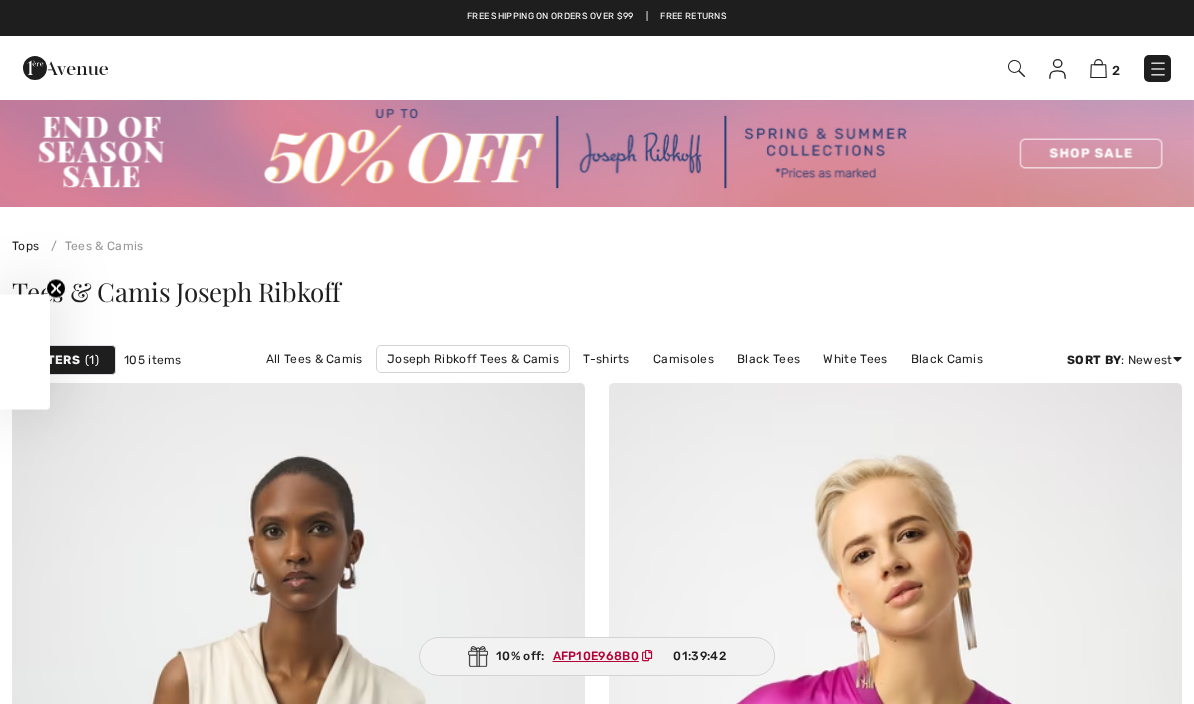 checkbox on "true" 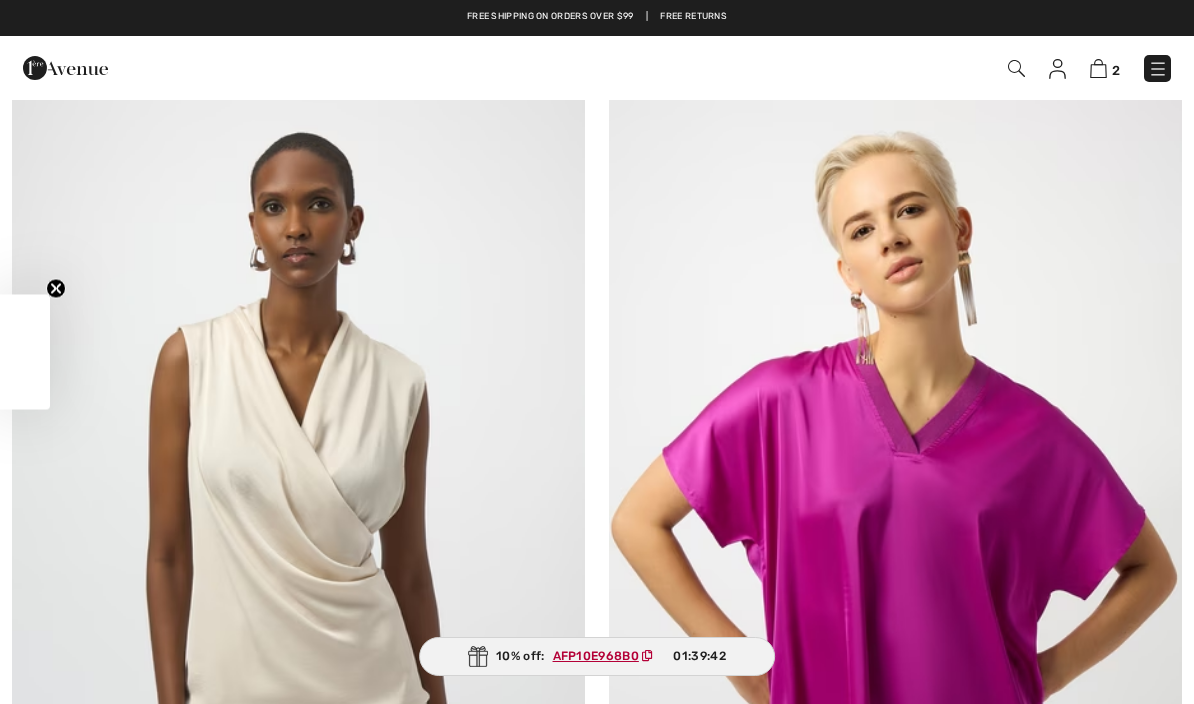 scroll, scrollTop: 0, scrollLeft: 0, axis: both 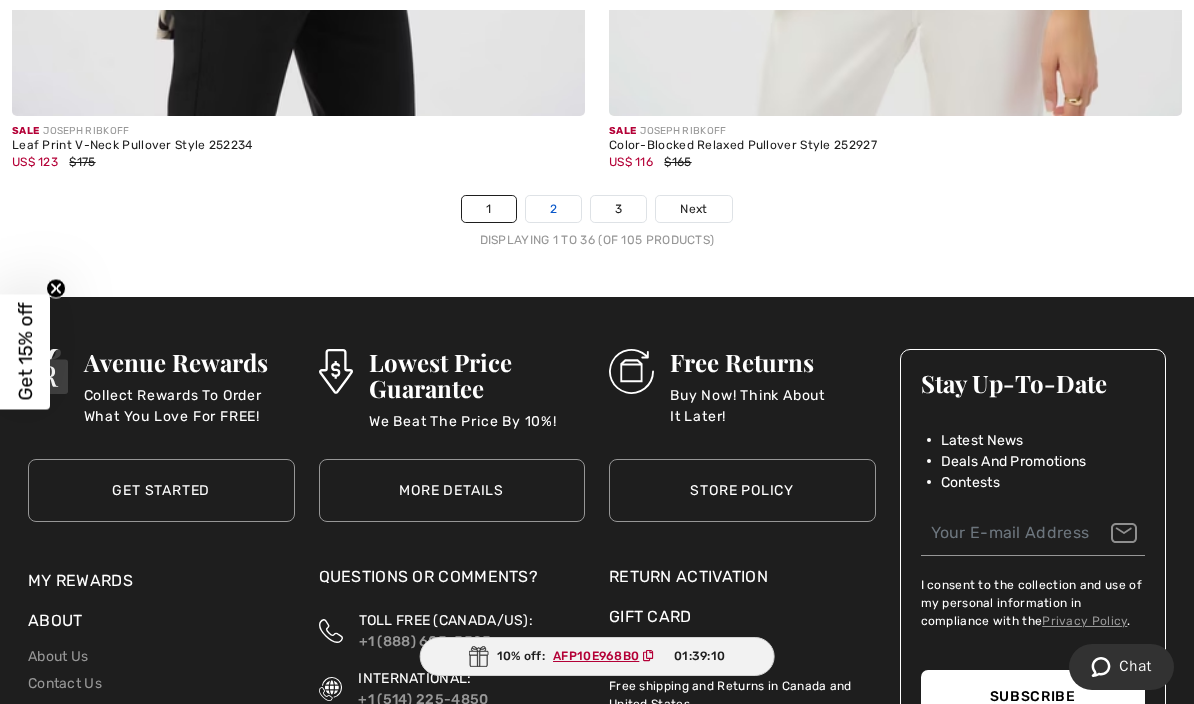 click on "2" at bounding box center (553, 209) 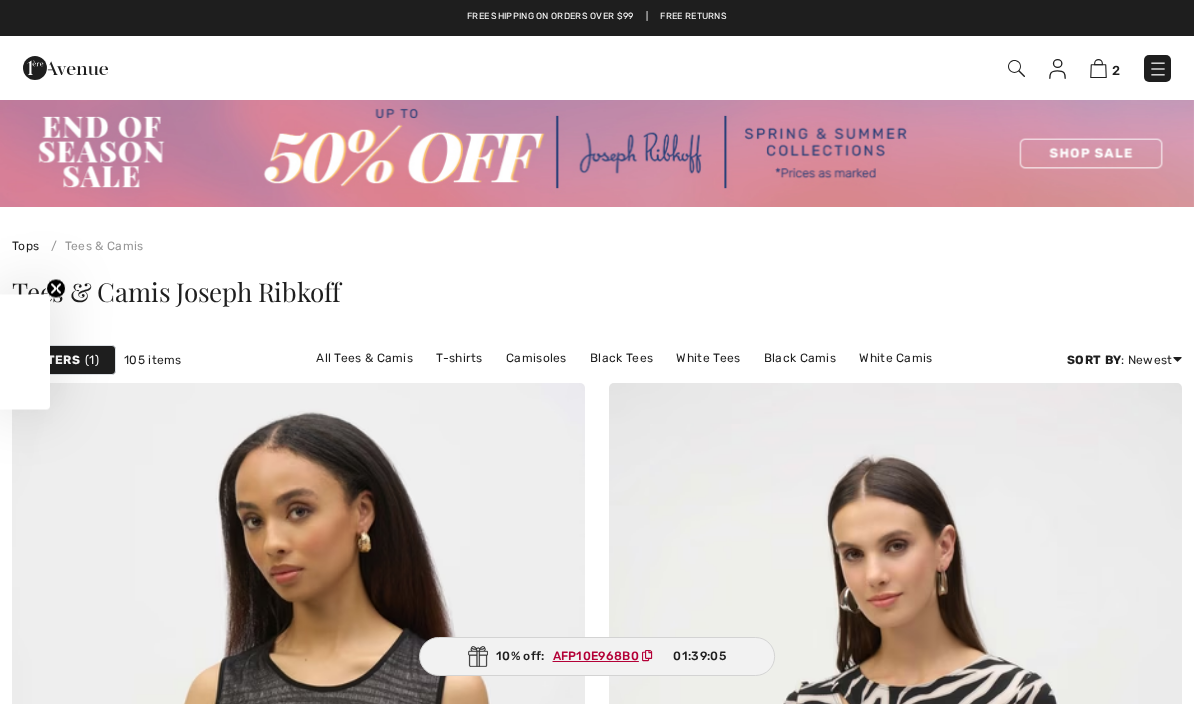 checkbox on "true" 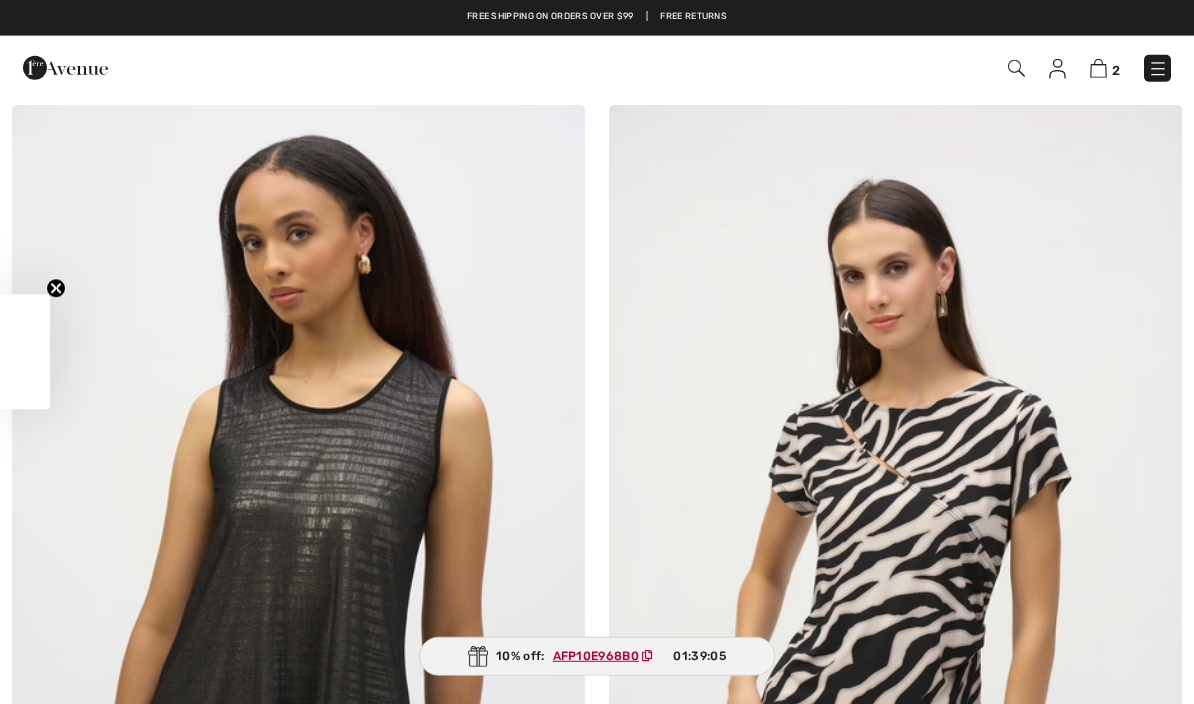 scroll, scrollTop: 0, scrollLeft: 0, axis: both 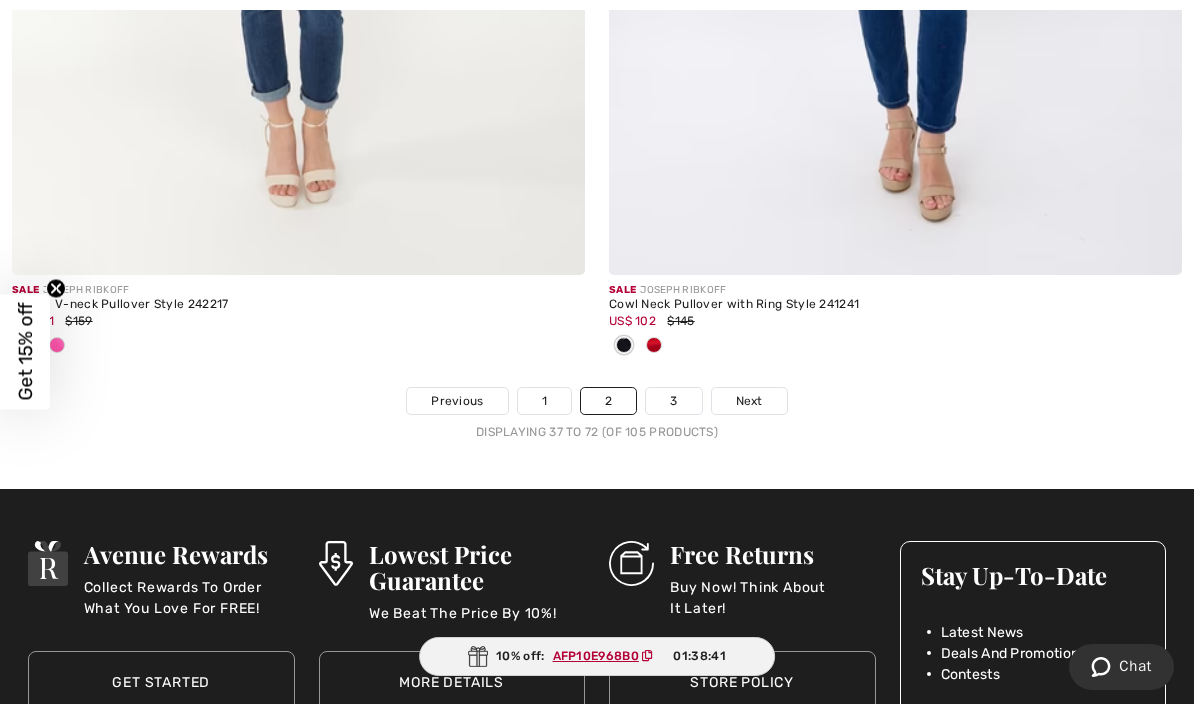click on "Displaying 37 to 72 (of 105 products)" at bounding box center (597, 432) 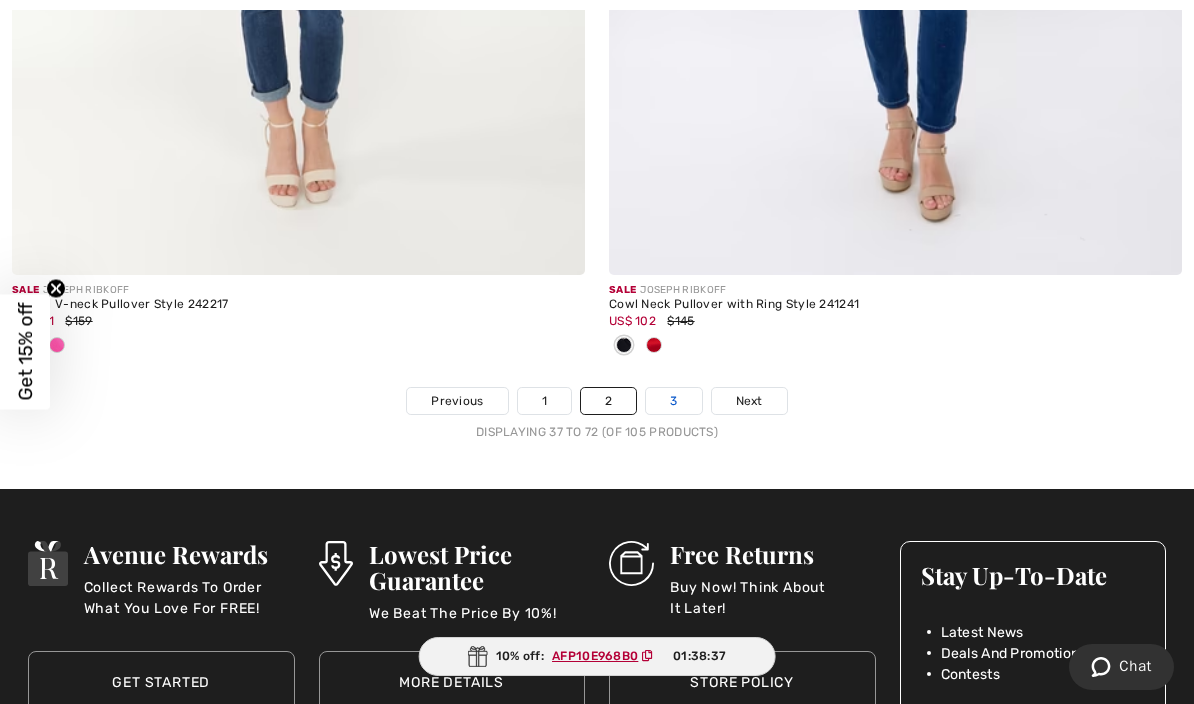 click on "3" at bounding box center (673, 401) 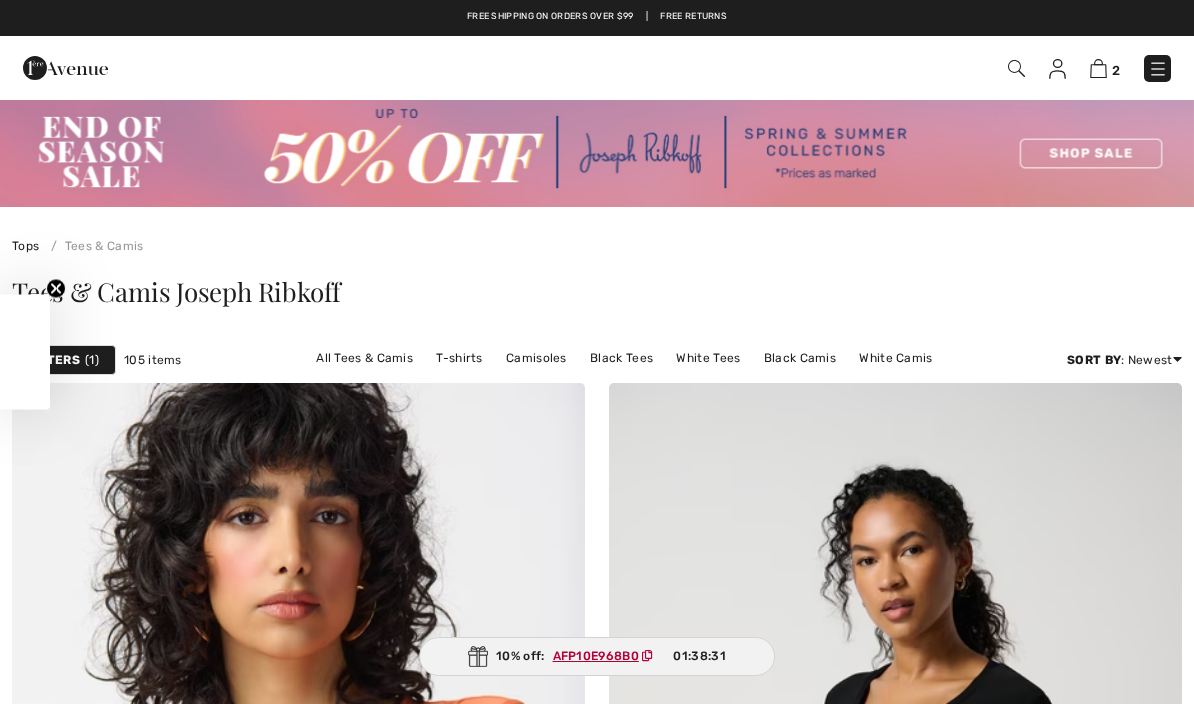 checkbox on "true" 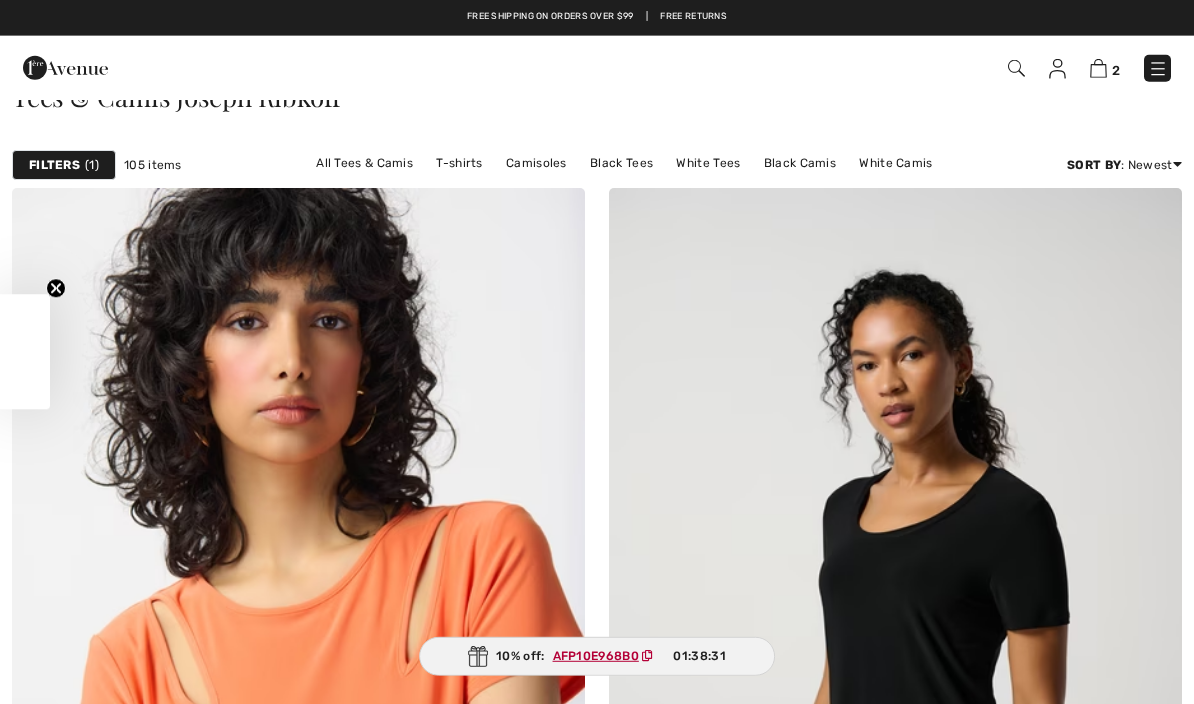 scroll, scrollTop: 0, scrollLeft: 0, axis: both 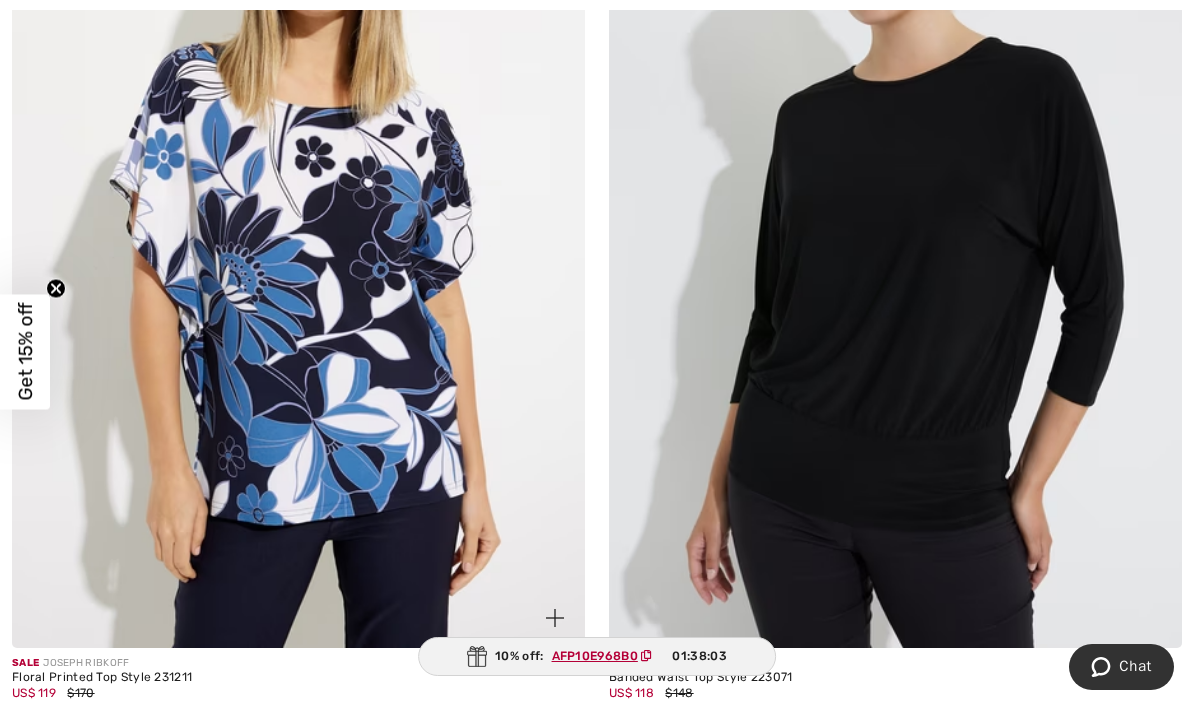 click at bounding box center [298, 218] 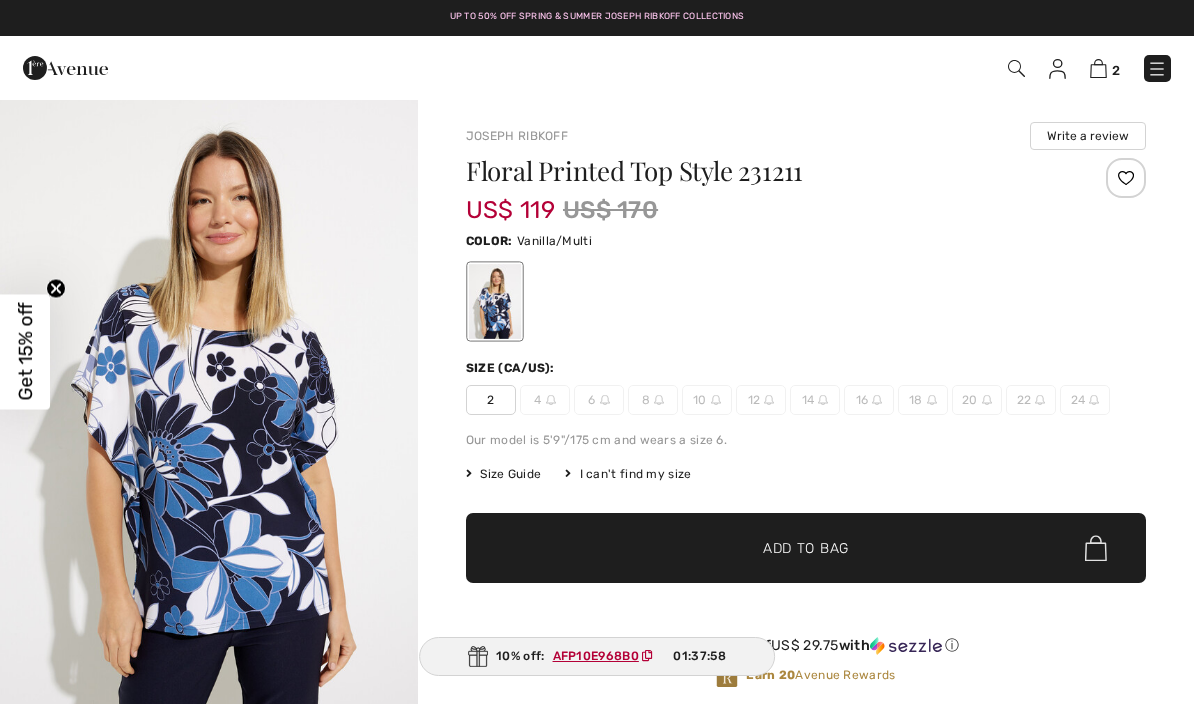 scroll, scrollTop: 0, scrollLeft: 0, axis: both 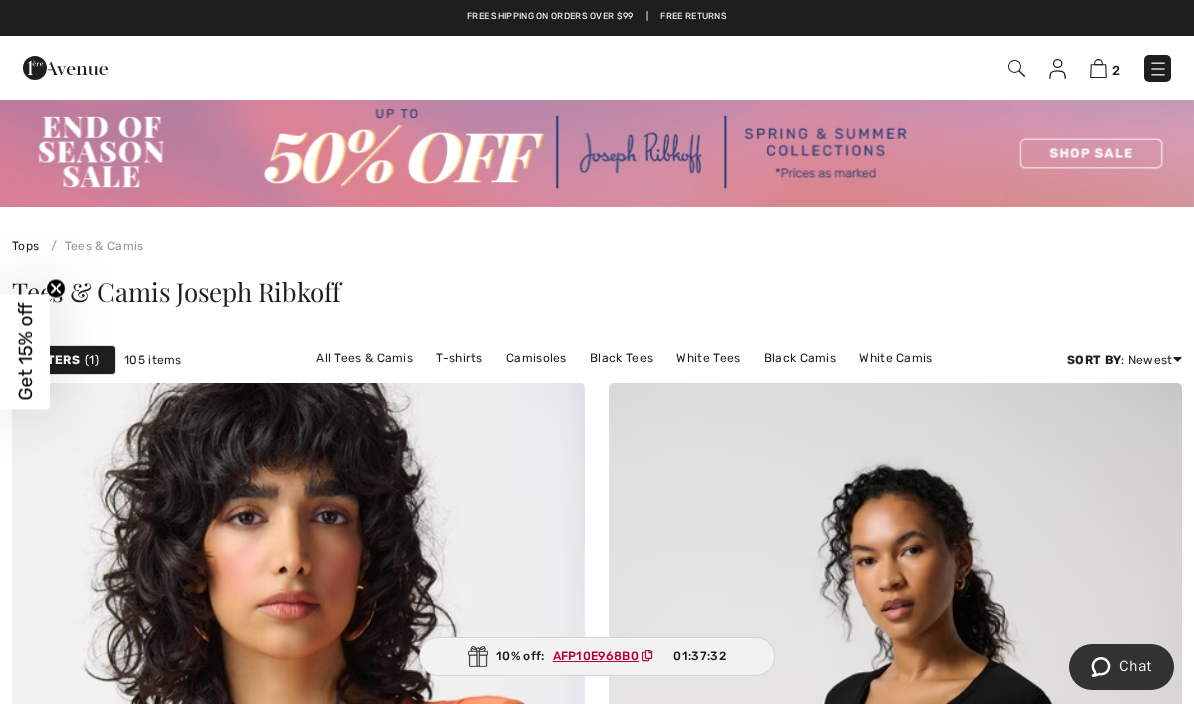 click at bounding box center (597, 152) 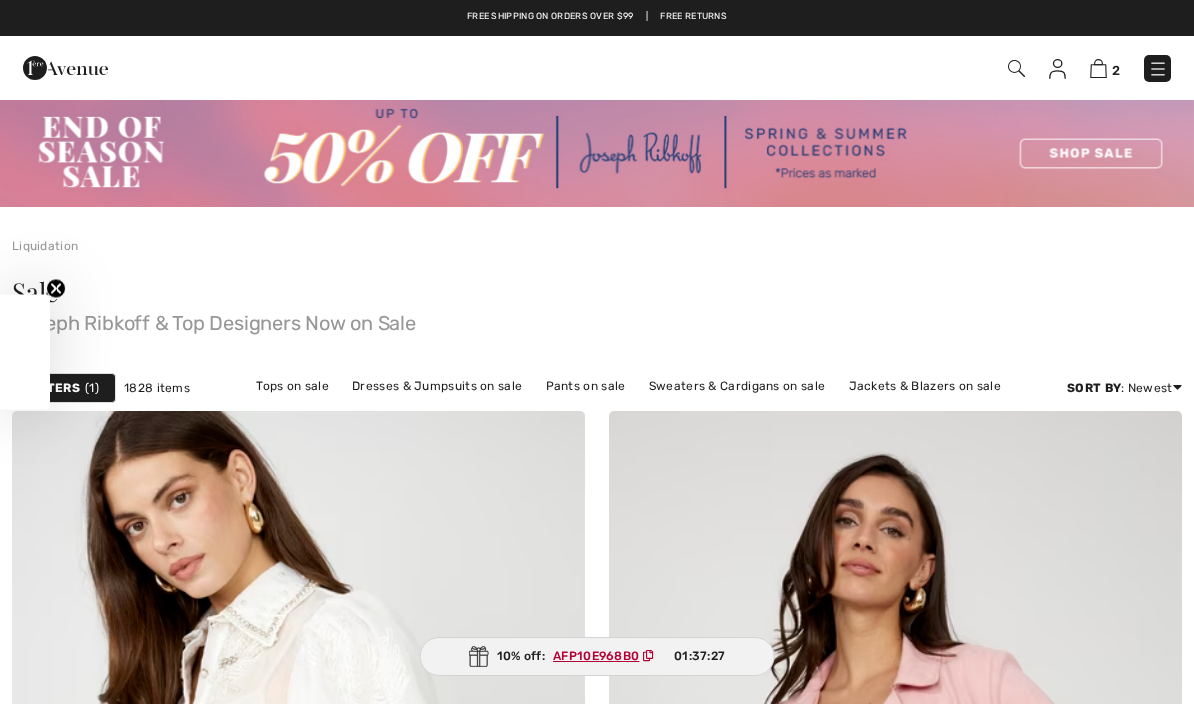 checkbox on "true" 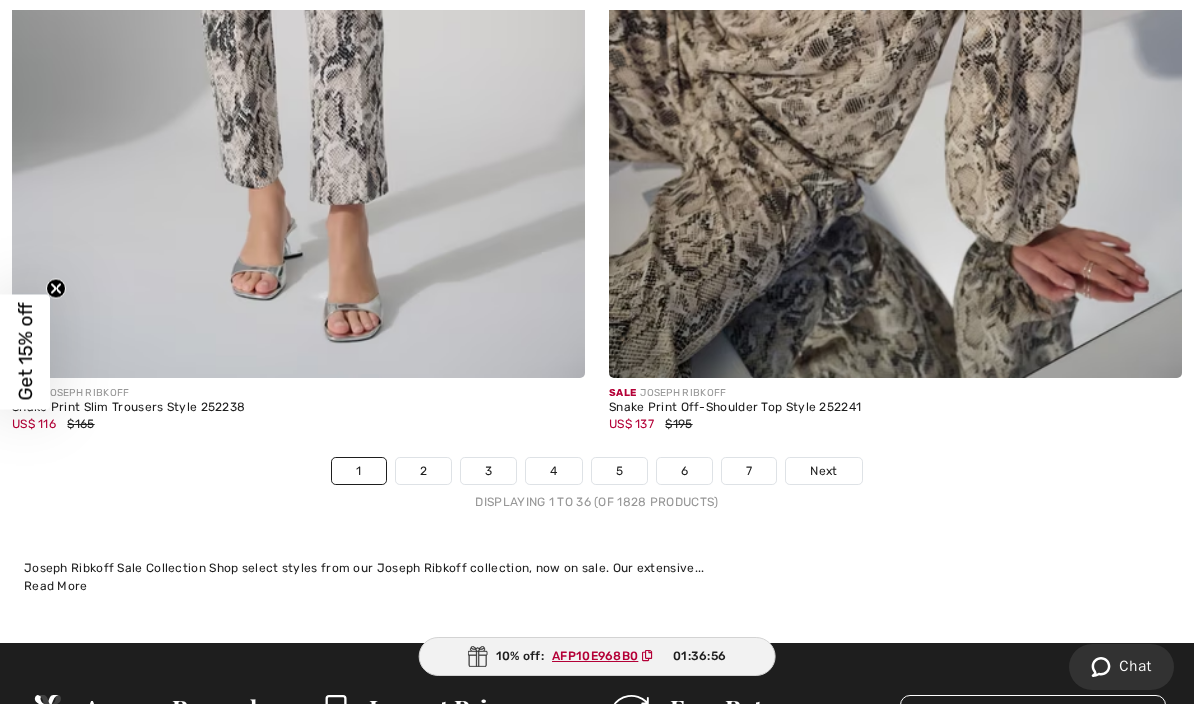scroll, scrollTop: 17416, scrollLeft: 0, axis: vertical 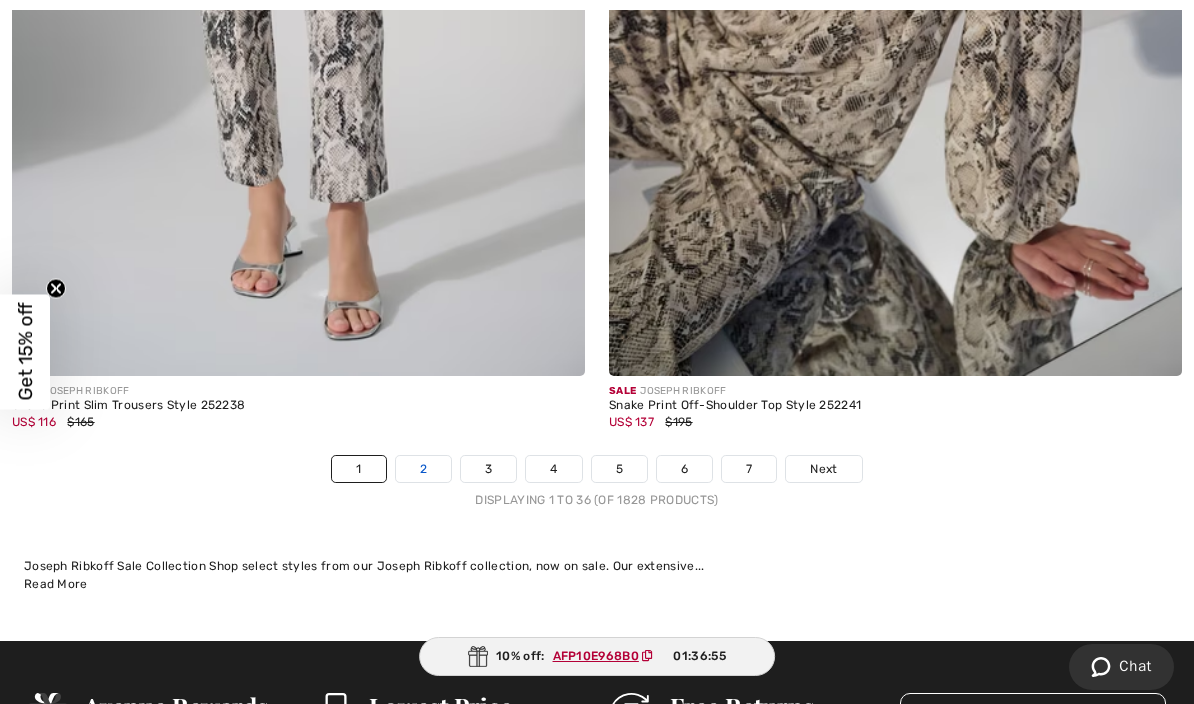 click on "2" at bounding box center (423, 469) 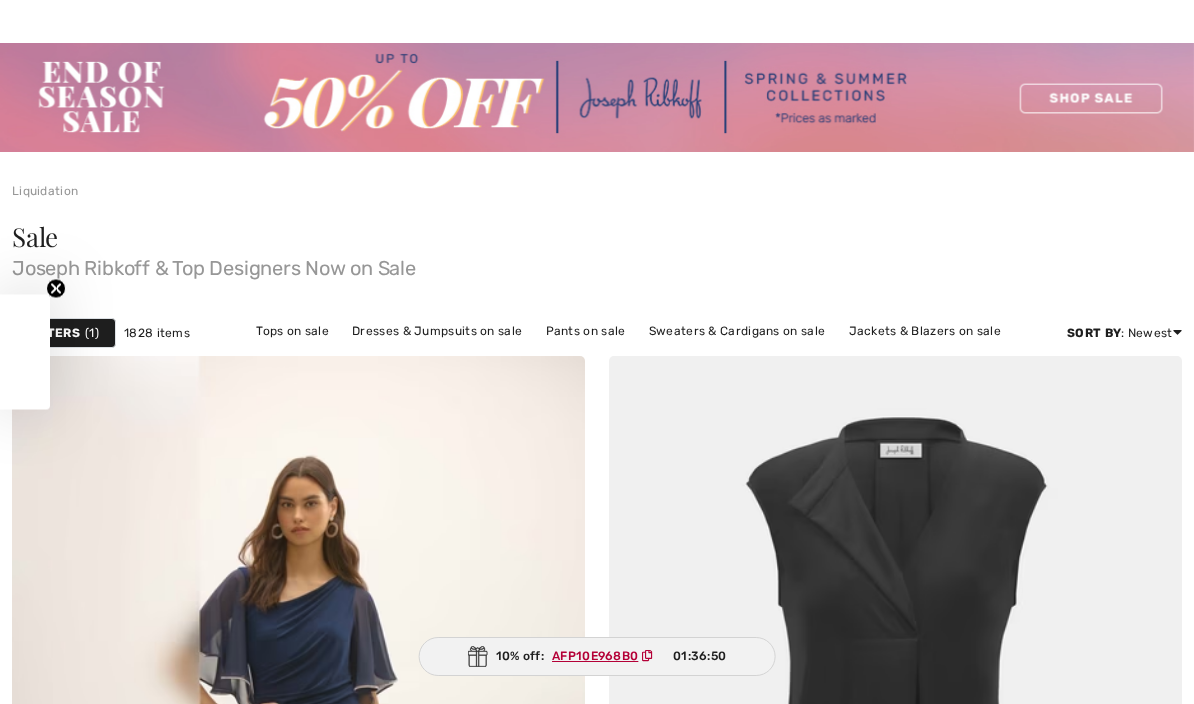 scroll, scrollTop: 0, scrollLeft: 0, axis: both 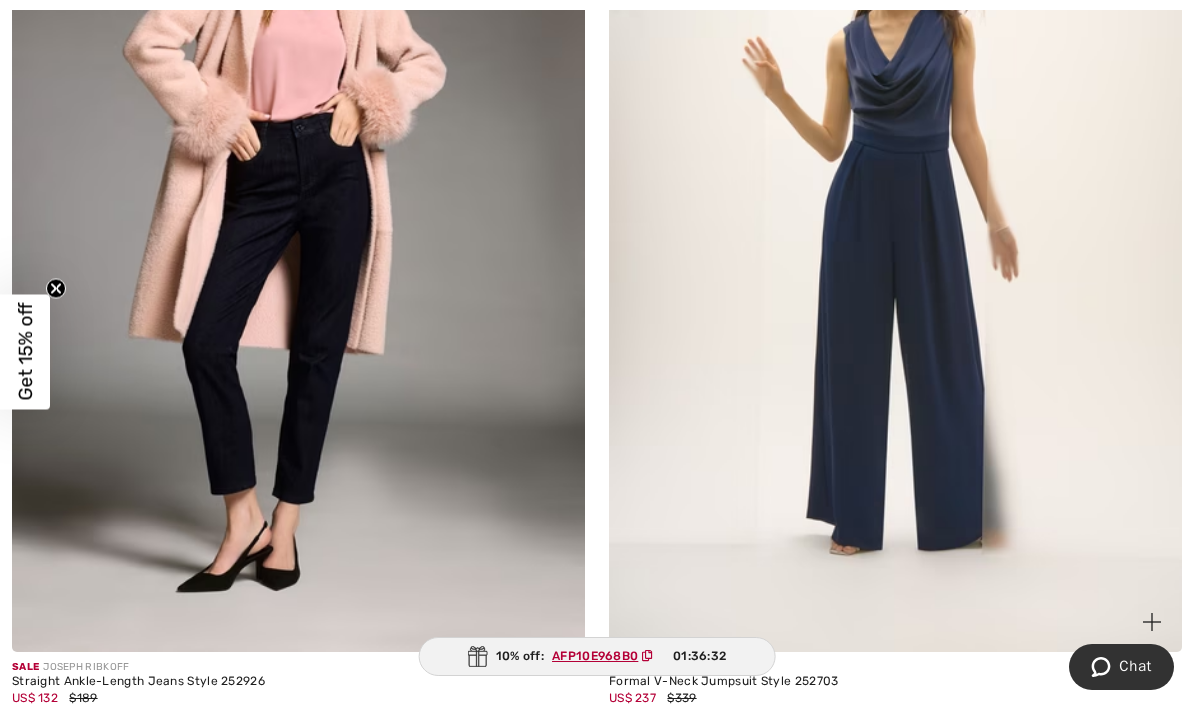 click at bounding box center [895, 223] 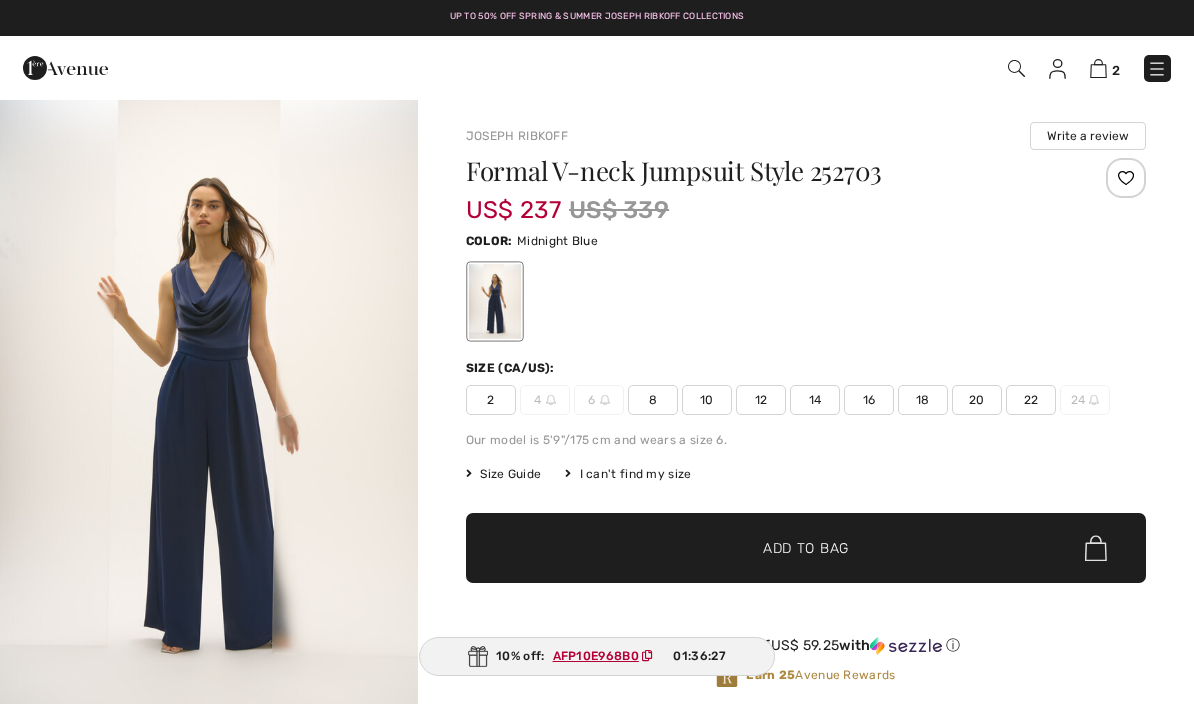 scroll, scrollTop: 0, scrollLeft: 0, axis: both 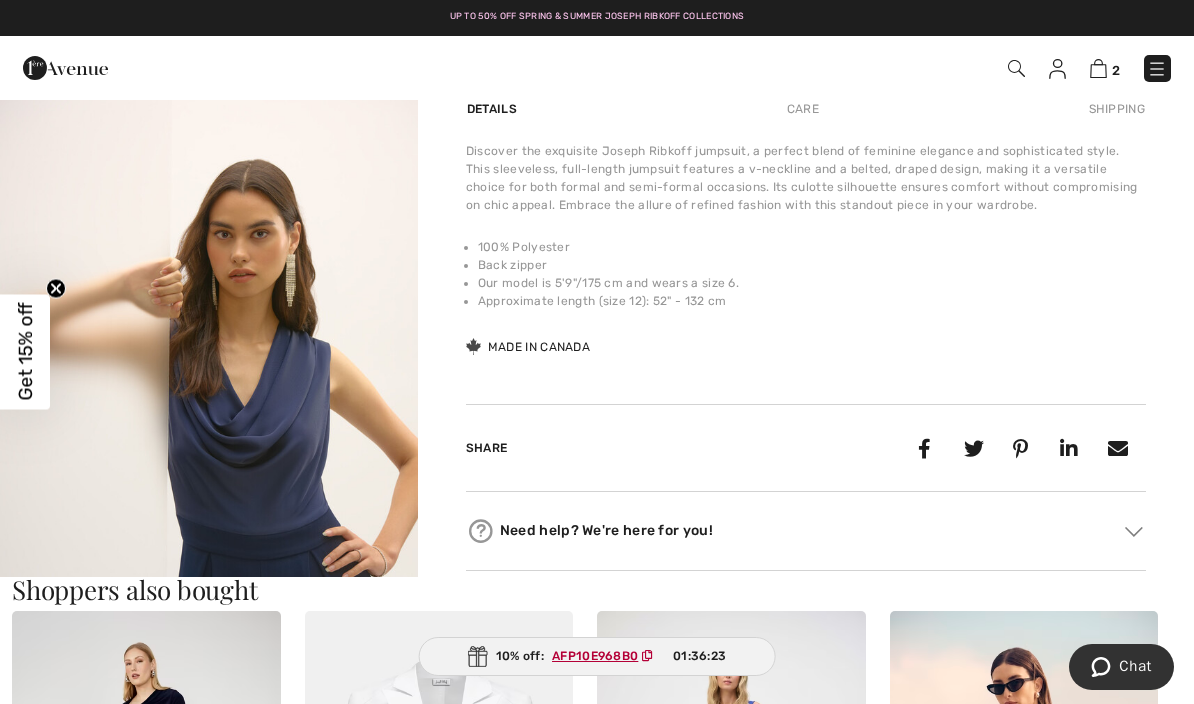 click at bounding box center (209, 407) 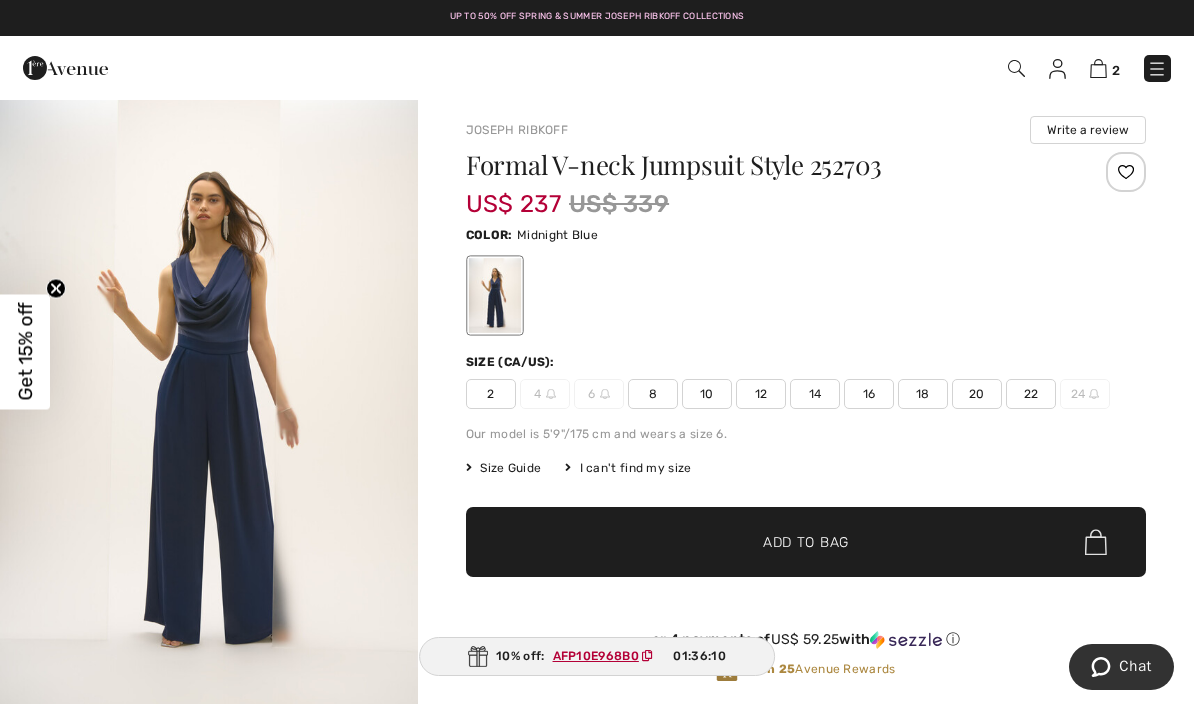 scroll, scrollTop: 0, scrollLeft: 0, axis: both 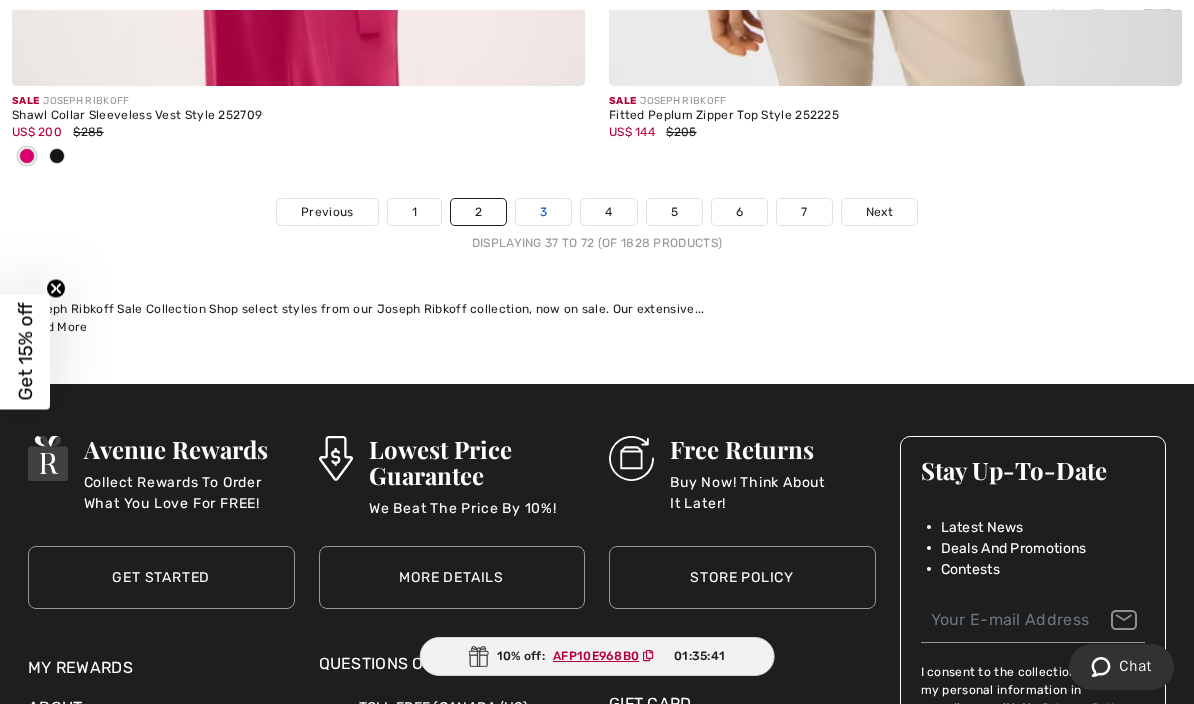 click on "3" at bounding box center [543, 212] 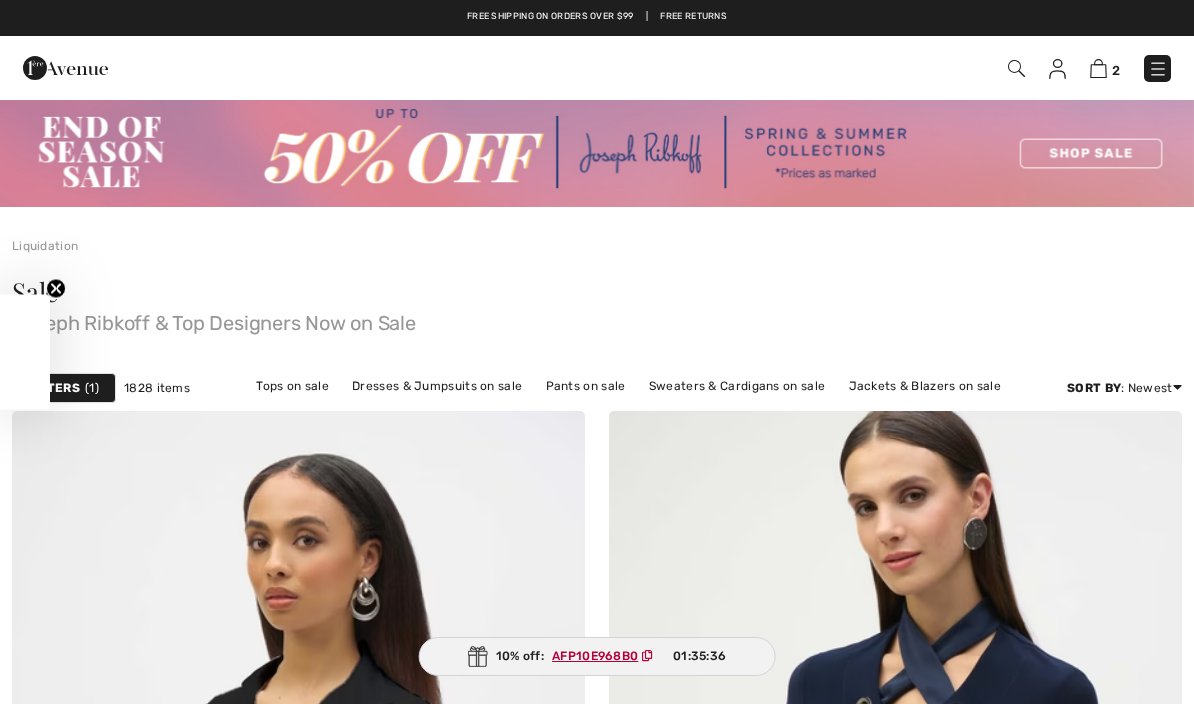 checkbox on "true" 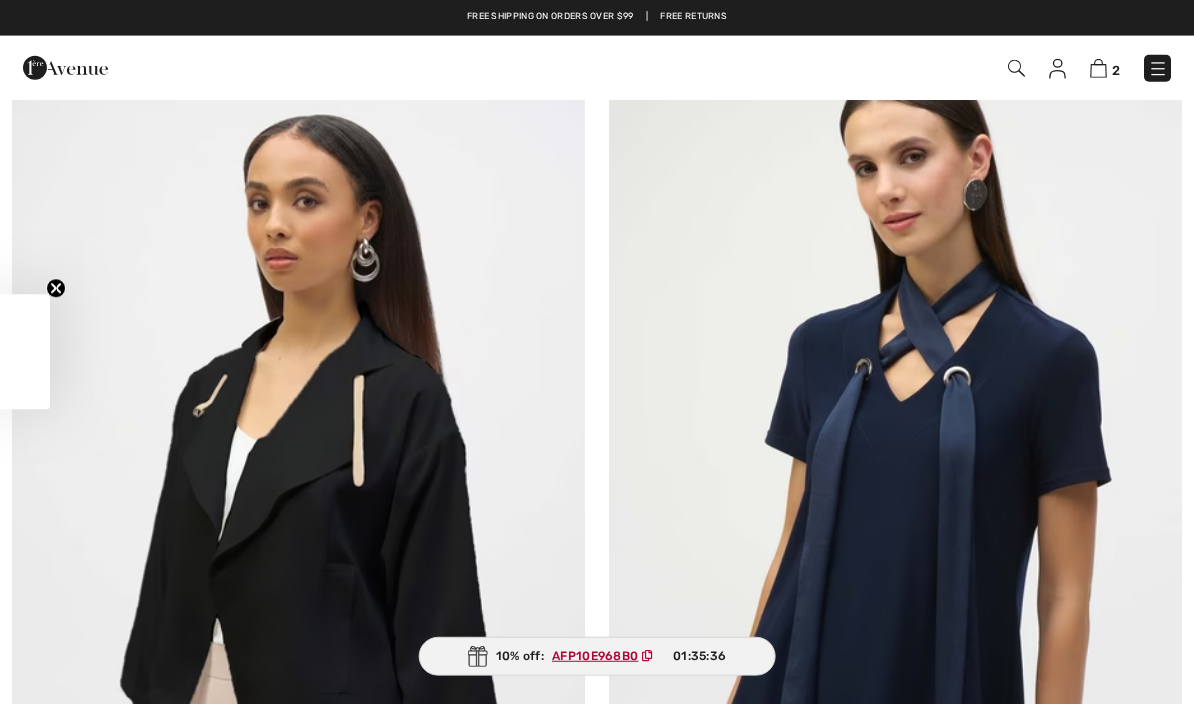 scroll, scrollTop: 0, scrollLeft: 0, axis: both 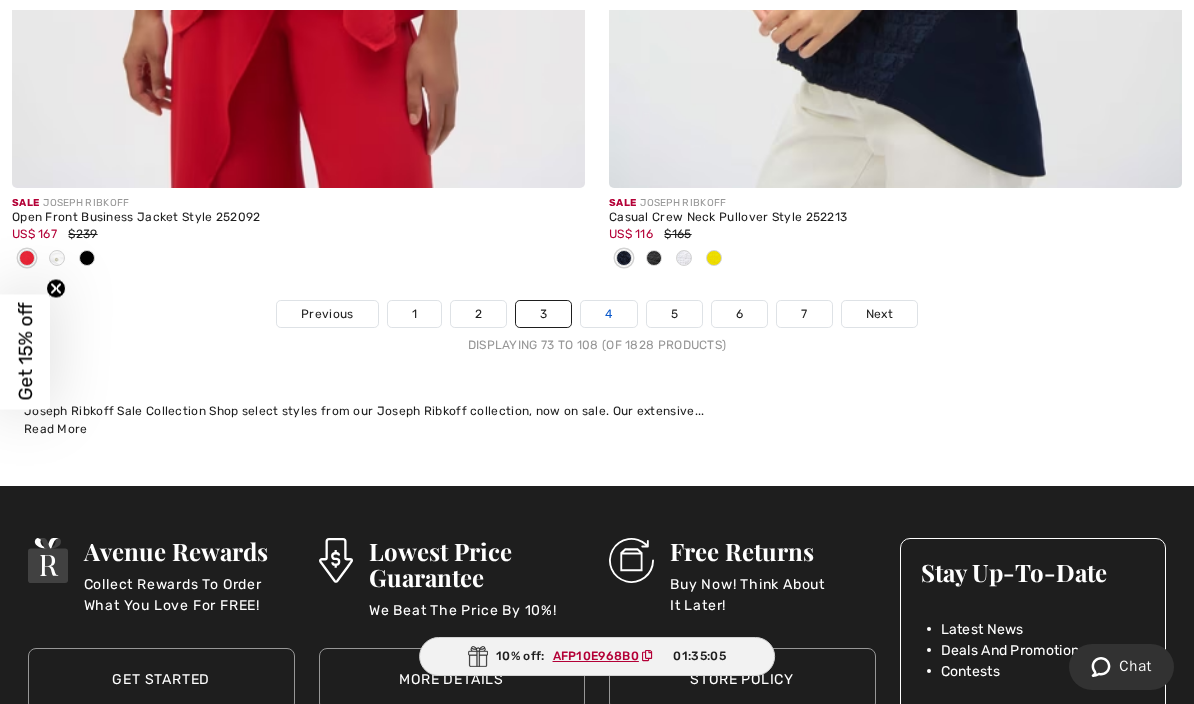 click on "4" at bounding box center (608, 314) 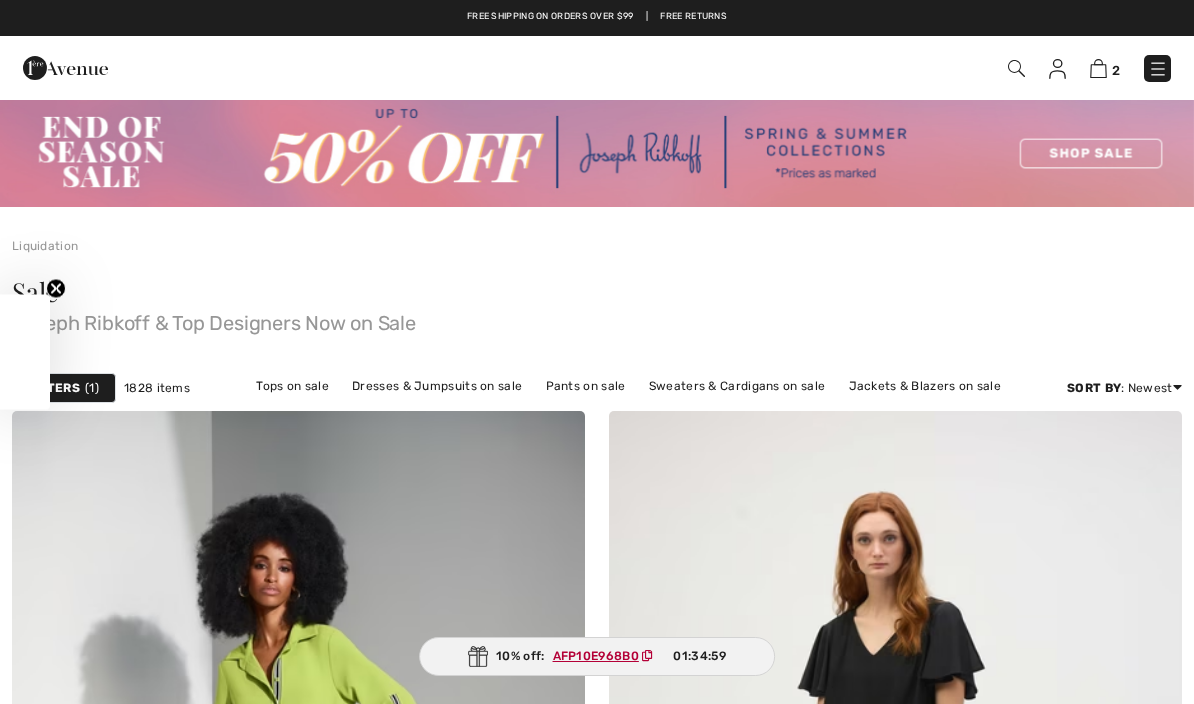 scroll, scrollTop: 244, scrollLeft: 0, axis: vertical 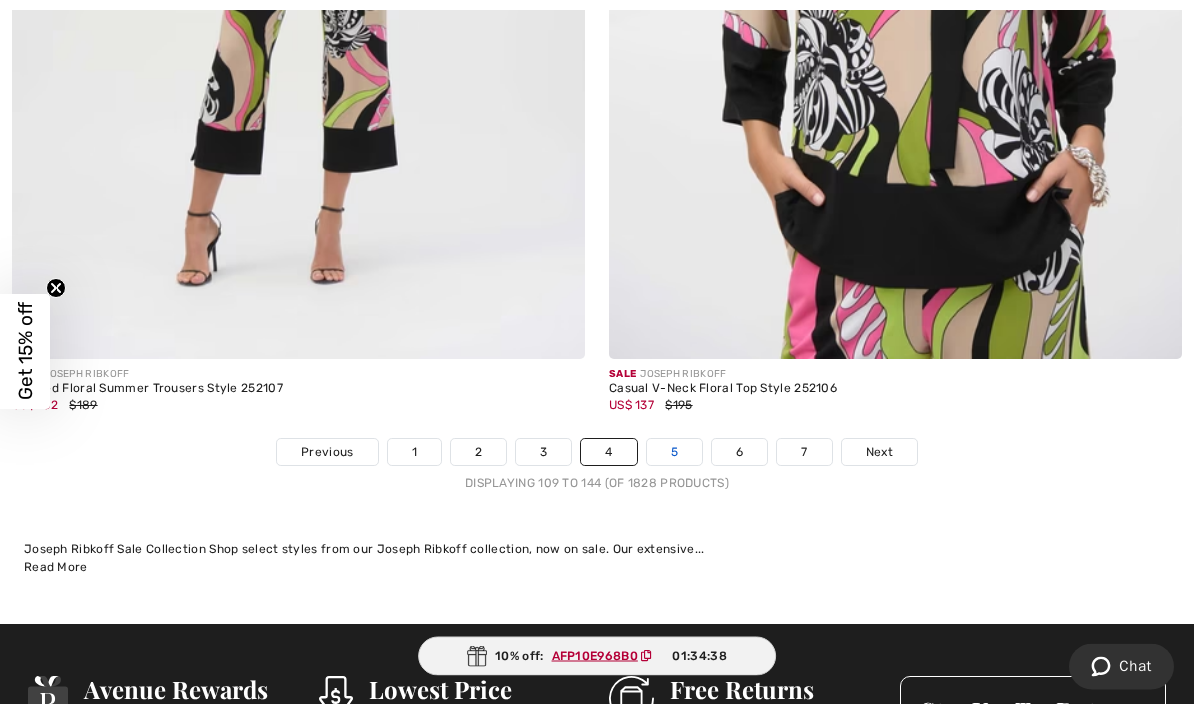 click on "5" at bounding box center (674, 453) 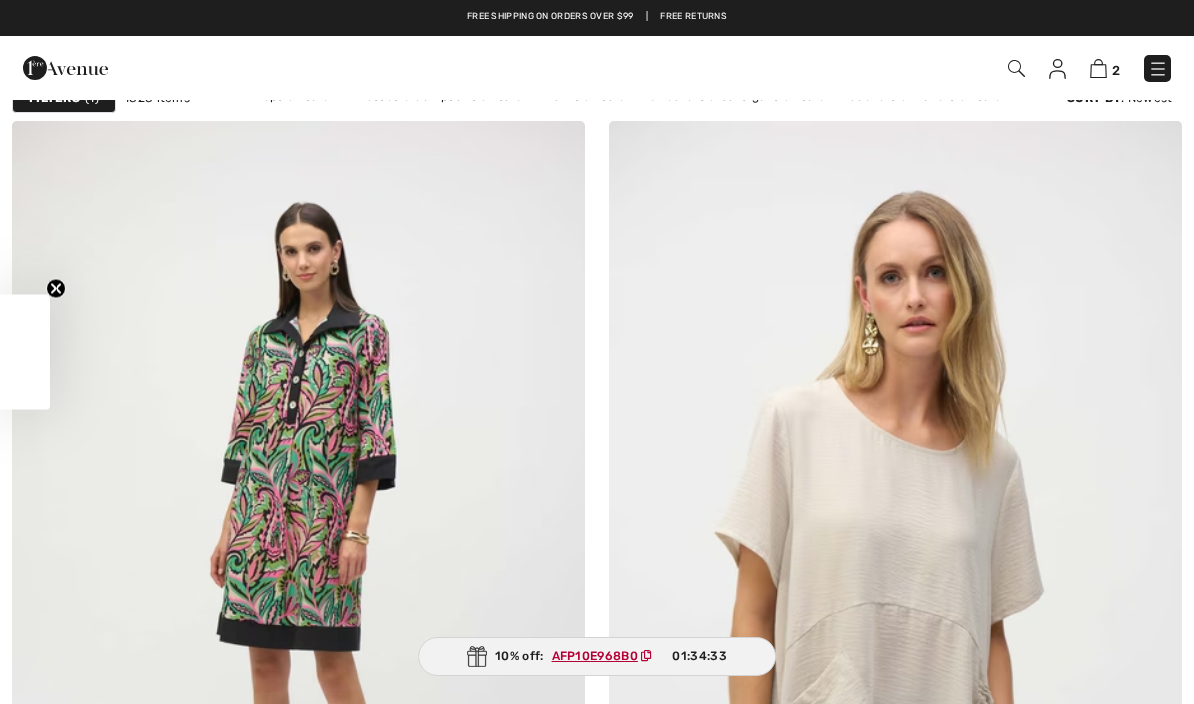 scroll, scrollTop: 0, scrollLeft: 0, axis: both 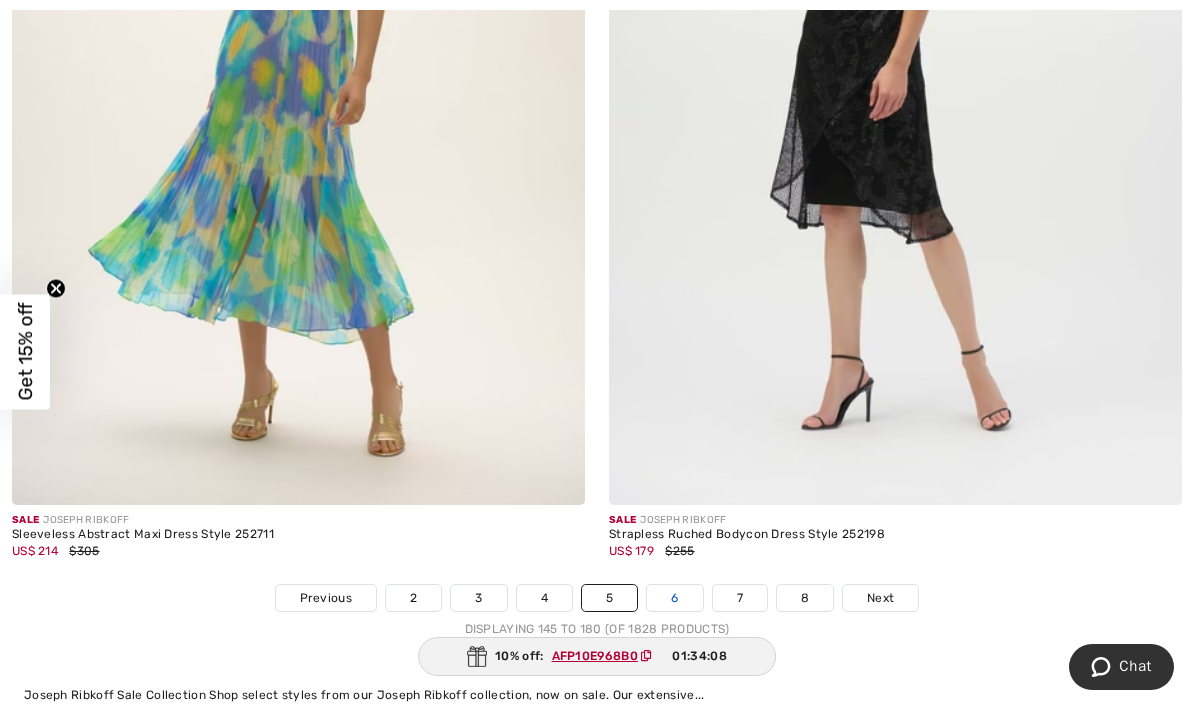click on "6" at bounding box center [674, 598] 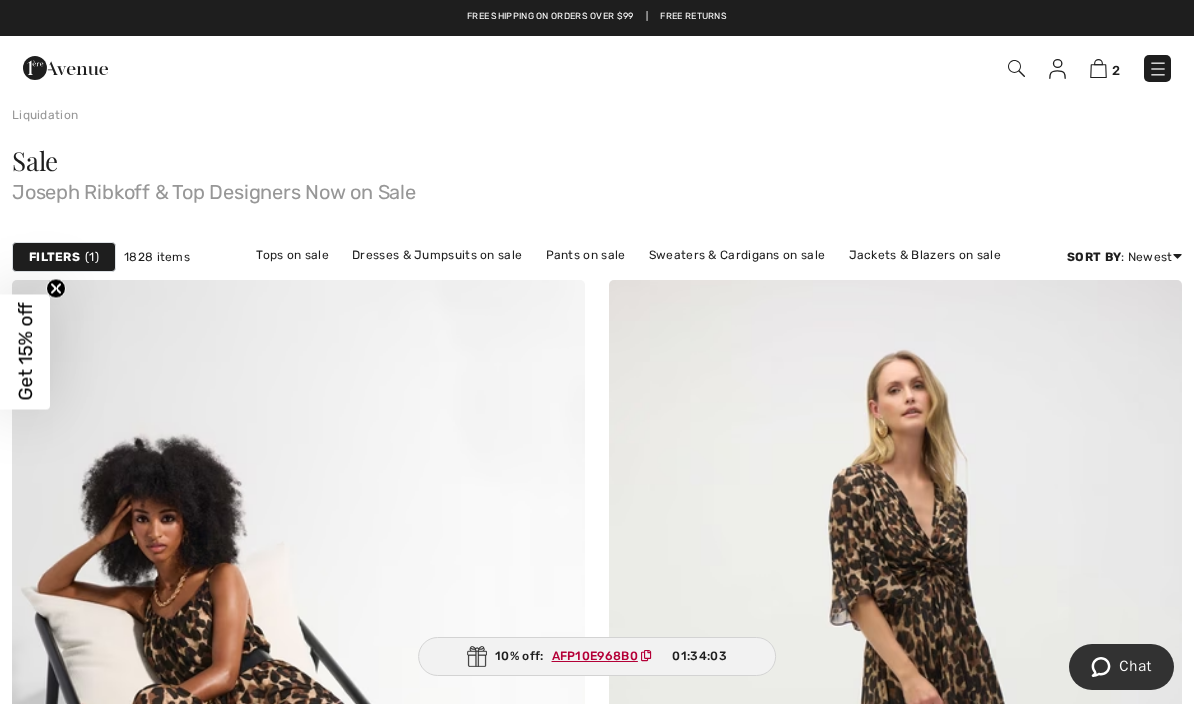 scroll, scrollTop: 0, scrollLeft: 0, axis: both 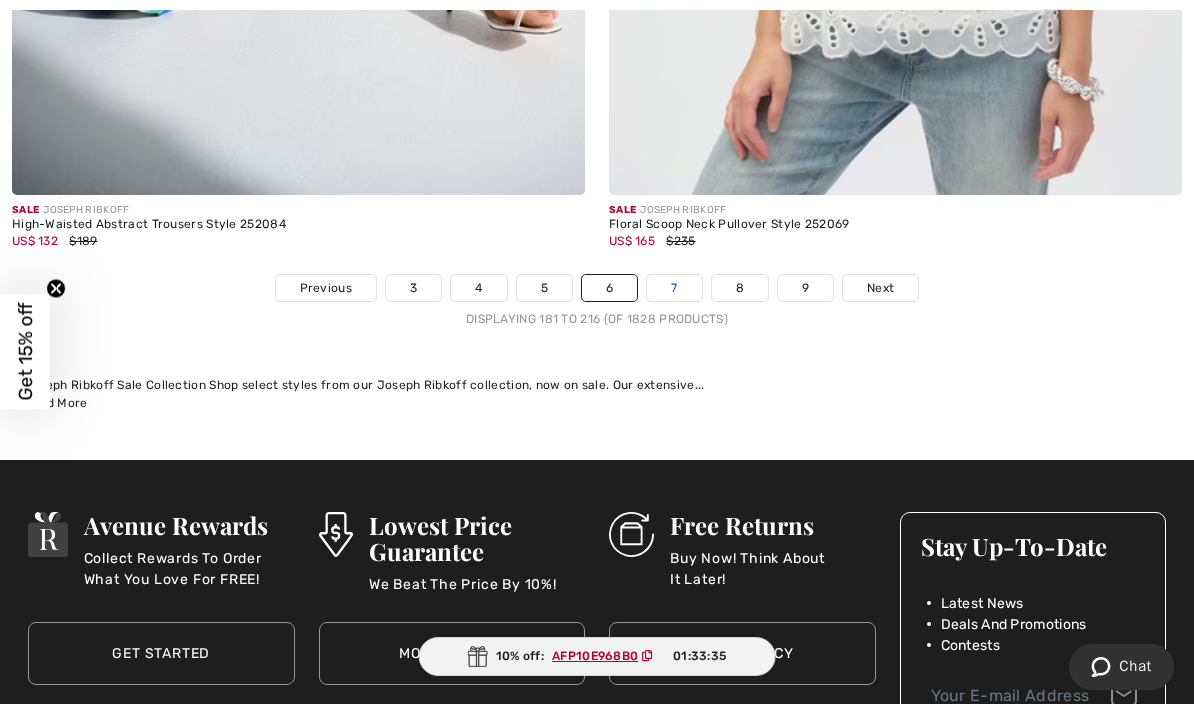 click on "7" at bounding box center [674, 288] 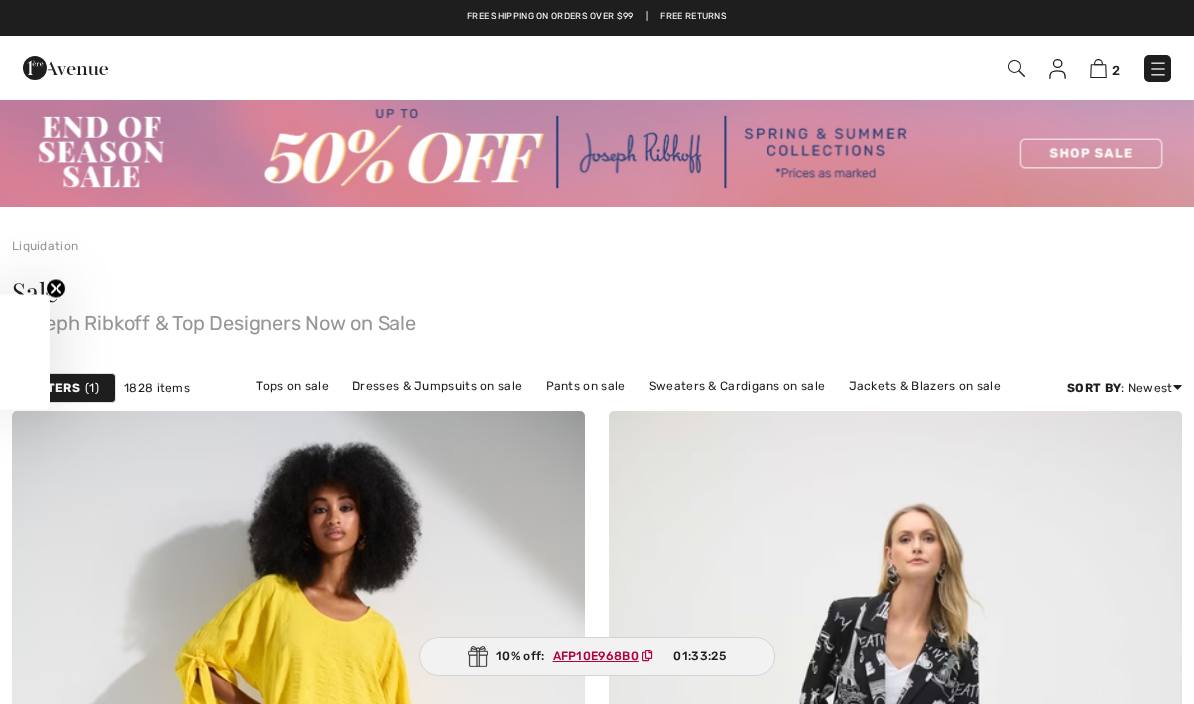 checkbox on "true" 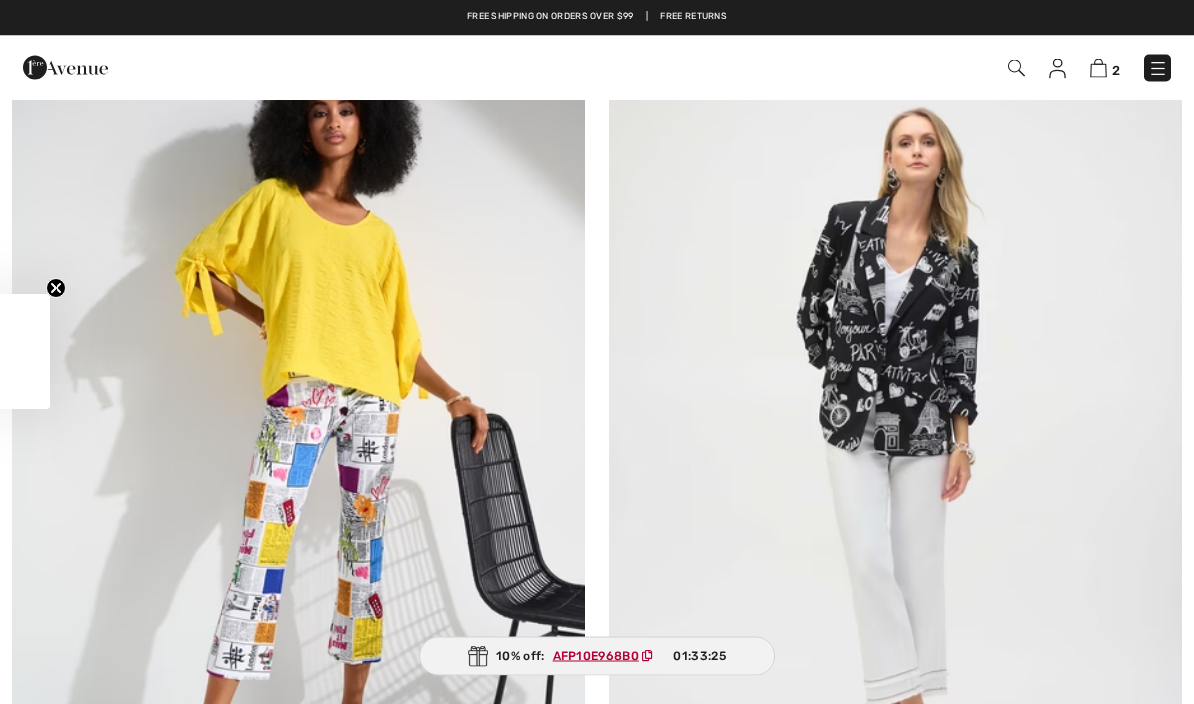 scroll, scrollTop: 0, scrollLeft: 0, axis: both 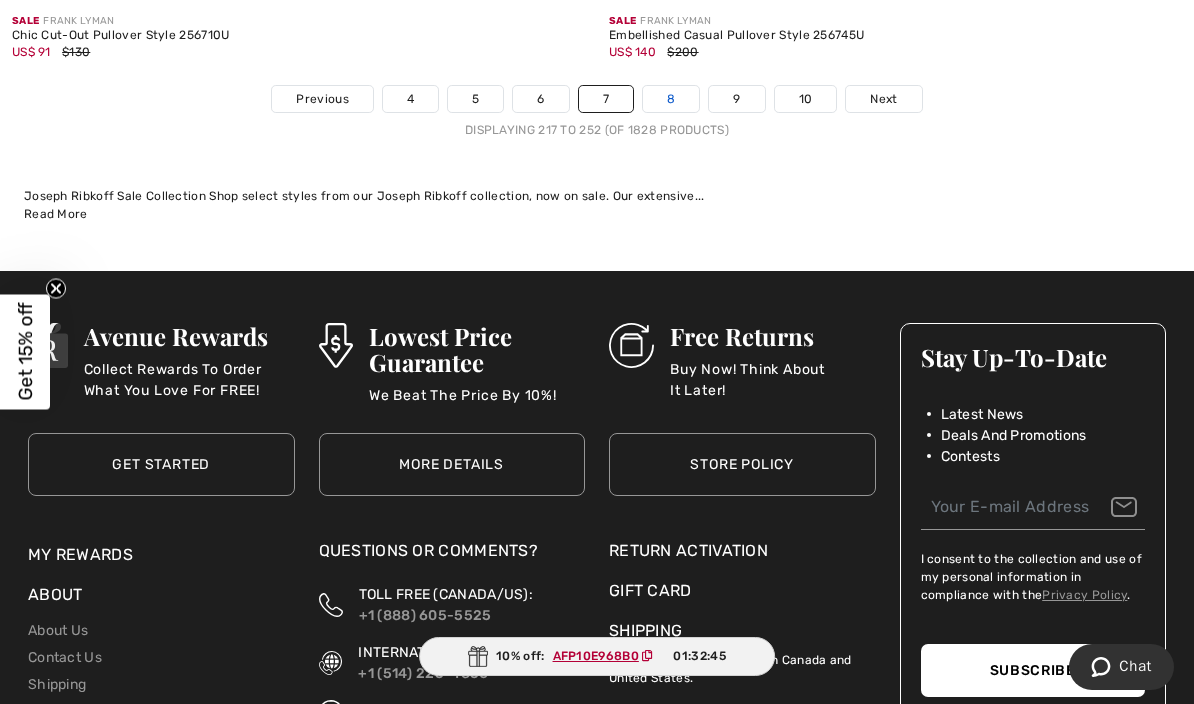 click on "8" at bounding box center [671, 99] 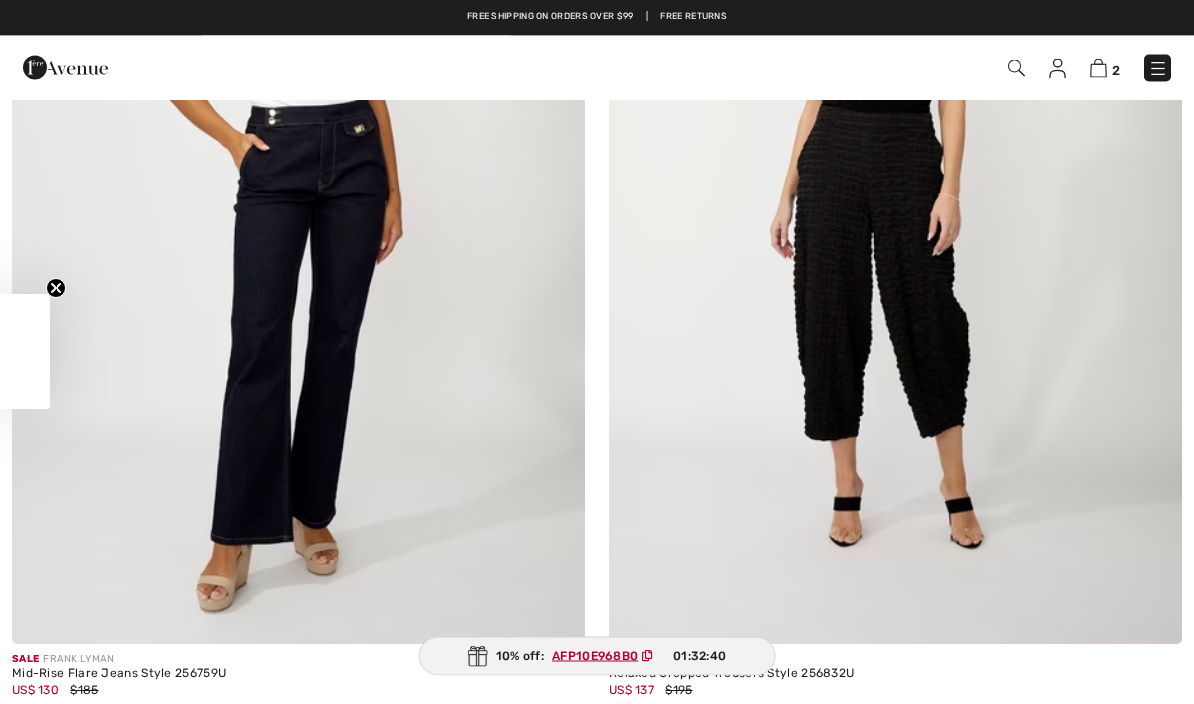 scroll, scrollTop: 0, scrollLeft: 0, axis: both 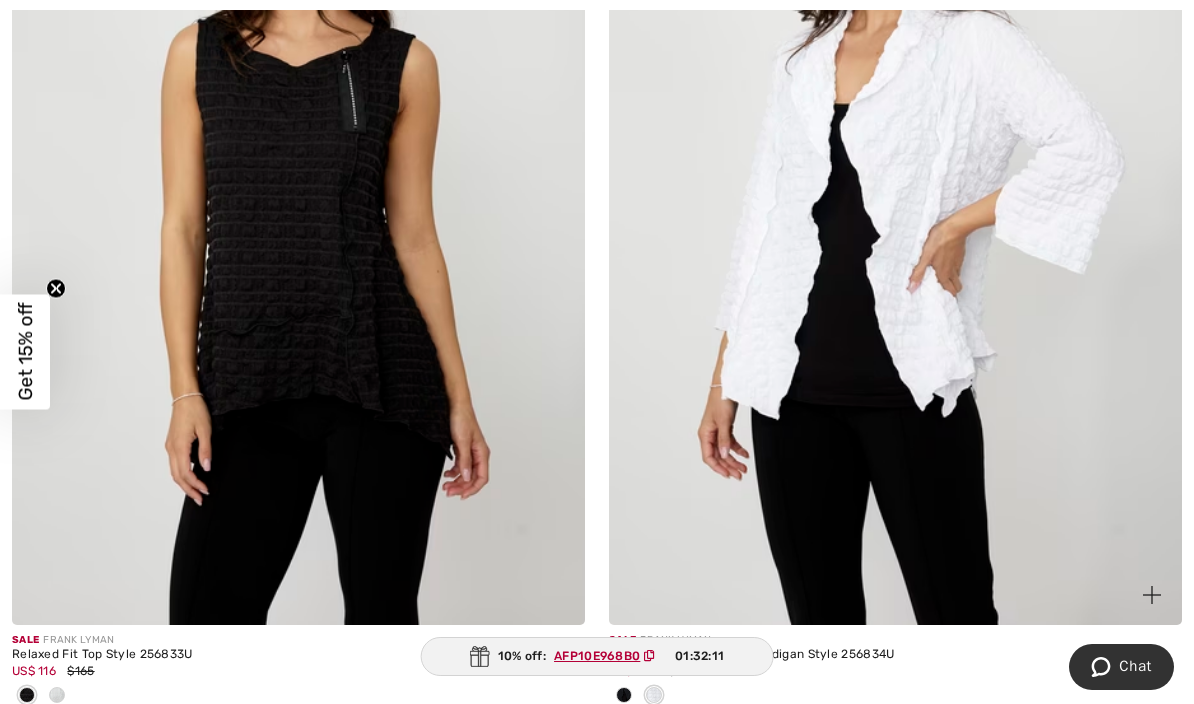 click at bounding box center [895, 196] 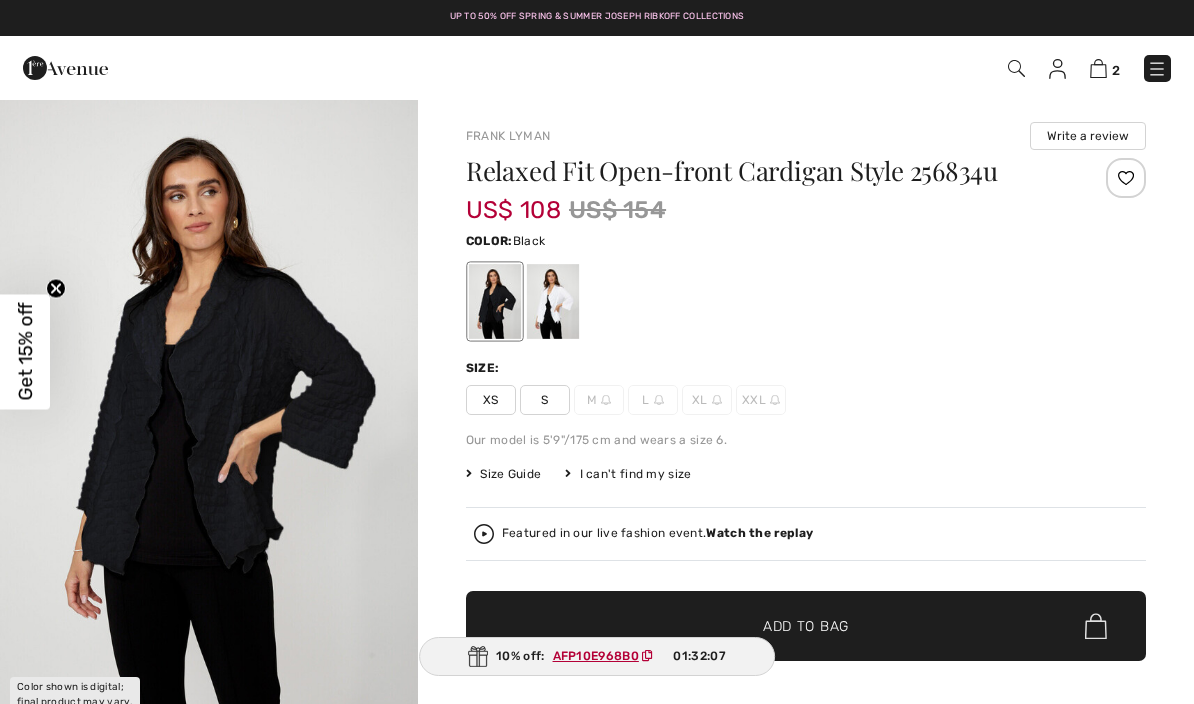 checkbox on "true" 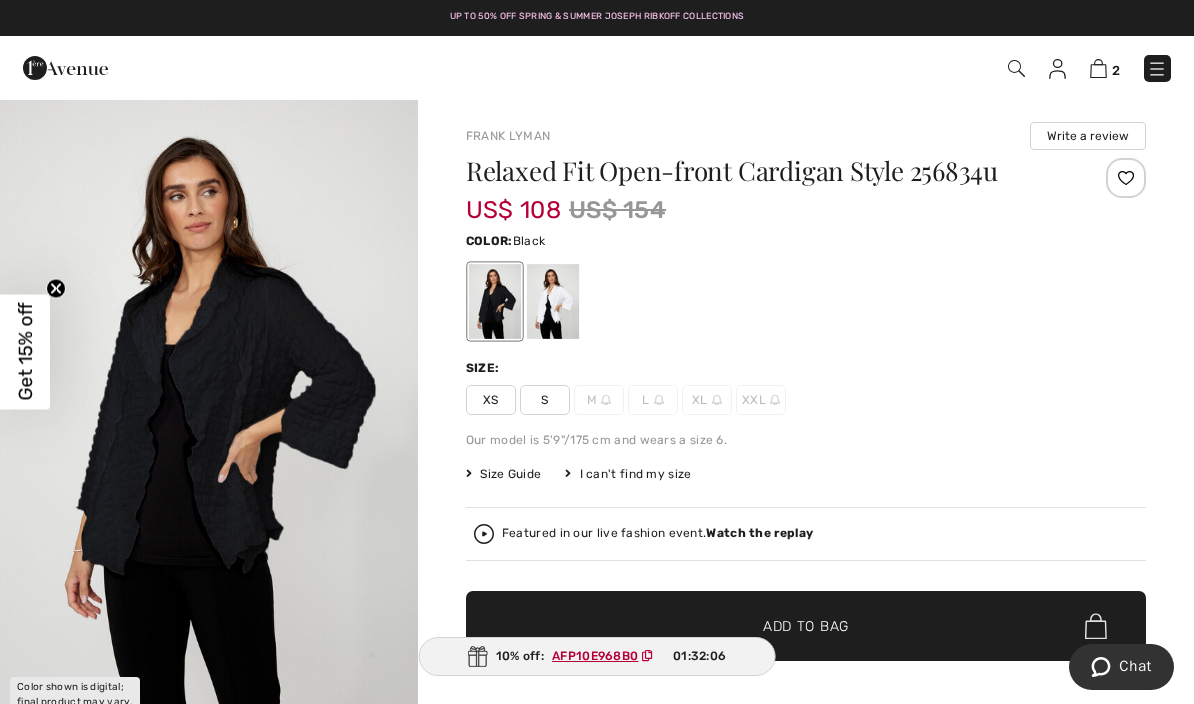 click at bounding box center [495, 301] 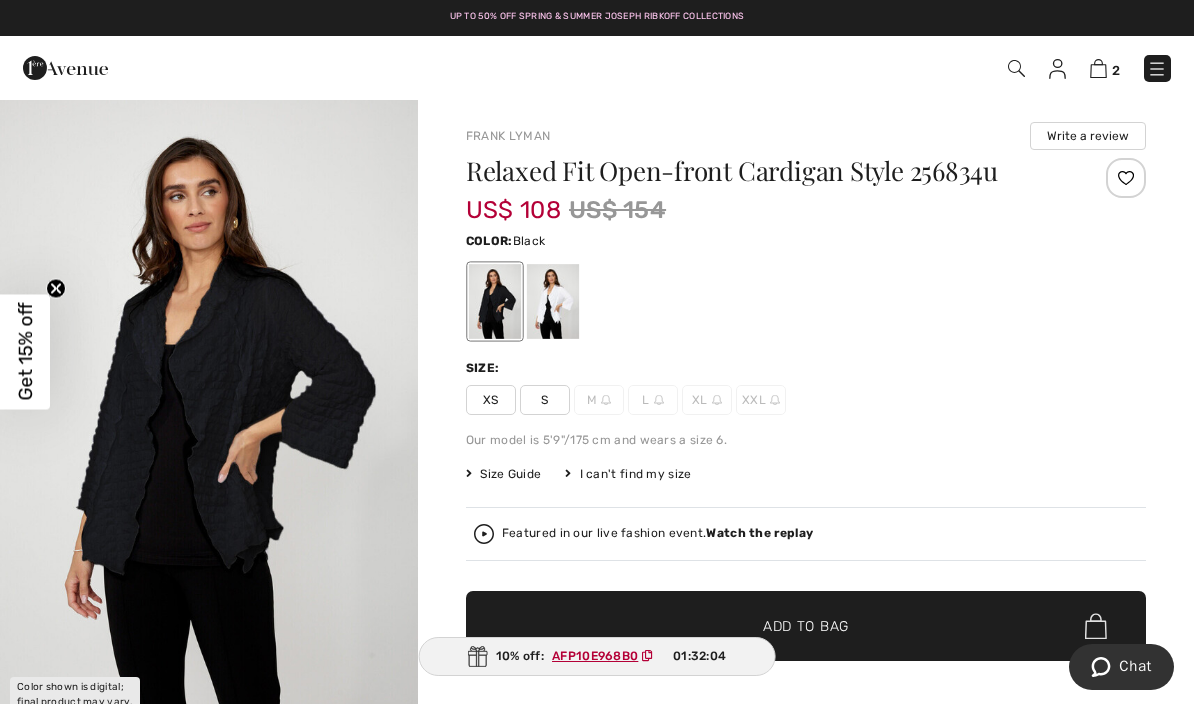 click at bounding box center (553, 301) 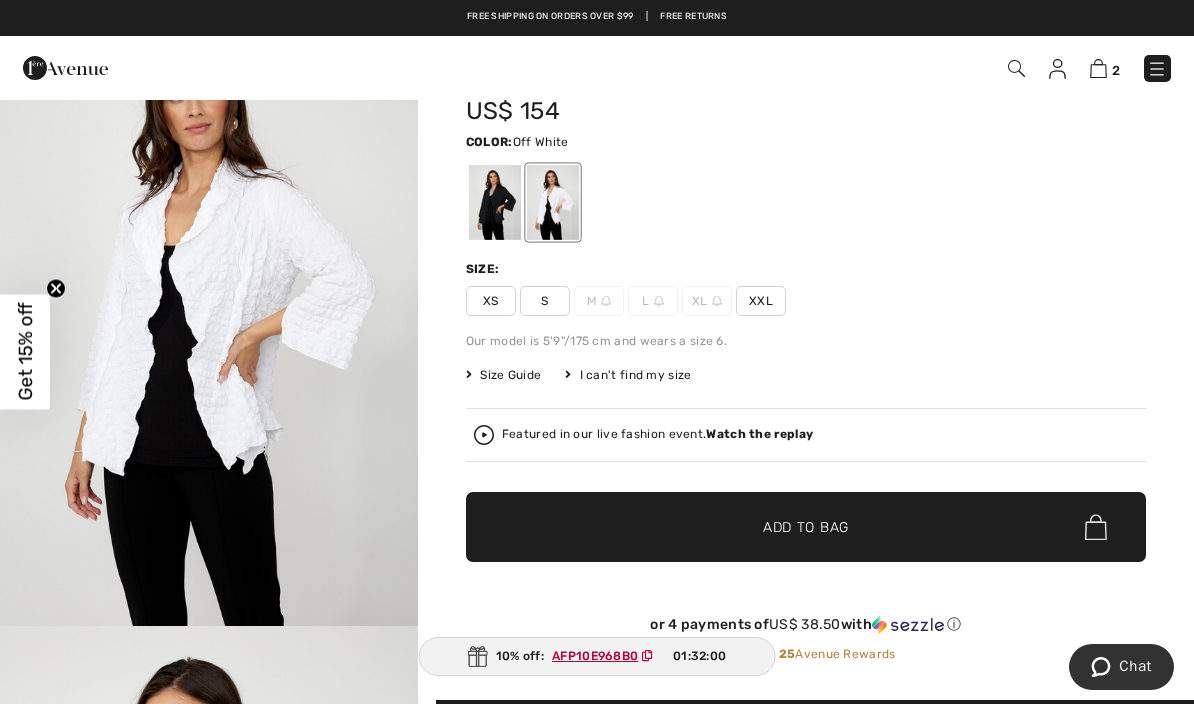 scroll, scrollTop: 0, scrollLeft: 0, axis: both 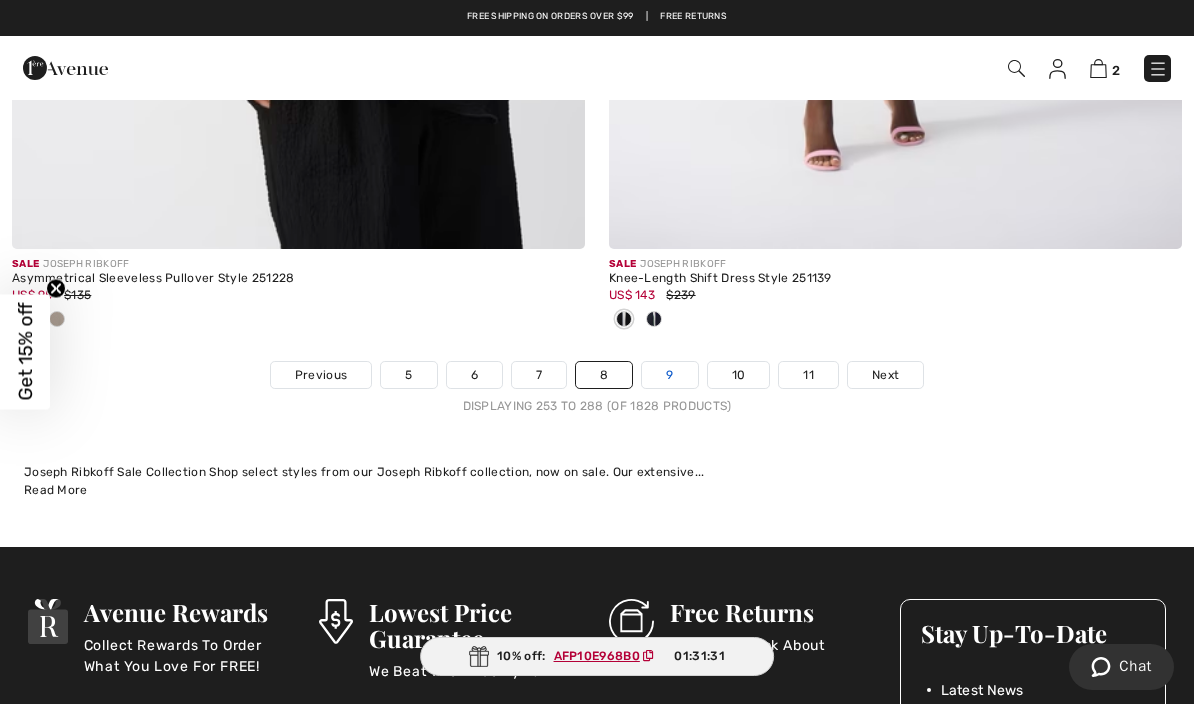 click on "9" at bounding box center (669, 375) 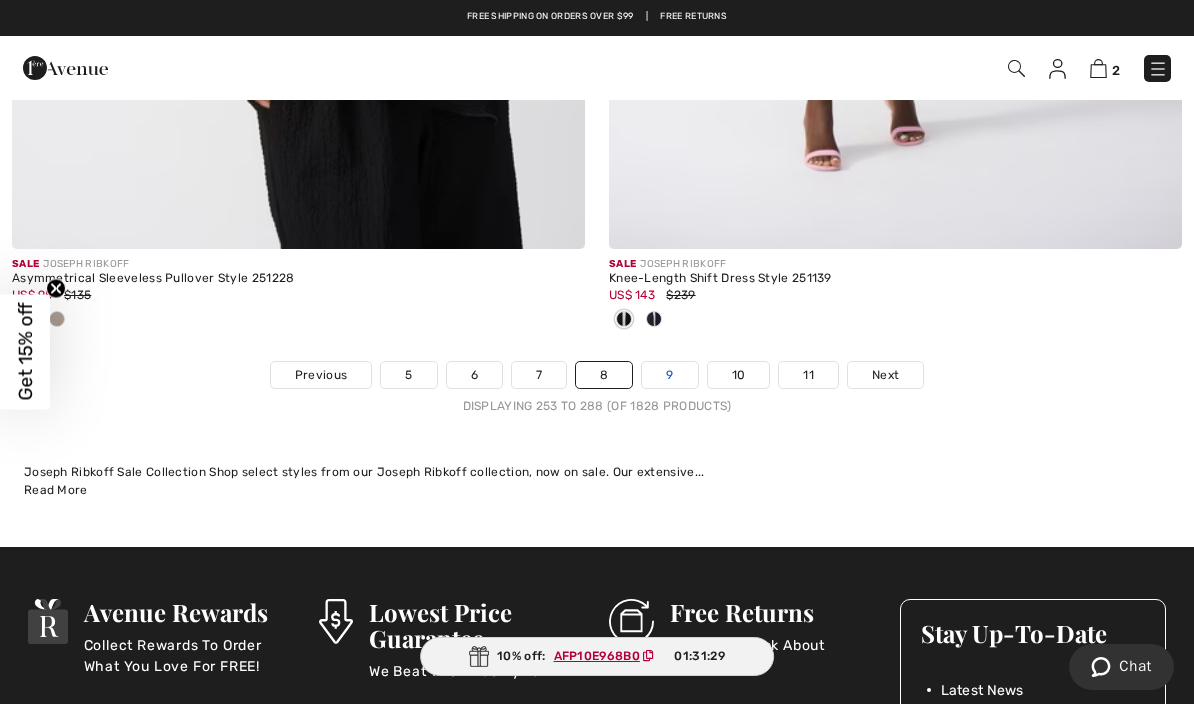 click on "9" at bounding box center [669, 375] 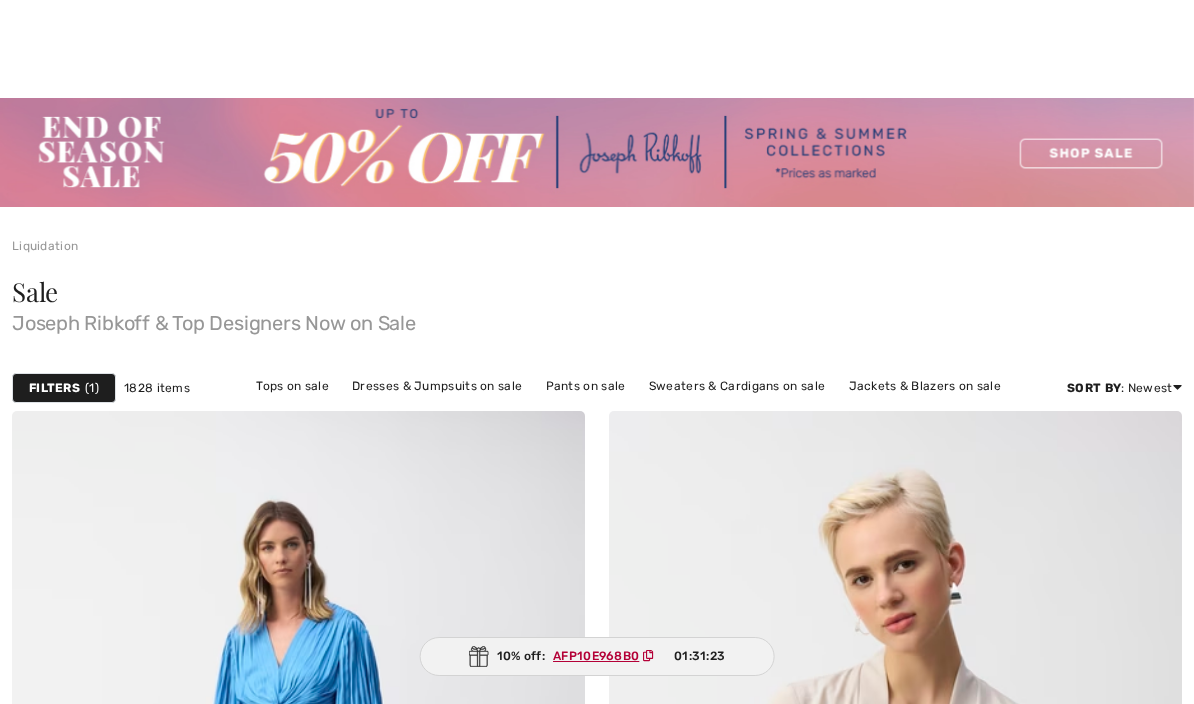 scroll, scrollTop: 500, scrollLeft: 0, axis: vertical 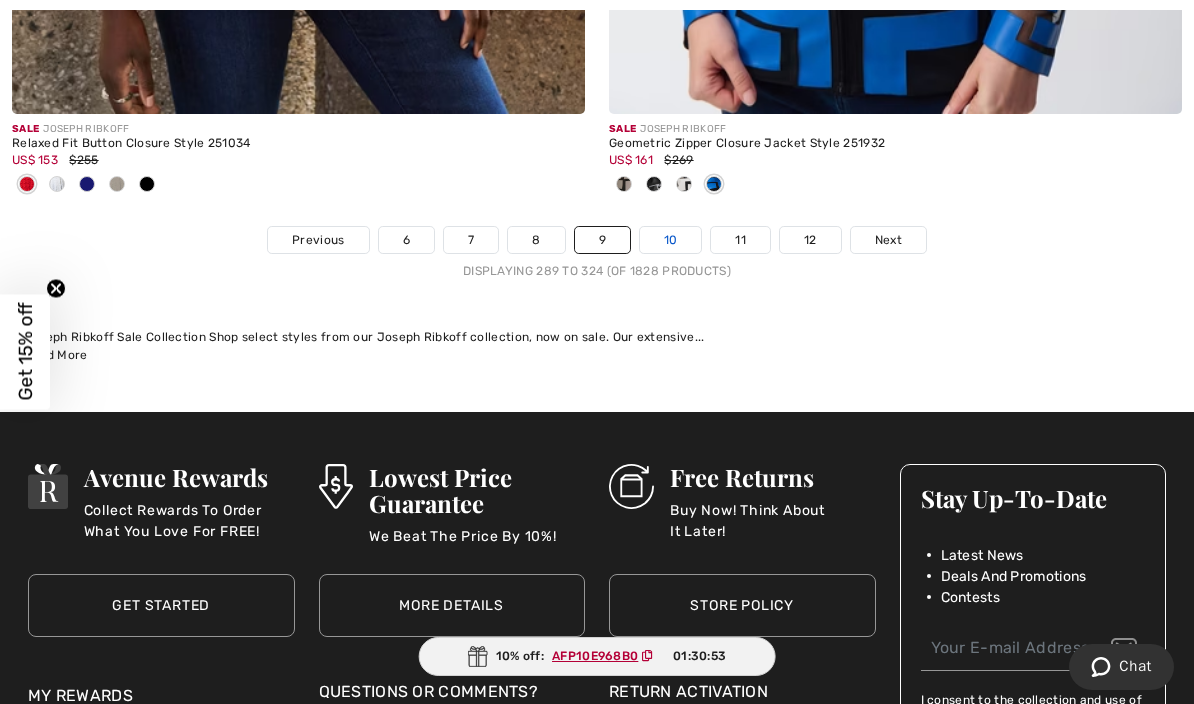 click on "10" at bounding box center (671, 240) 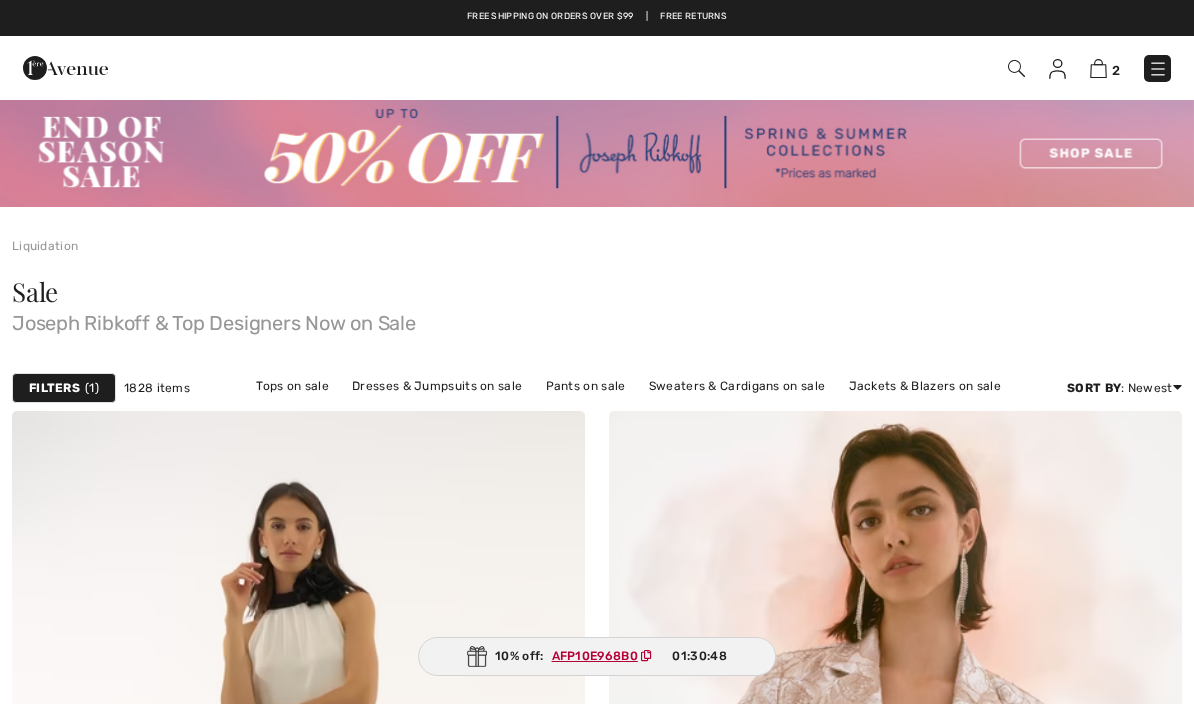 scroll, scrollTop: 409, scrollLeft: 0, axis: vertical 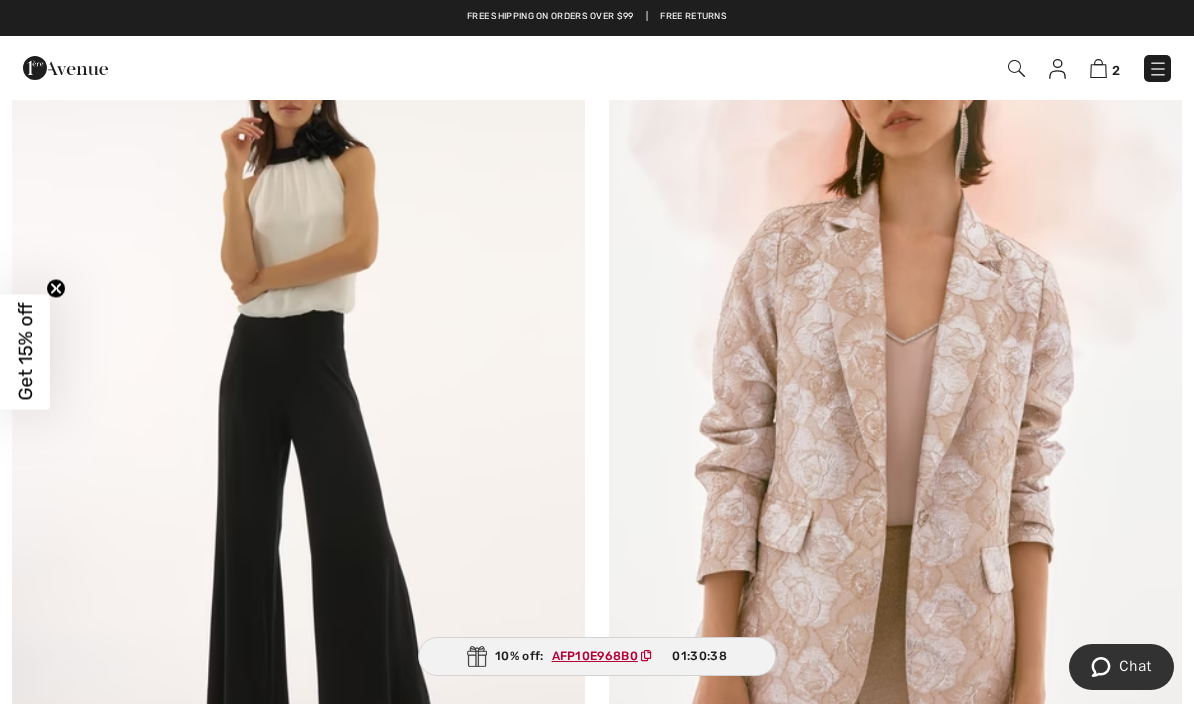 click at bounding box center [895, 396] 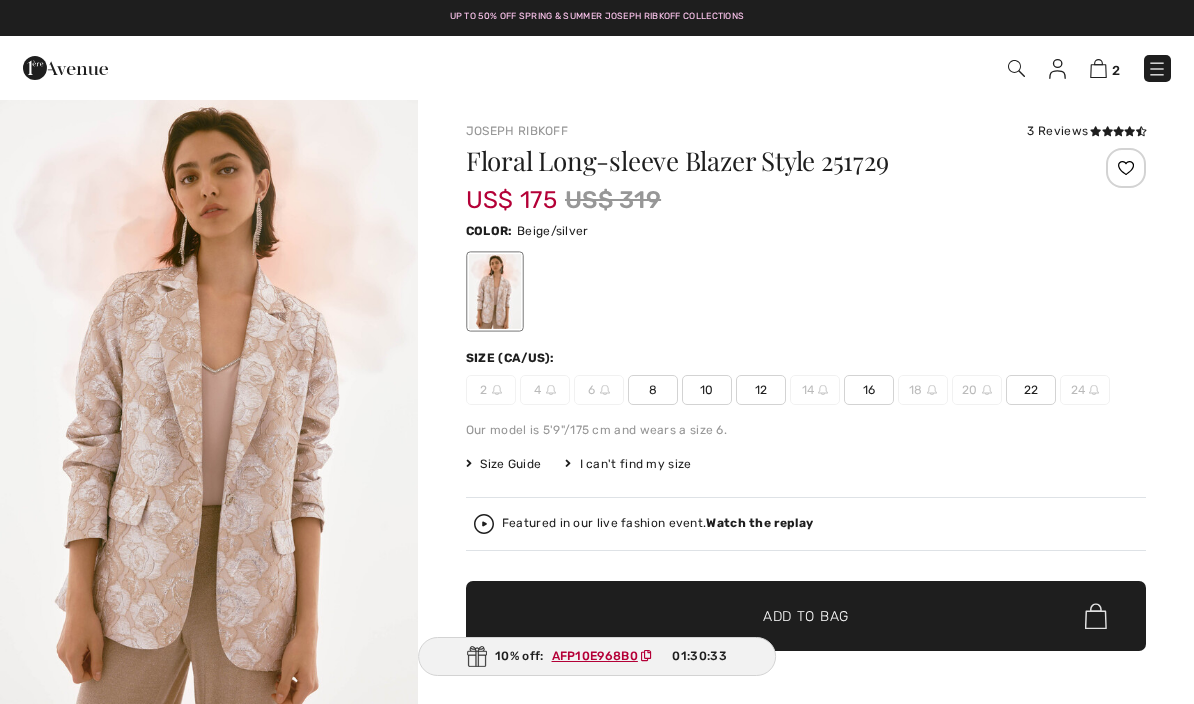 scroll, scrollTop: 0, scrollLeft: 0, axis: both 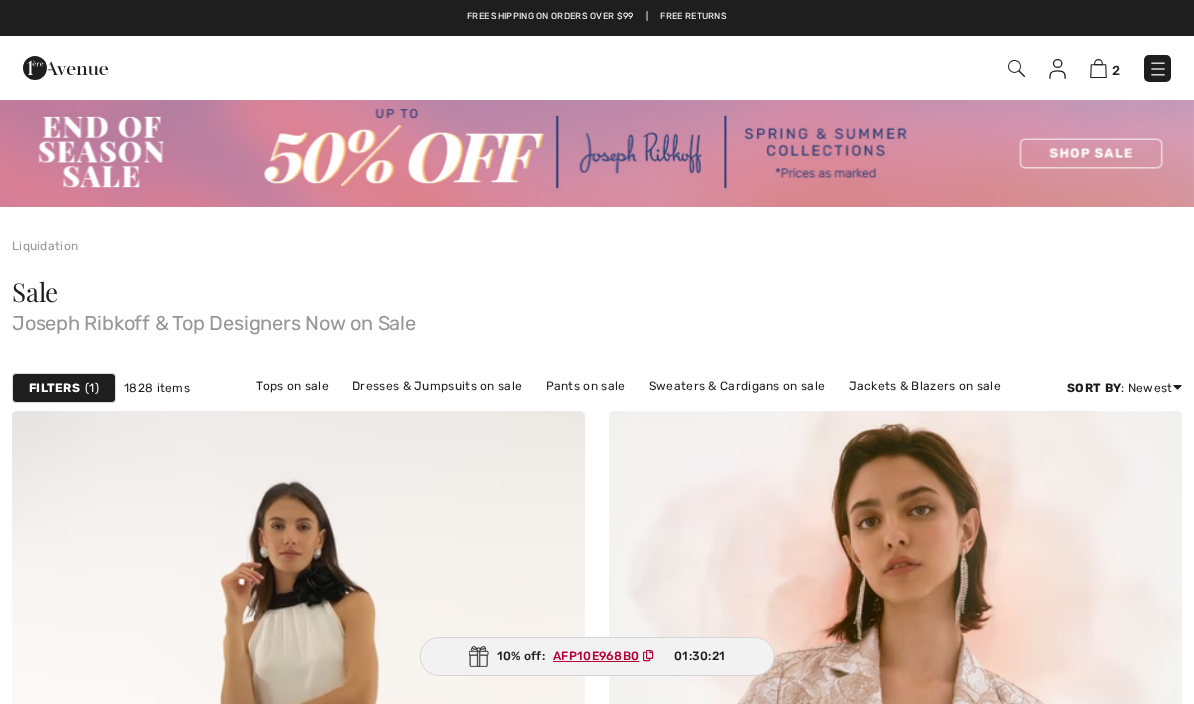 checkbox on "true" 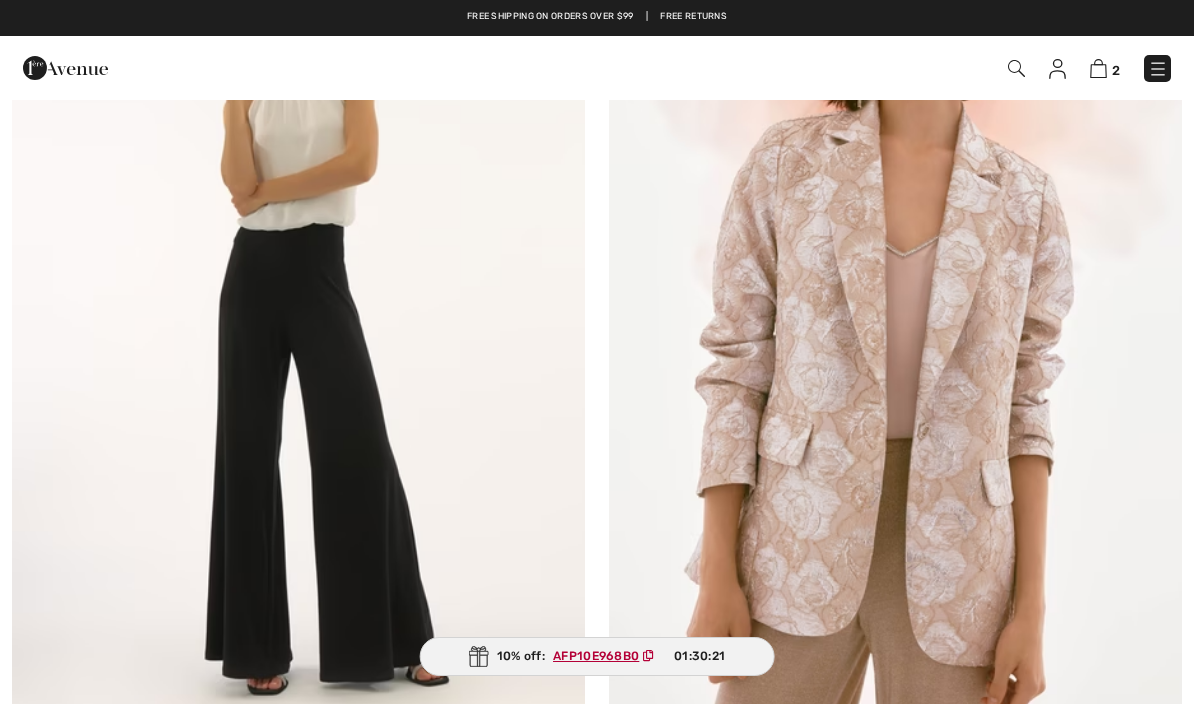 scroll, scrollTop: 0, scrollLeft: 0, axis: both 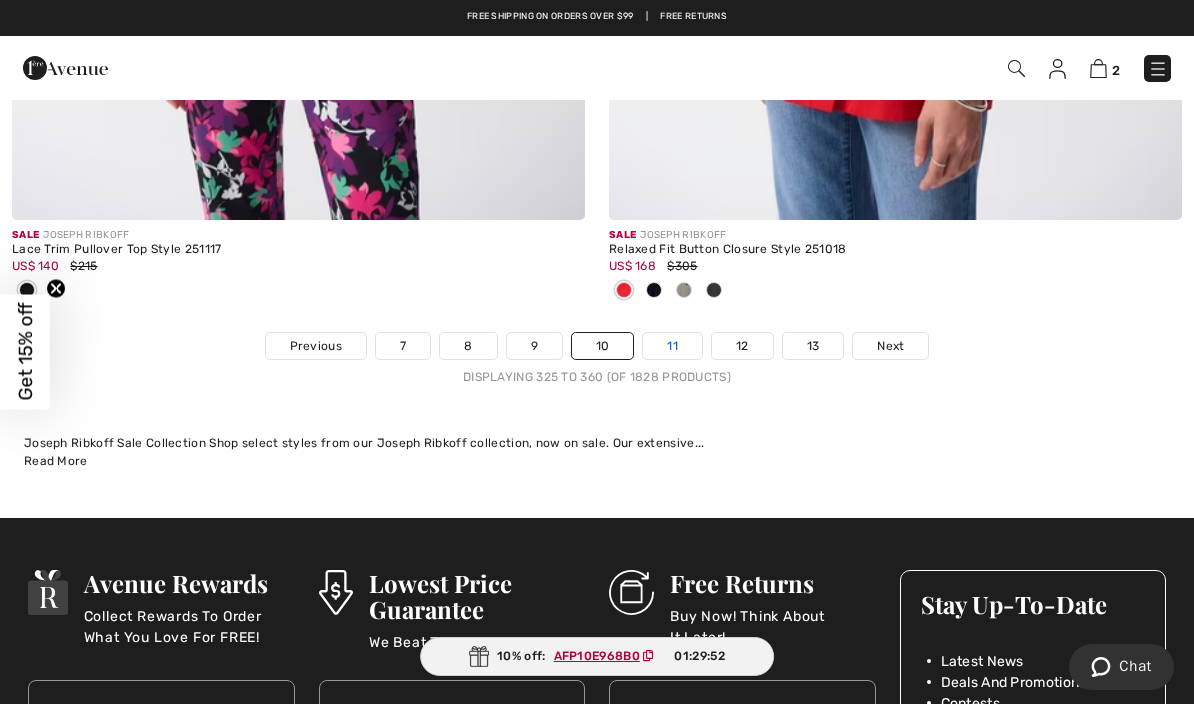click on "11" at bounding box center (672, 346) 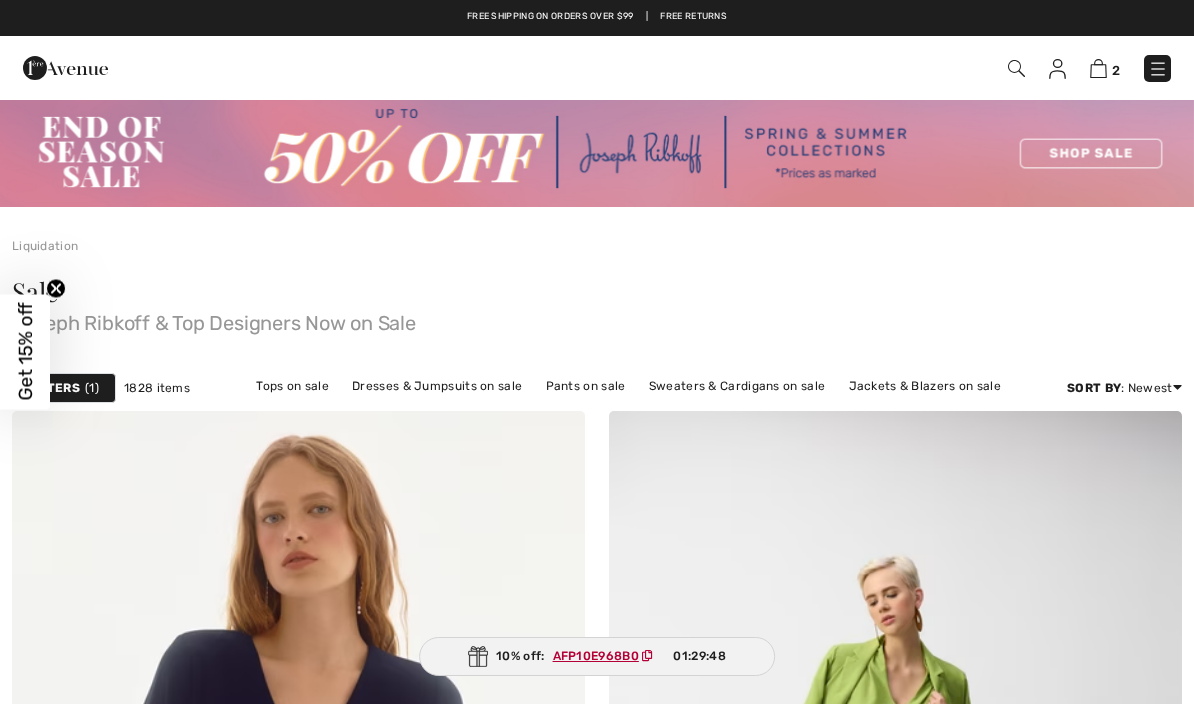 scroll, scrollTop: 0, scrollLeft: 0, axis: both 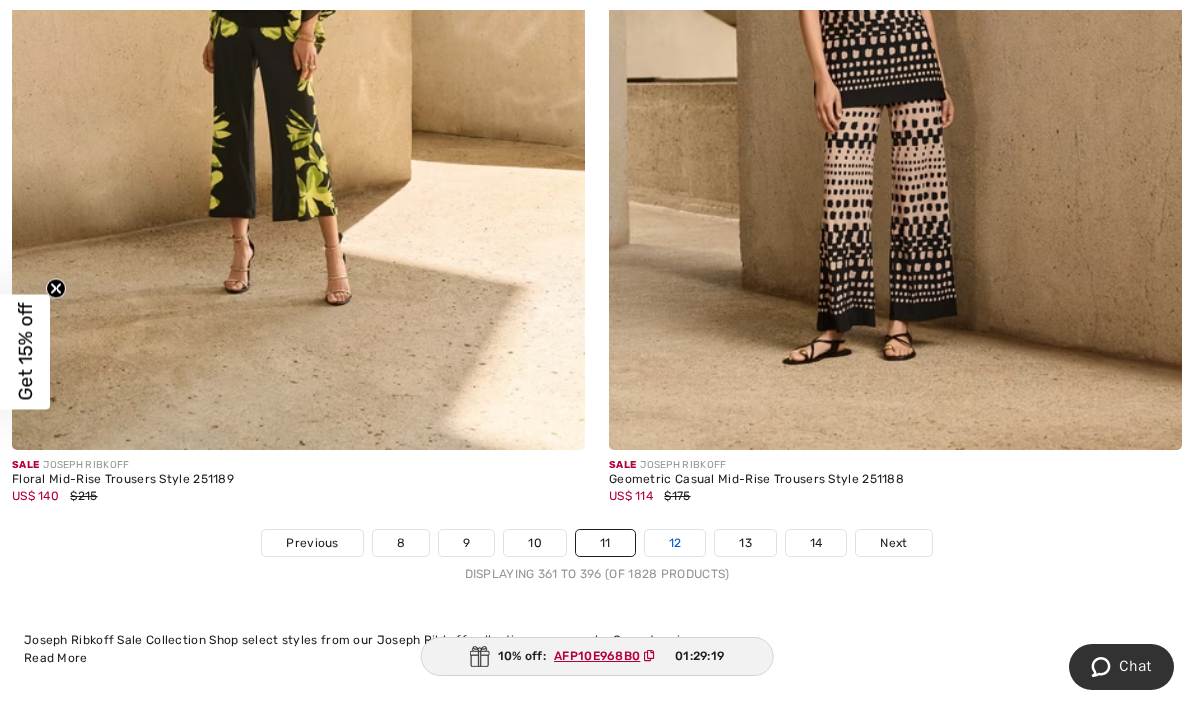 click on "12" at bounding box center (675, 543) 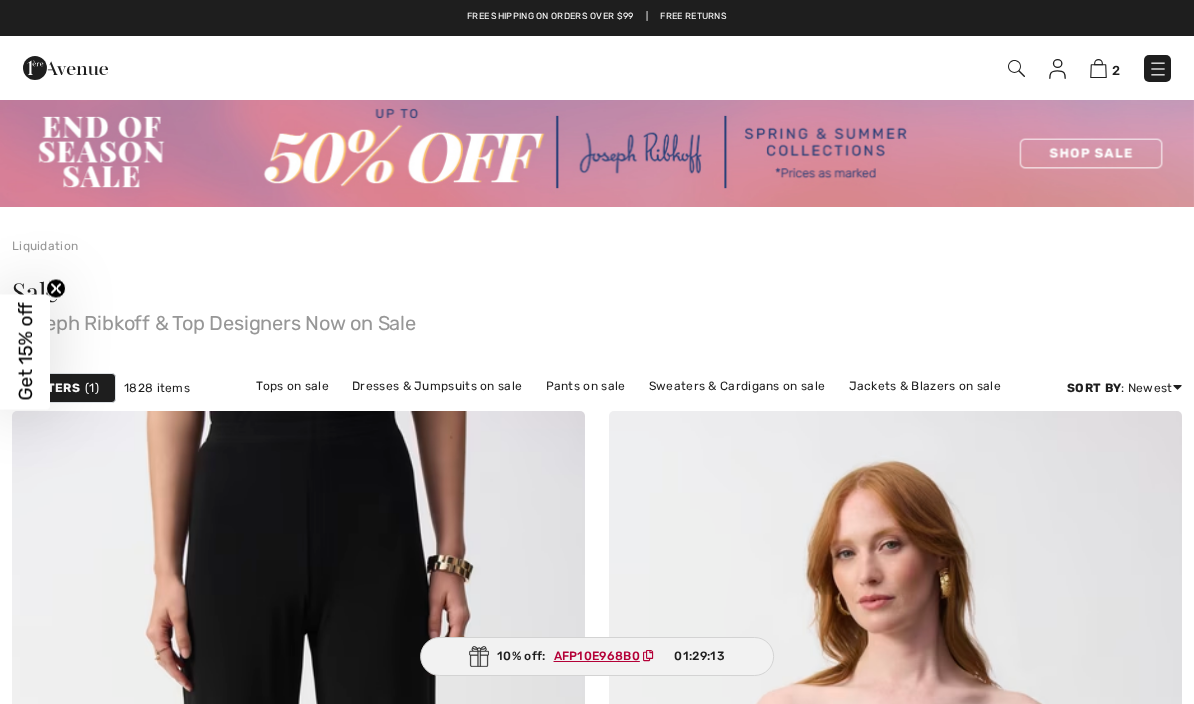 scroll, scrollTop: 445, scrollLeft: 0, axis: vertical 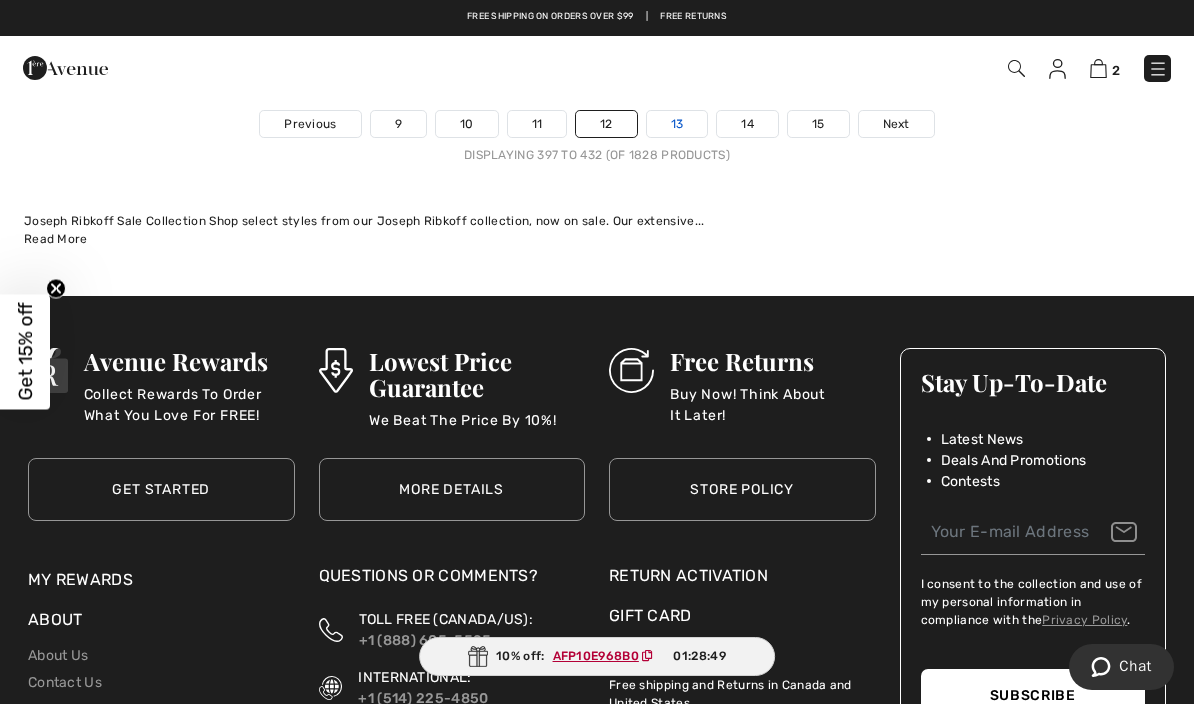 click on "13" at bounding box center (677, 124) 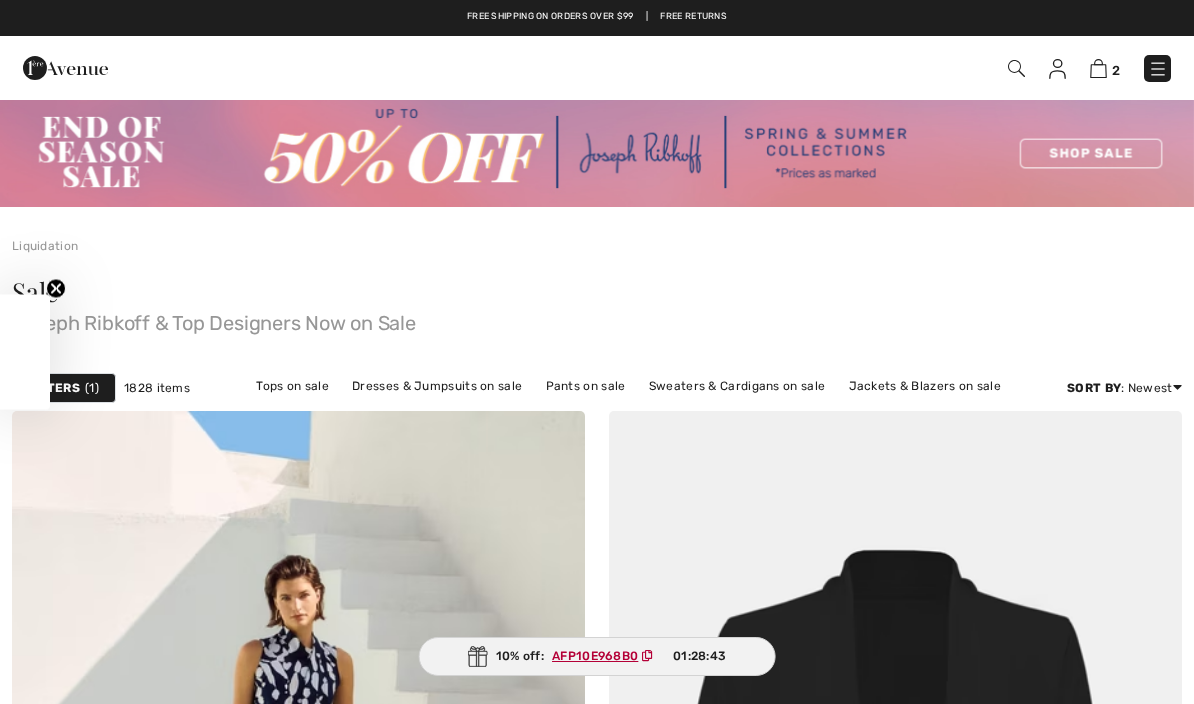 checkbox on "true" 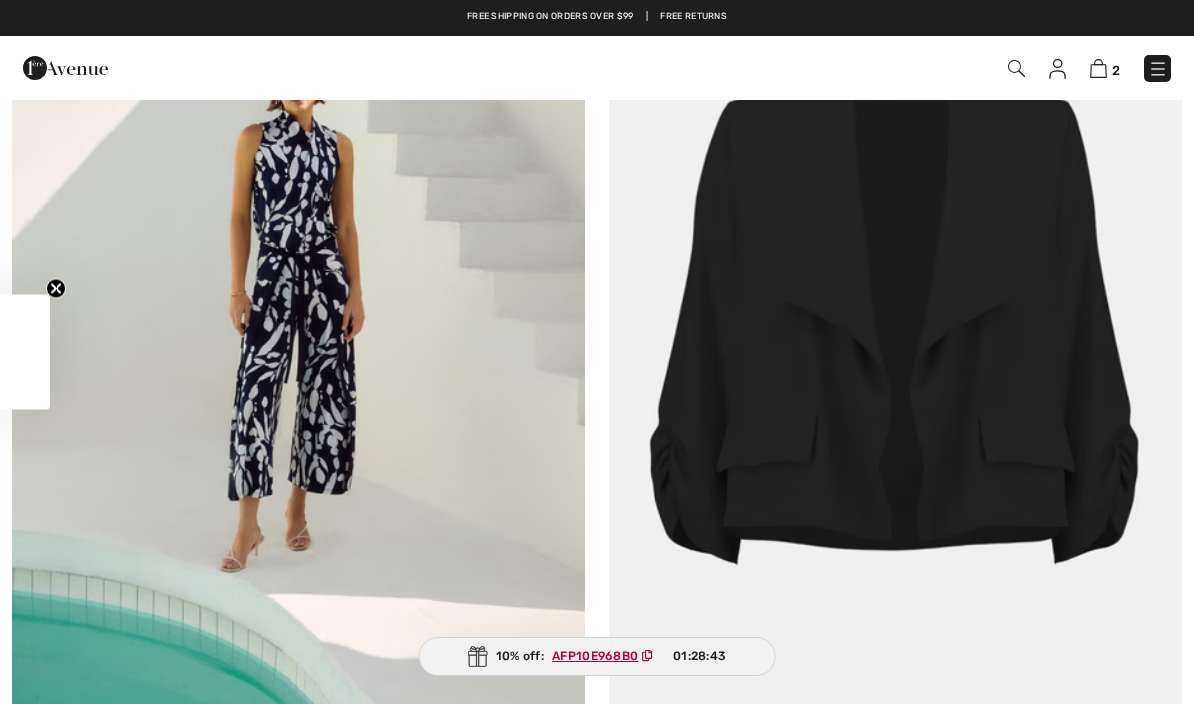 scroll, scrollTop: 0, scrollLeft: 0, axis: both 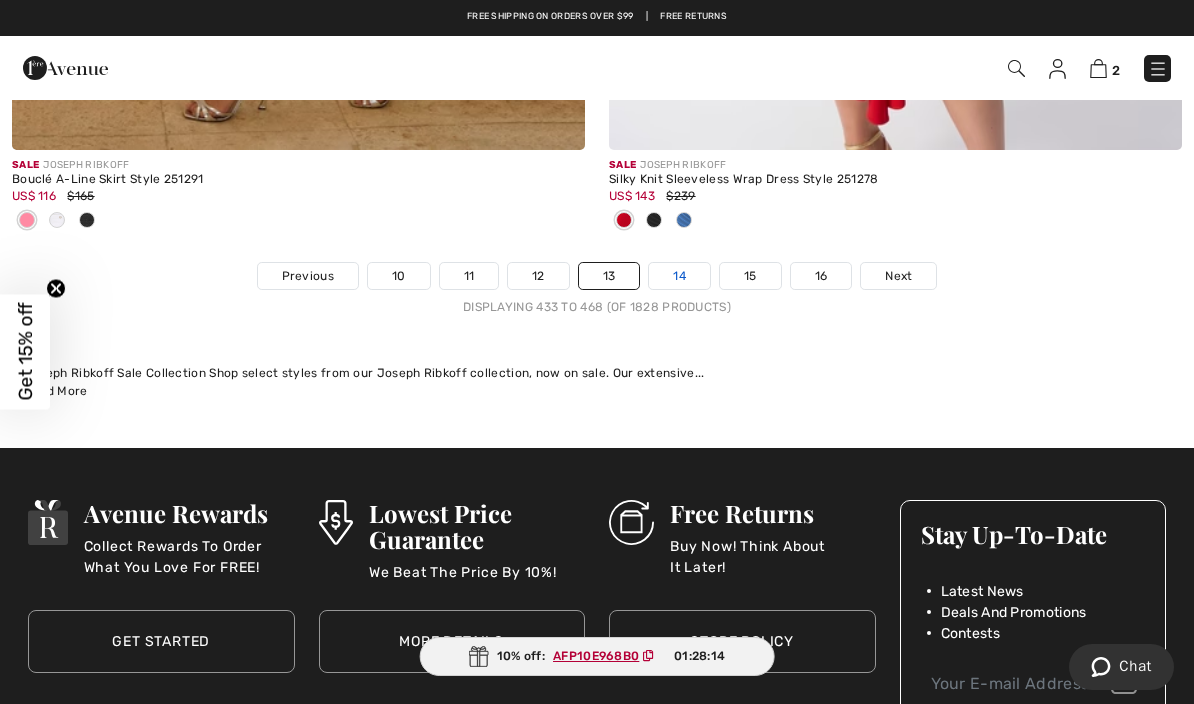 click on "14" at bounding box center (679, 276) 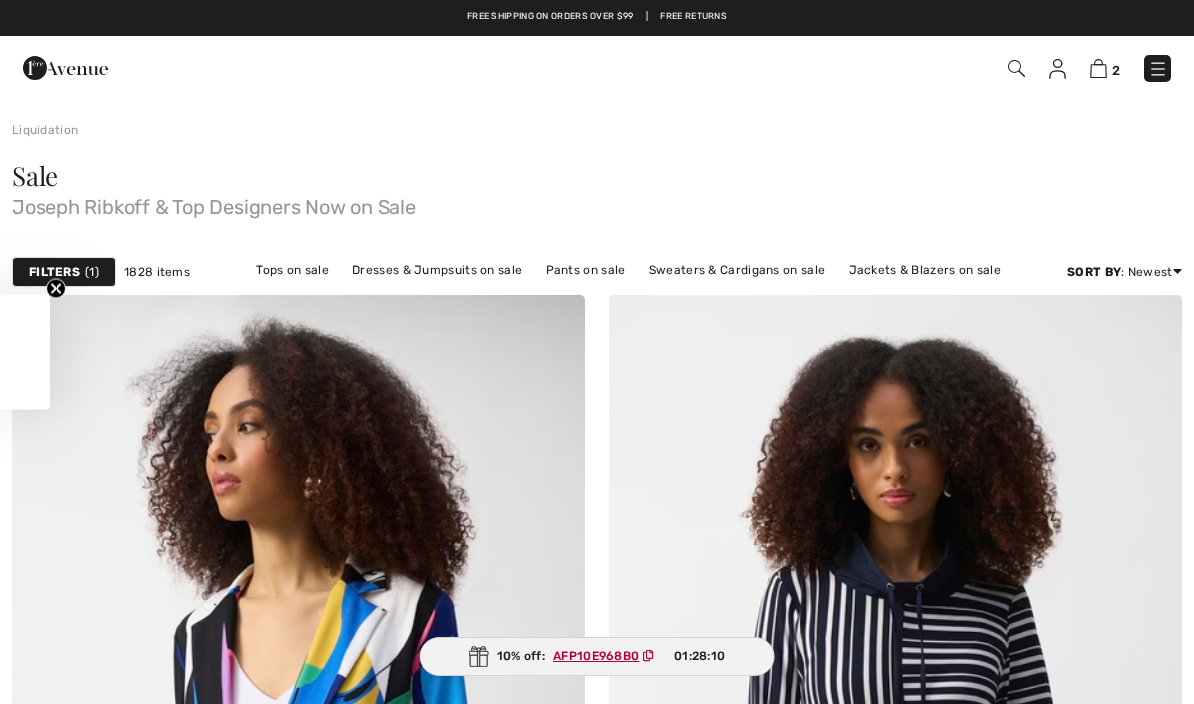 scroll, scrollTop: 271, scrollLeft: 0, axis: vertical 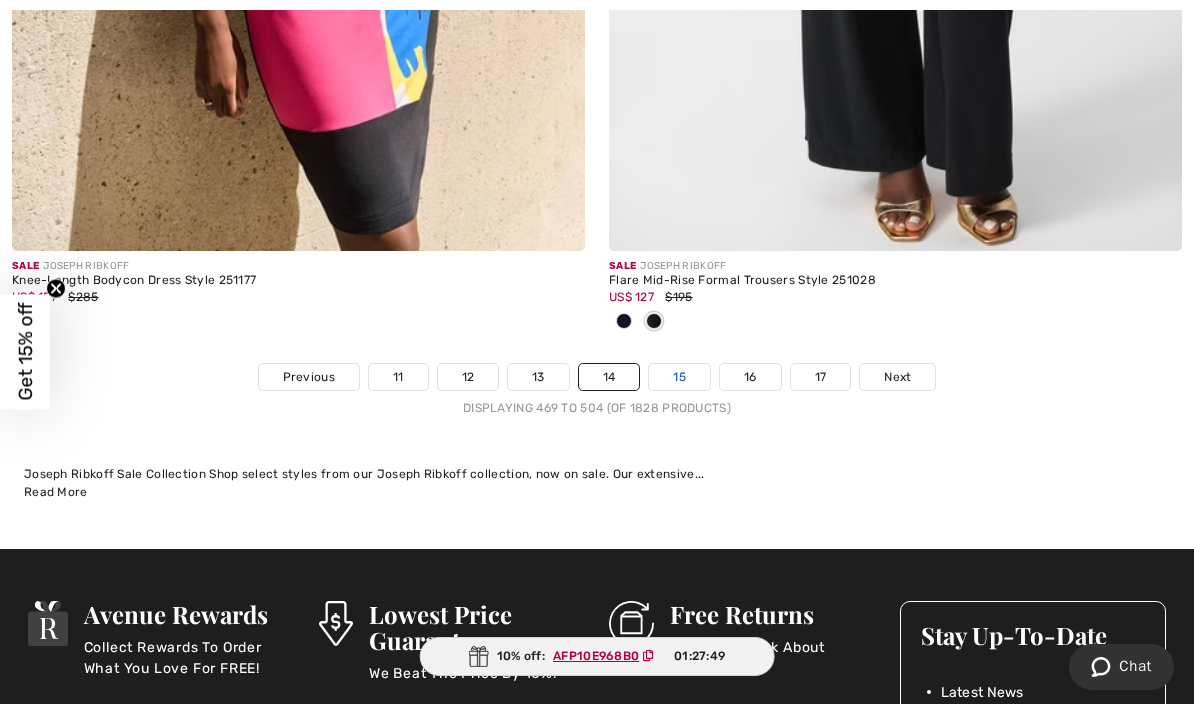 click on "15" at bounding box center [679, 377] 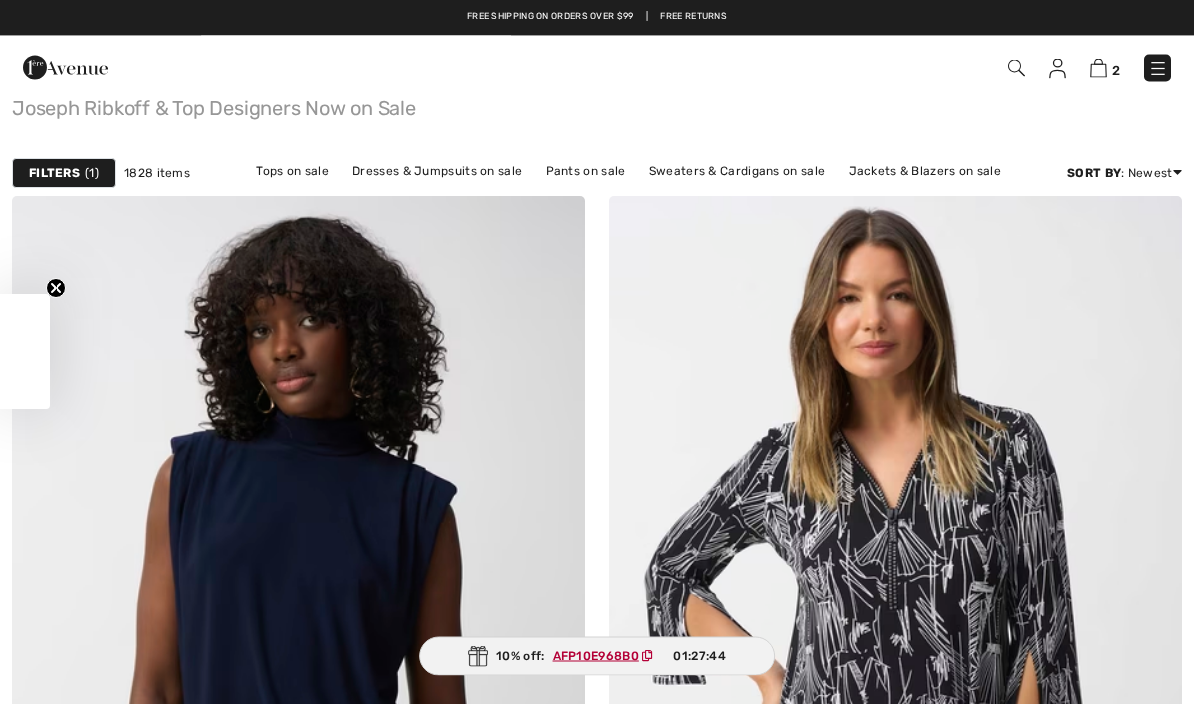 scroll, scrollTop: 0, scrollLeft: 0, axis: both 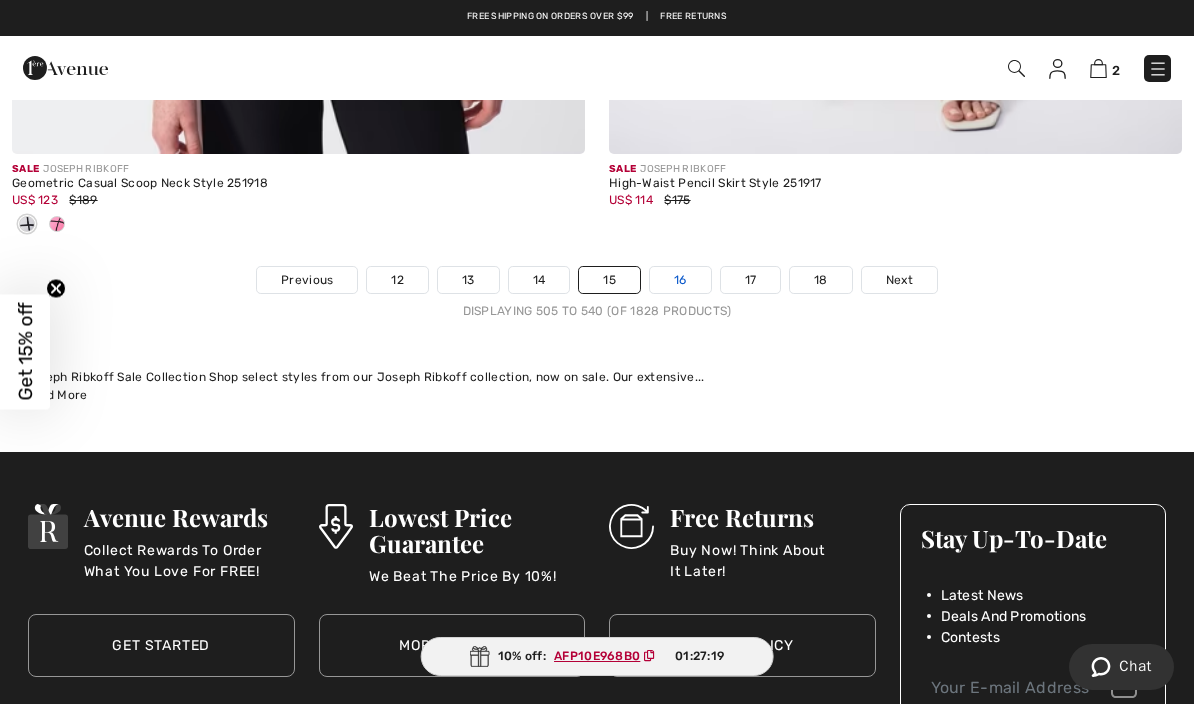 click on "16" at bounding box center (680, 280) 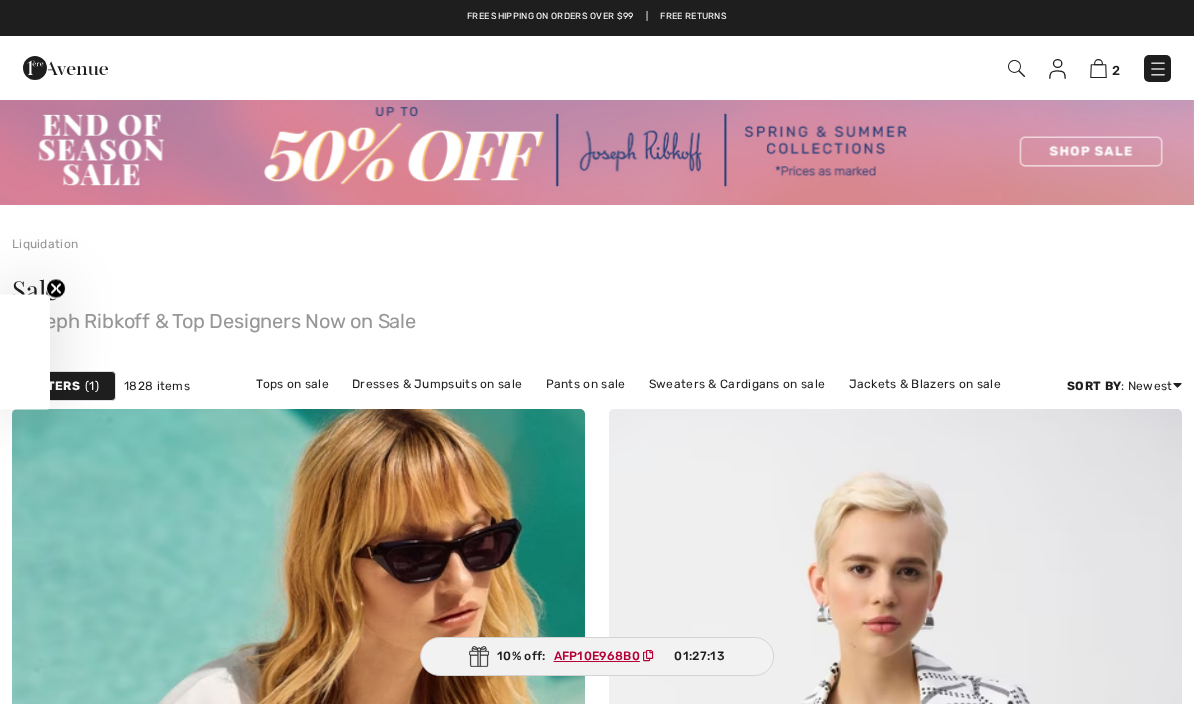 scroll, scrollTop: 0, scrollLeft: 0, axis: both 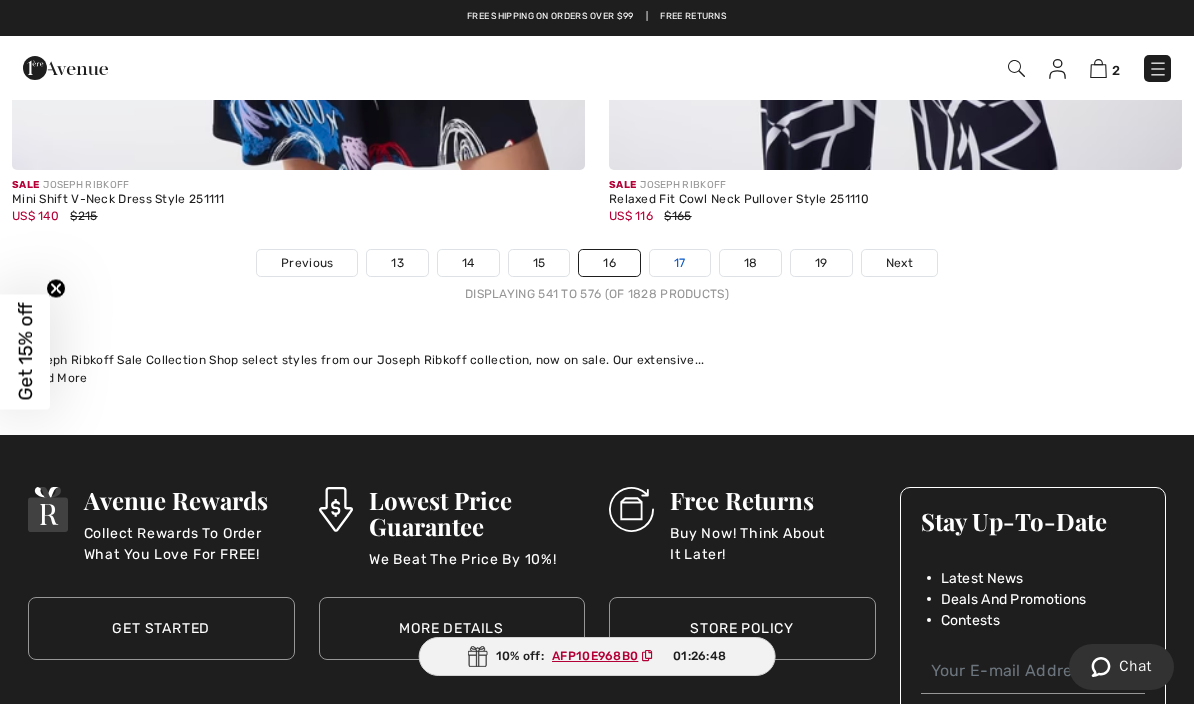 click on "17" at bounding box center (680, 263) 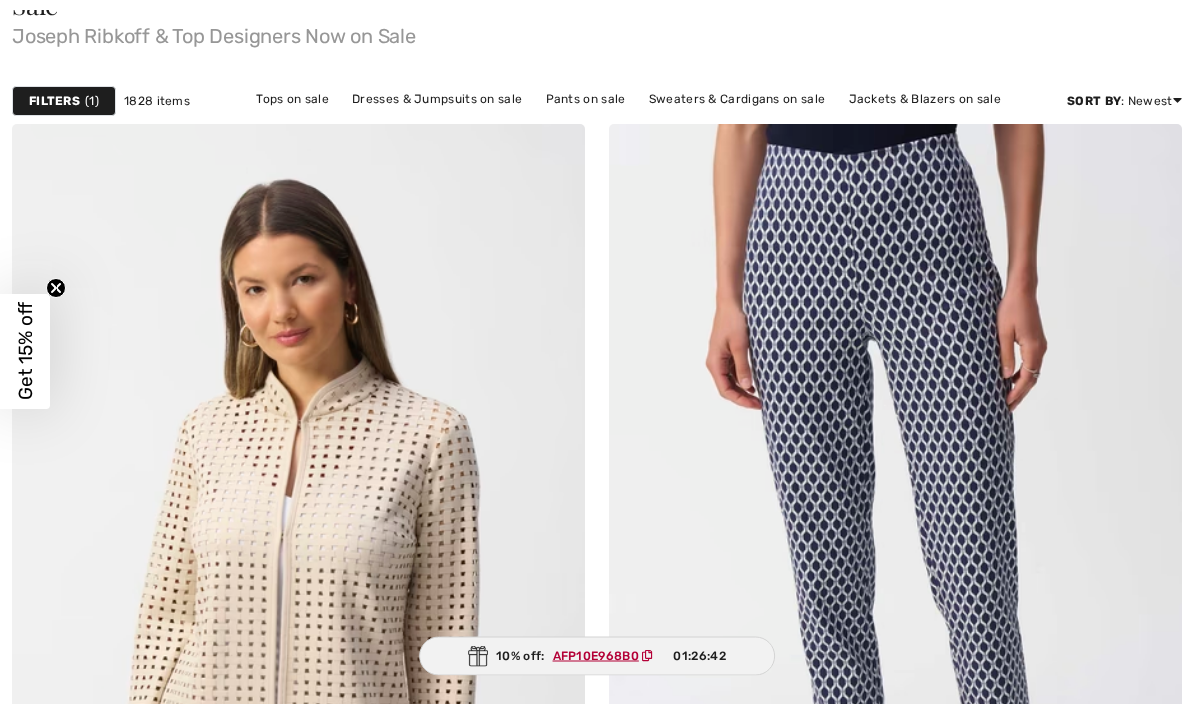 scroll, scrollTop: 421, scrollLeft: 0, axis: vertical 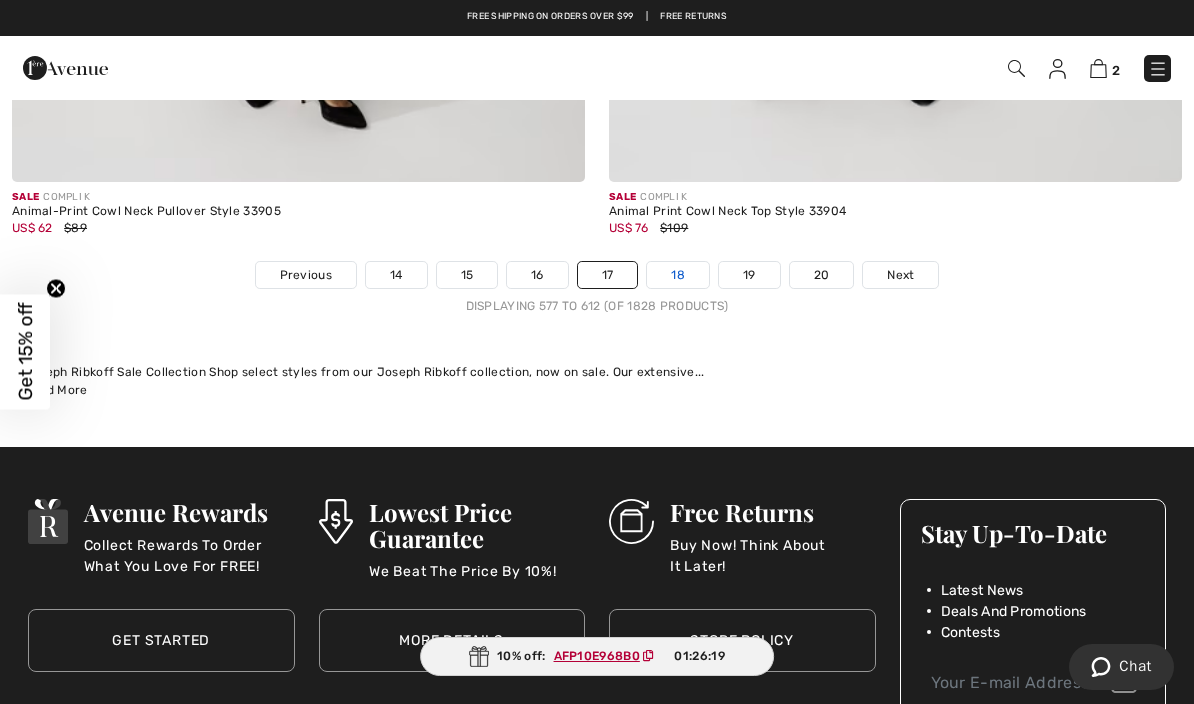 click on "18" at bounding box center (678, 275) 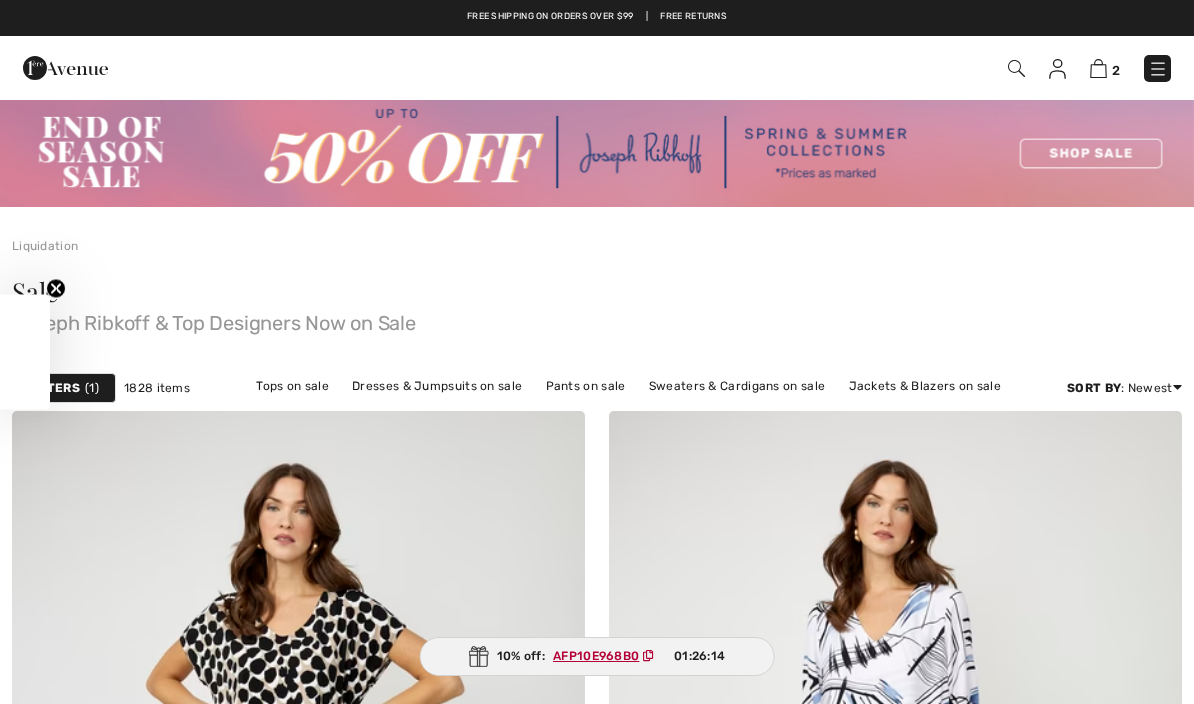 scroll, scrollTop: 317, scrollLeft: 0, axis: vertical 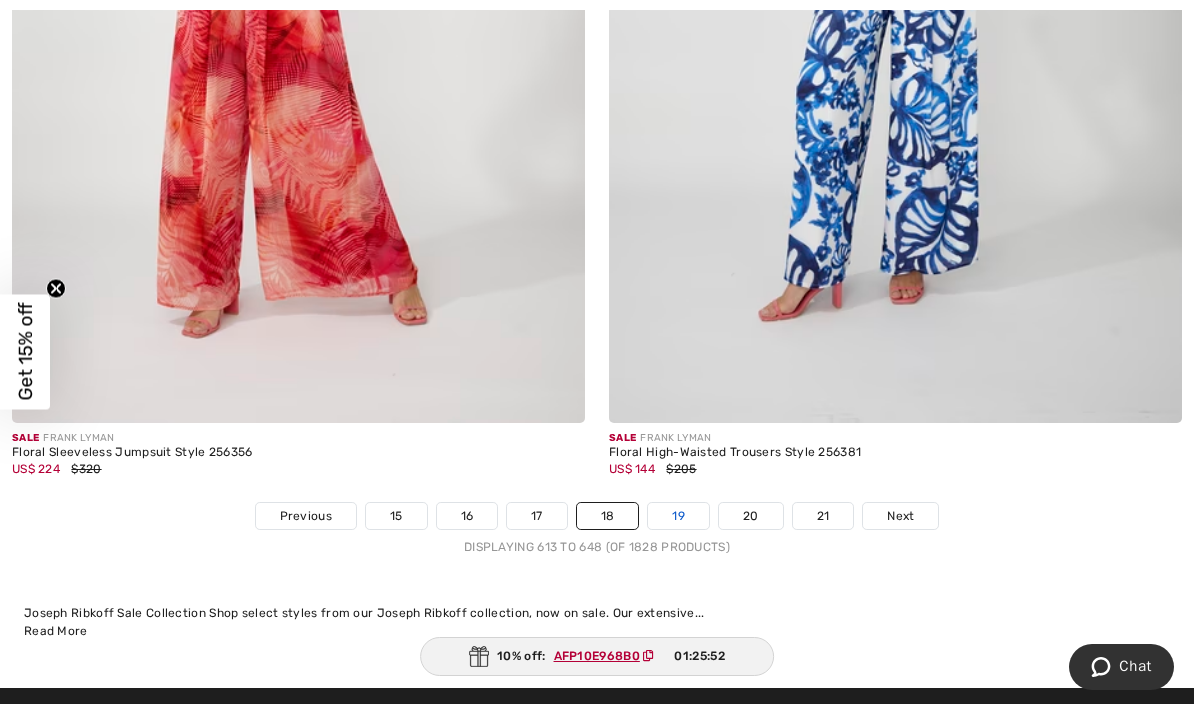 click on "19" at bounding box center (678, 516) 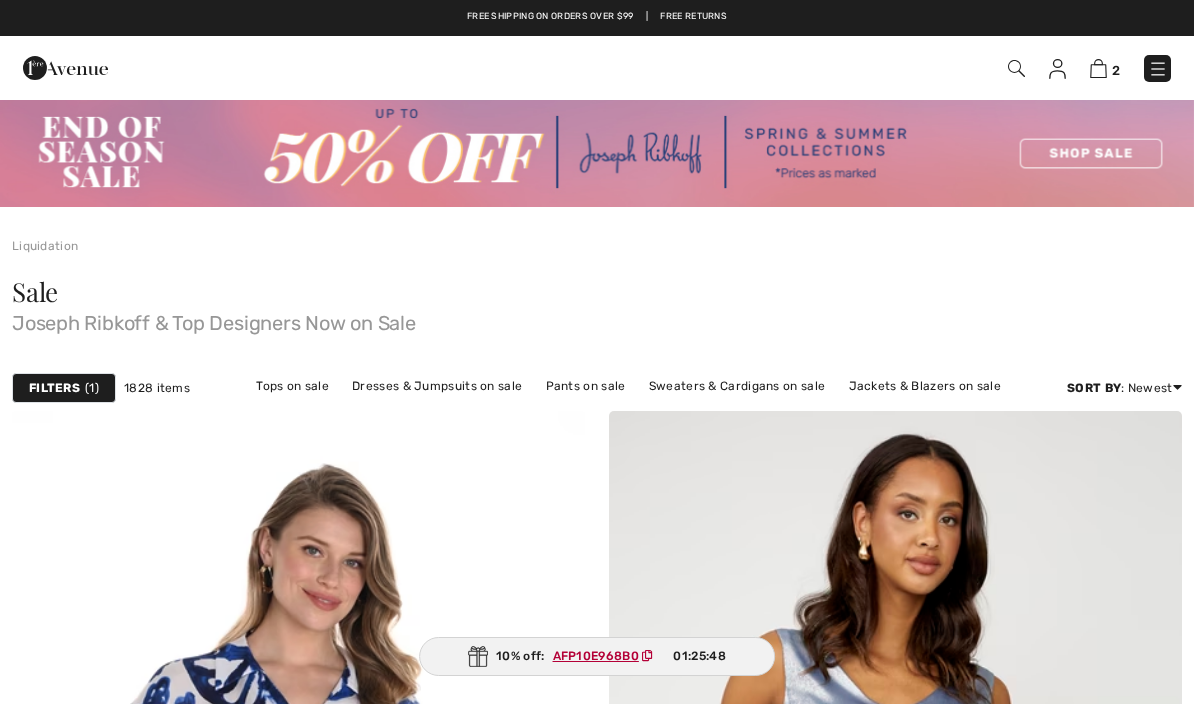 checkbox on "true" 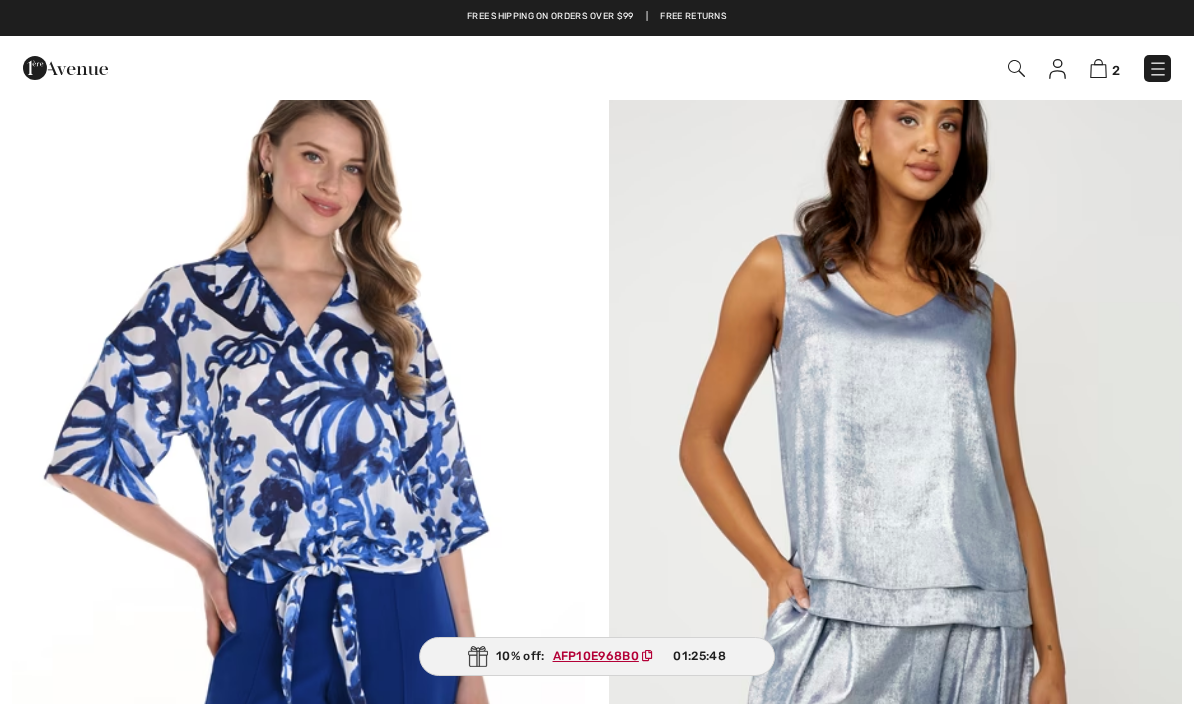 scroll, scrollTop: 0, scrollLeft: 0, axis: both 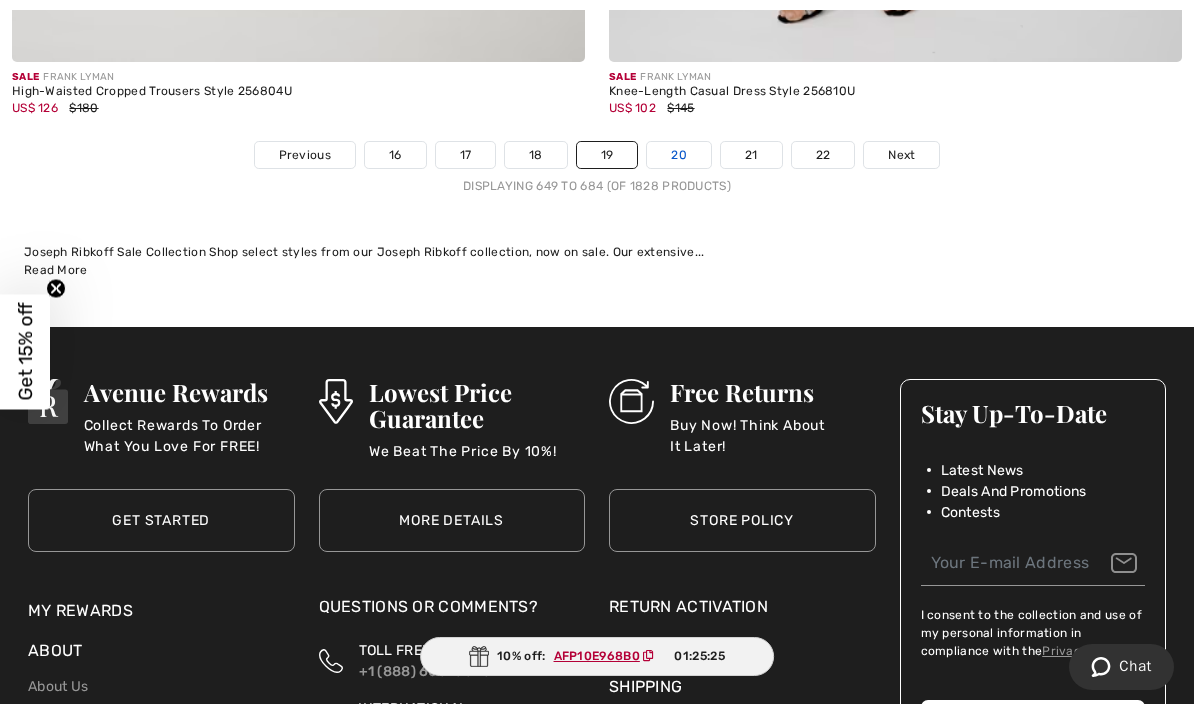 click on "20" at bounding box center (679, 155) 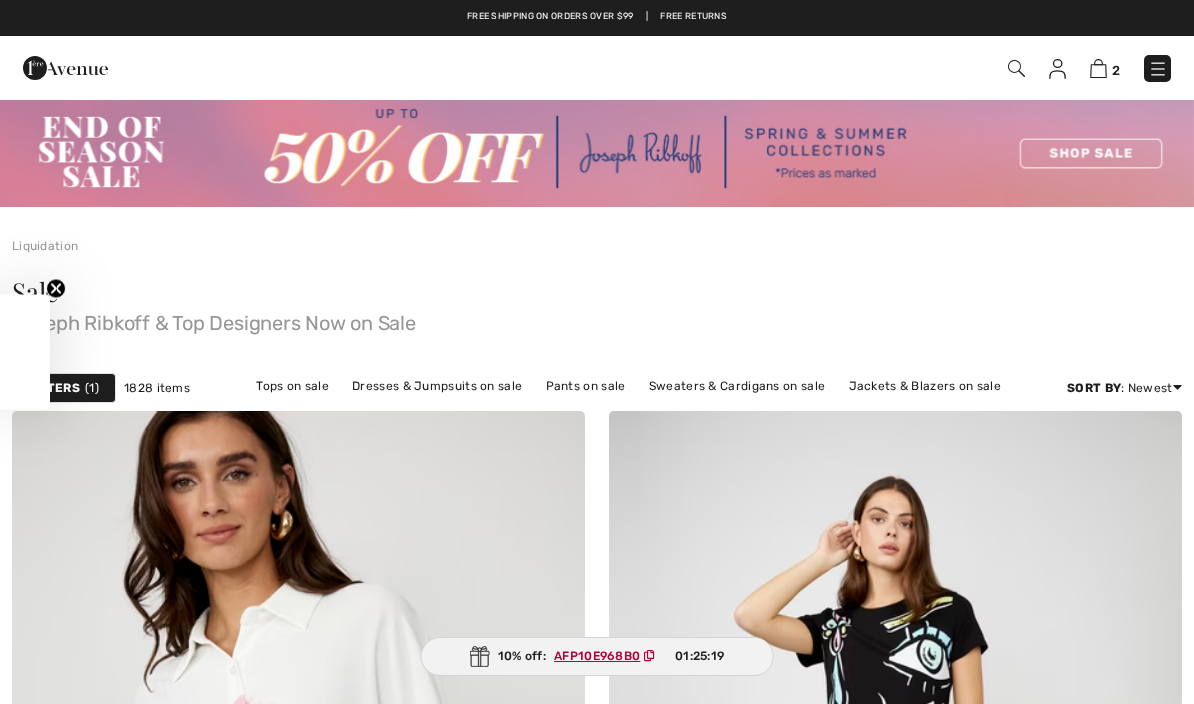scroll, scrollTop: 130, scrollLeft: 0, axis: vertical 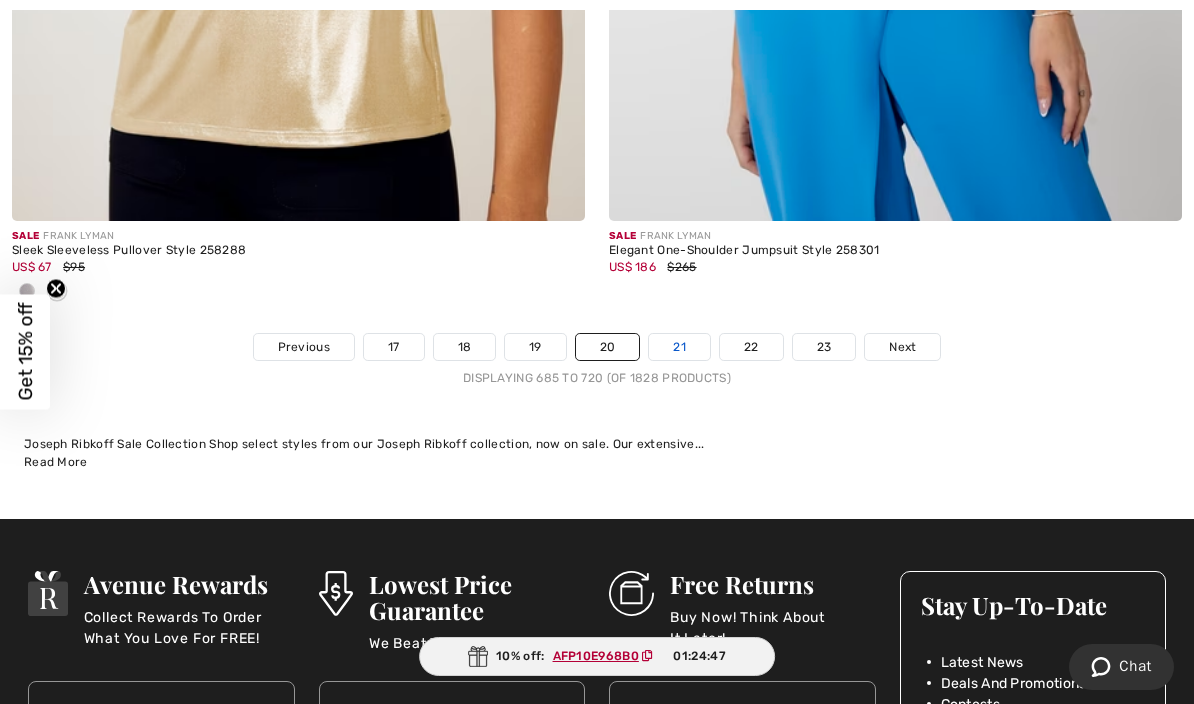 click on "21" at bounding box center (679, 347) 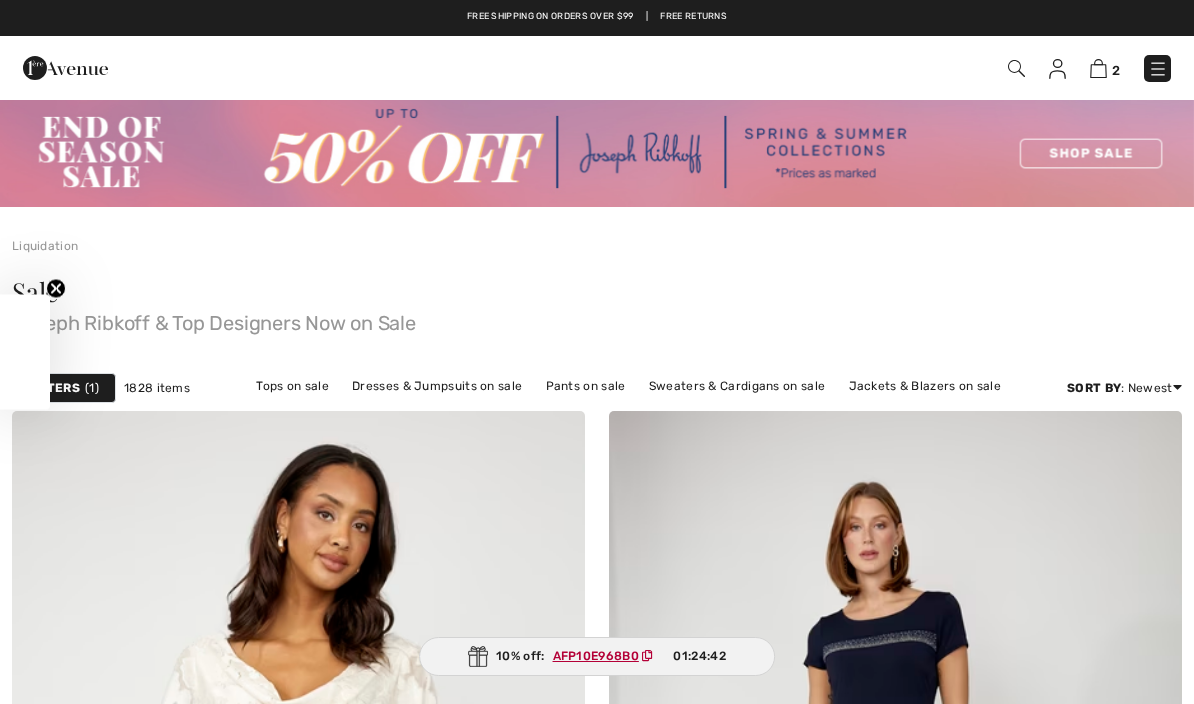 scroll, scrollTop: 288, scrollLeft: 0, axis: vertical 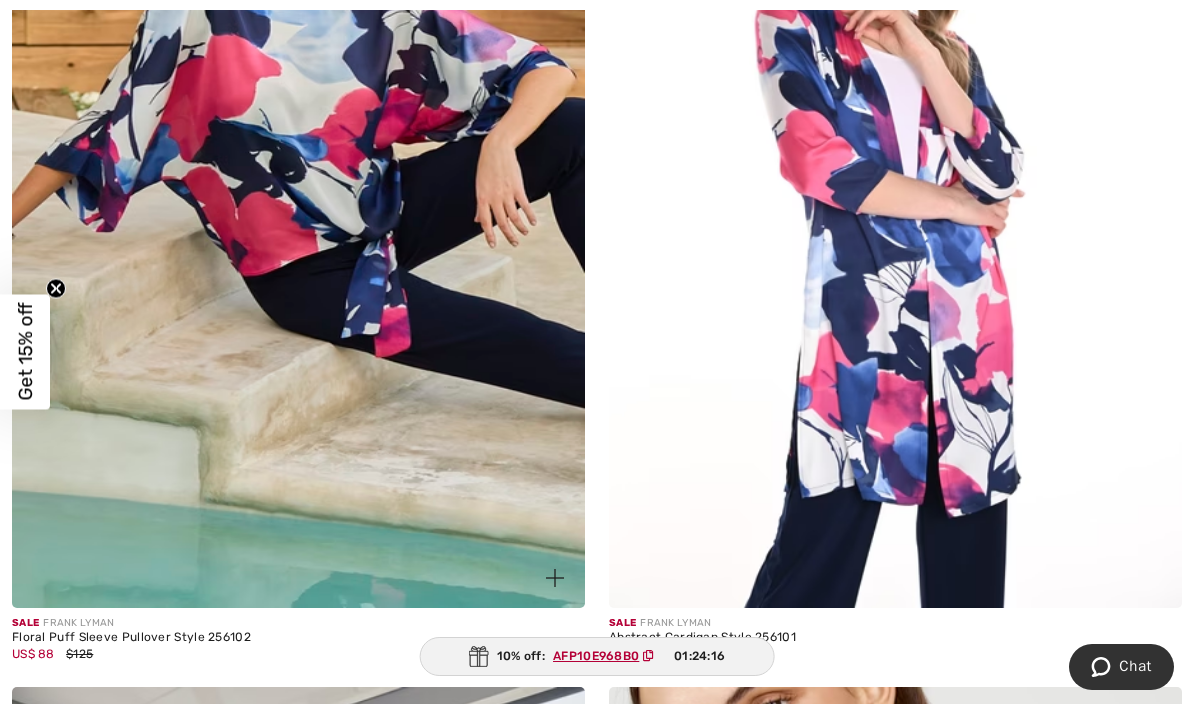 click at bounding box center (298, 178) 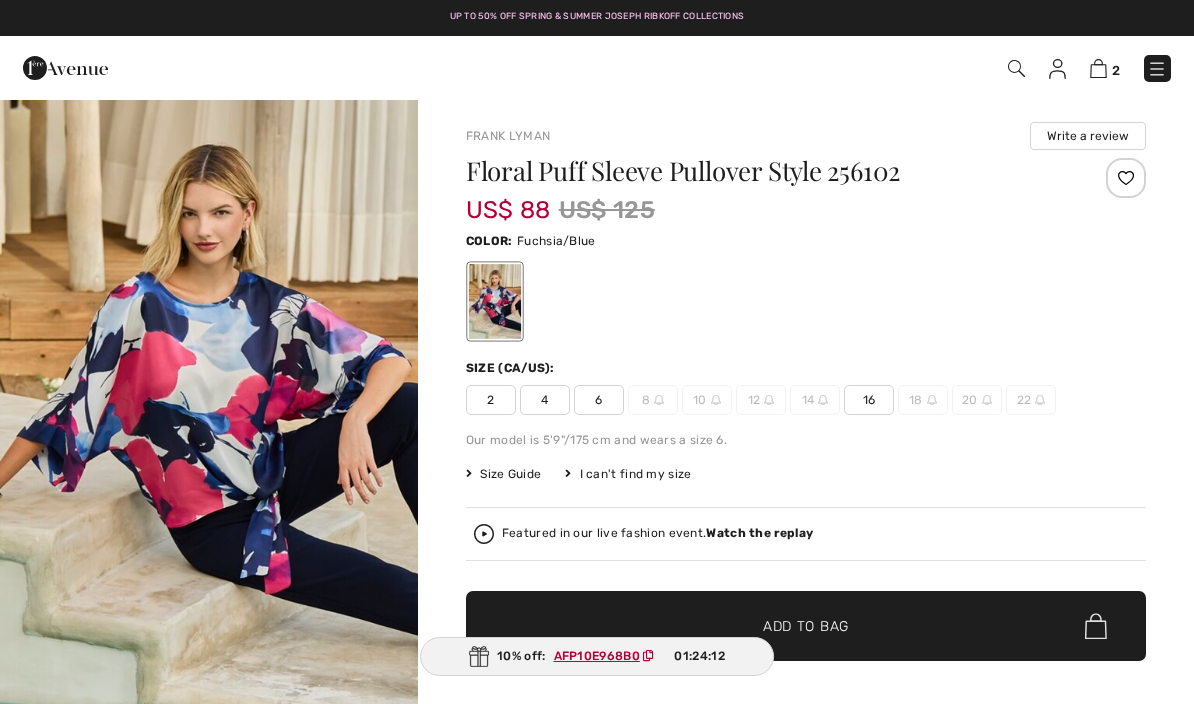 scroll, scrollTop: 0, scrollLeft: 0, axis: both 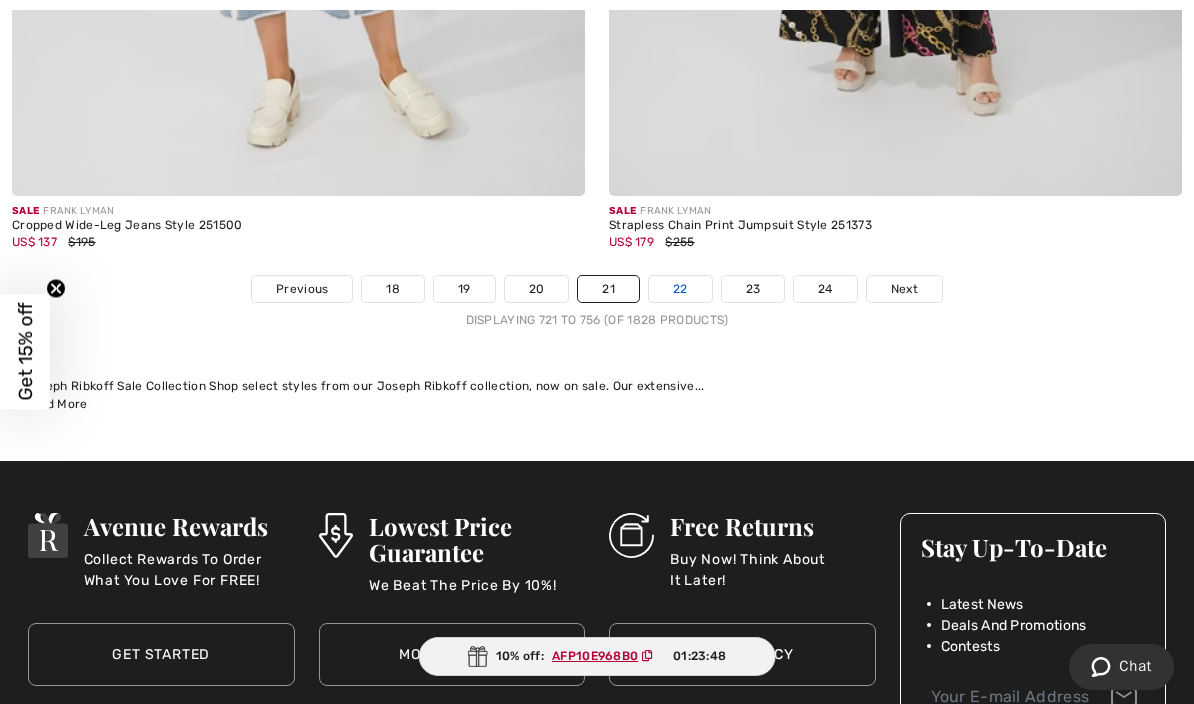 click on "22" at bounding box center (680, 289) 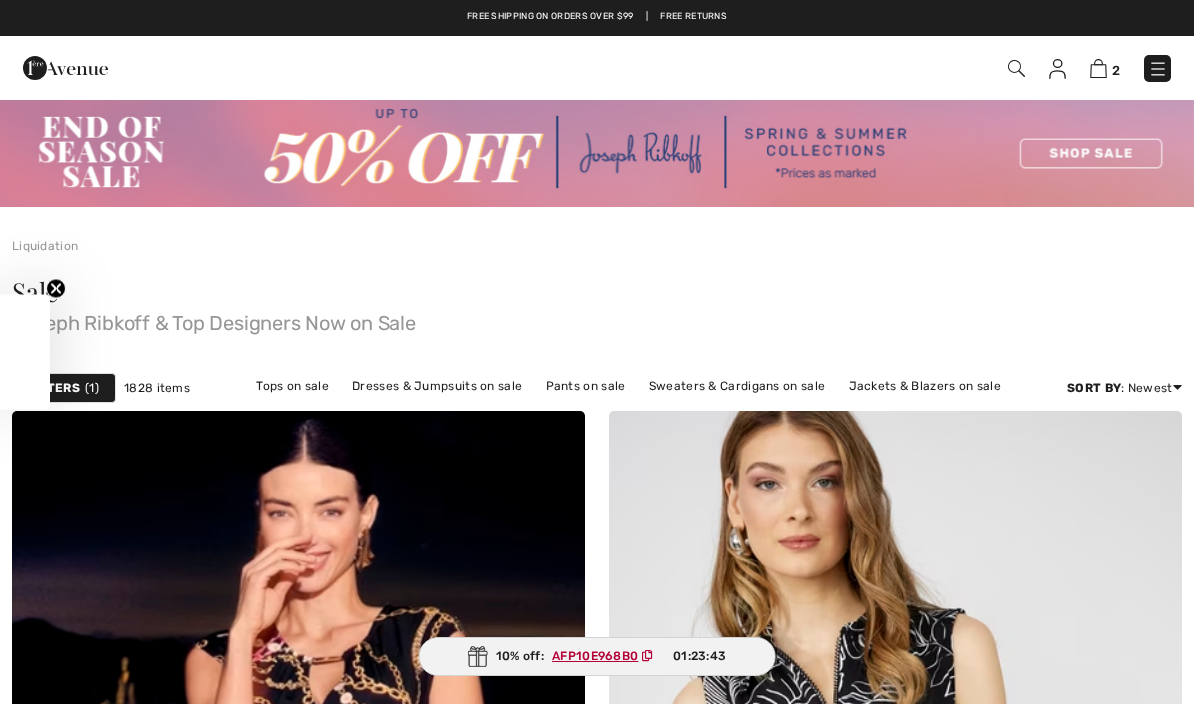 scroll, scrollTop: 317, scrollLeft: 0, axis: vertical 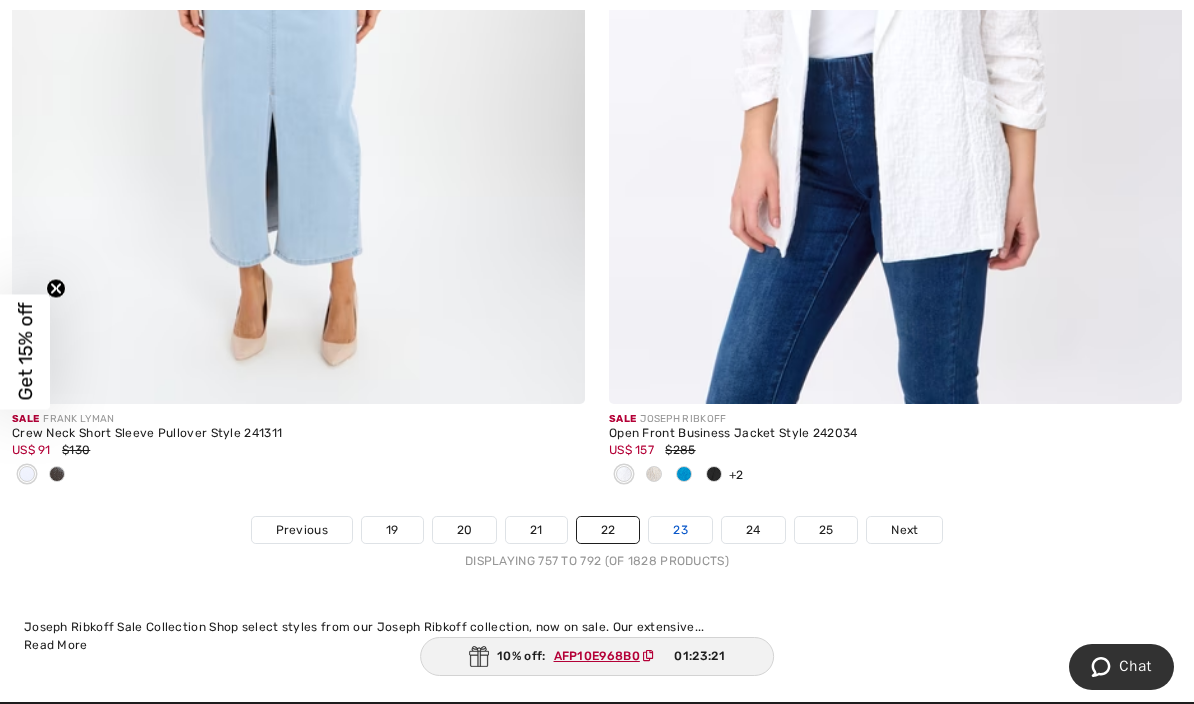 click on "23" at bounding box center [680, 530] 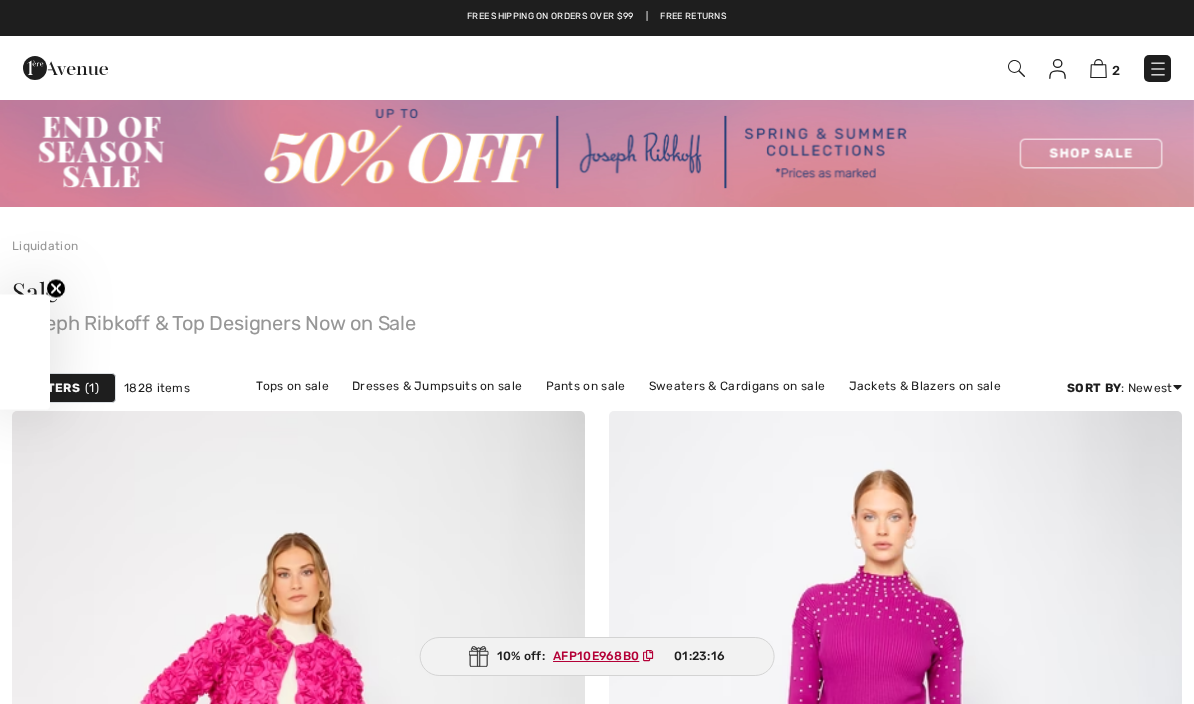 scroll, scrollTop: 457, scrollLeft: 0, axis: vertical 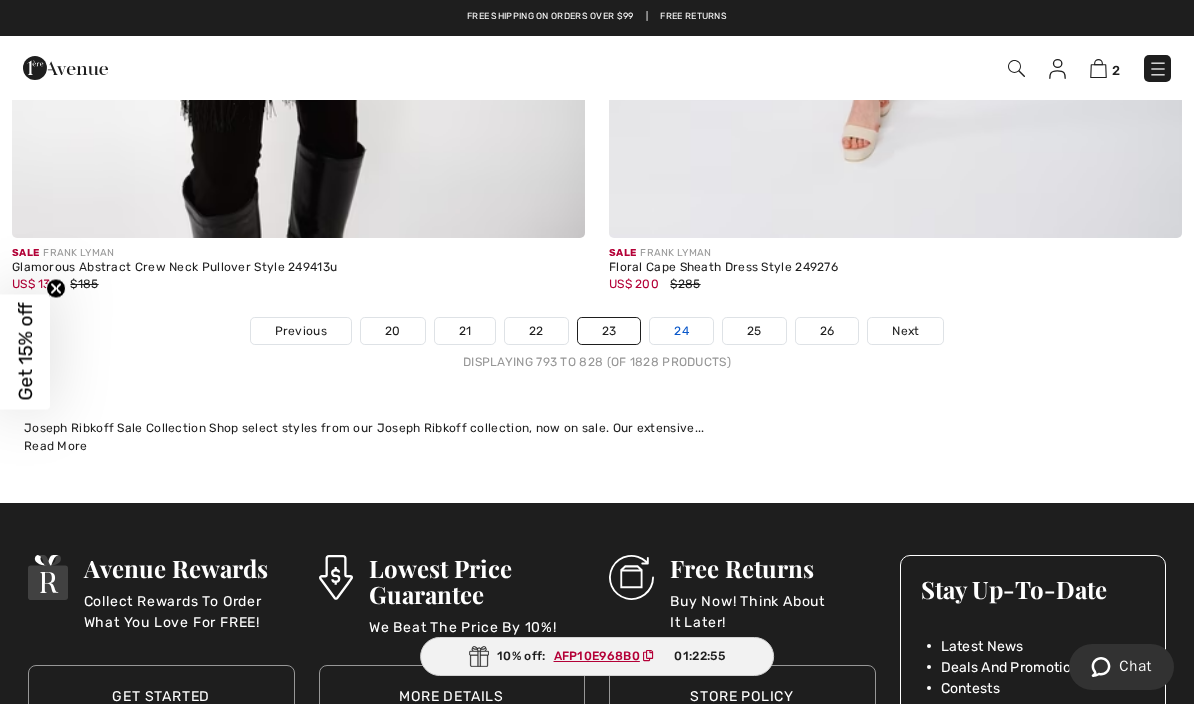 click on "24" at bounding box center [681, 331] 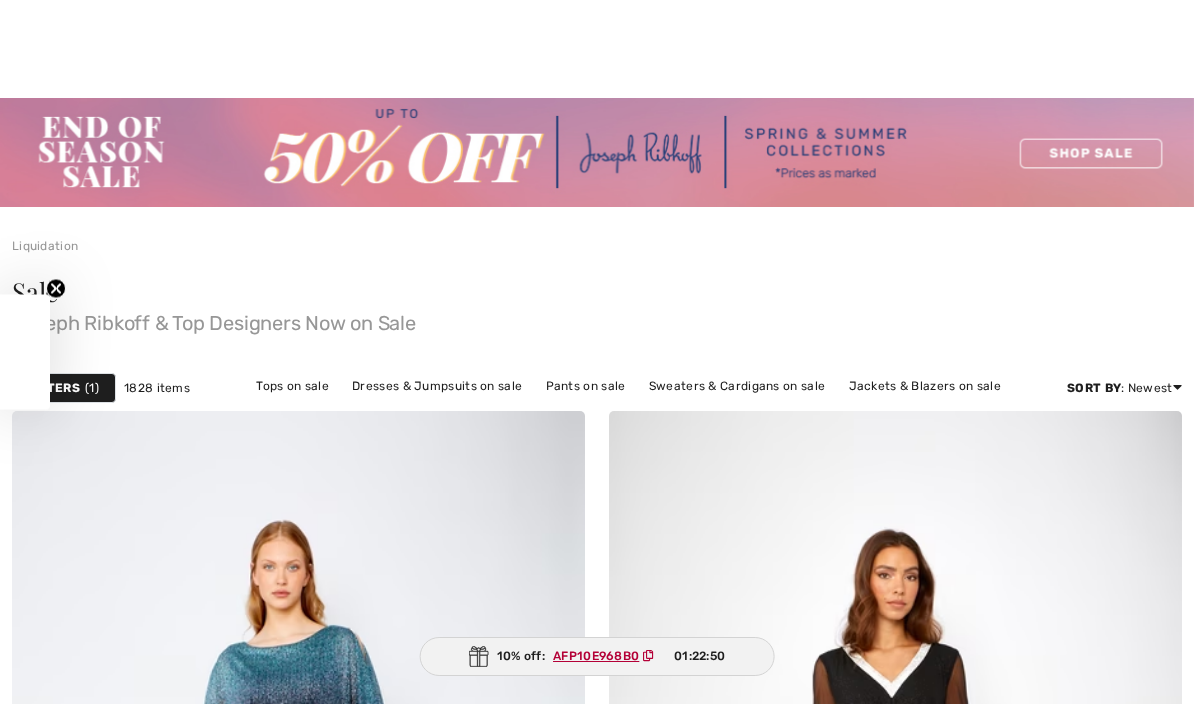scroll, scrollTop: 200, scrollLeft: 0, axis: vertical 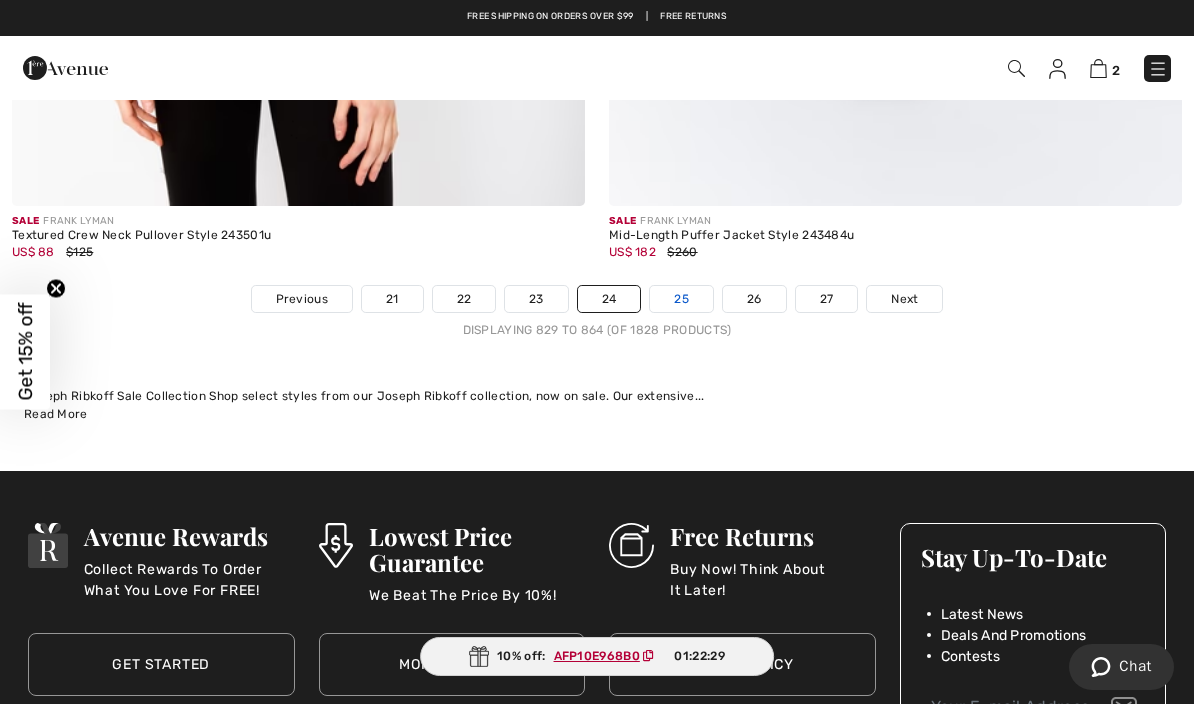 click on "25" at bounding box center [681, 299] 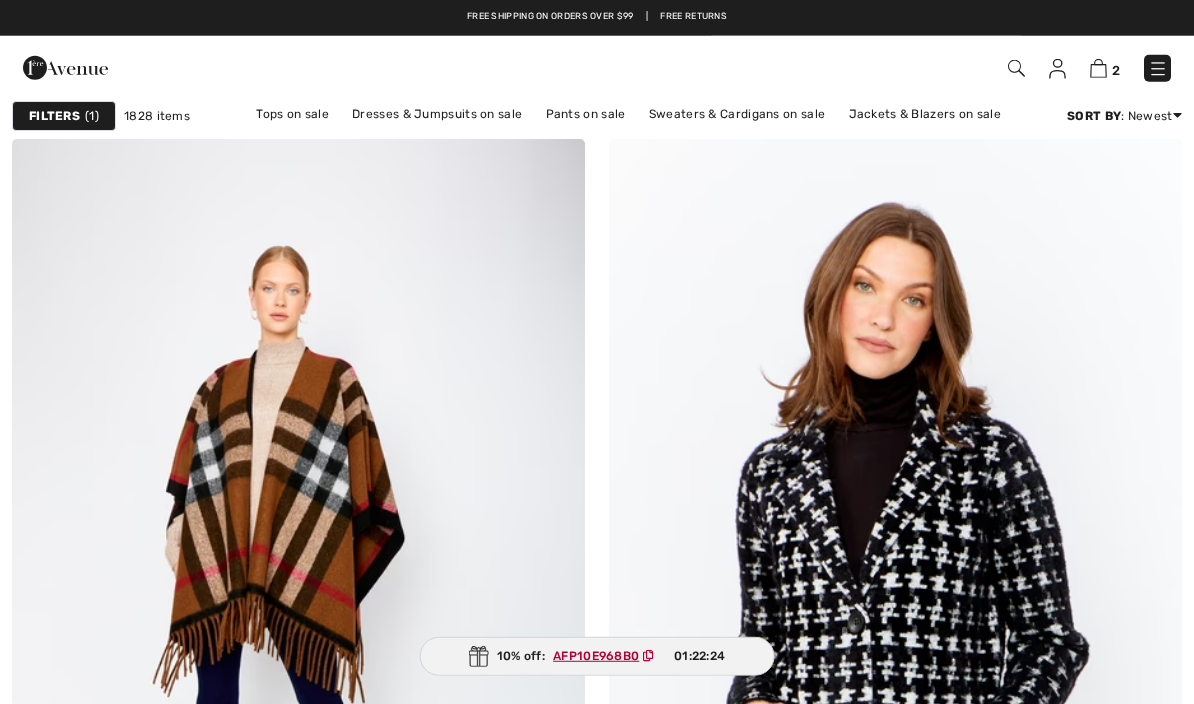 scroll, scrollTop: 0, scrollLeft: 0, axis: both 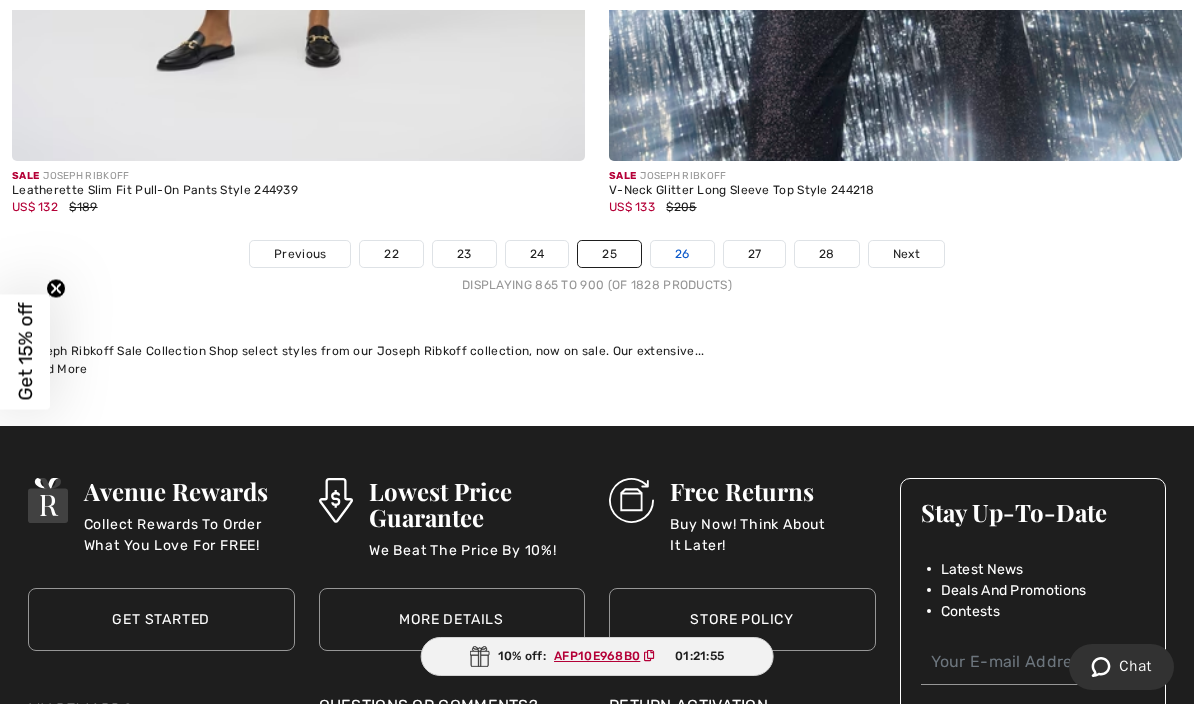 click on "26" at bounding box center (682, 254) 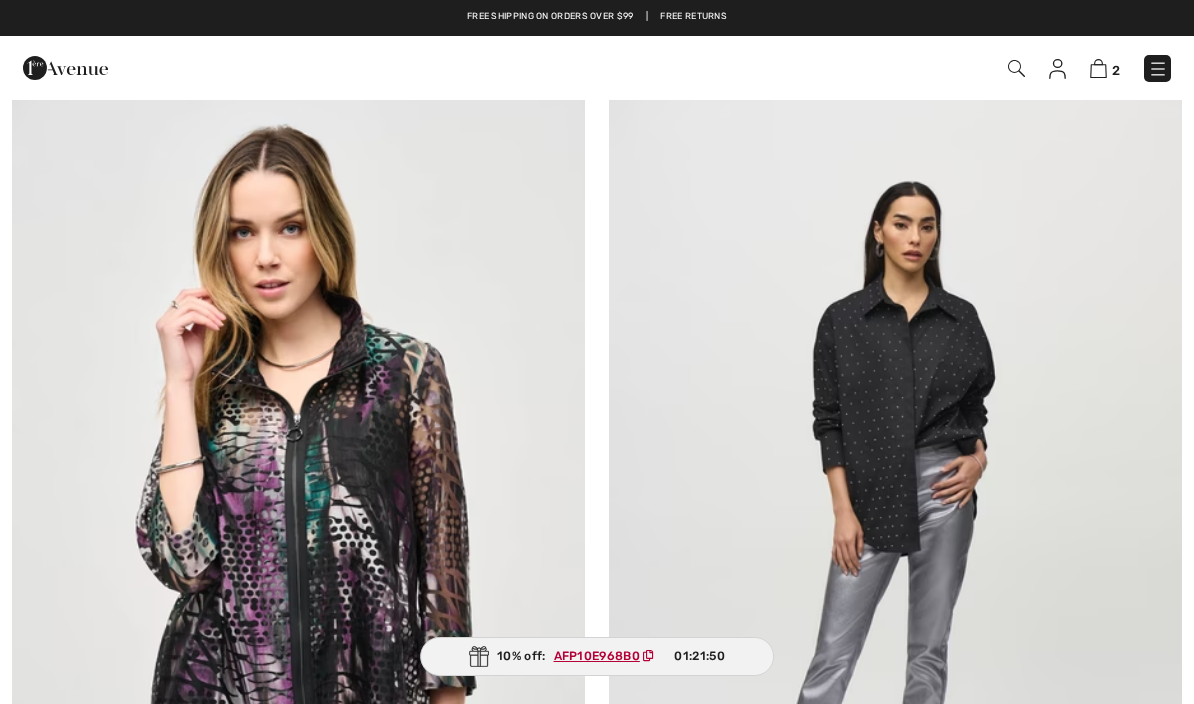 scroll, scrollTop: 0, scrollLeft: 0, axis: both 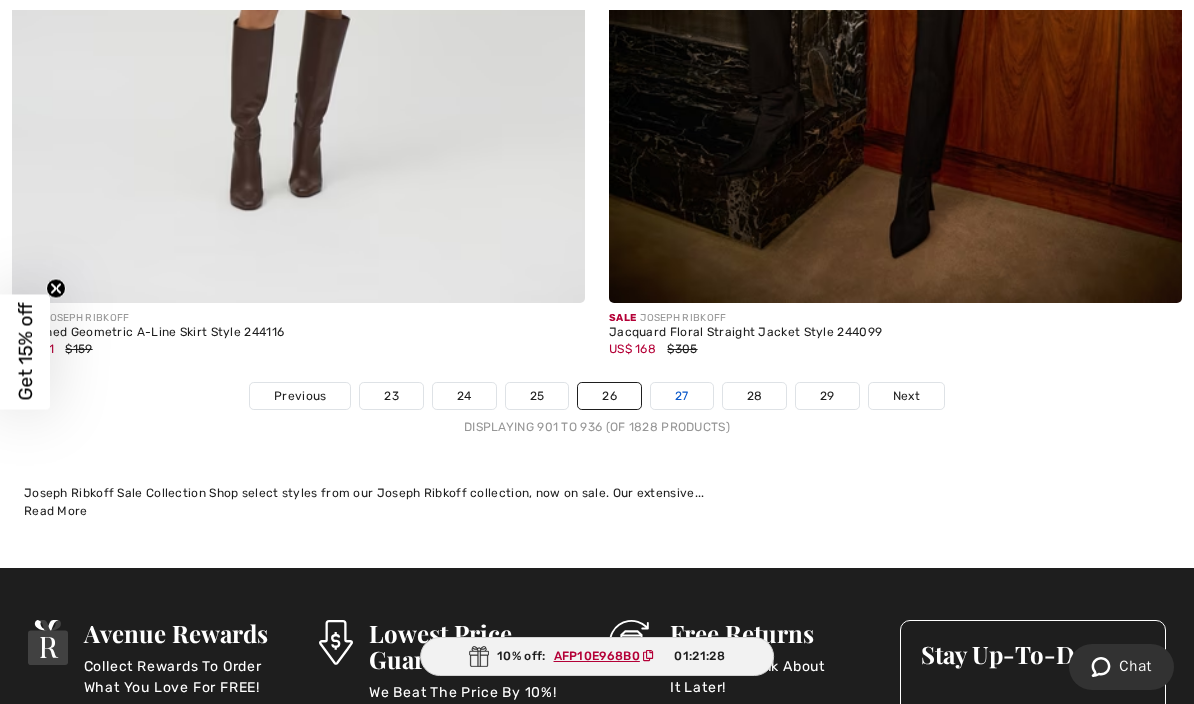 click on "27" at bounding box center (682, 396) 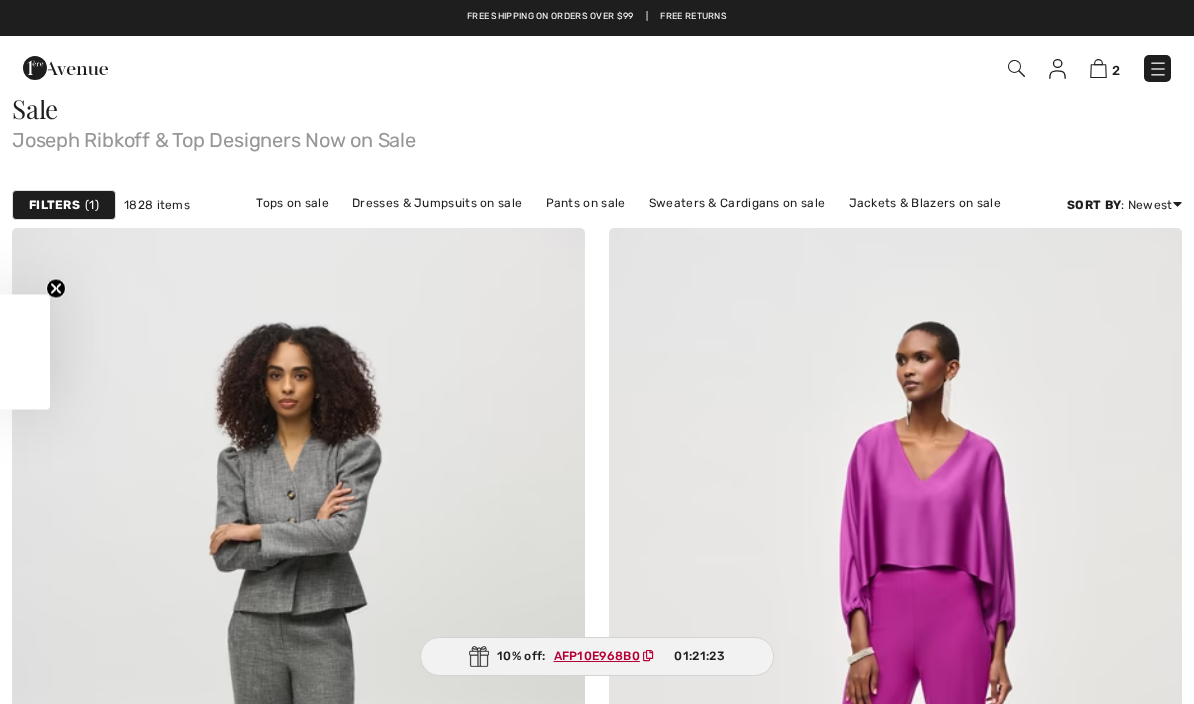 scroll, scrollTop: 0, scrollLeft: 0, axis: both 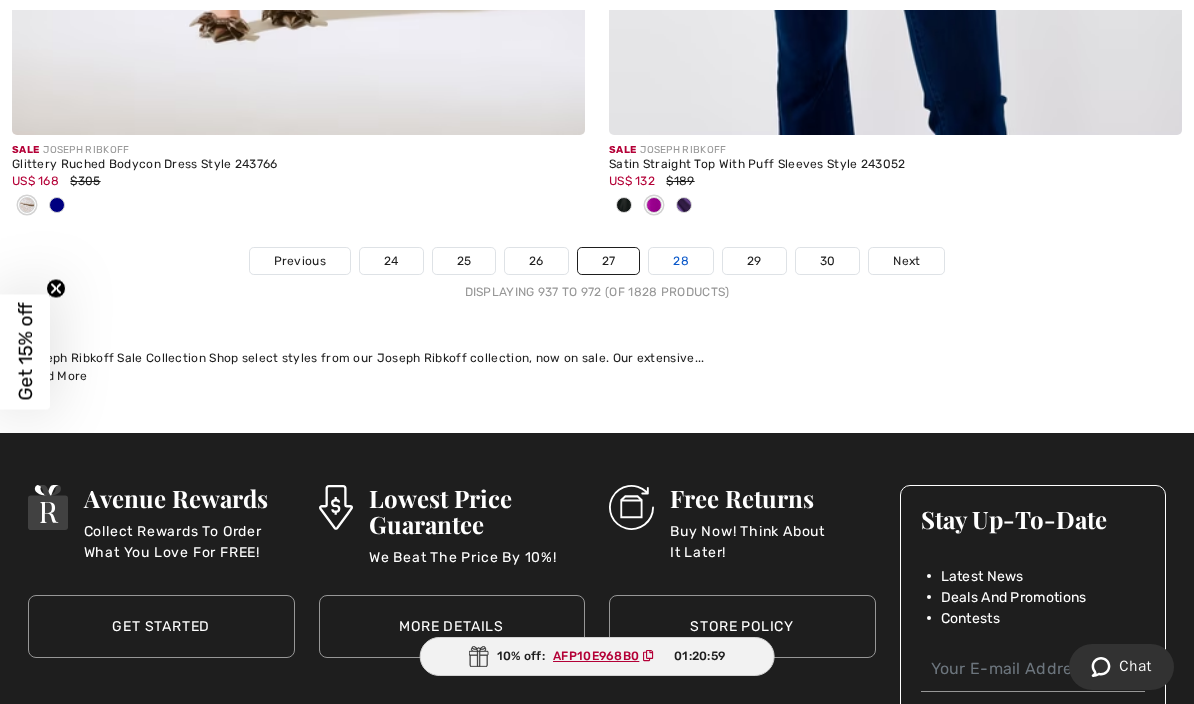 click on "28" at bounding box center [681, 261] 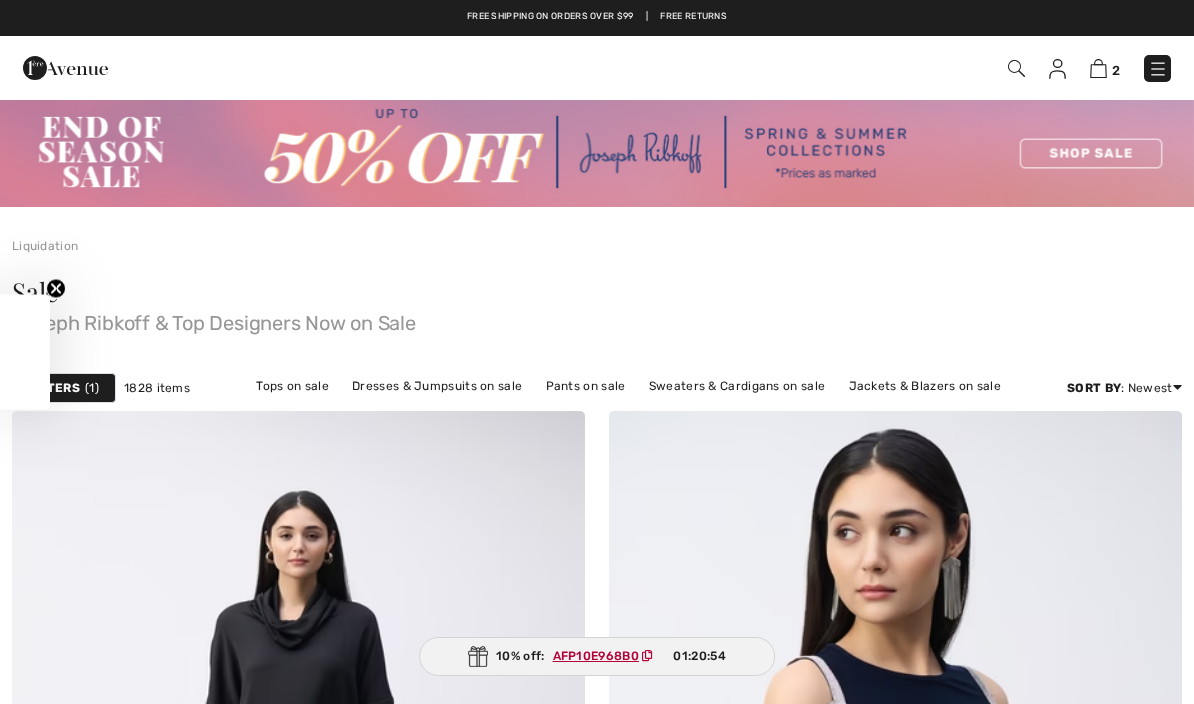 checkbox on "true" 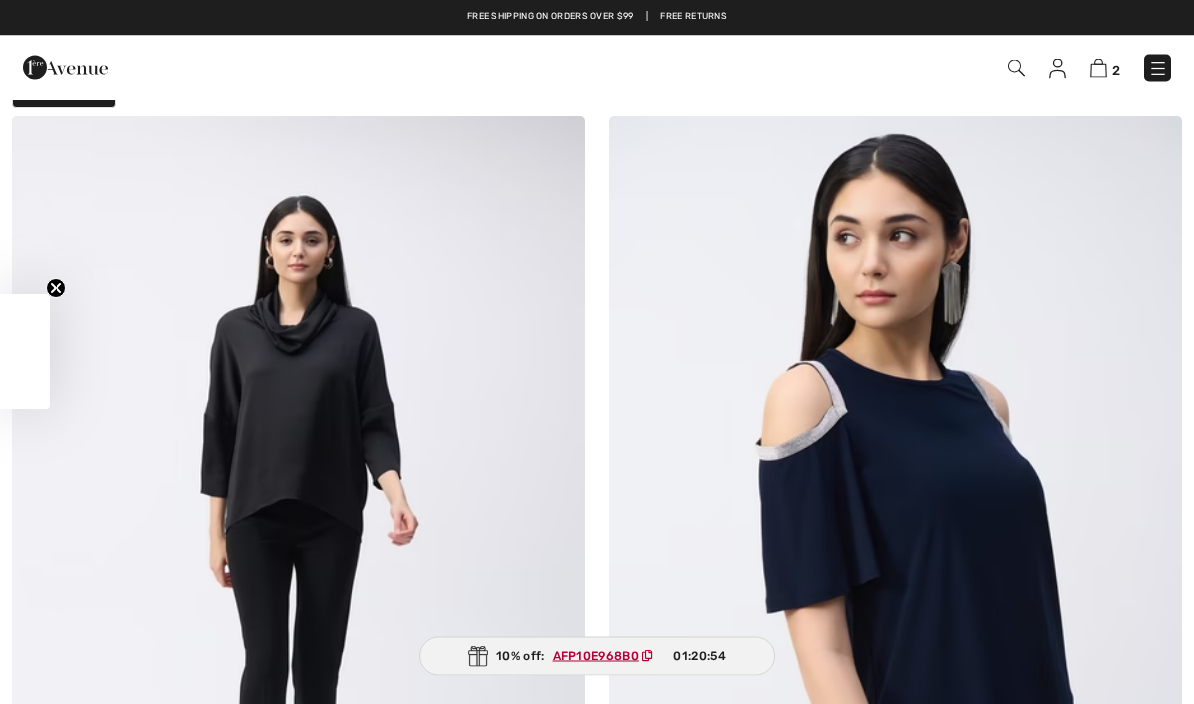scroll, scrollTop: 0, scrollLeft: 0, axis: both 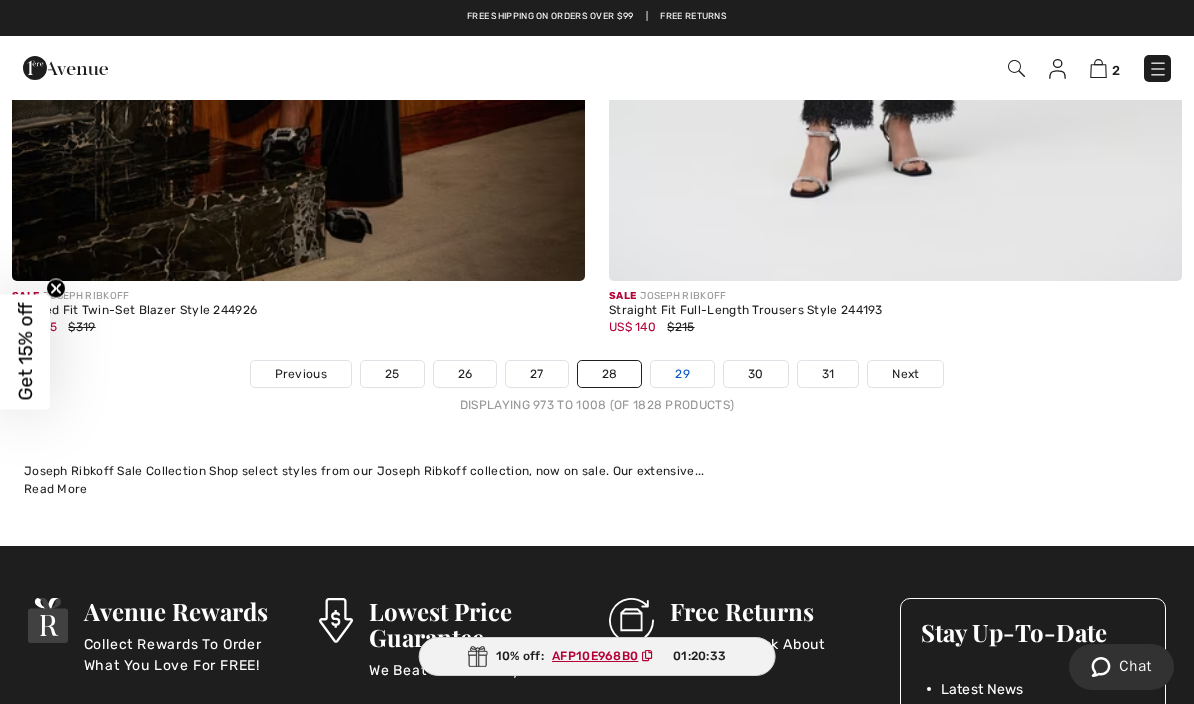 click on "29" at bounding box center [682, 374] 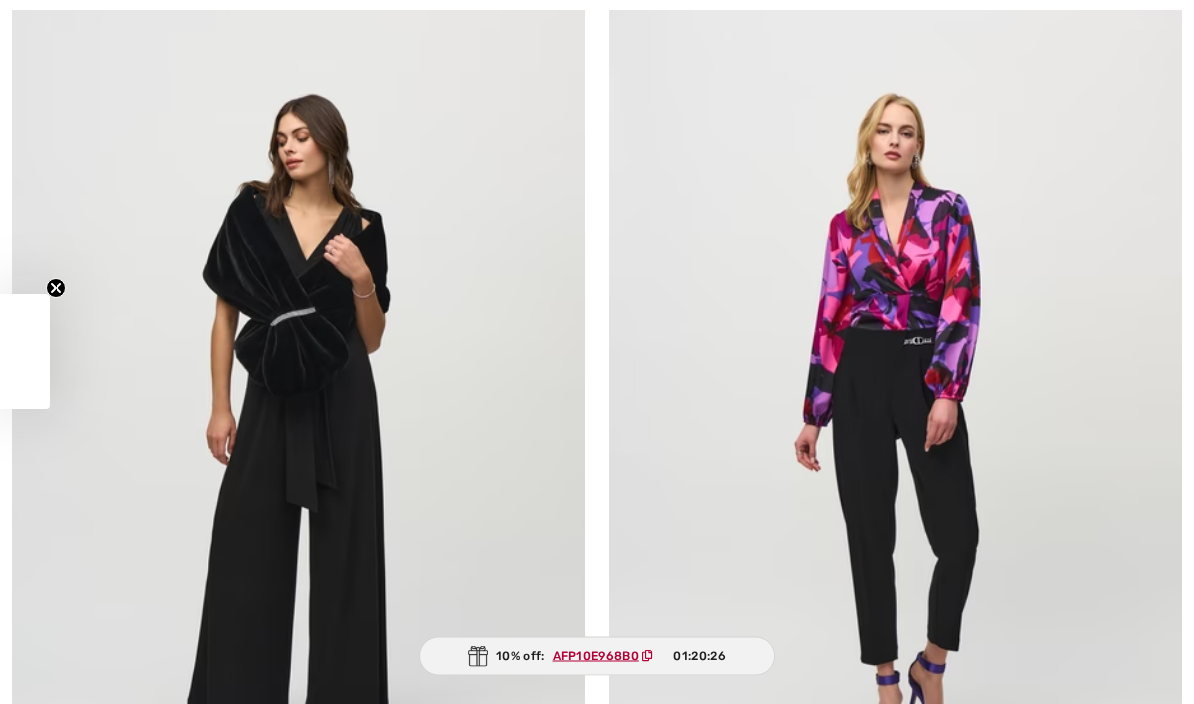scroll, scrollTop: 0, scrollLeft: 0, axis: both 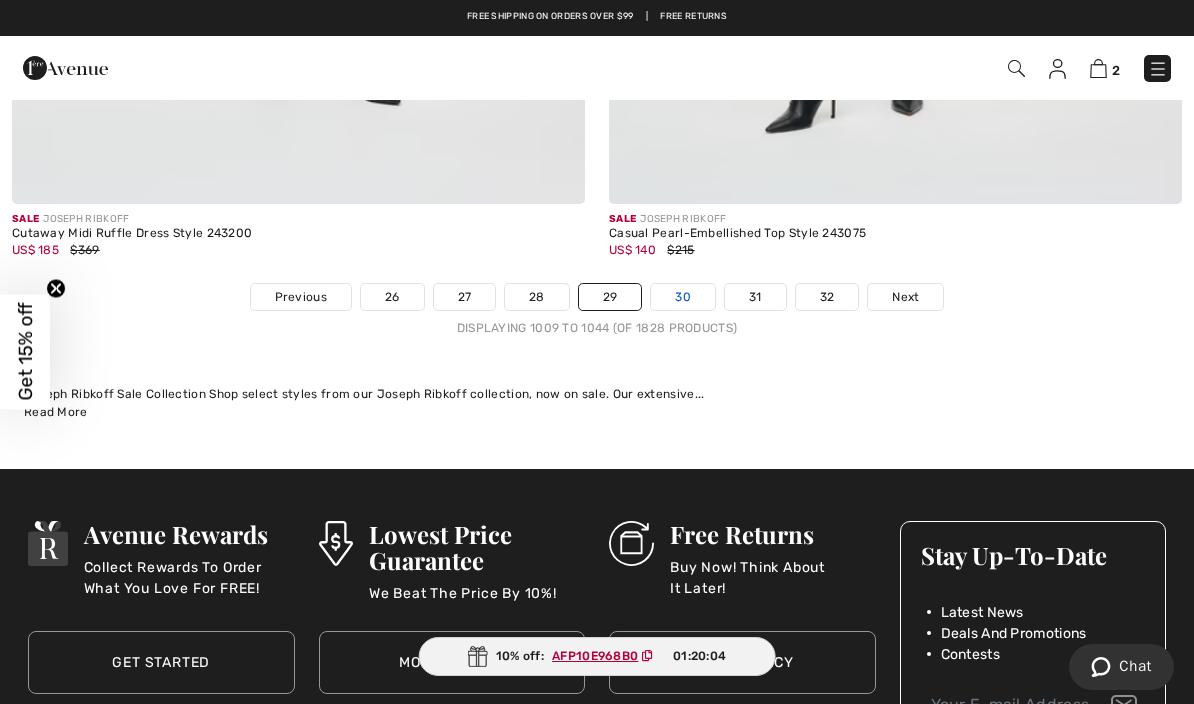 click on "30" at bounding box center [683, 297] 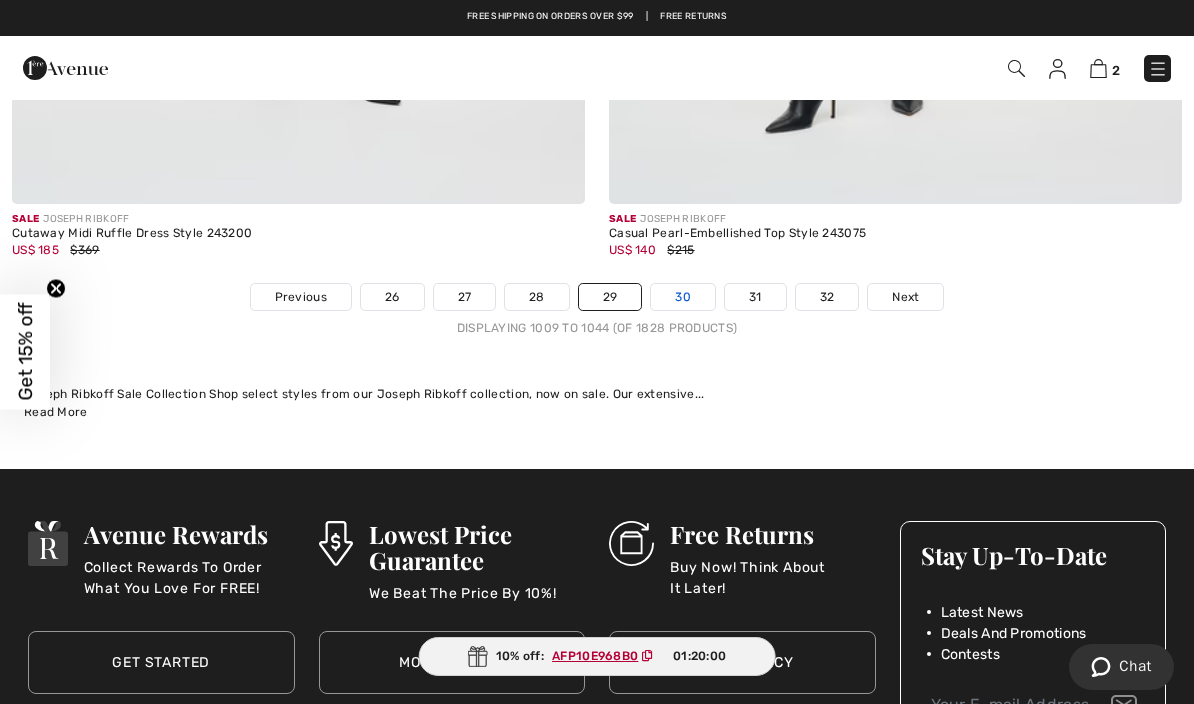 click on "30" at bounding box center (683, 297) 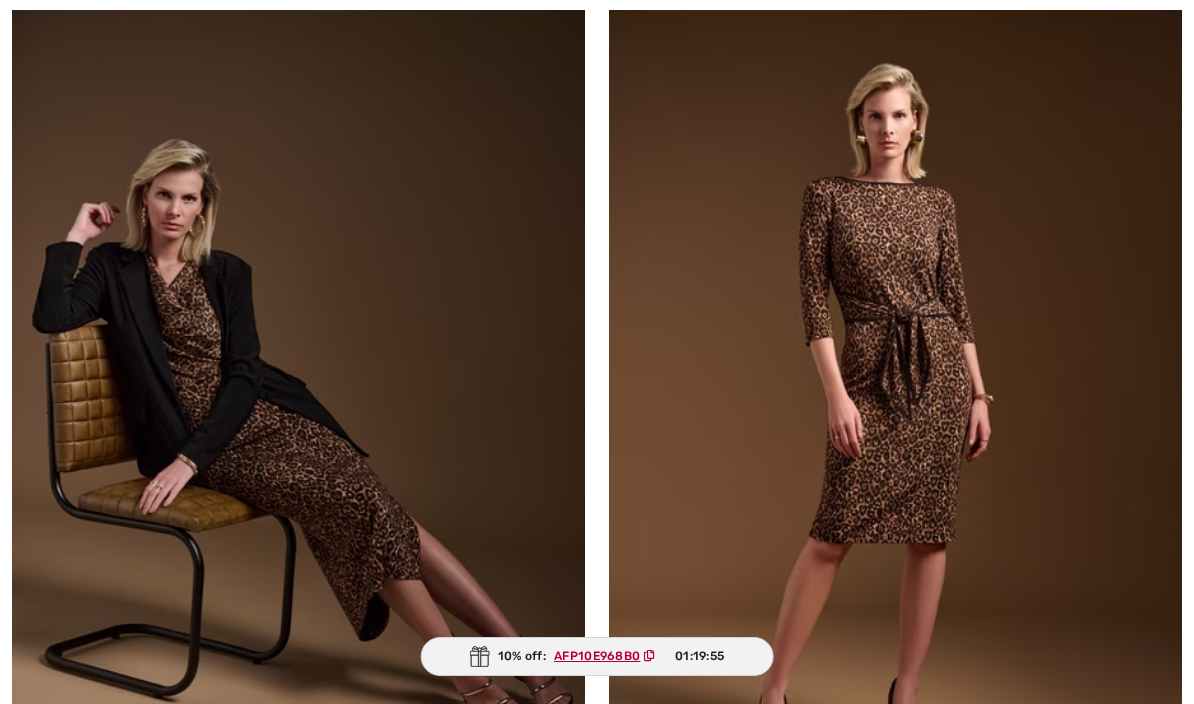 scroll, scrollTop: 0, scrollLeft: 0, axis: both 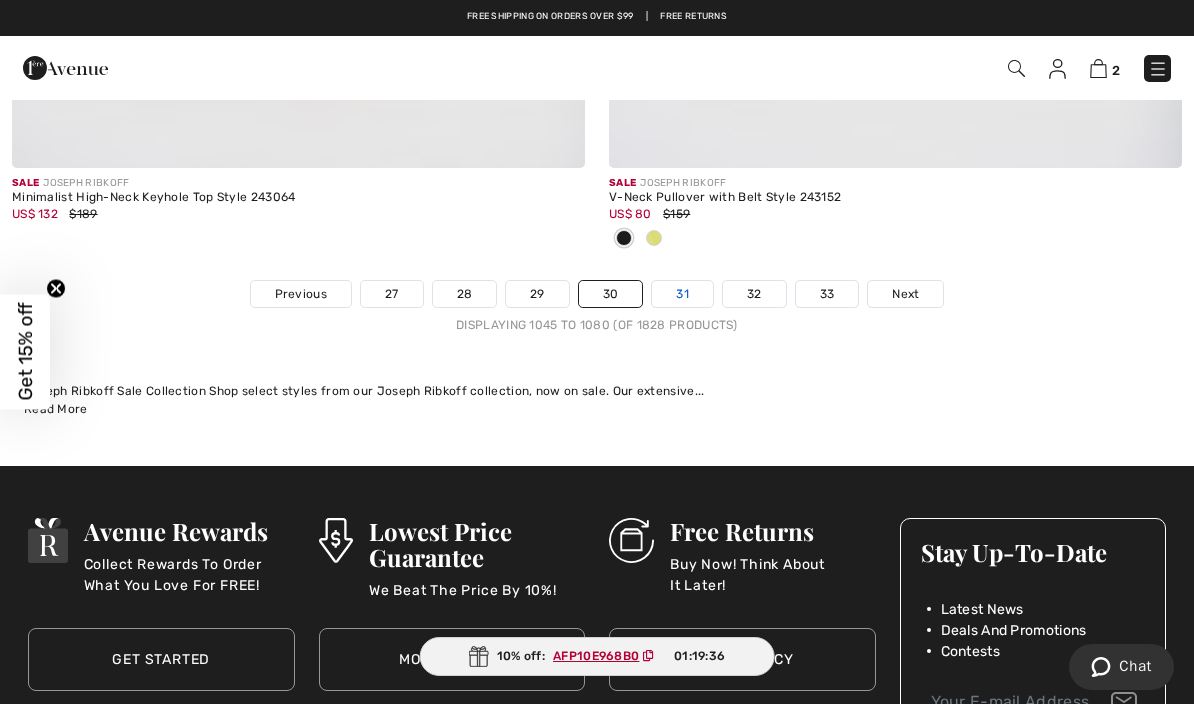 click on "31" at bounding box center (682, 294) 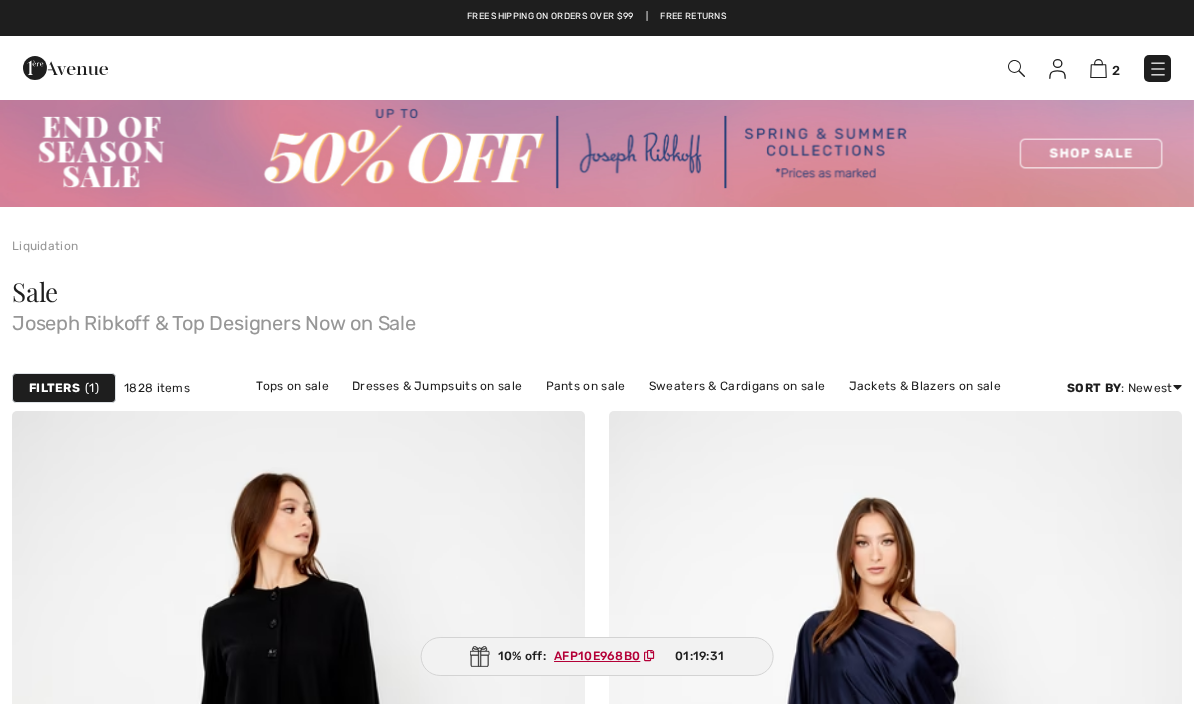 scroll, scrollTop: 0, scrollLeft: 0, axis: both 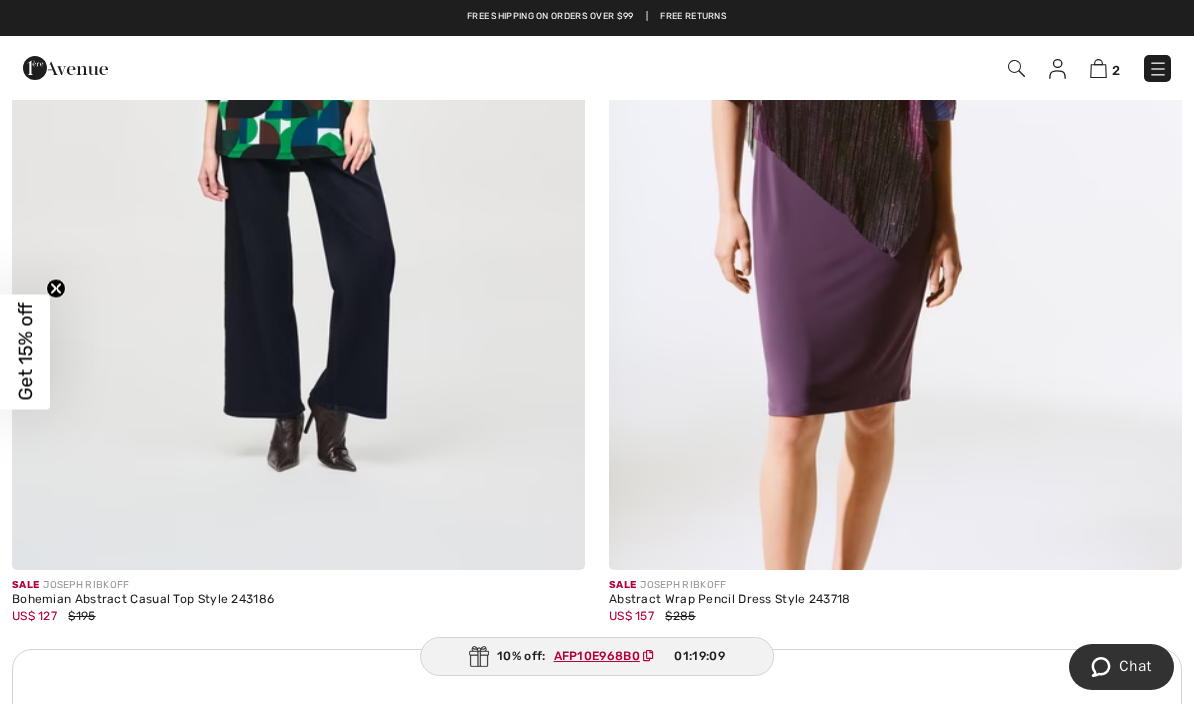 click at bounding box center [1158, 69] 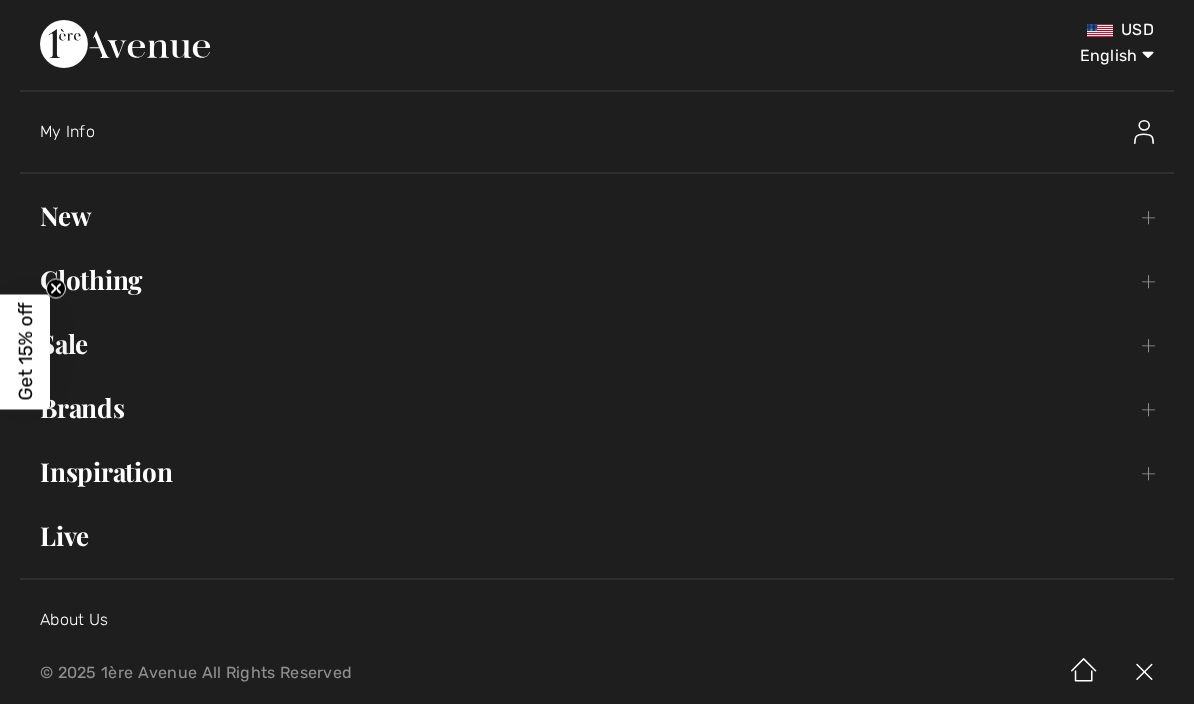 click on "New Toggle submenu" at bounding box center [597, 216] 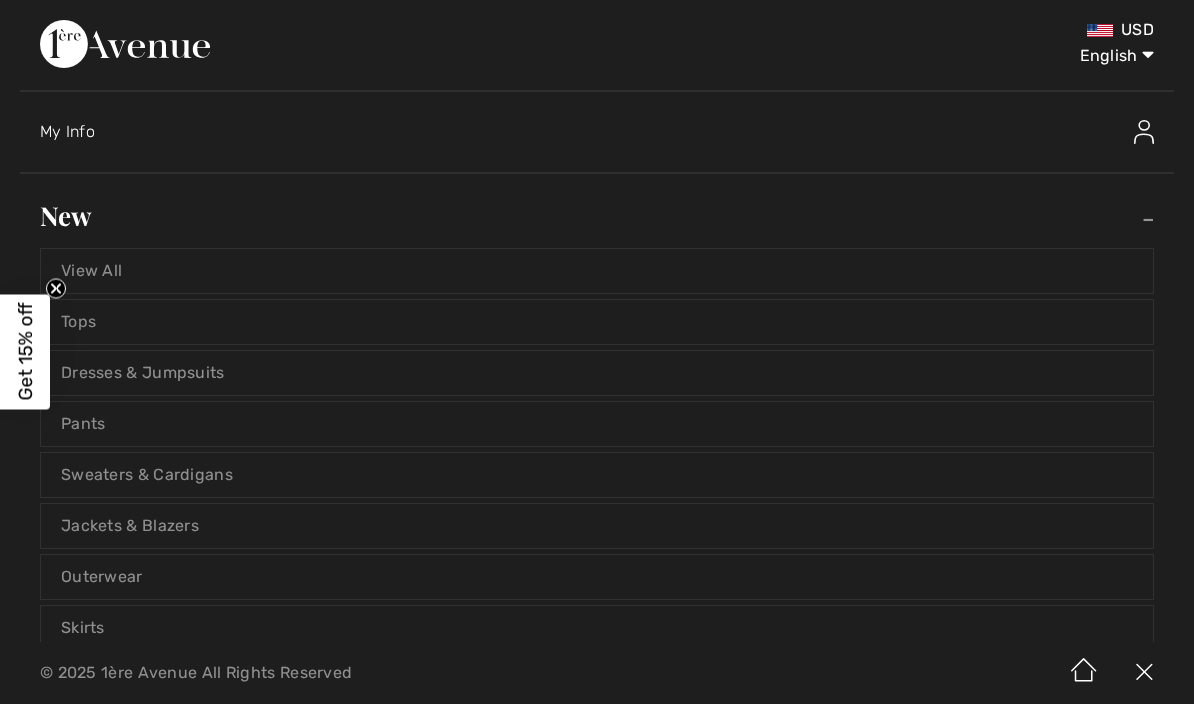 click on "Tops" at bounding box center [597, 322] 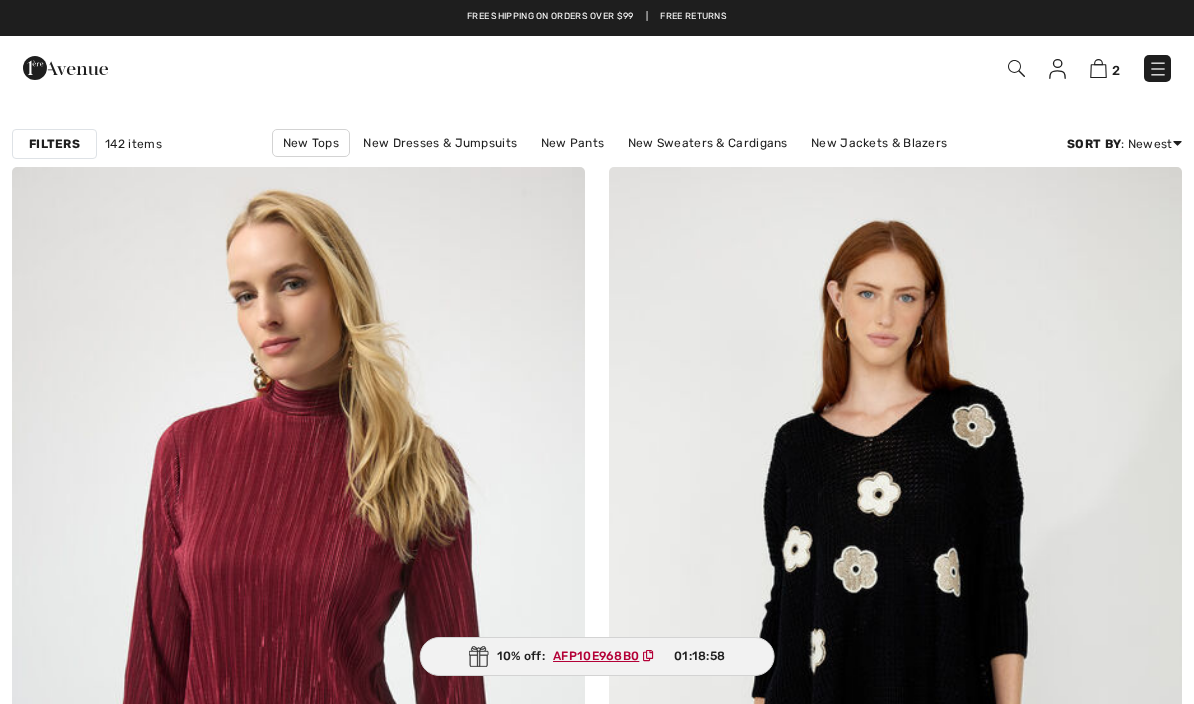 scroll, scrollTop: 0, scrollLeft: 0, axis: both 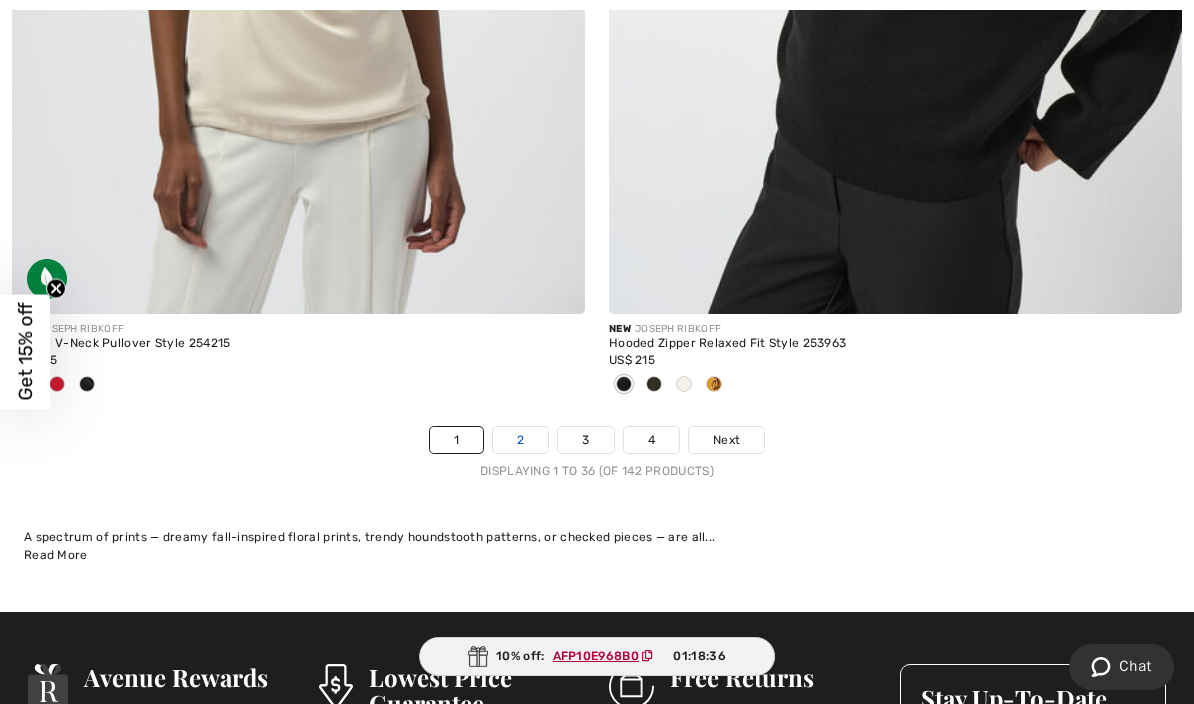 click on "2" at bounding box center (520, 440) 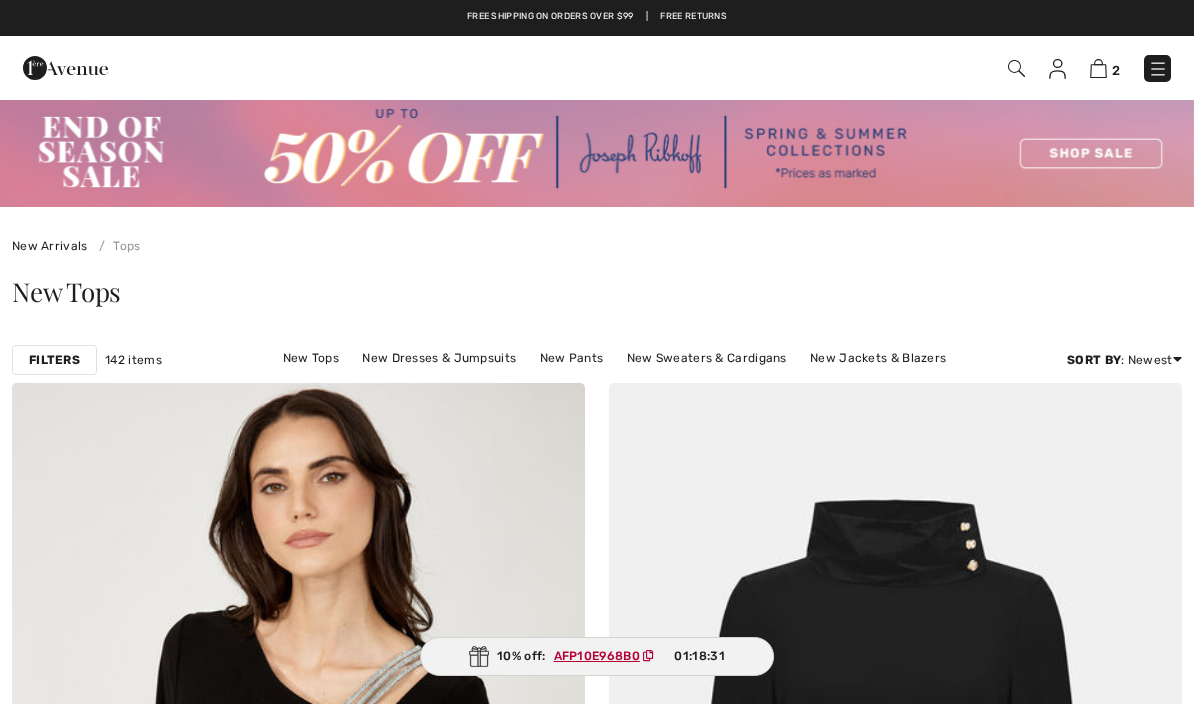 scroll, scrollTop: 728, scrollLeft: 0, axis: vertical 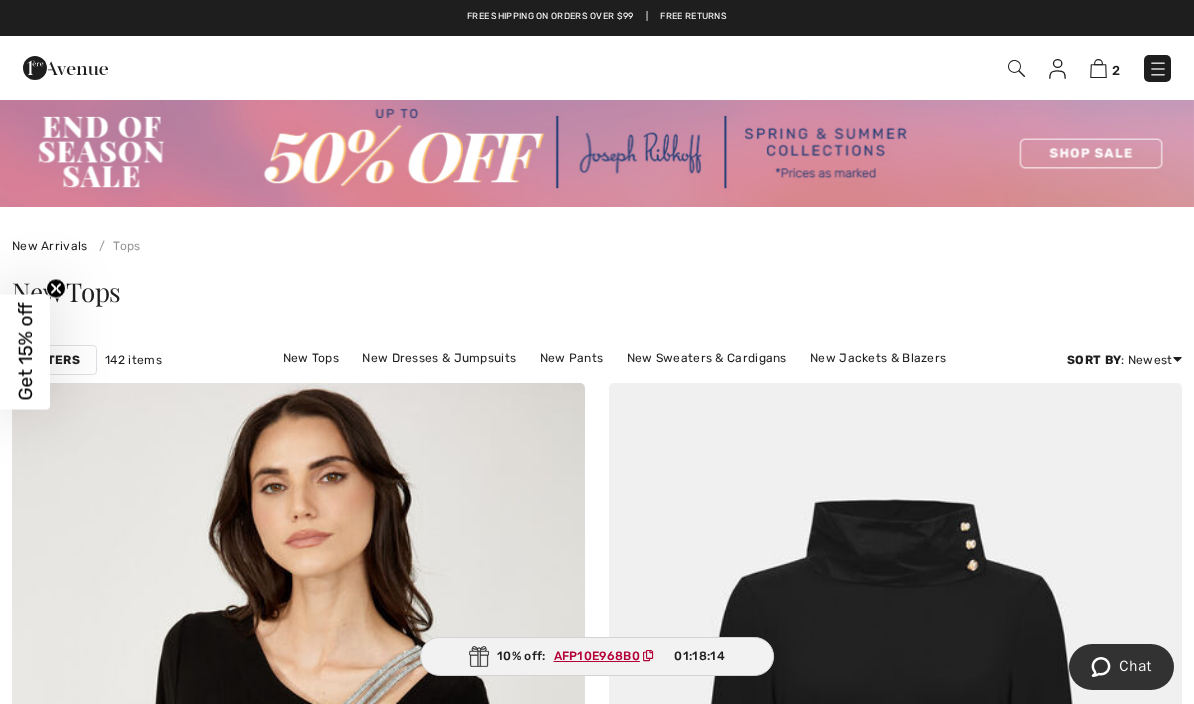click on "2
Checkout" at bounding box center (597, 68) 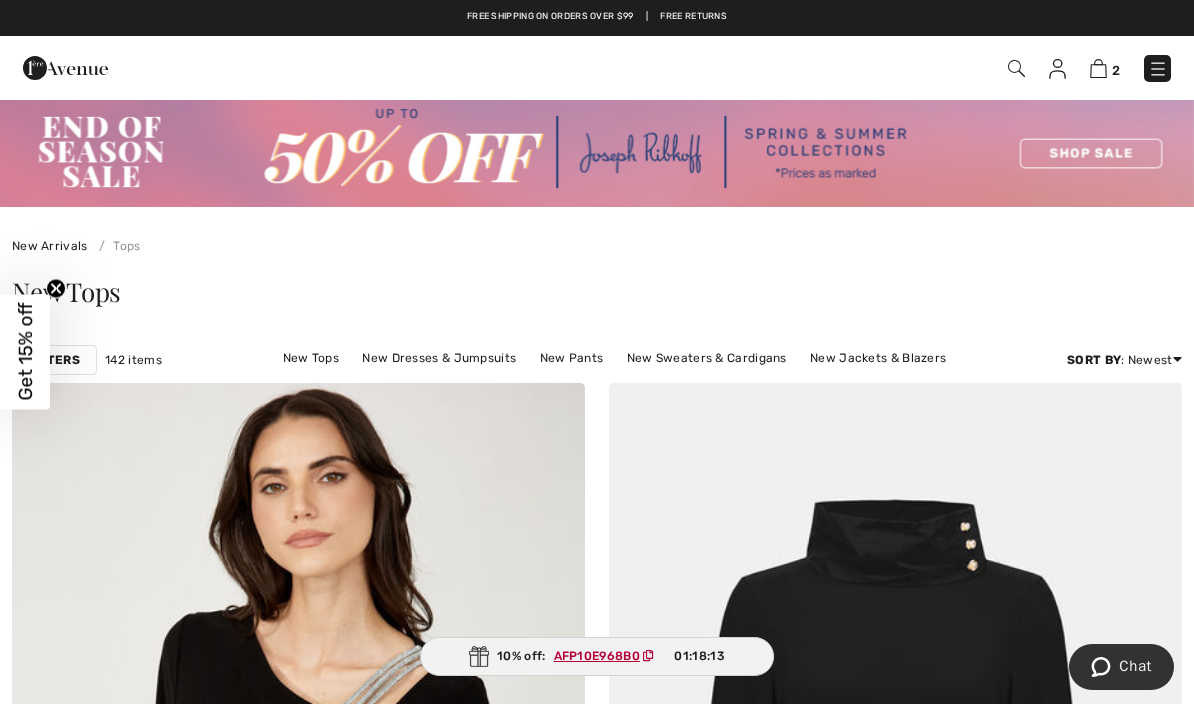 click at bounding box center [1158, 69] 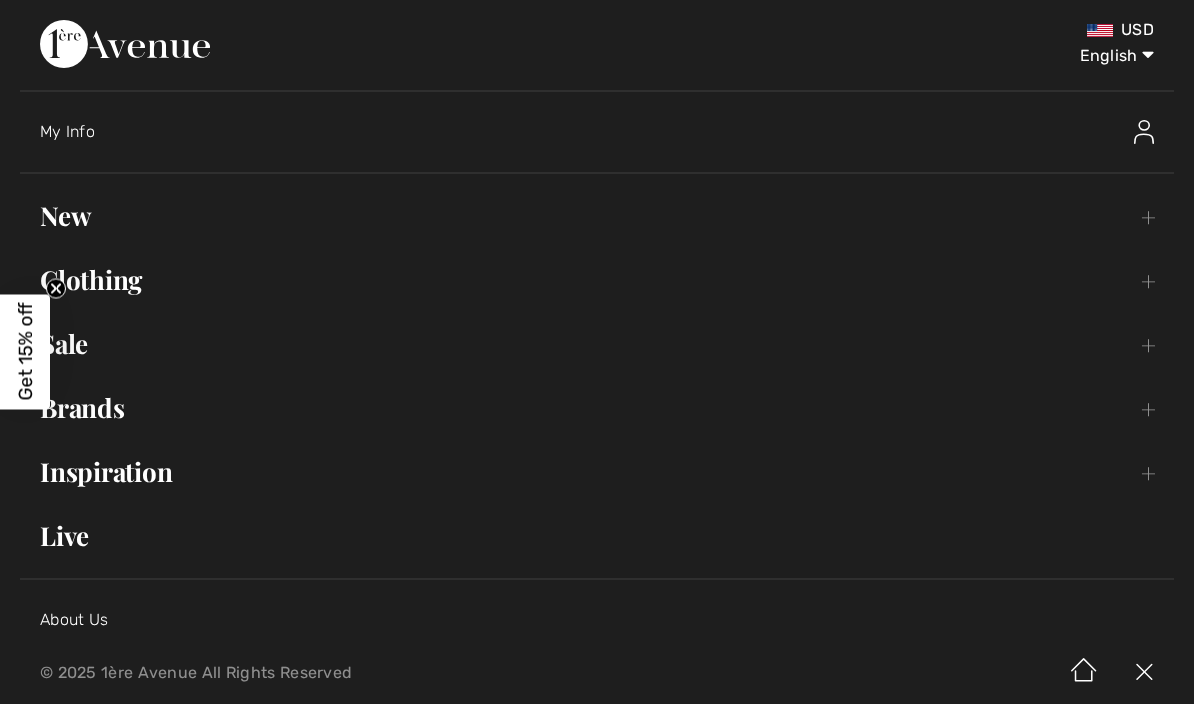 click on "Brands Open submenu" at bounding box center [597, 408] 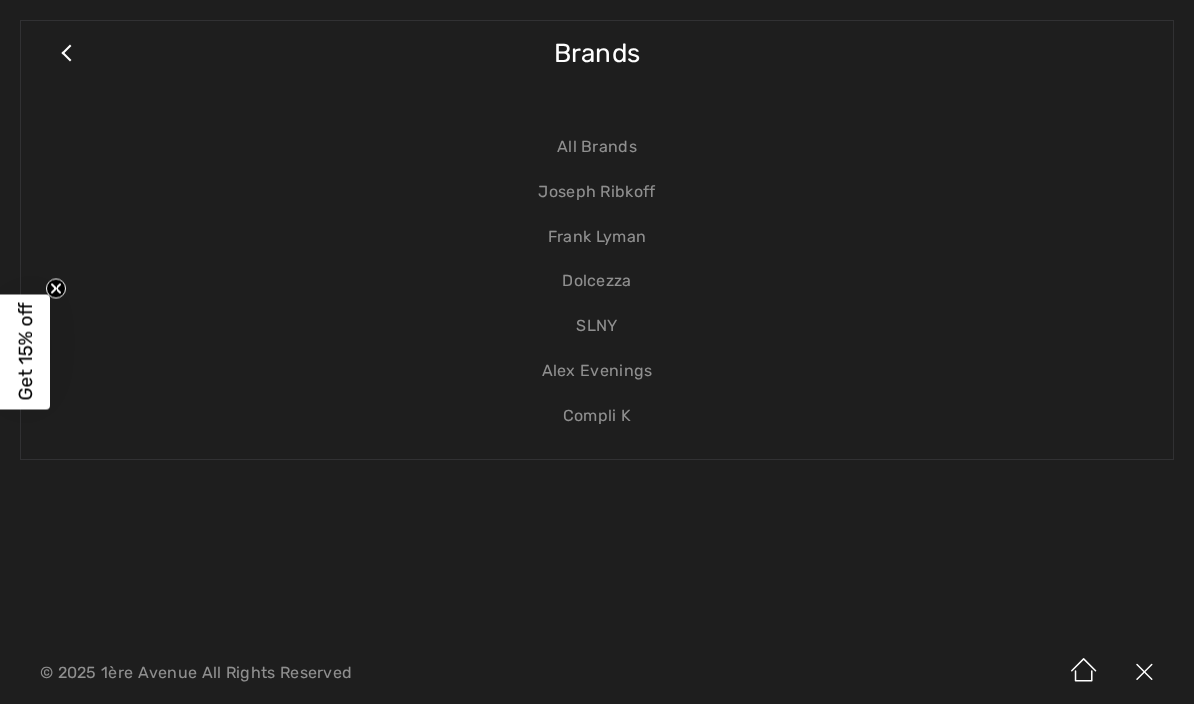click on "Joseph Ribkoff" at bounding box center [597, 192] 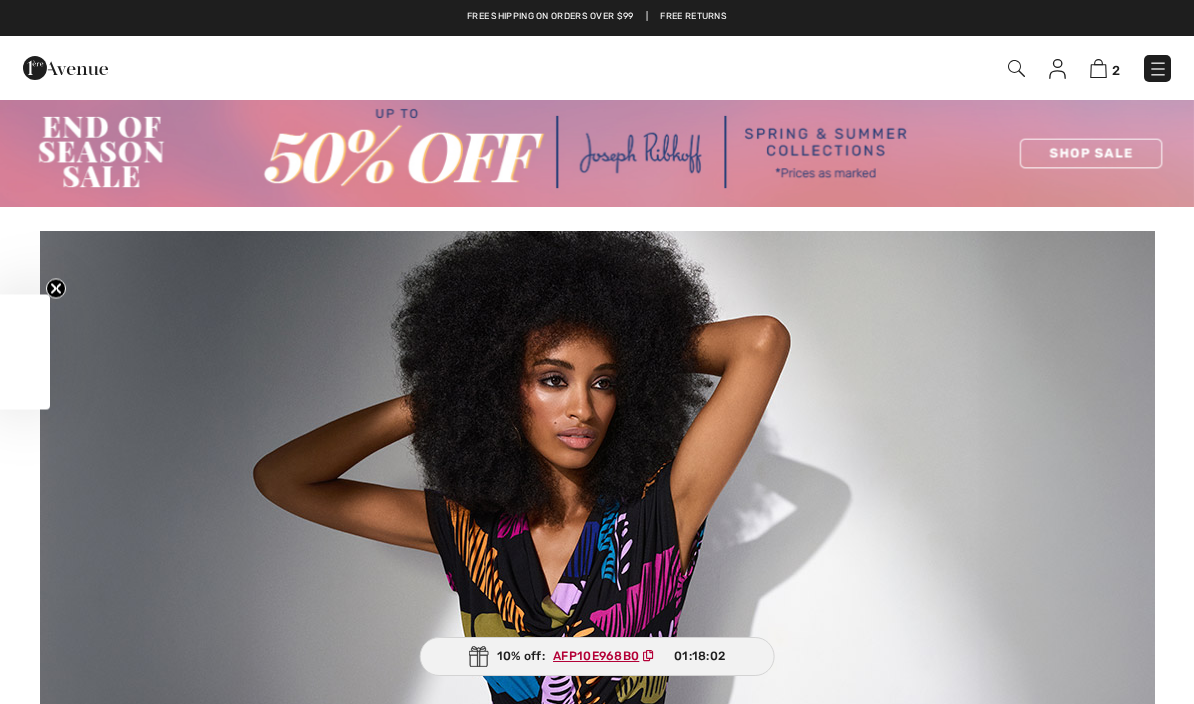 scroll, scrollTop: 0, scrollLeft: 0, axis: both 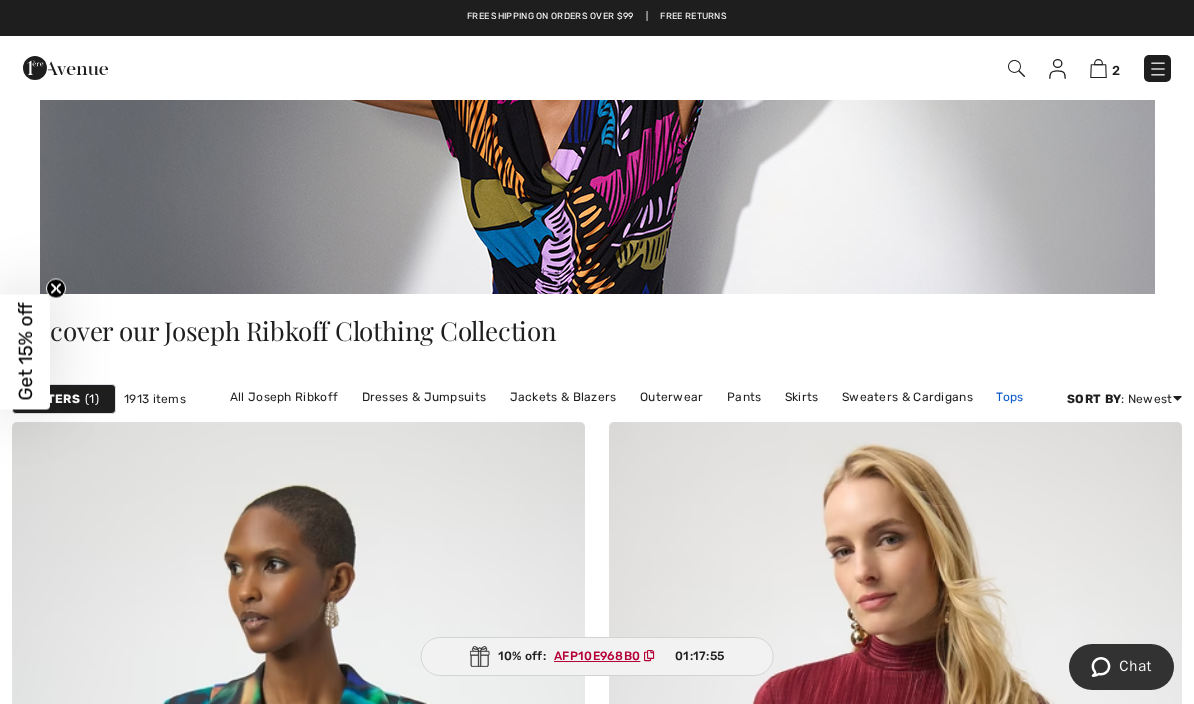 click on "Tops" at bounding box center (1009, 397) 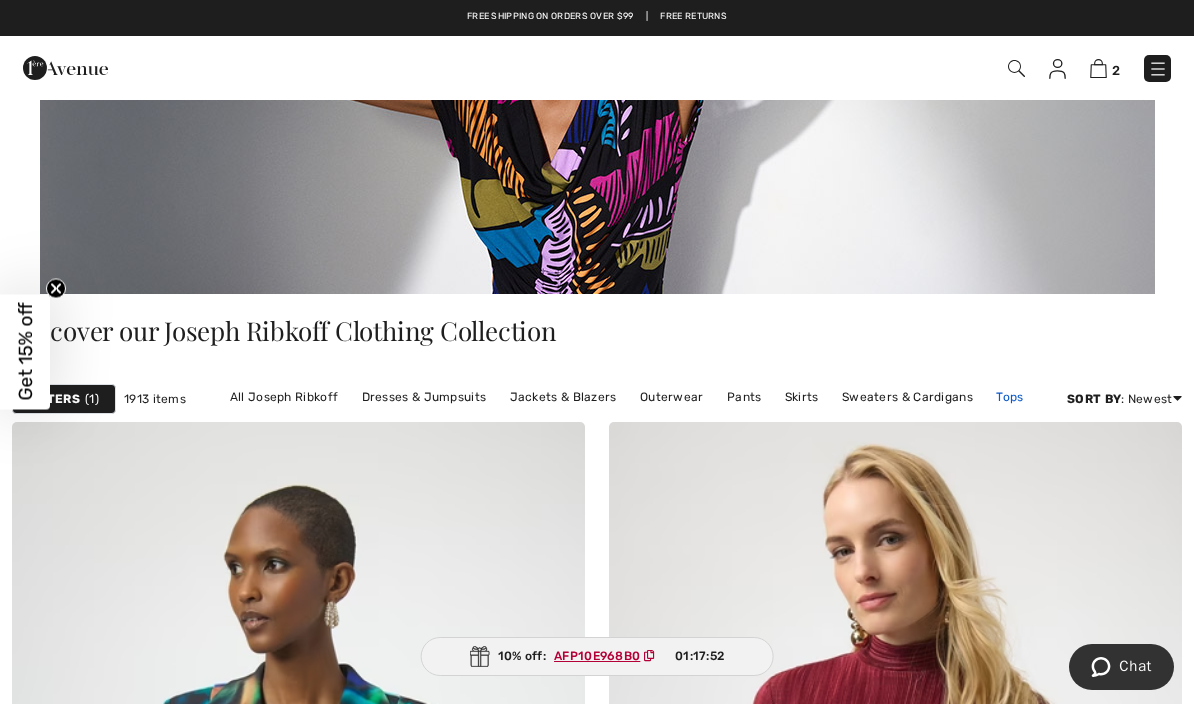 click on "Tops" at bounding box center (1009, 397) 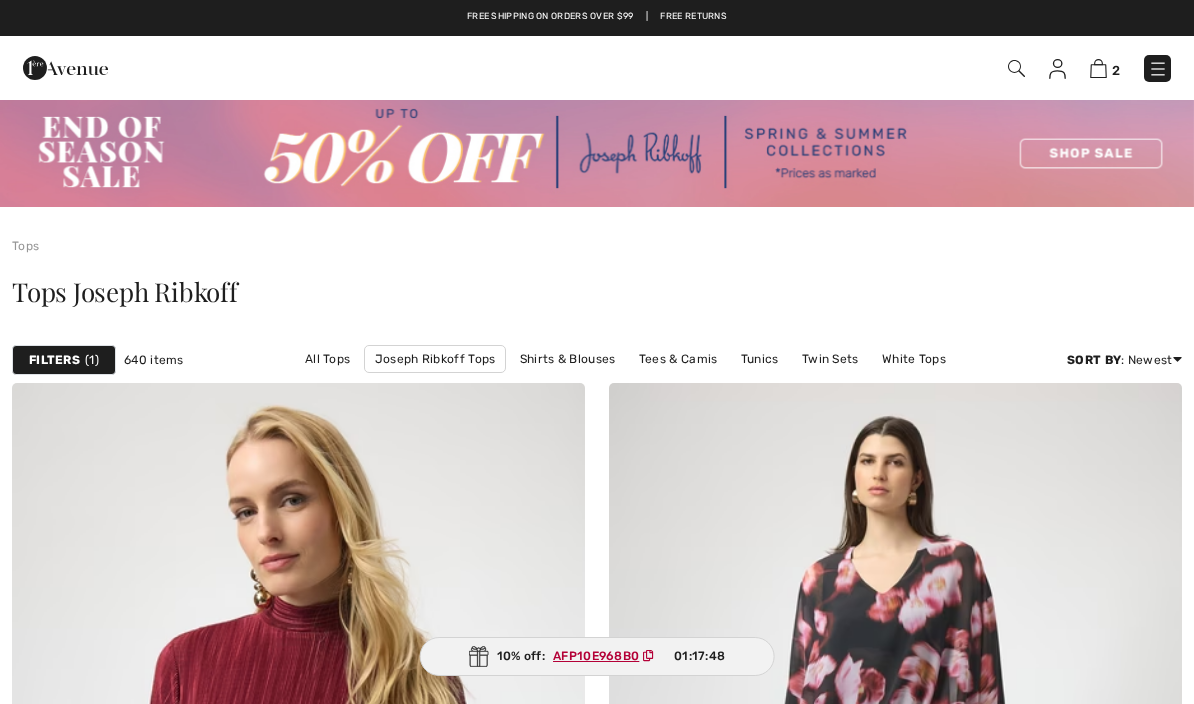 scroll, scrollTop: 0, scrollLeft: 0, axis: both 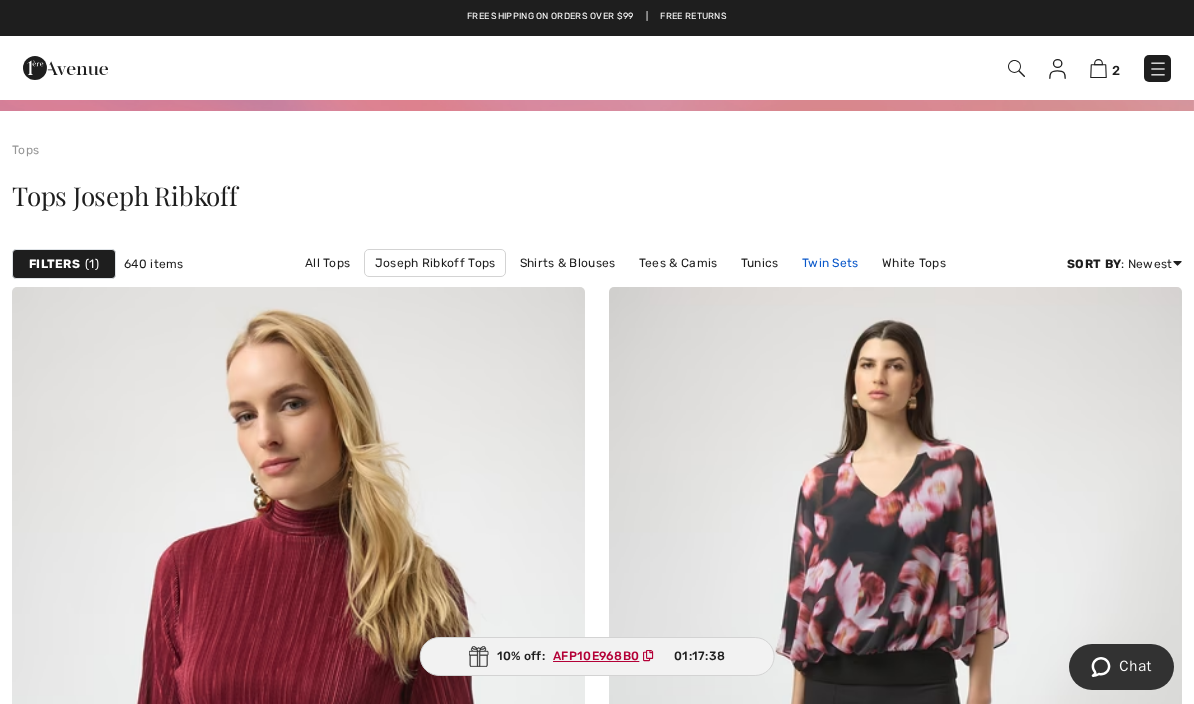 click on "Twin Sets" at bounding box center [830, 263] 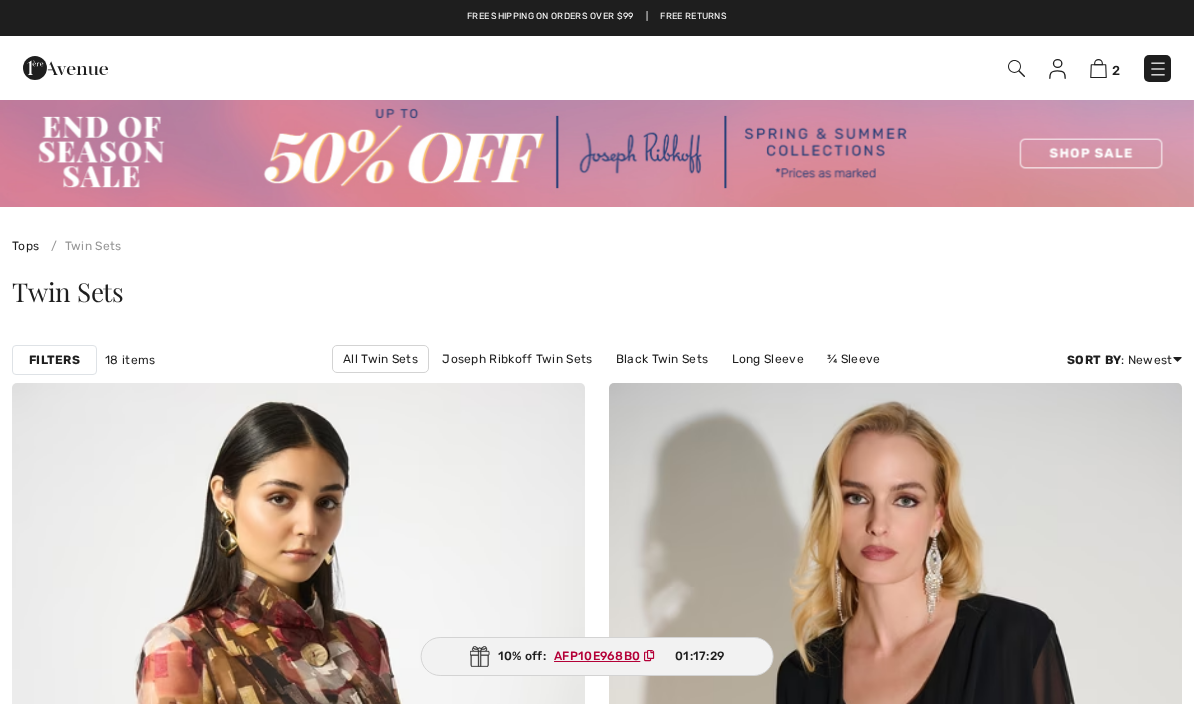 scroll, scrollTop: 621, scrollLeft: 0, axis: vertical 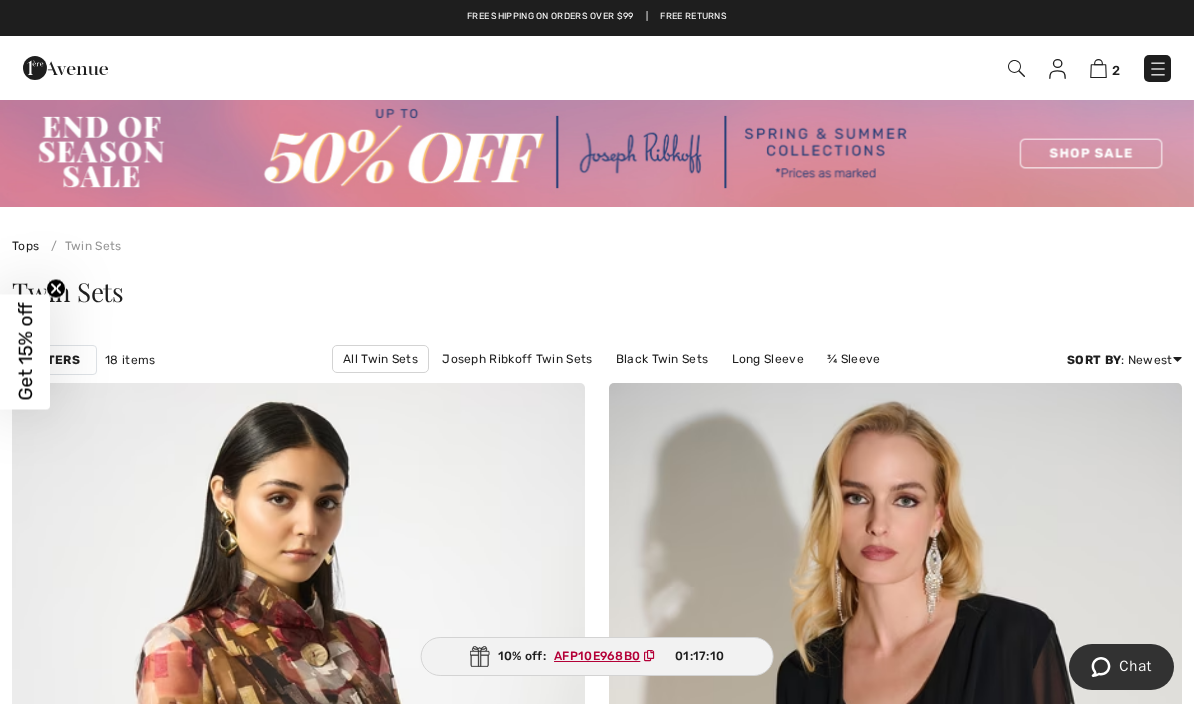 click at bounding box center [1158, 69] 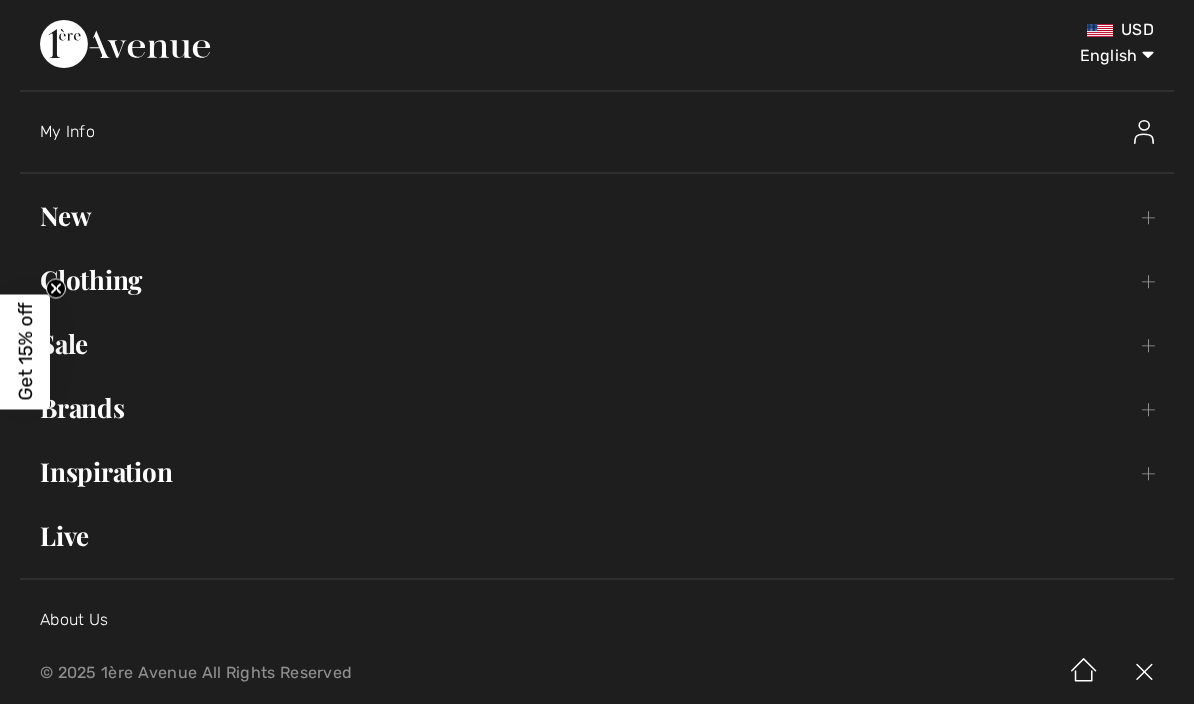 click on "Sale Toggle submenu" at bounding box center (597, 344) 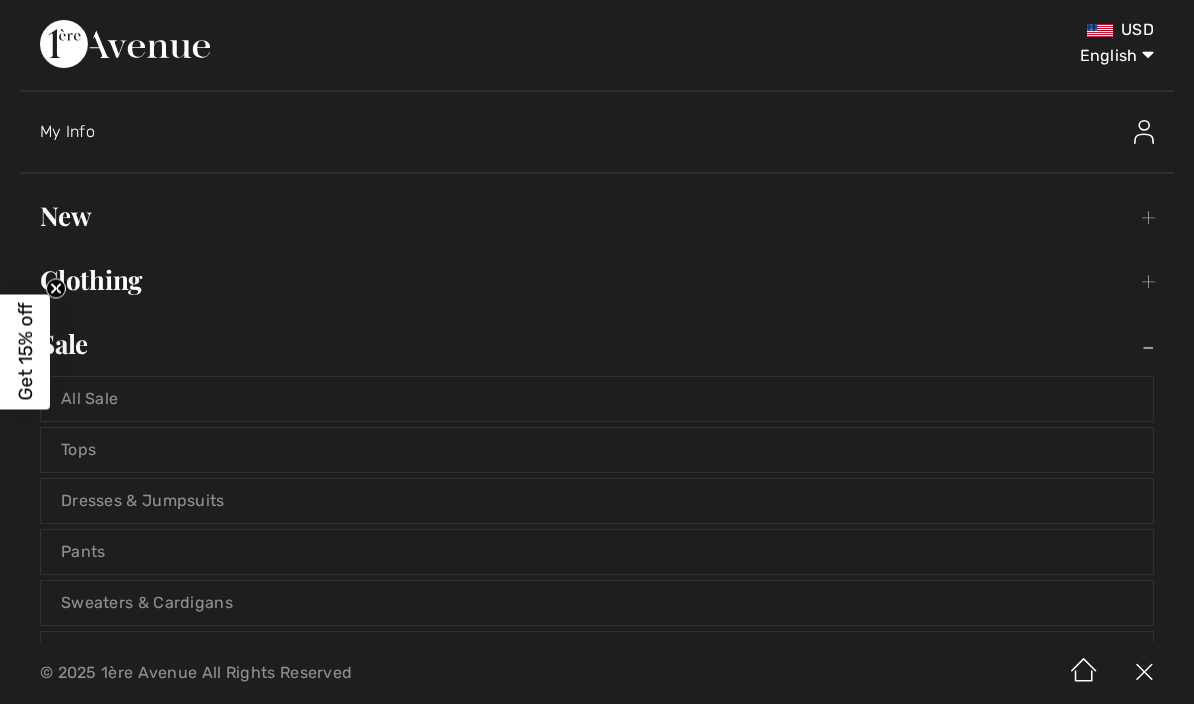 click on "Tops" at bounding box center (597, 450) 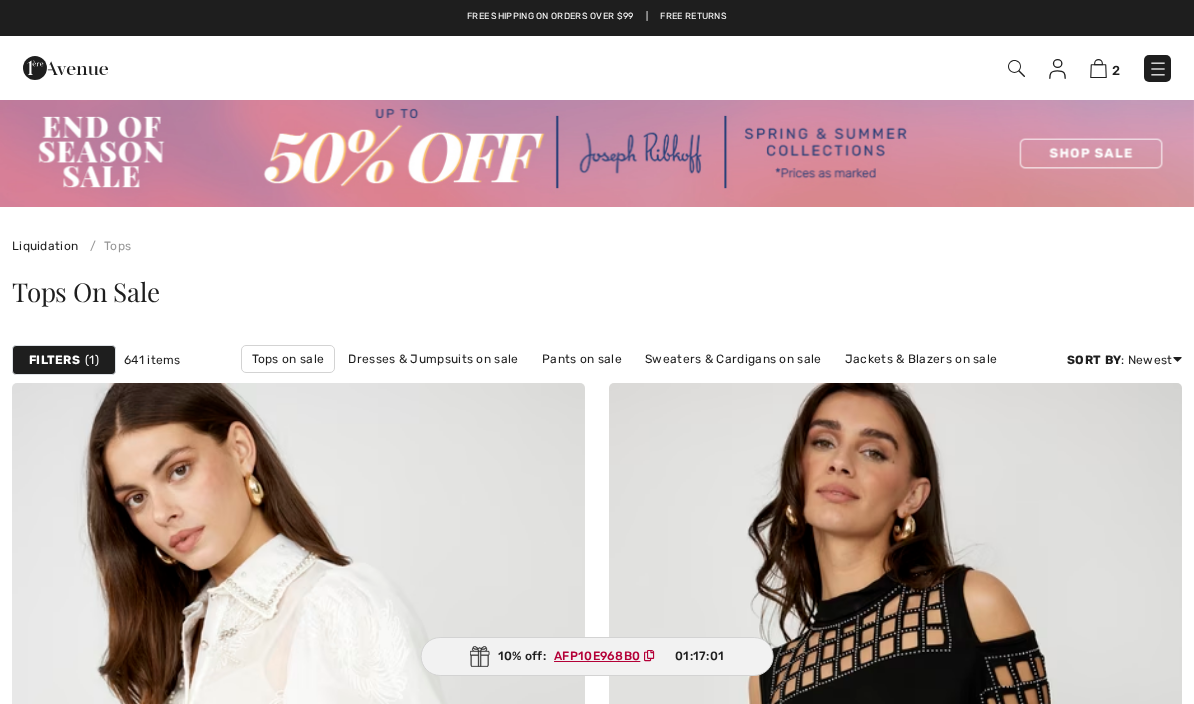 scroll, scrollTop: 0, scrollLeft: 0, axis: both 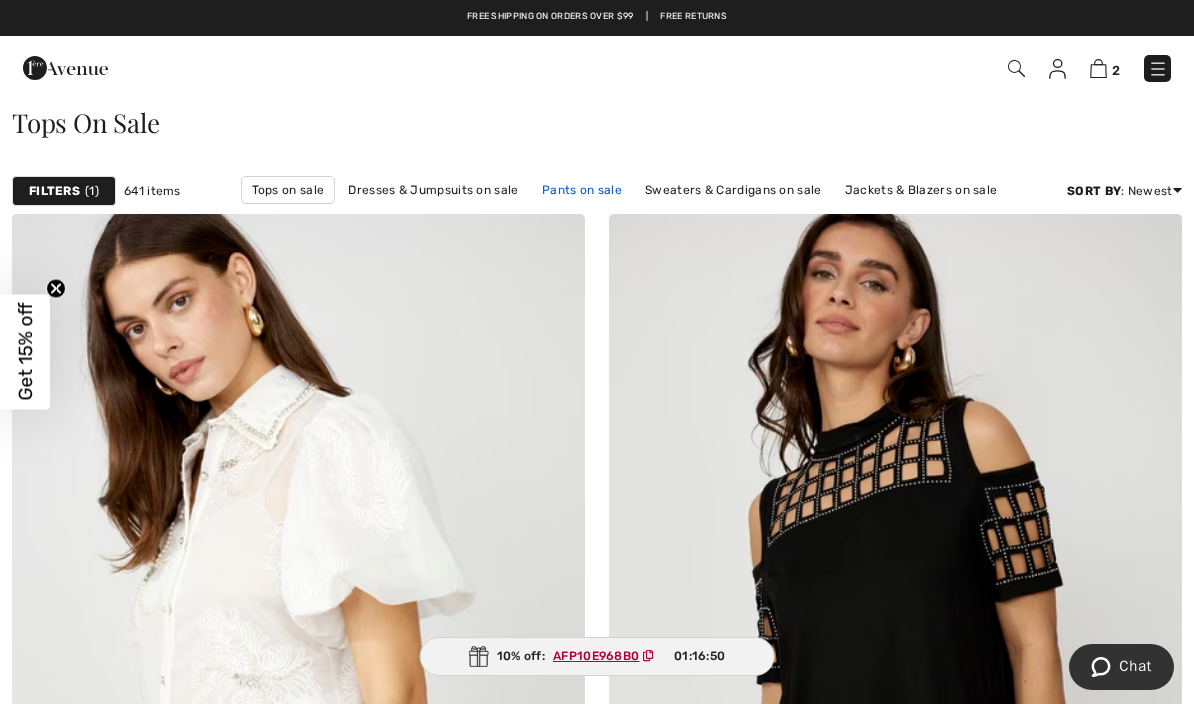 click on "Pants on sale" at bounding box center (582, 190) 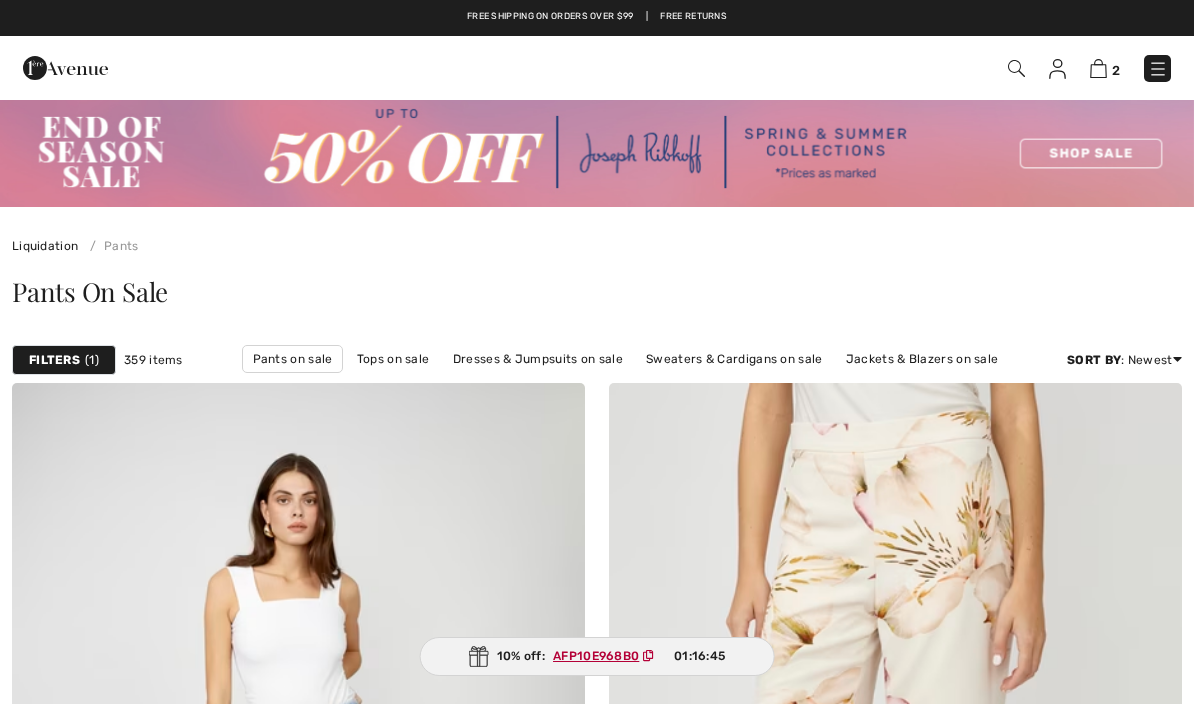 scroll, scrollTop: 0, scrollLeft: 0, axis: both 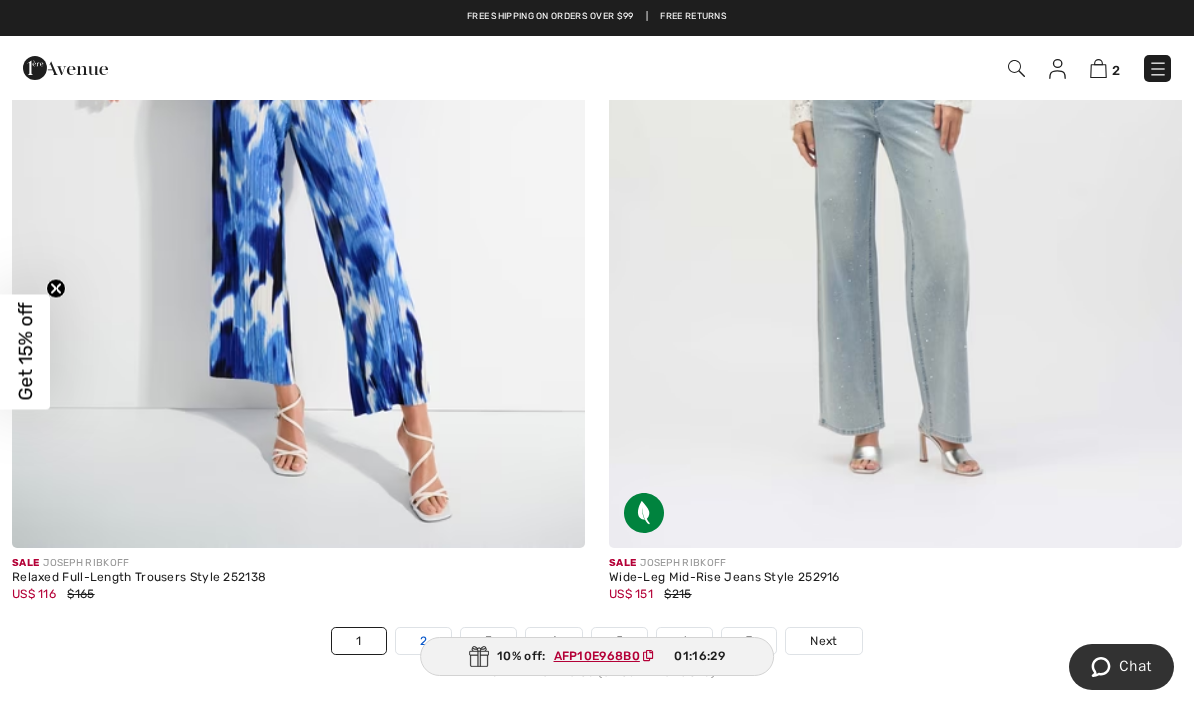 click on "2" at bounding box center (423, 641) 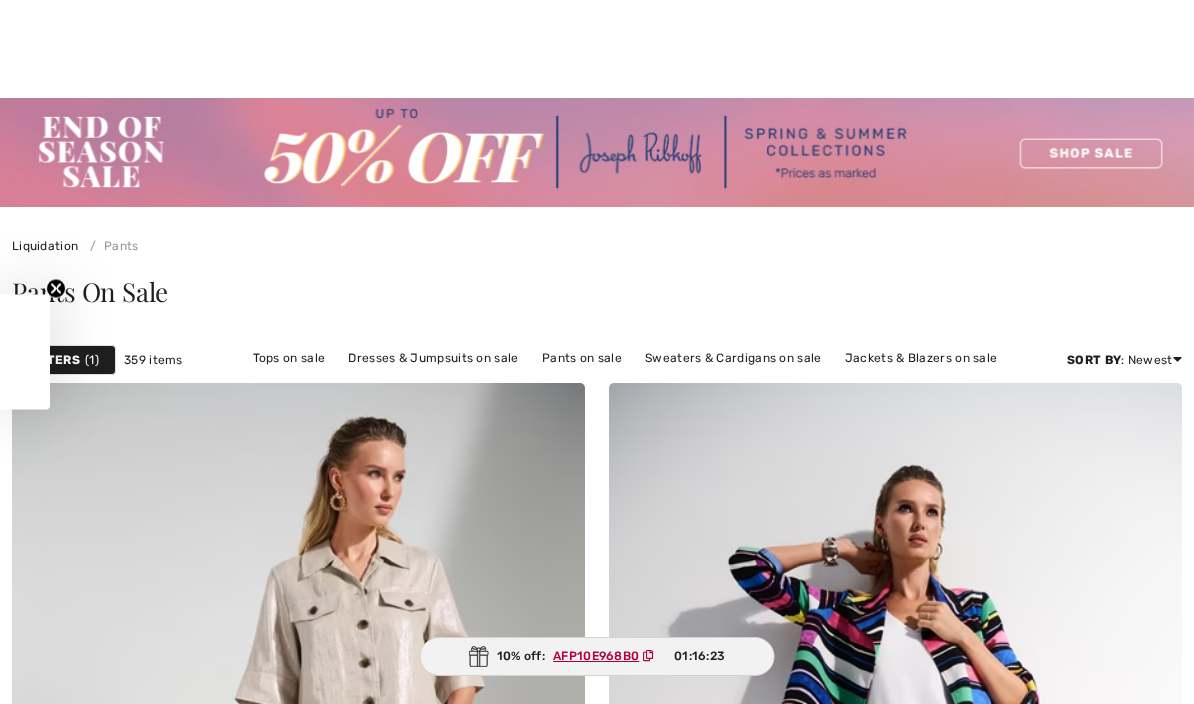 checkbox on "true" 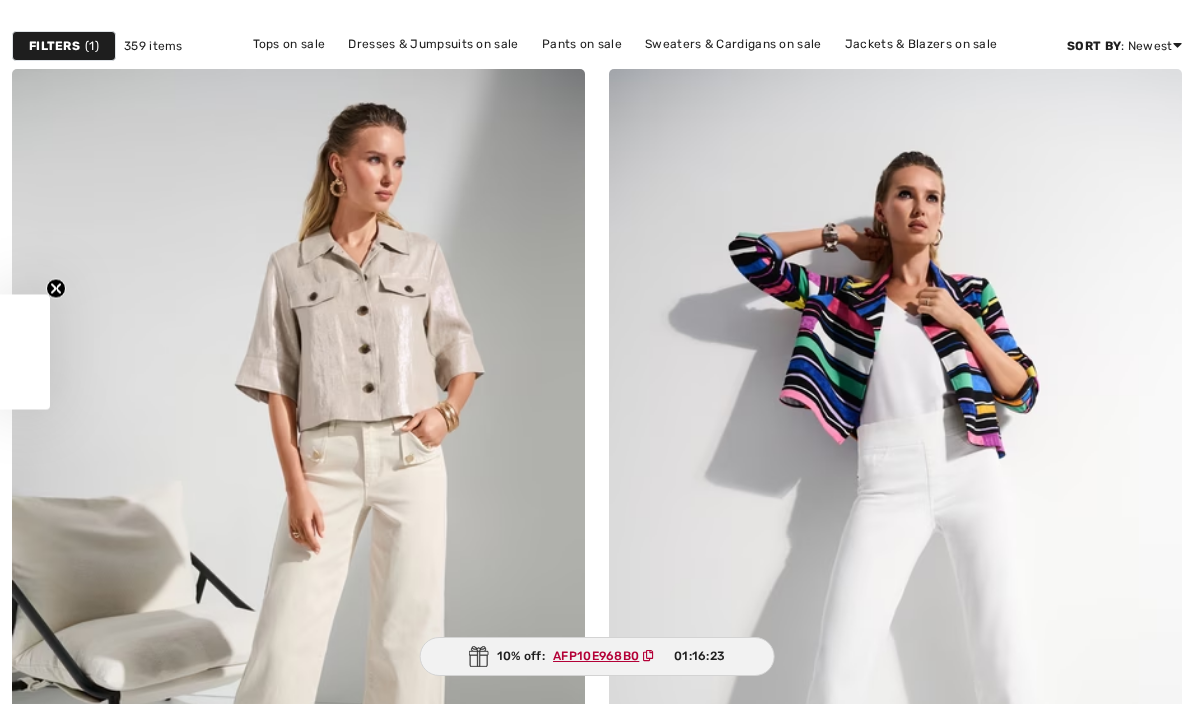 scroll, scrollTop: 0, scrollLeft: 0, axis: both 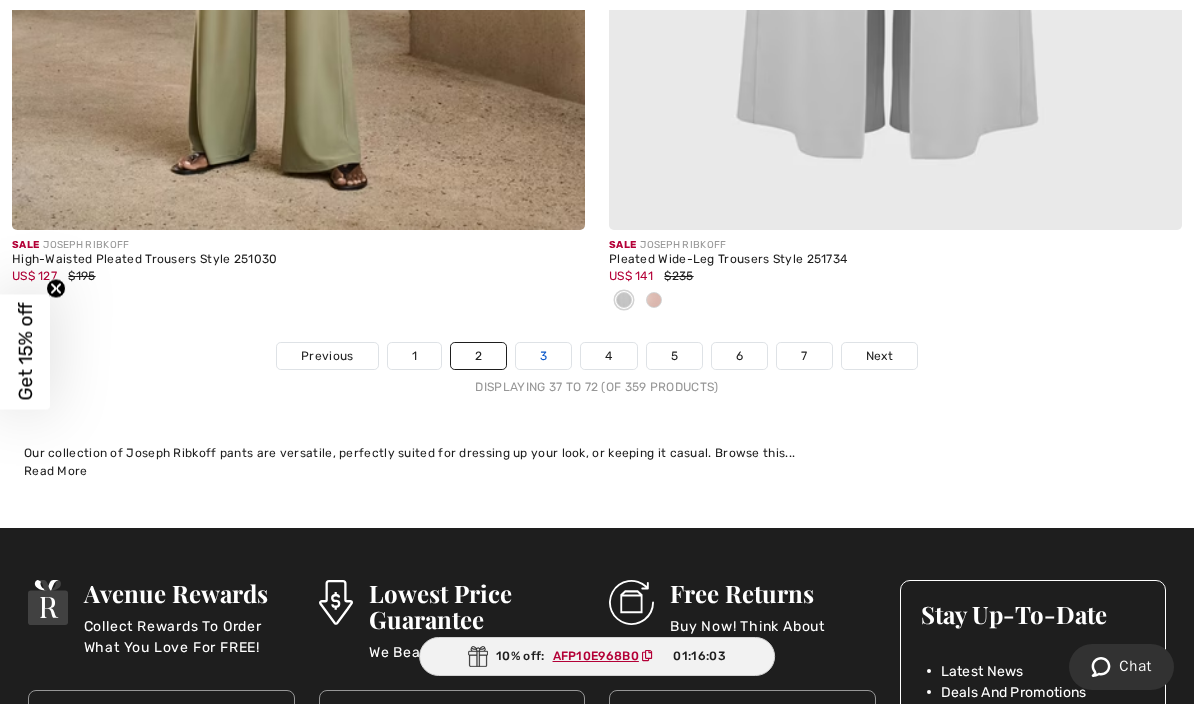 click on "3" at bounding box center (543, 356) 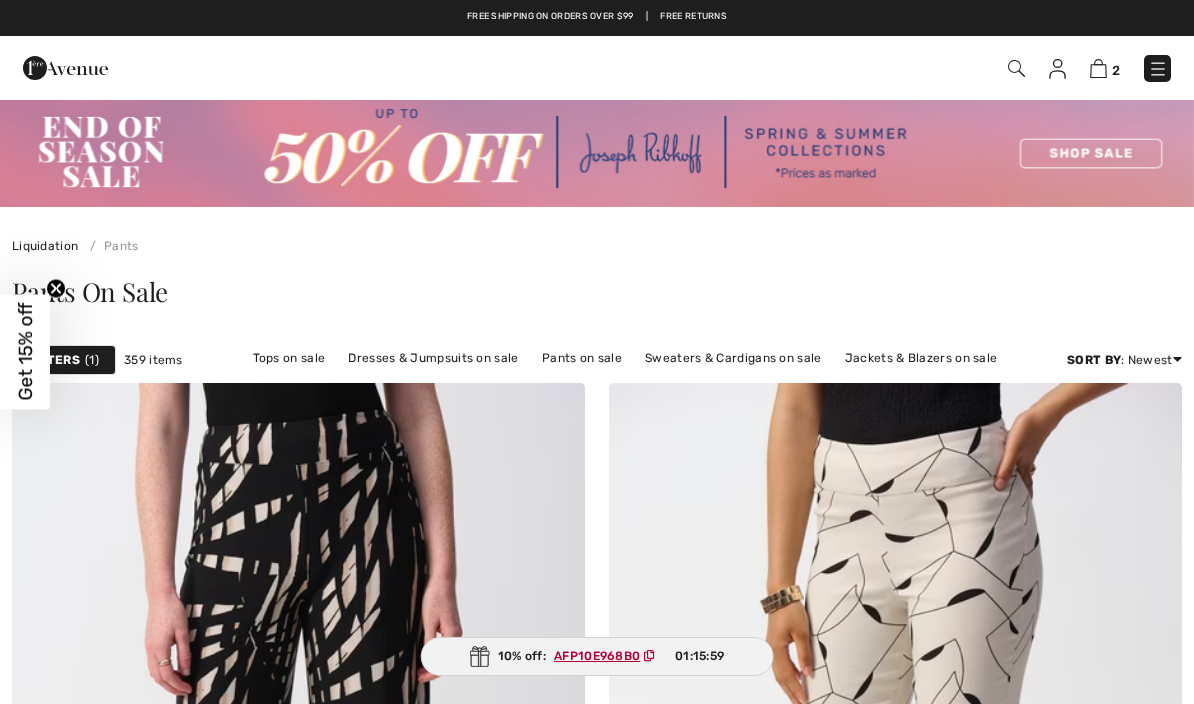 scroll, scrollTop: 462, scrollLeft: 0, axis: vertical 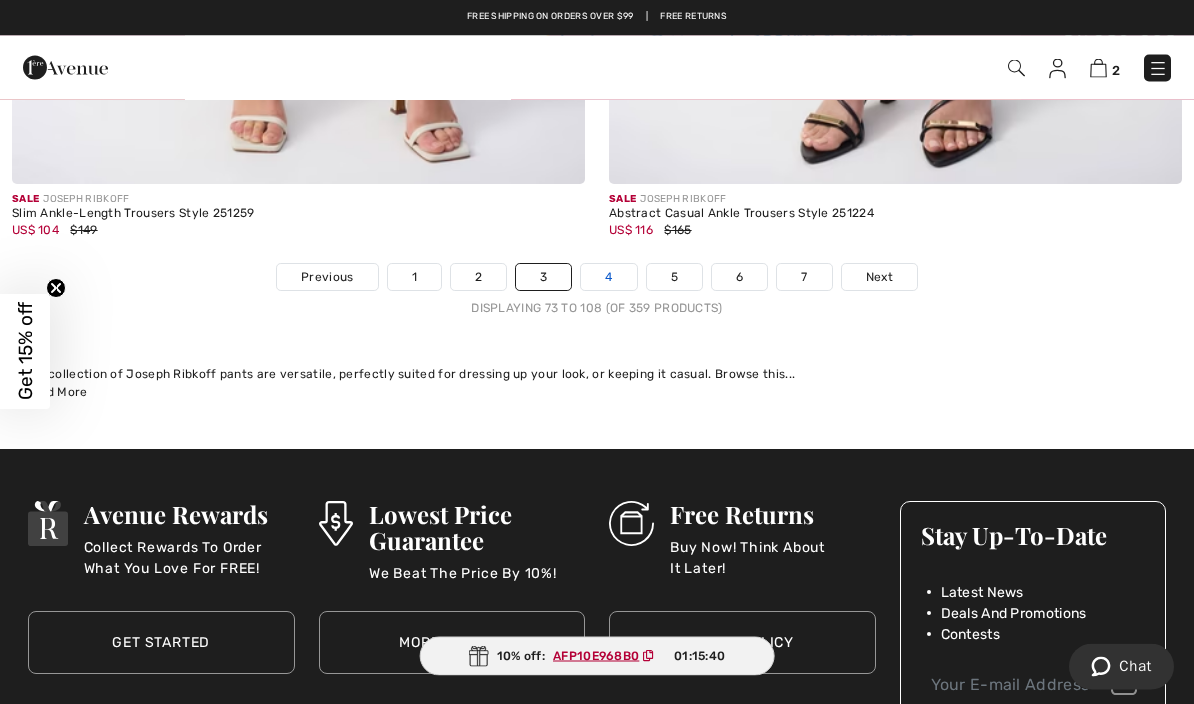 click on "4" at bounding box center (608, 278) 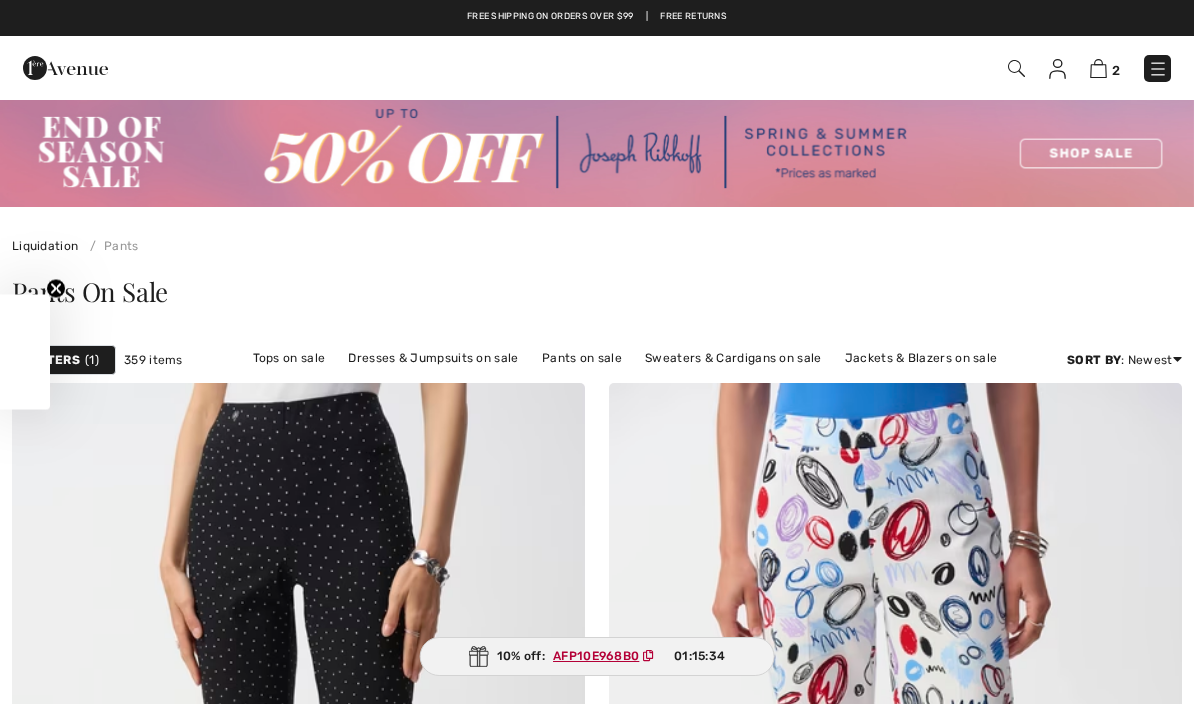 checkbox on "true" 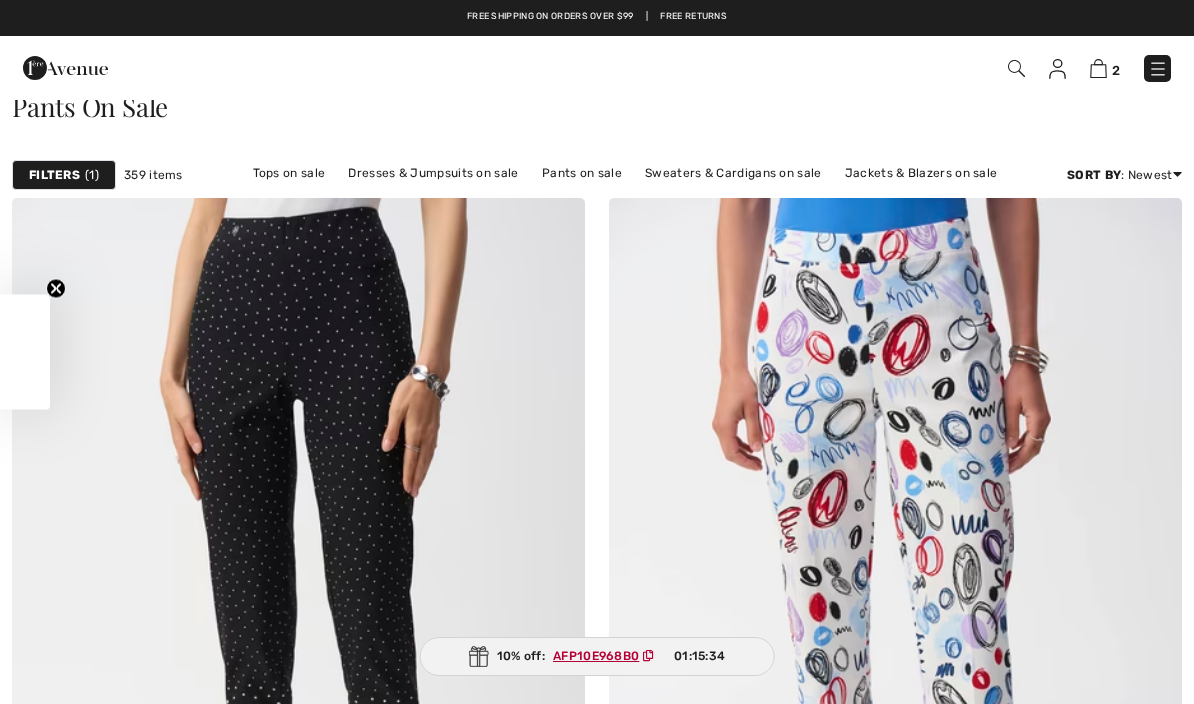 scroll, scrollTop: 0, scrollLeft: 0, axis: both 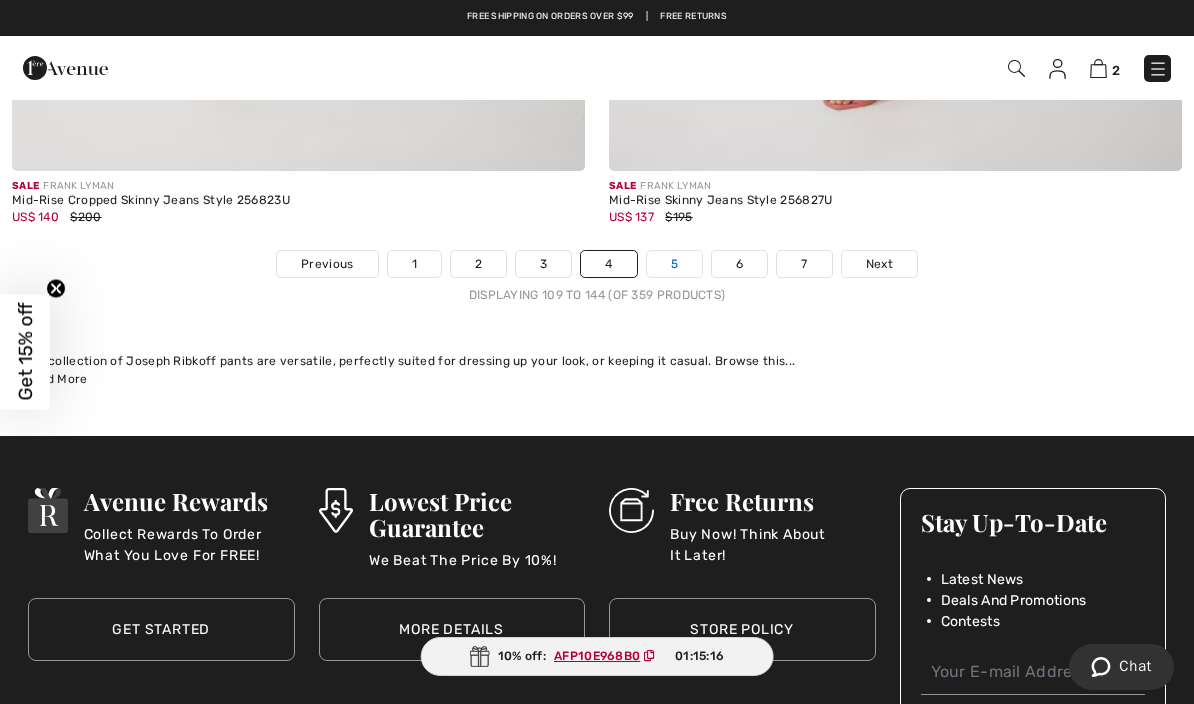 click on "5" at bounding box center [674, 264] 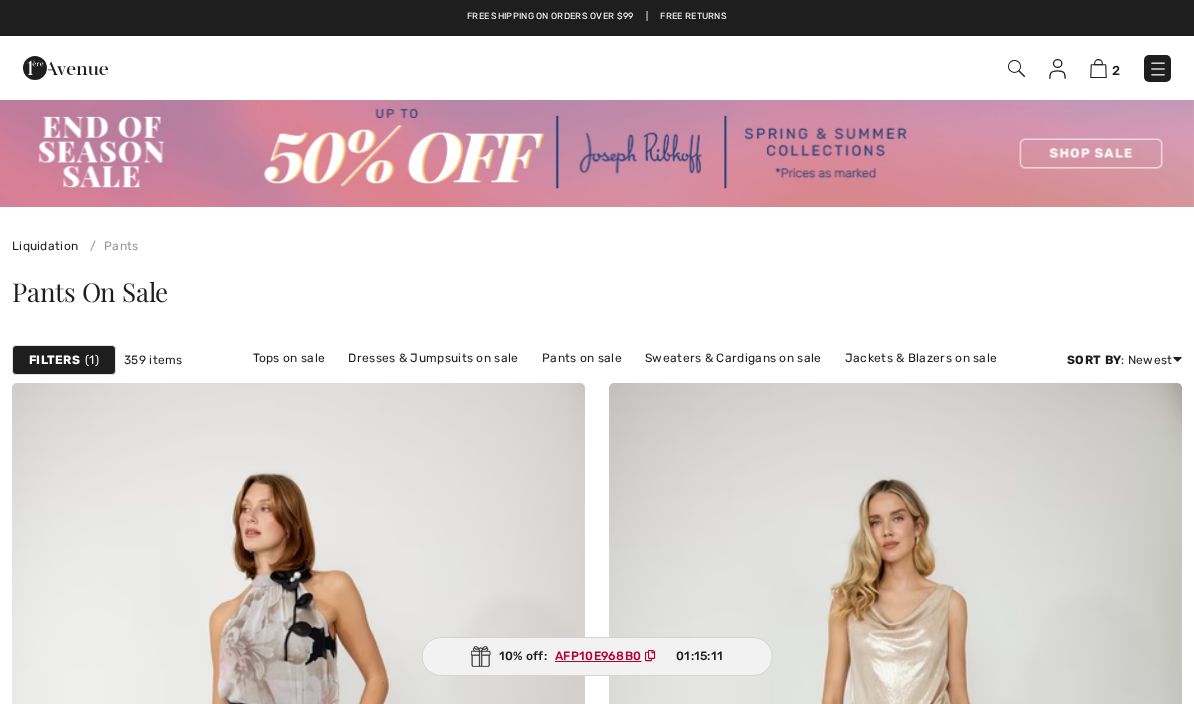 checkbox on "true" 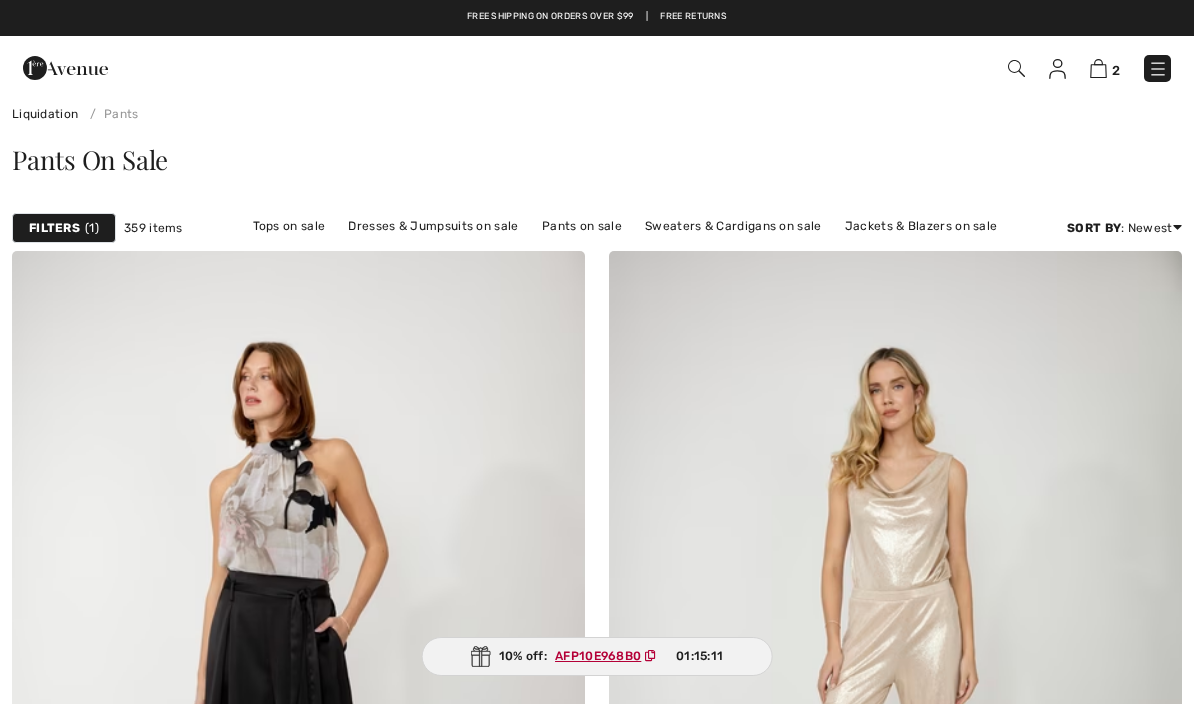 scroll, scrollTop: 0, scrollLeft: 0, axis: both 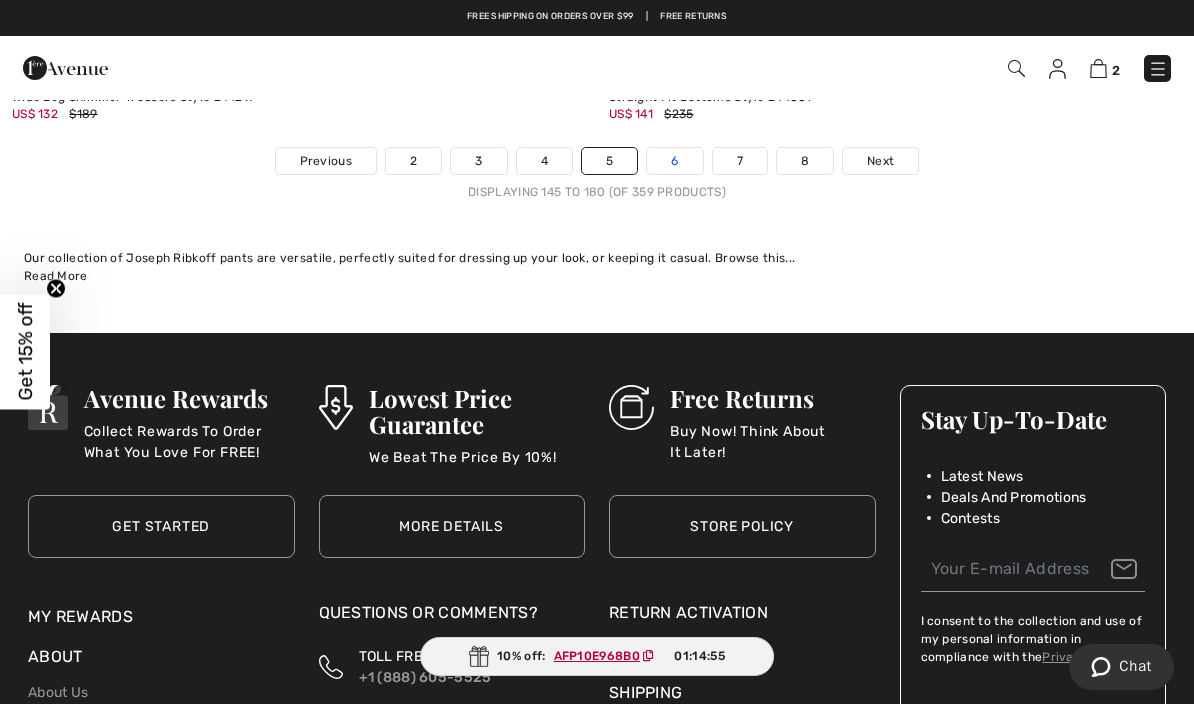 click on "6" at bounding box center (674, 161) 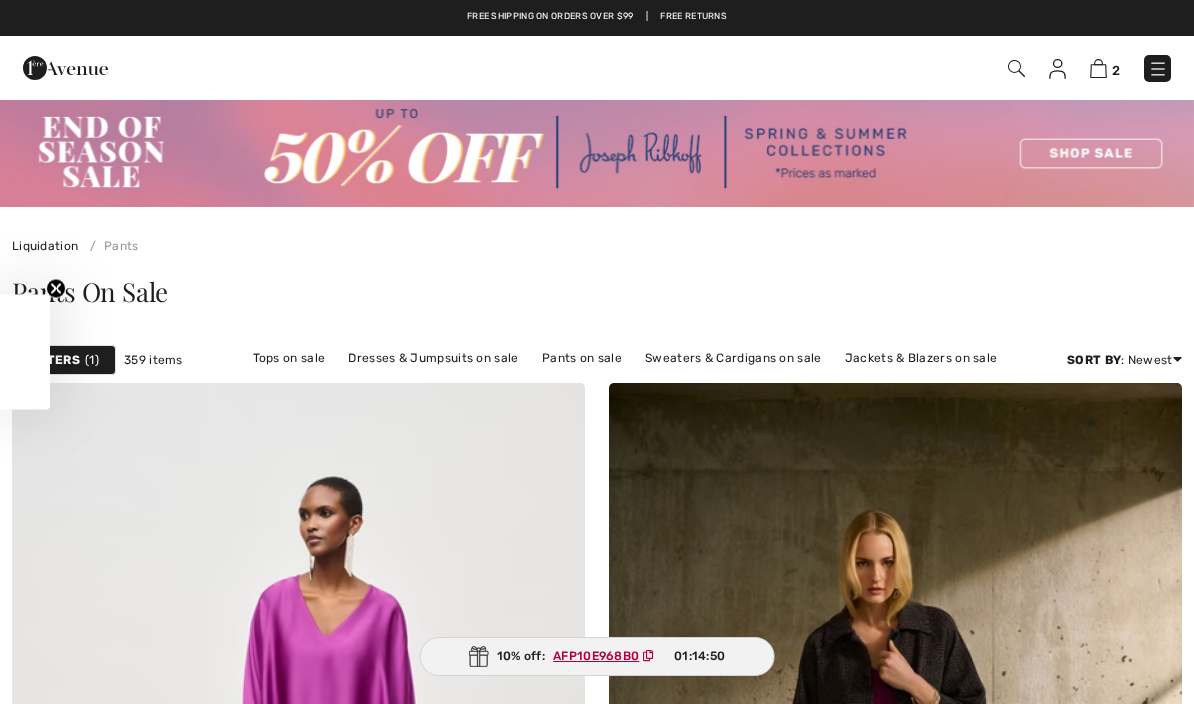 scroll, scrollTop: 0, scrollLeft: 0, axis: both 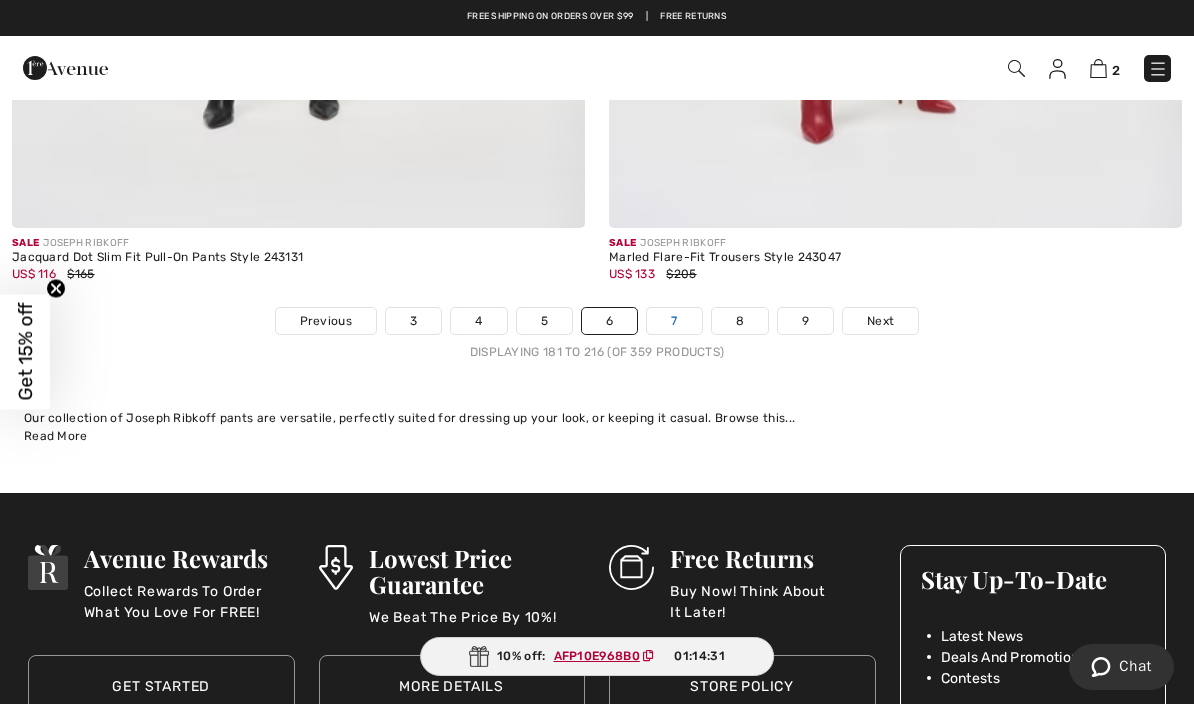 click on "7" at bounding box center (674, 321) 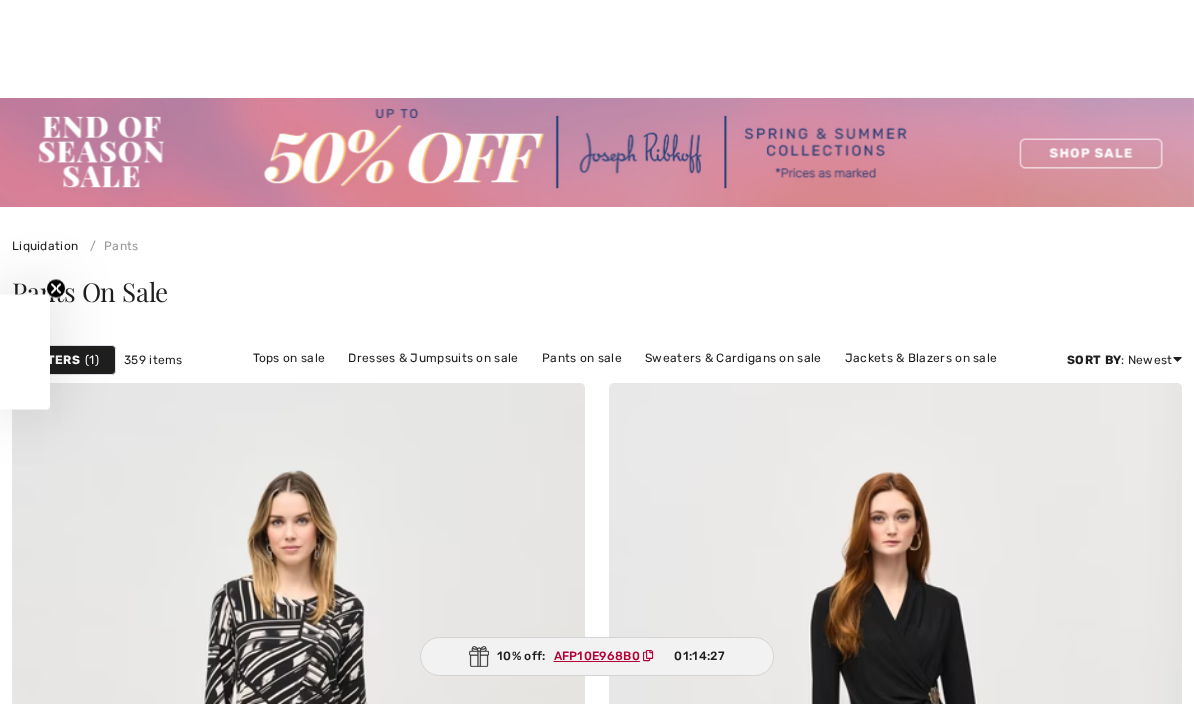 scroll, scrollTop: 479, scrollLeft: 0, axis: vertical 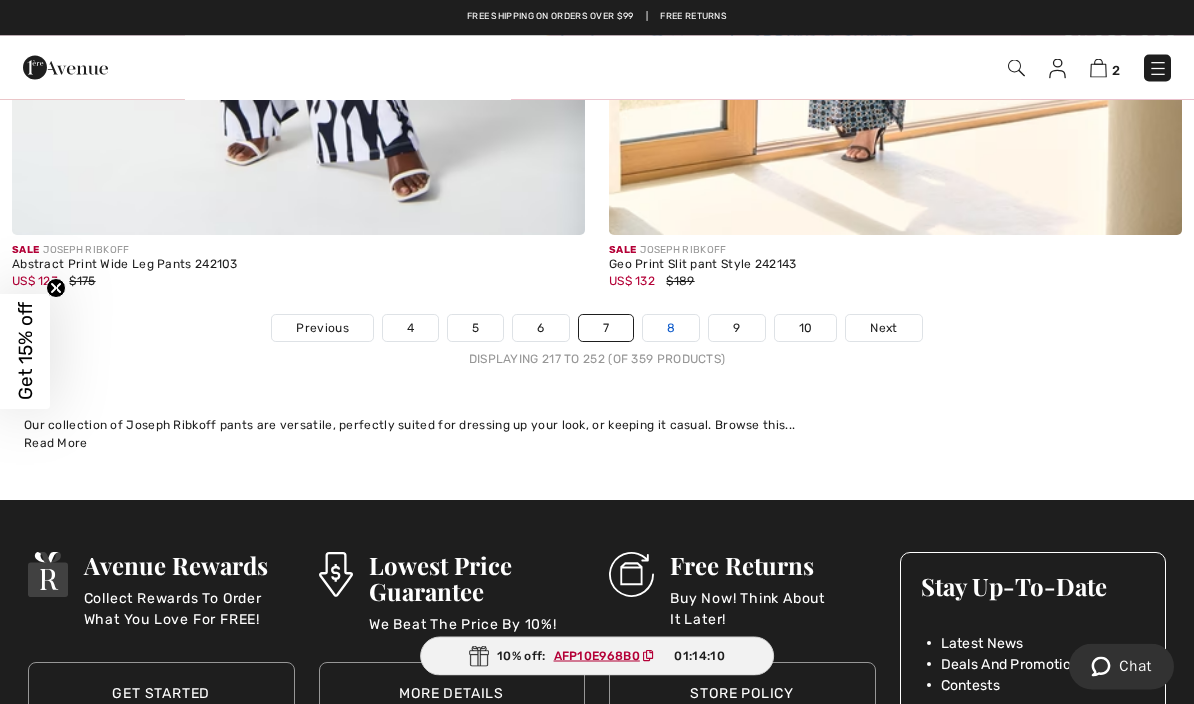click on "8" at bounding box center [671, 329] 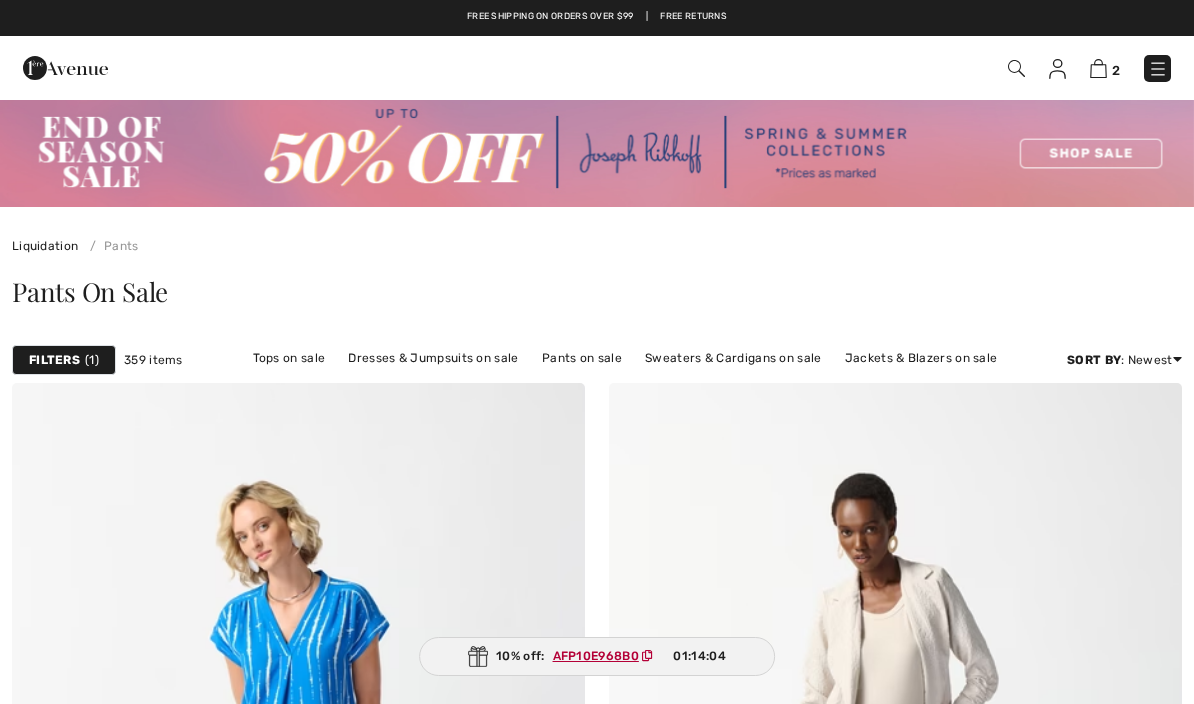 scroll, scrollTop: 0, scrollLeft: 0, axis: both 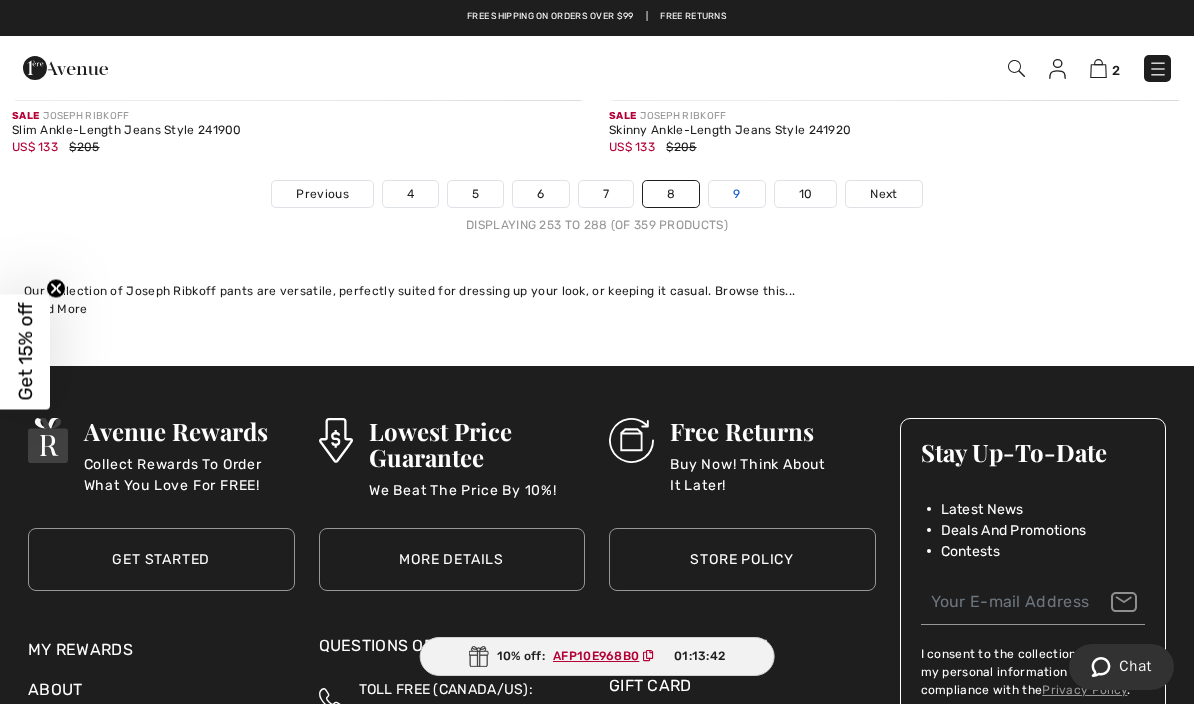 click on "9" at bounding box center (736, 194) 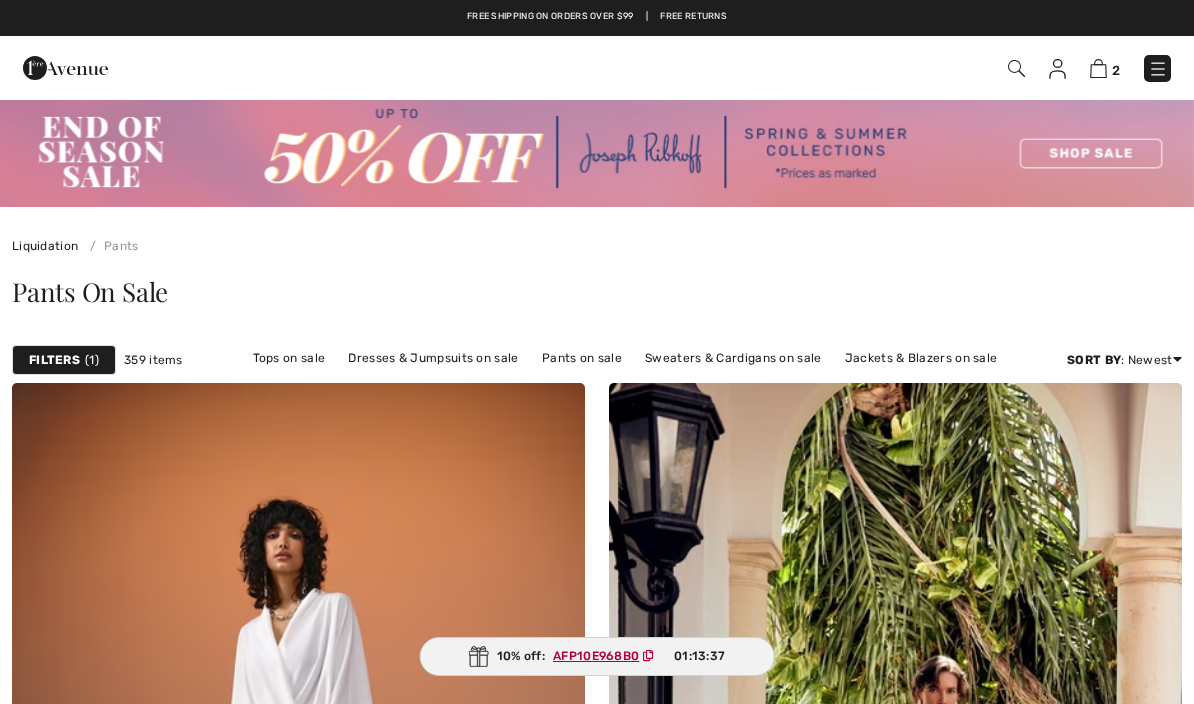 scroll, scrollTop: 521, scrollLeft: 0, axis: vertical 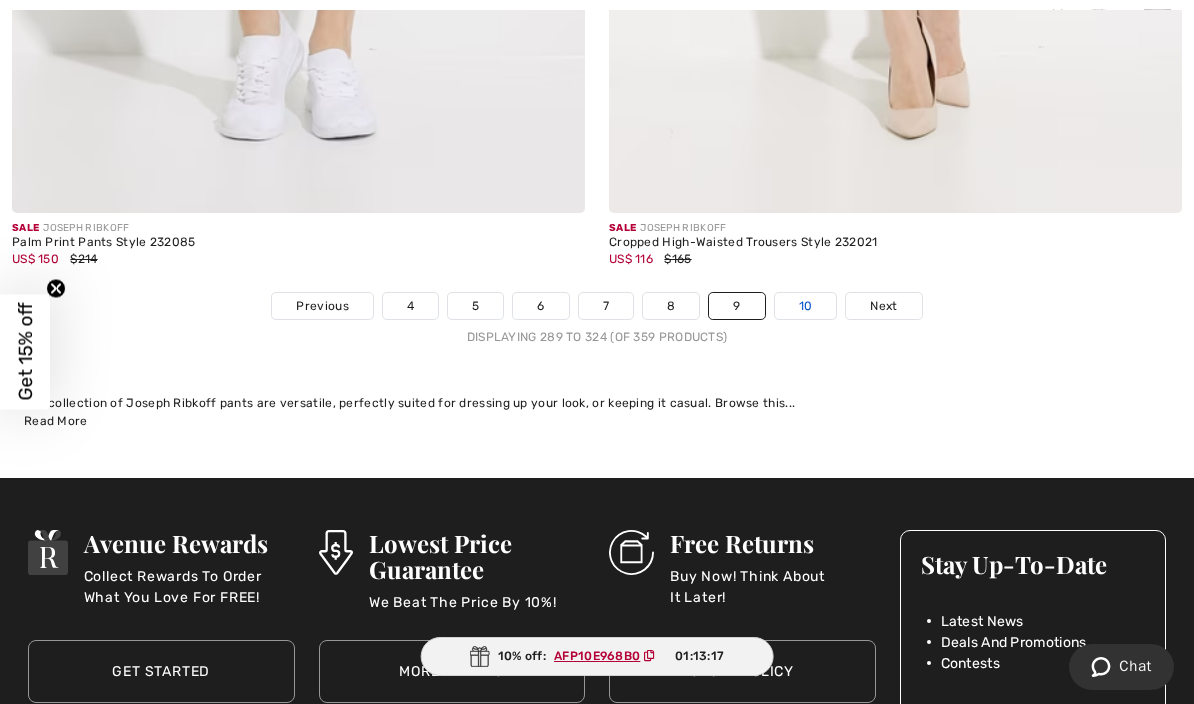 click on "10" at bounding box center [806, 306] 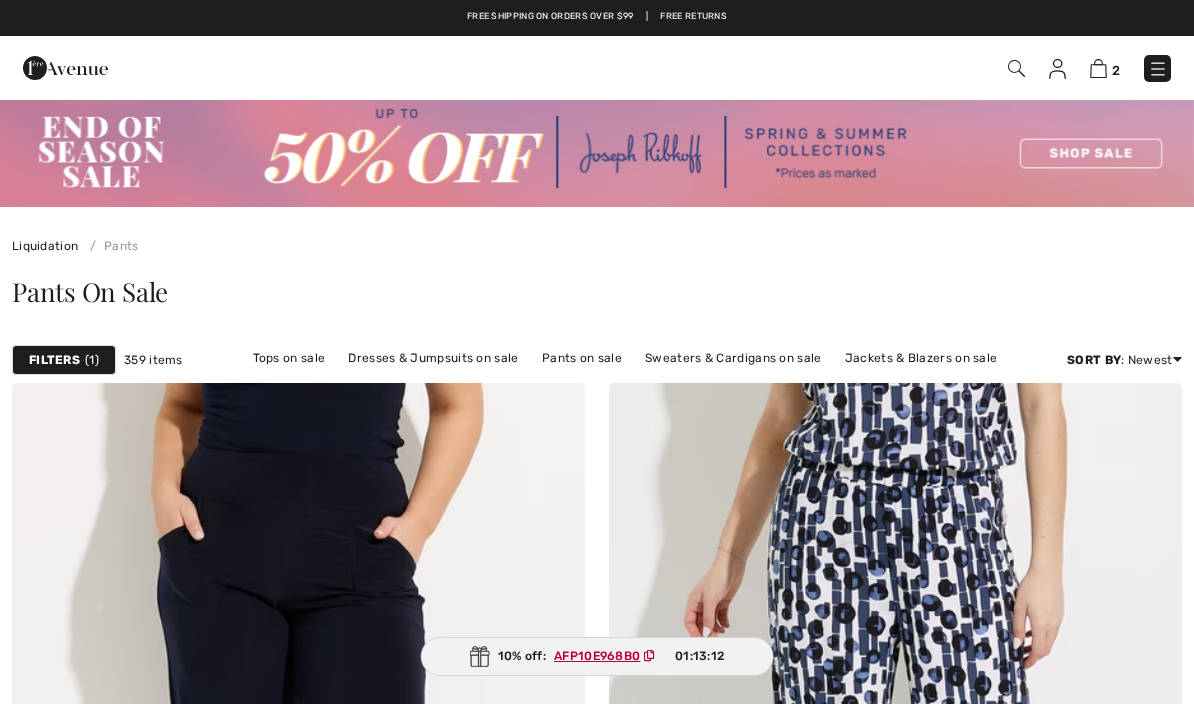 scroll, scrollTop: 973, scrollLeft: 0, axis: vertical 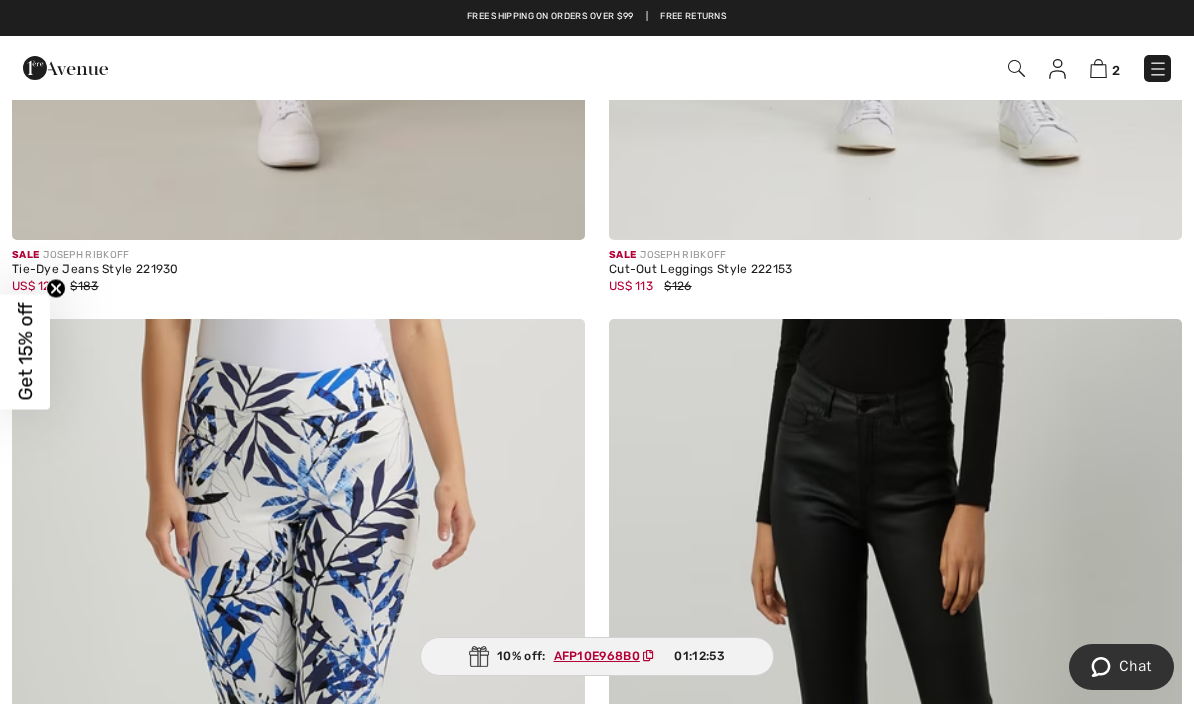 click at bounding box center (1158, 69) 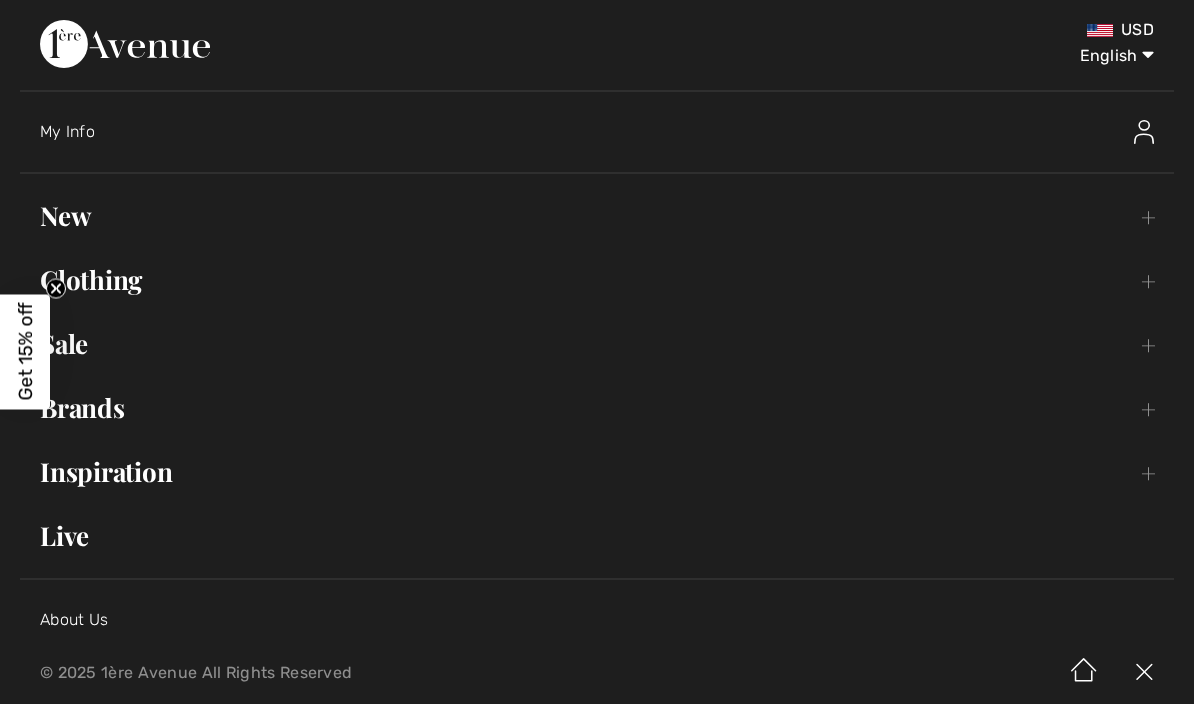 click on "Live" at bounding box center (597, 536) 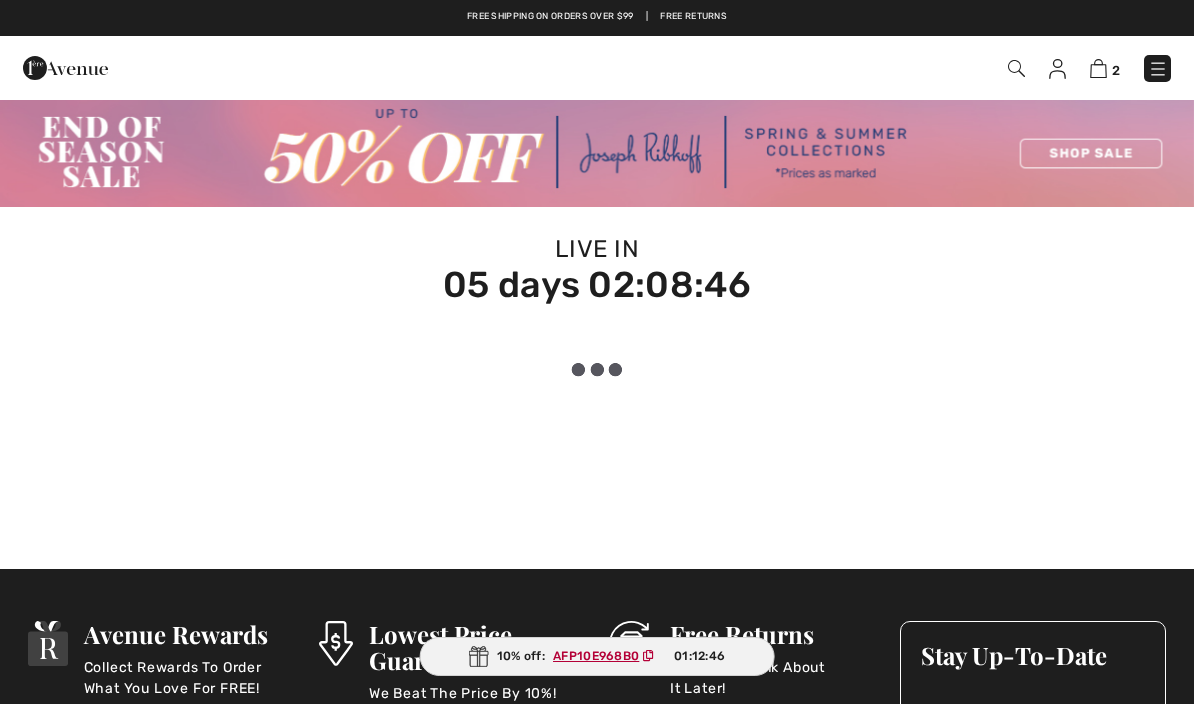 checkbox on "true" 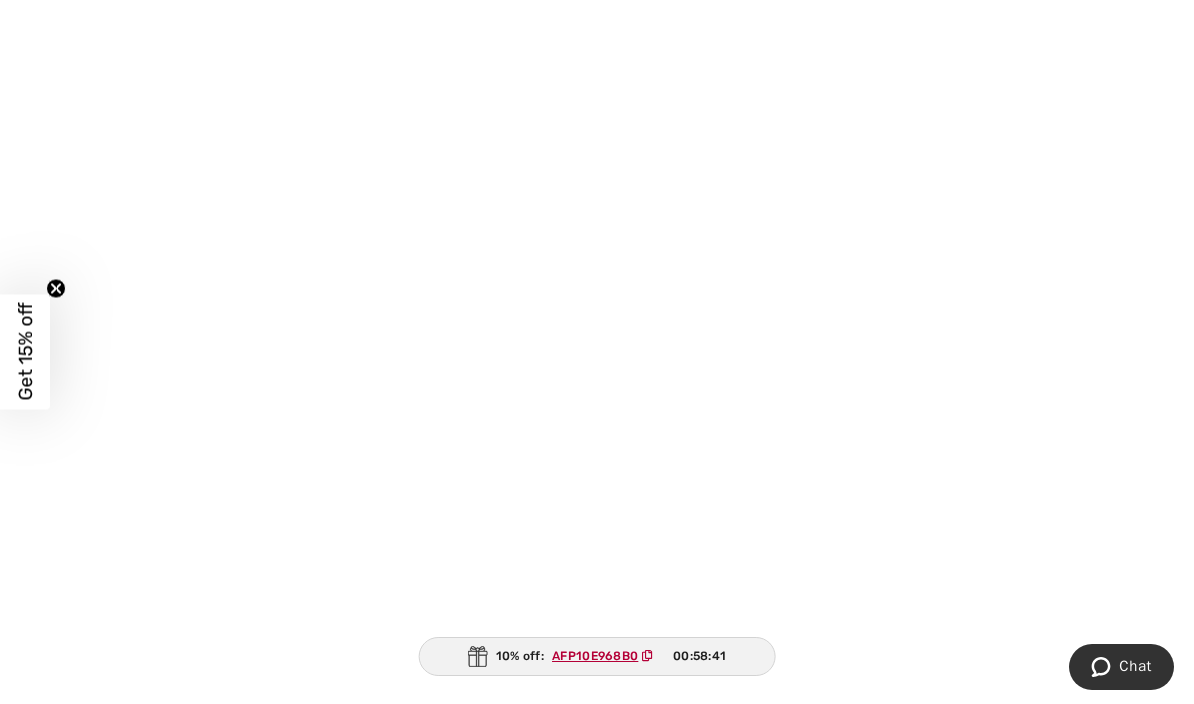 scroll, scrollTop: 0, scrollLeft: 0, axis: both 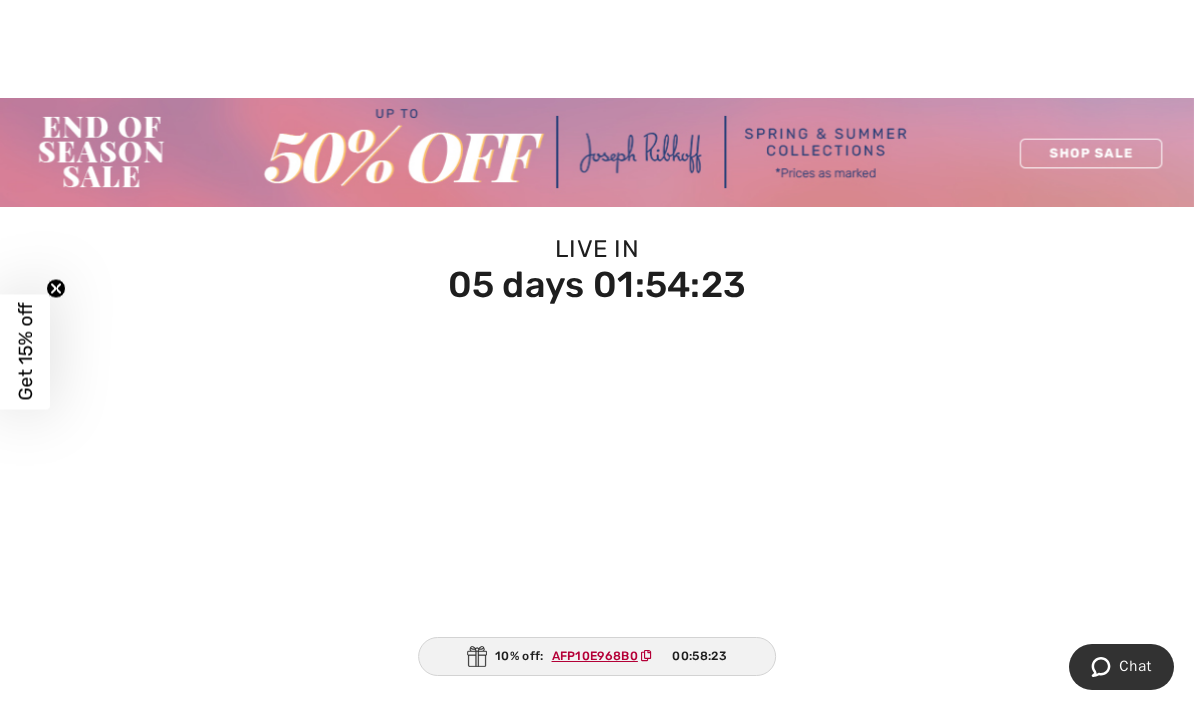 click at bounding box center [597, 152] 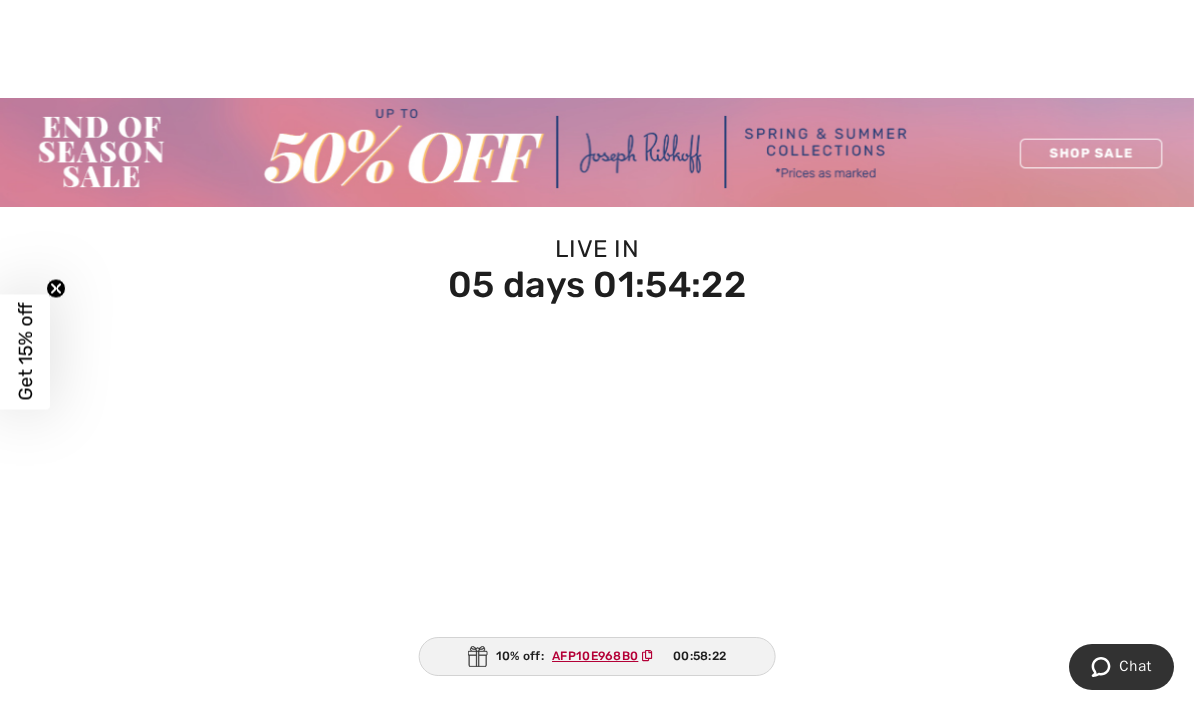 click at bounding box center [597, 152] 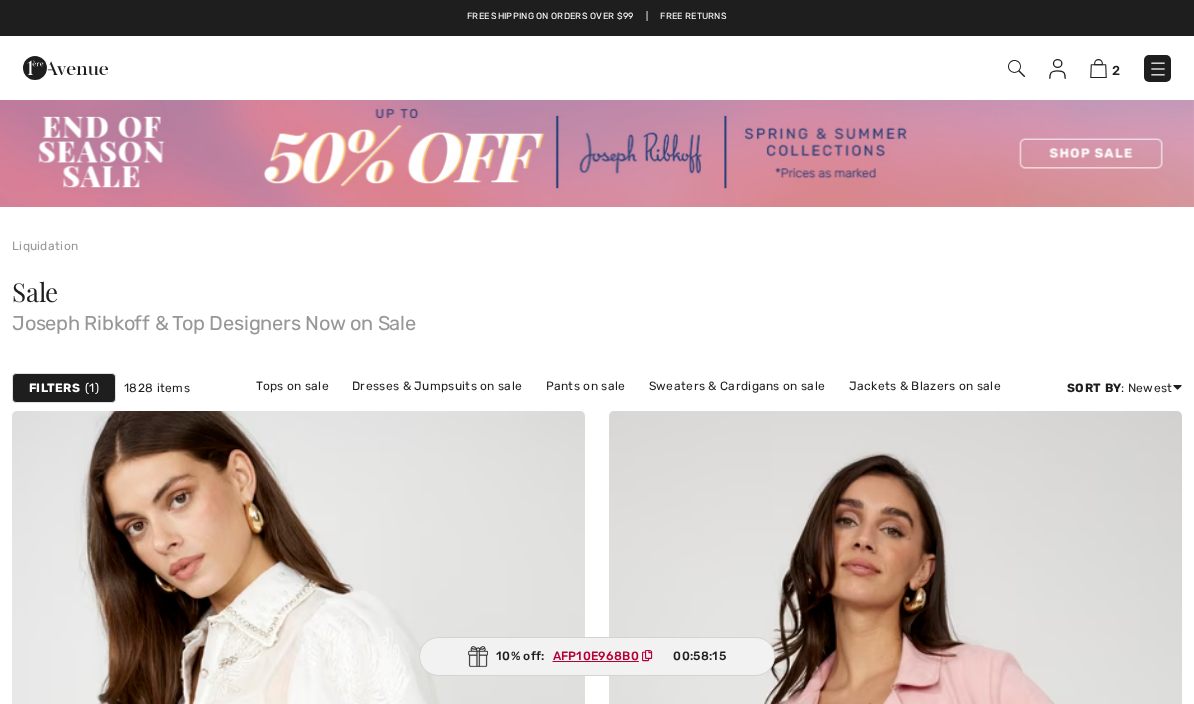 scroll, scrollTop: 0, scrollLeft: 0, axis: both 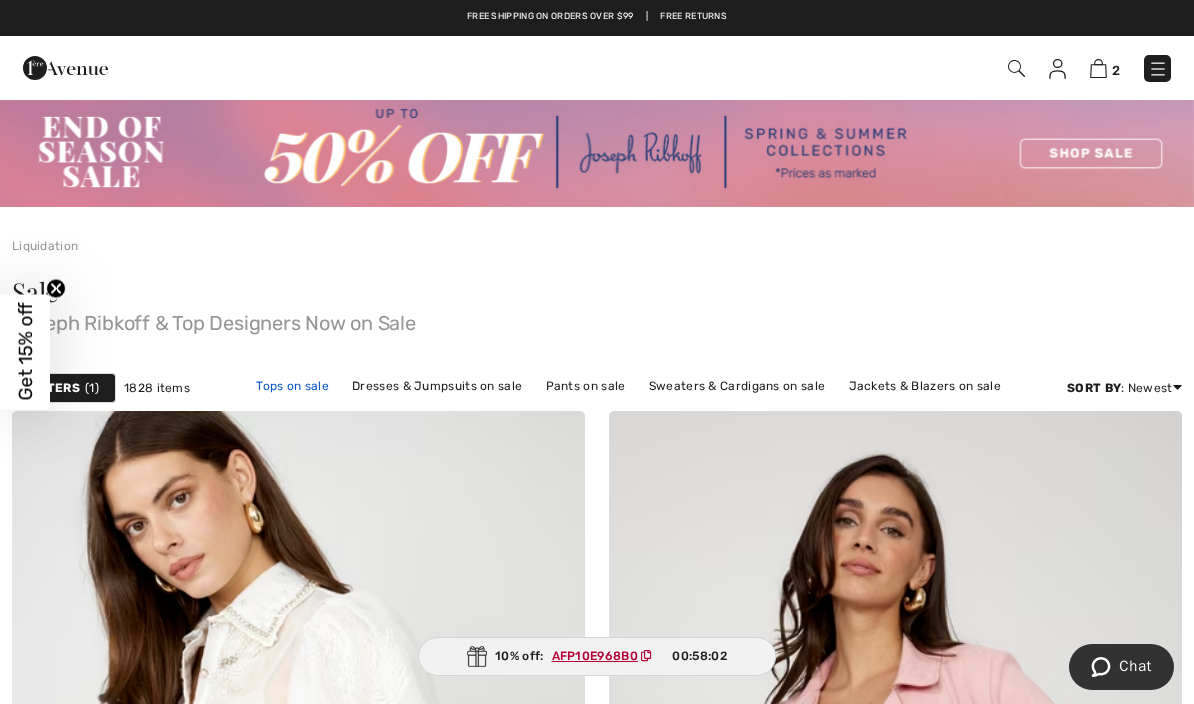 click on "Tops on sale" at bounding box center (292, 386) 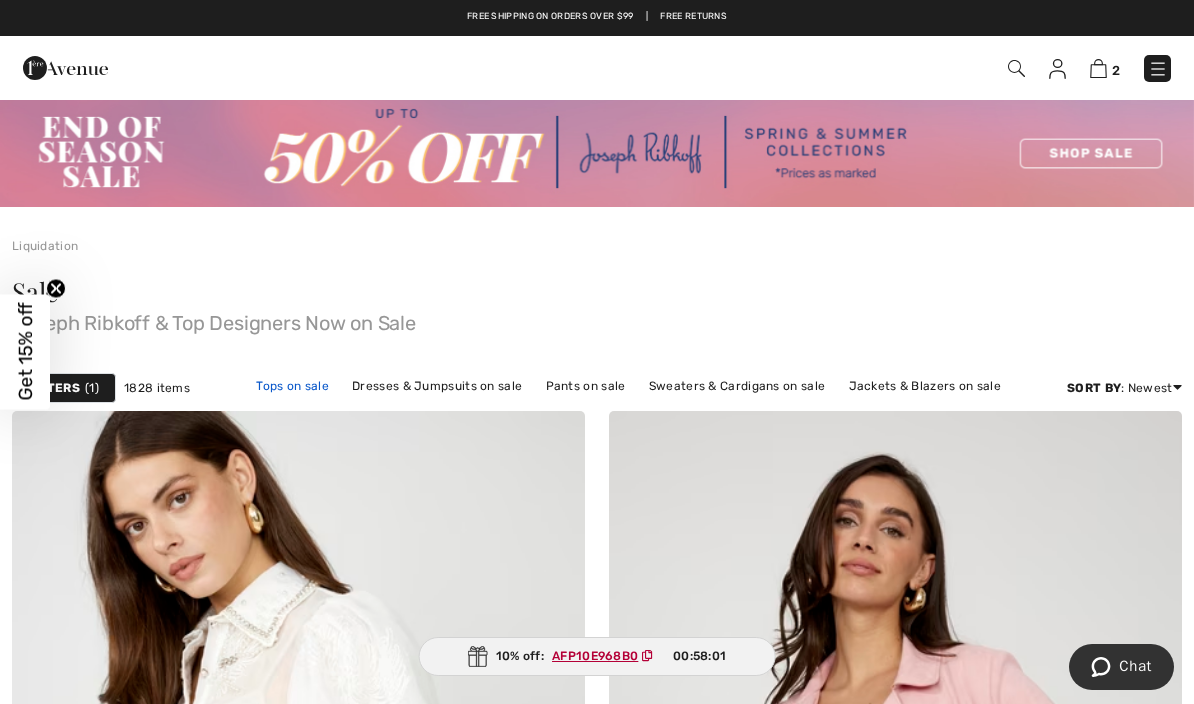 click on "Tops on sale" at bounding box center [292, 386] 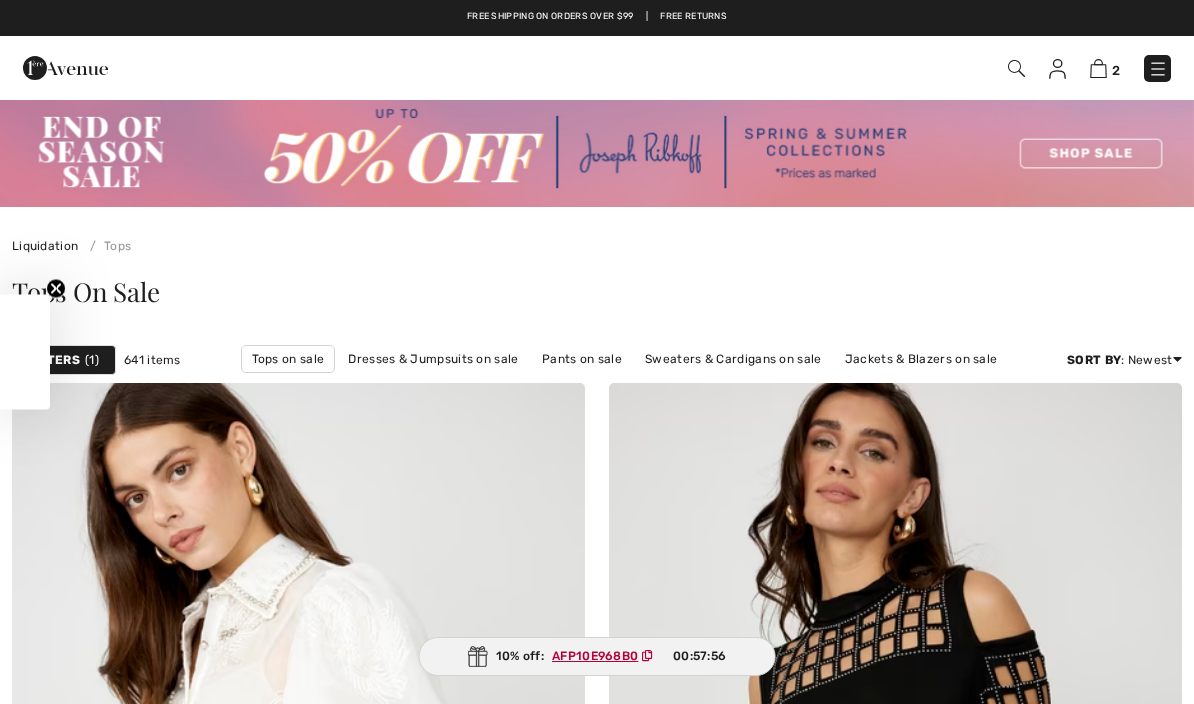 checkbox on "true" 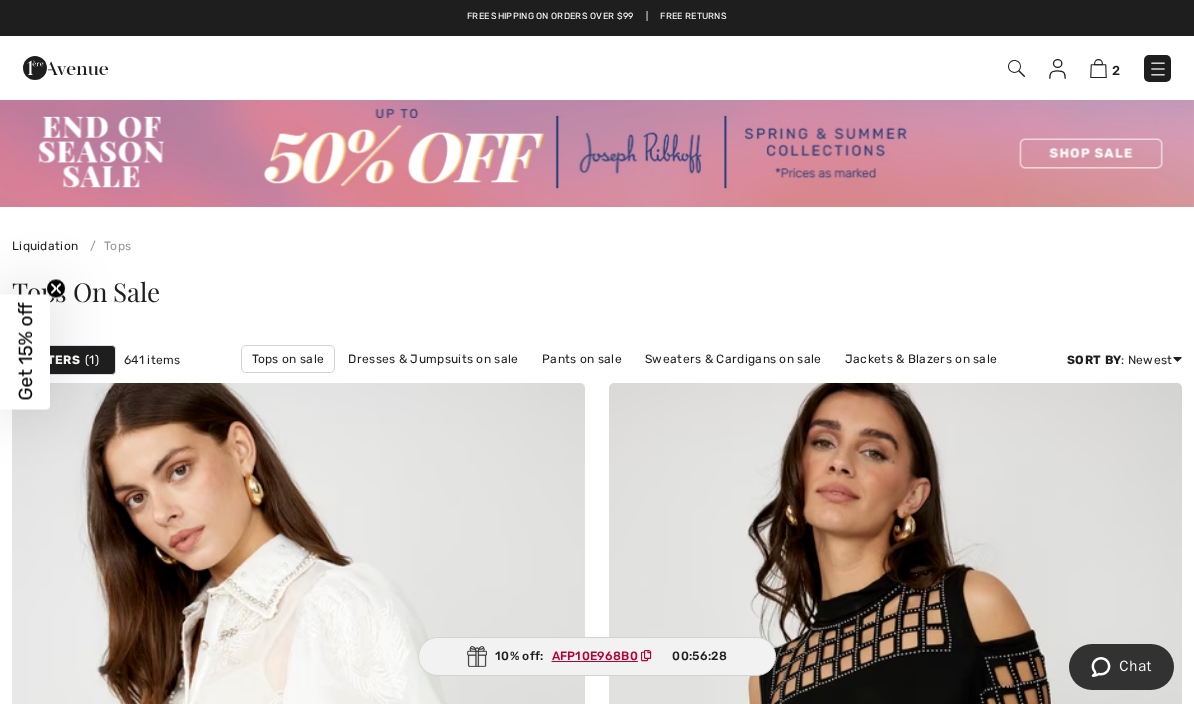 click on "Tops On Sale" at bounding box center [597, 296] 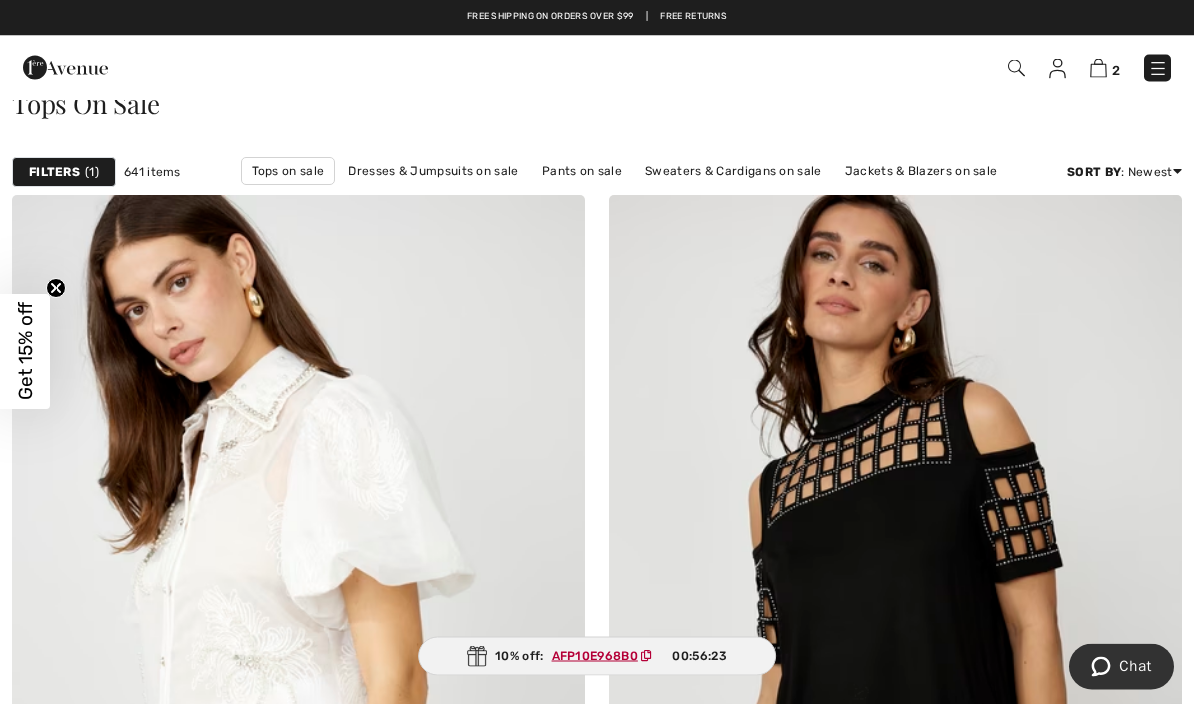 scroll, scrollTop: 0, scrollLeft: 0, axis: both 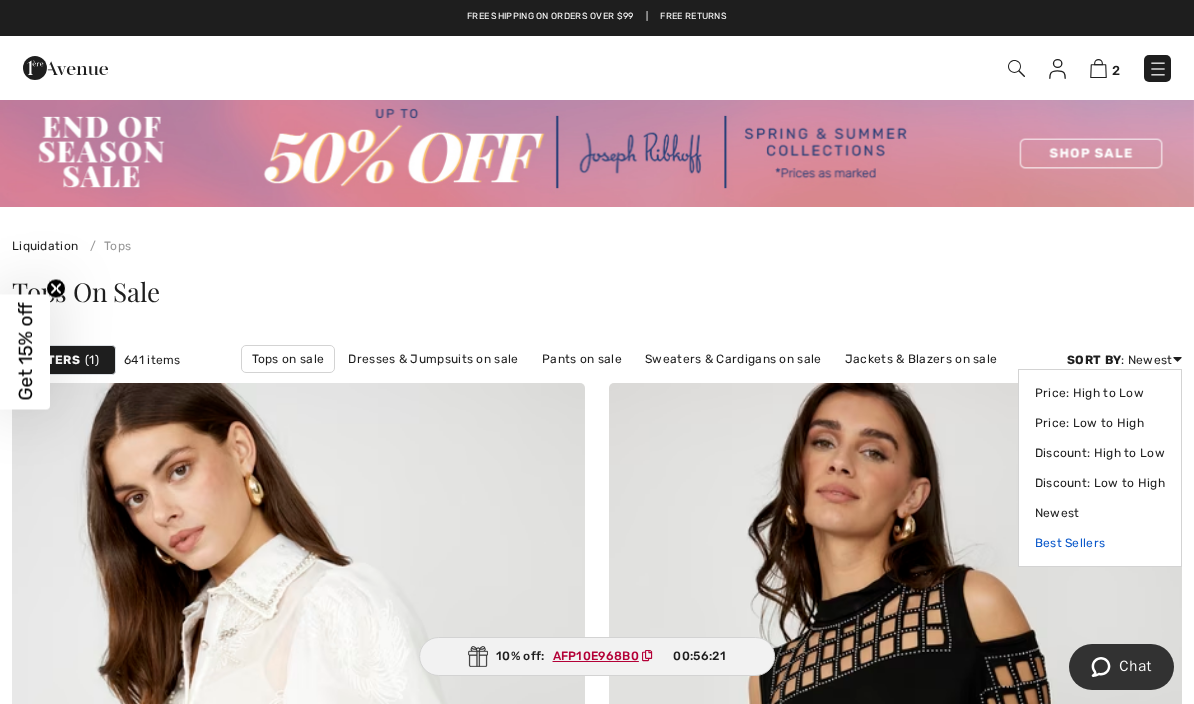 click on "Best Sellers" at bounding box center (1100, 543) 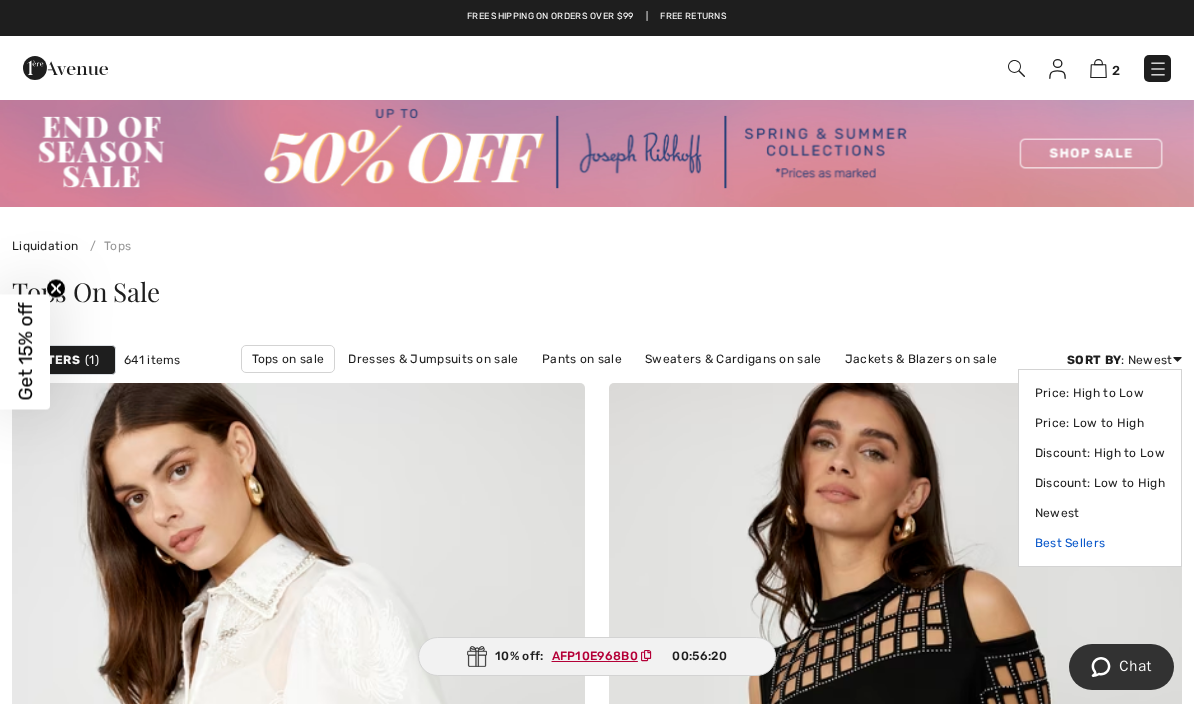 click on "Best Sellers" at bounding box center [1100, 543] 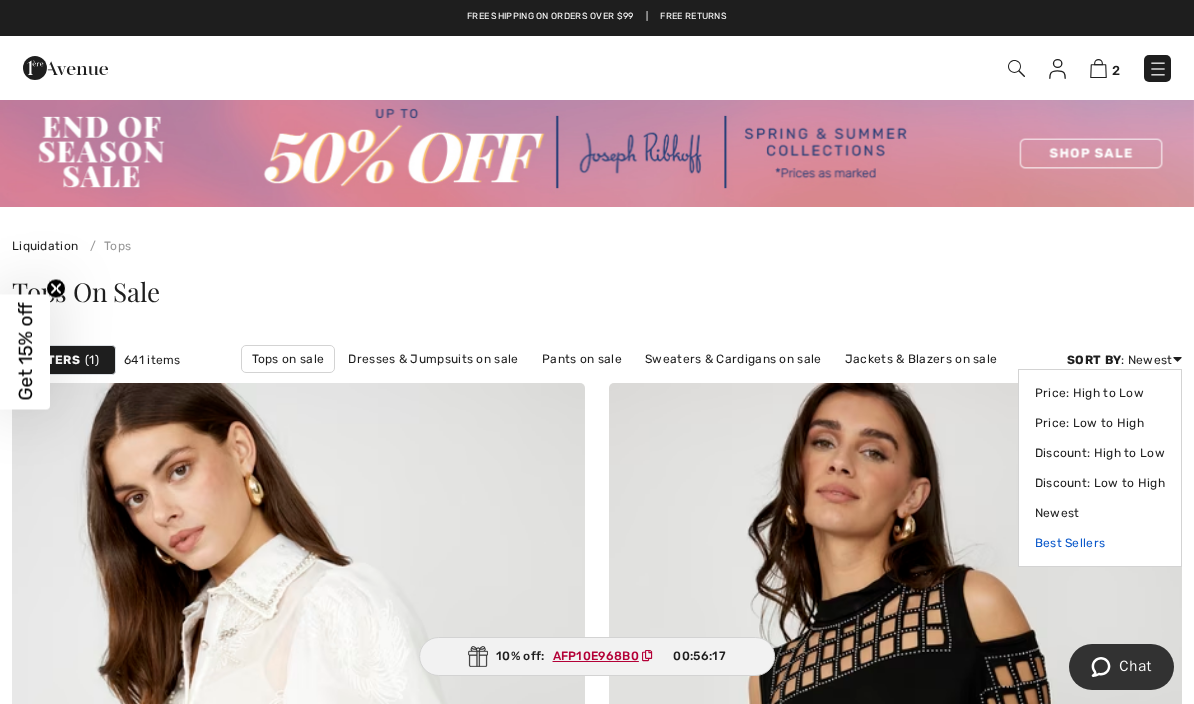click on "Best Sellers" at bounding box center [1100, 543] 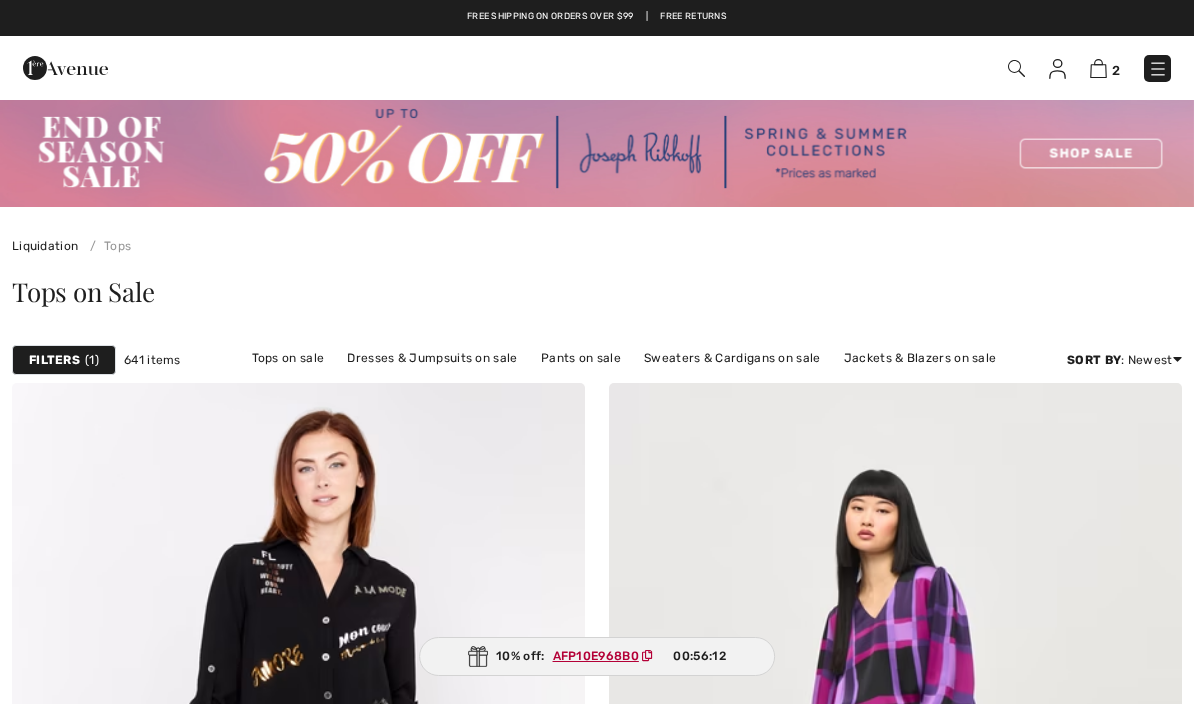scroll, scrollTop: 0, scrollLeft: 0, axis: both 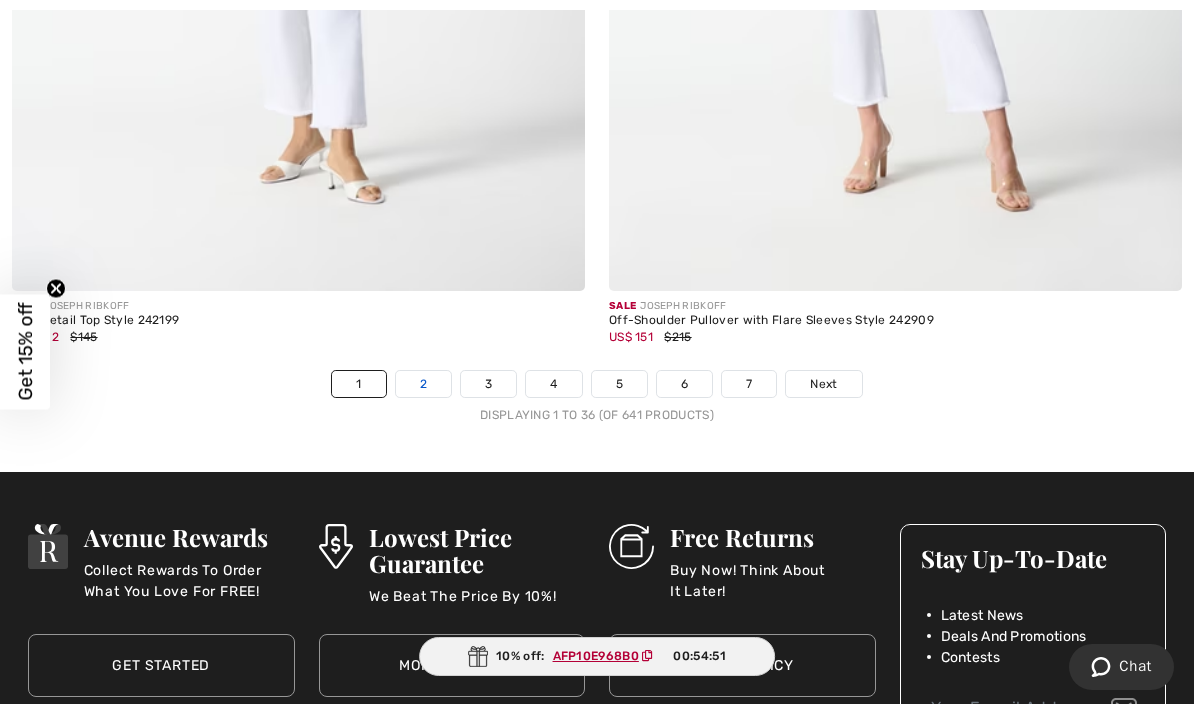 click on "2" at bounding box center (423, 384) 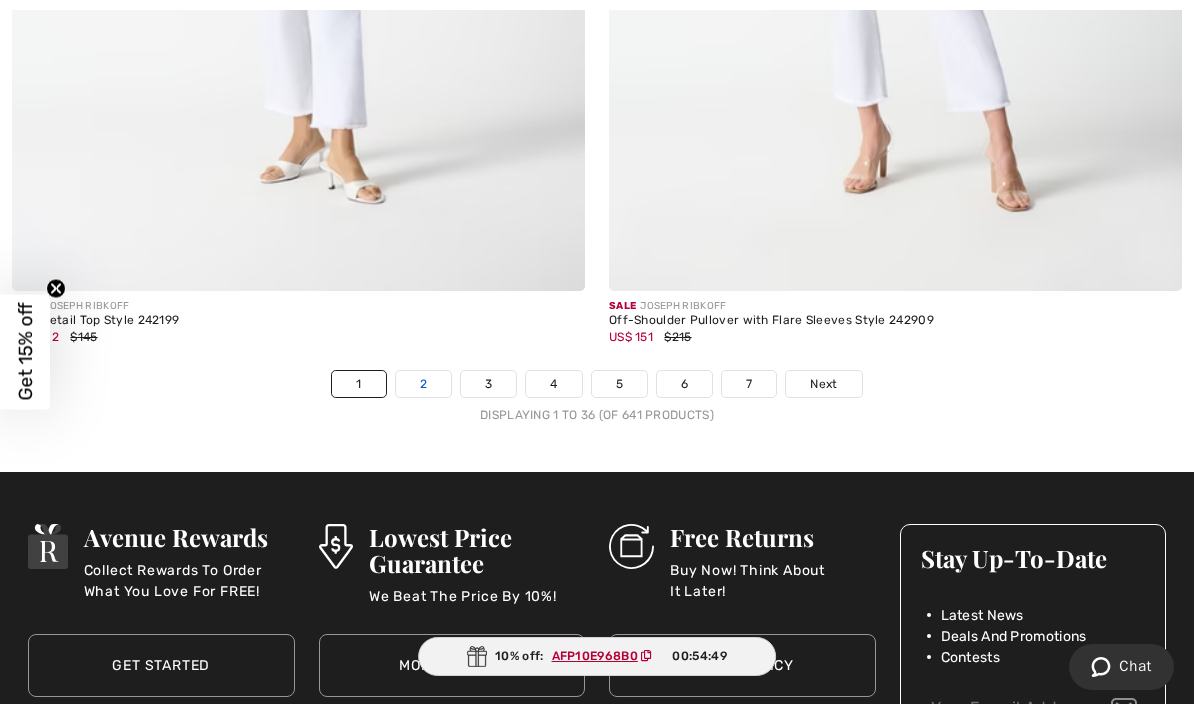click on "2" at bounding box center [423, 384] 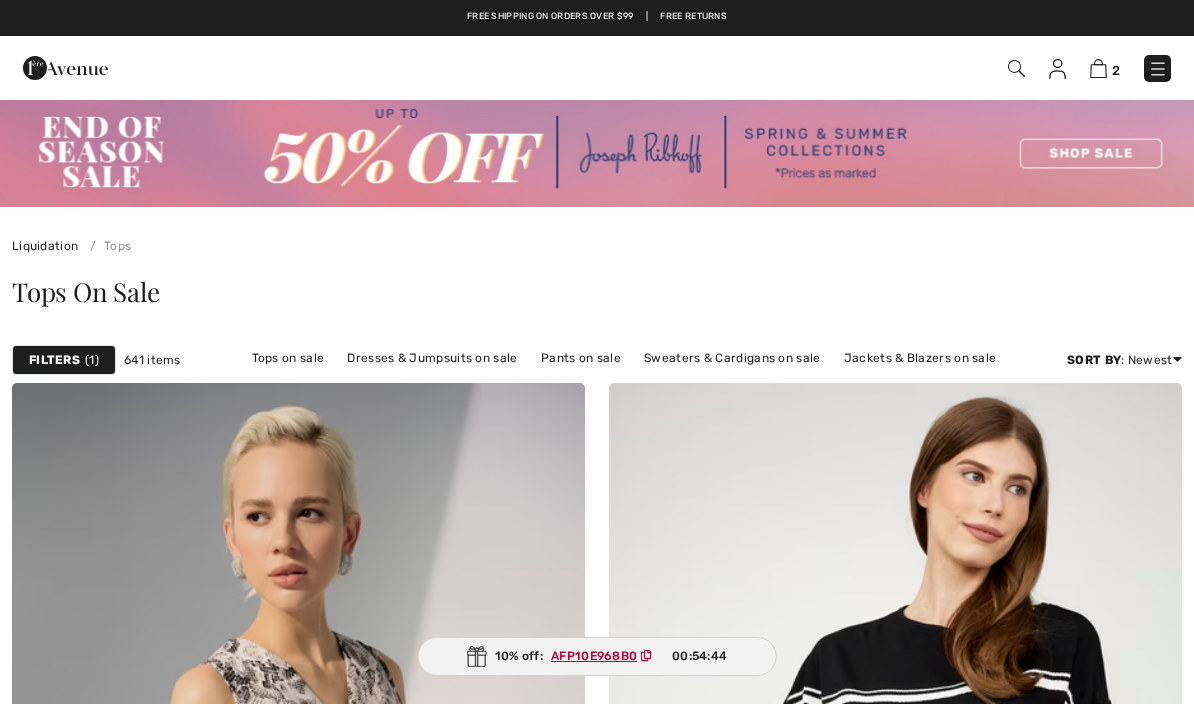 scroll, scrollTop: 0, scrollLeft: 0, axis: both 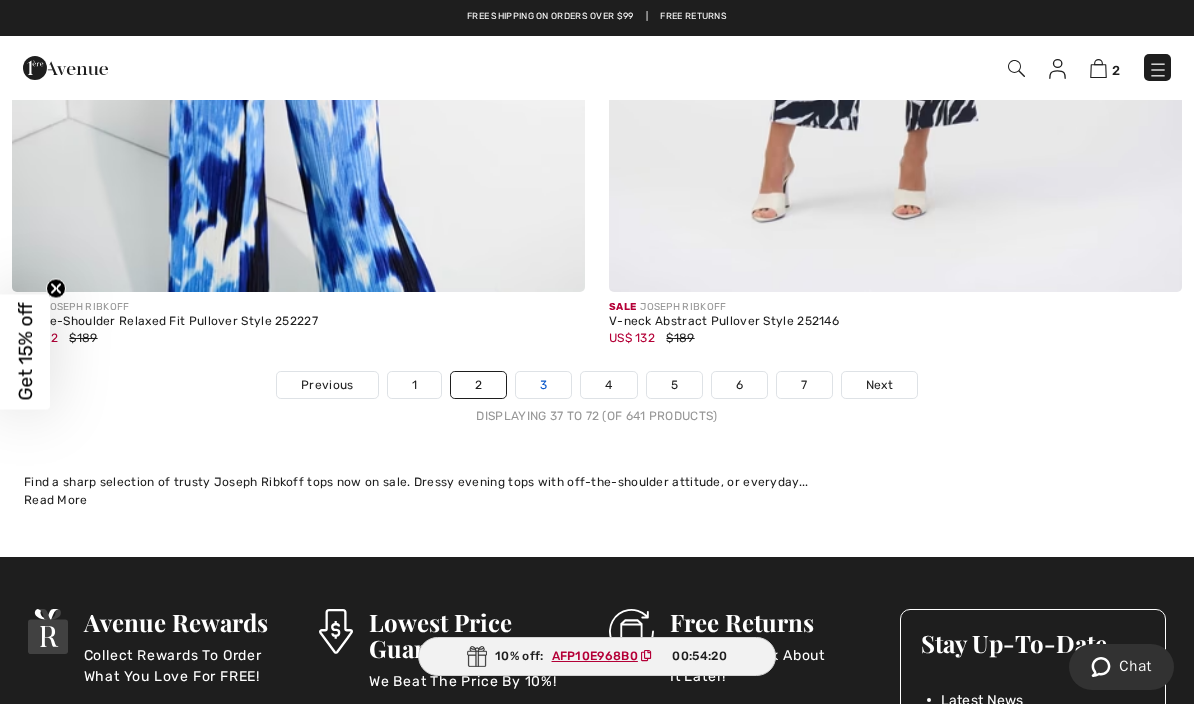 click on "3" at bounding box center (543, 385) 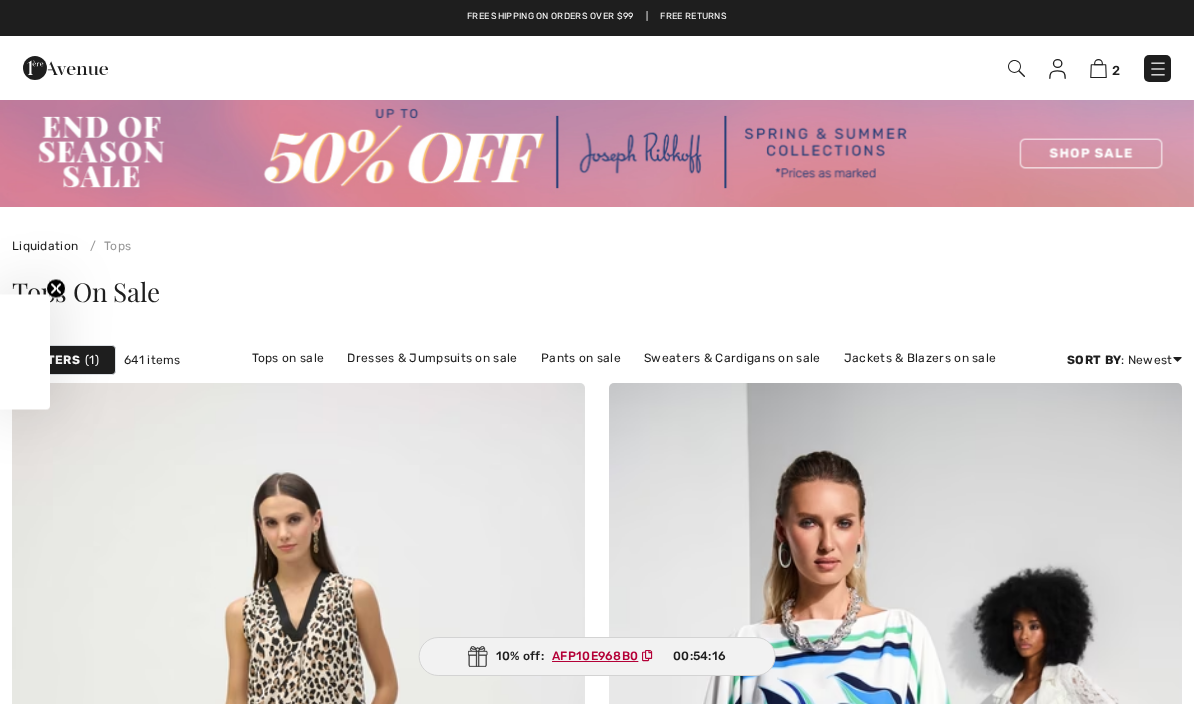 scroll, scrollTop: 0, scrollLeft: 0, axis: both 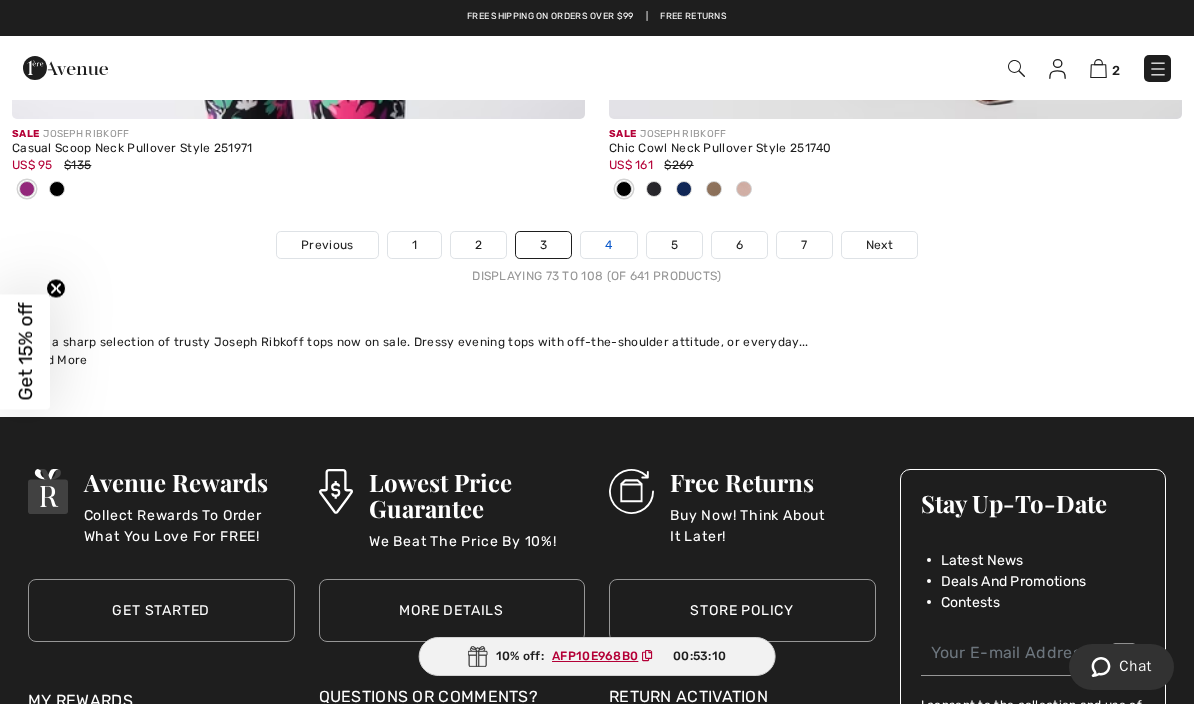click on "4" at bounding box center [608, 245] 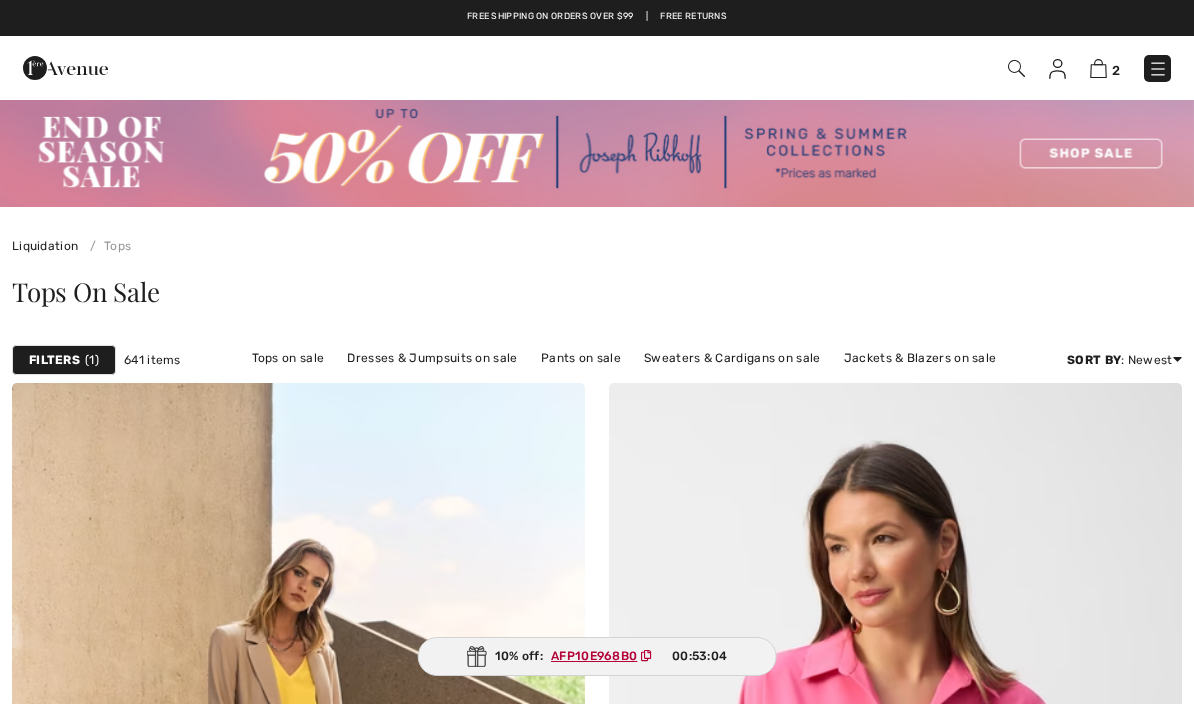 scroll, scrollTop: 0, scrollLeft: 0, axis: both 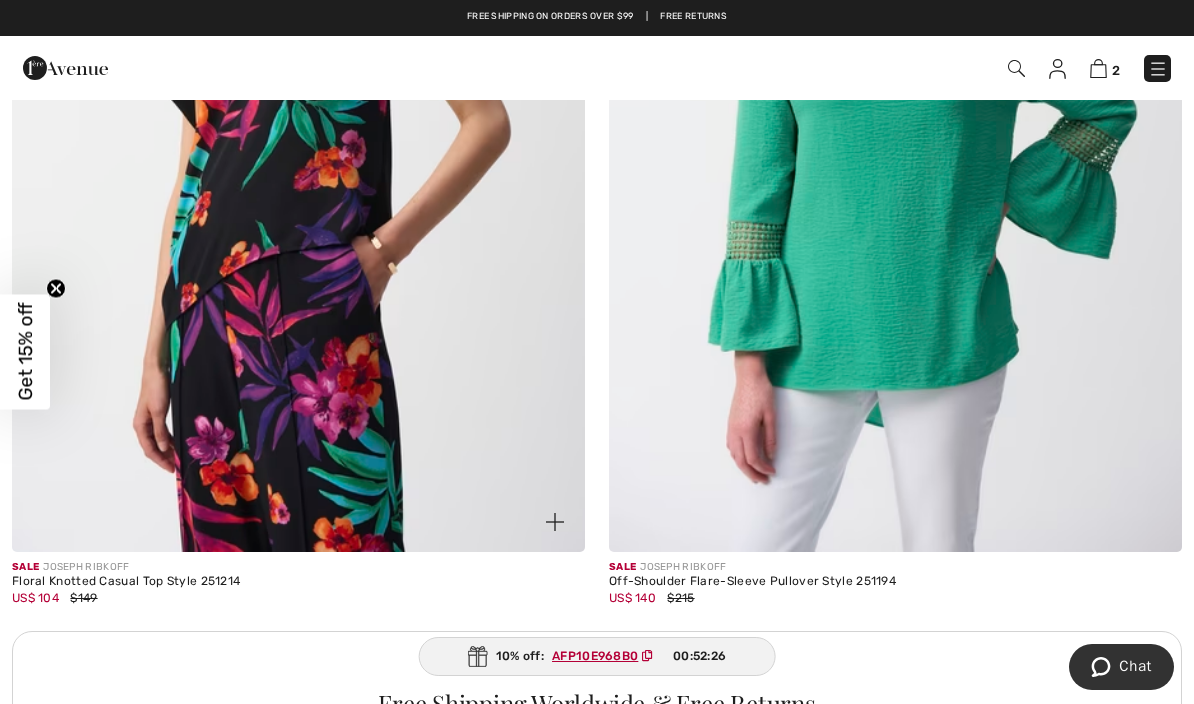 click at bounding box center (298, 123) 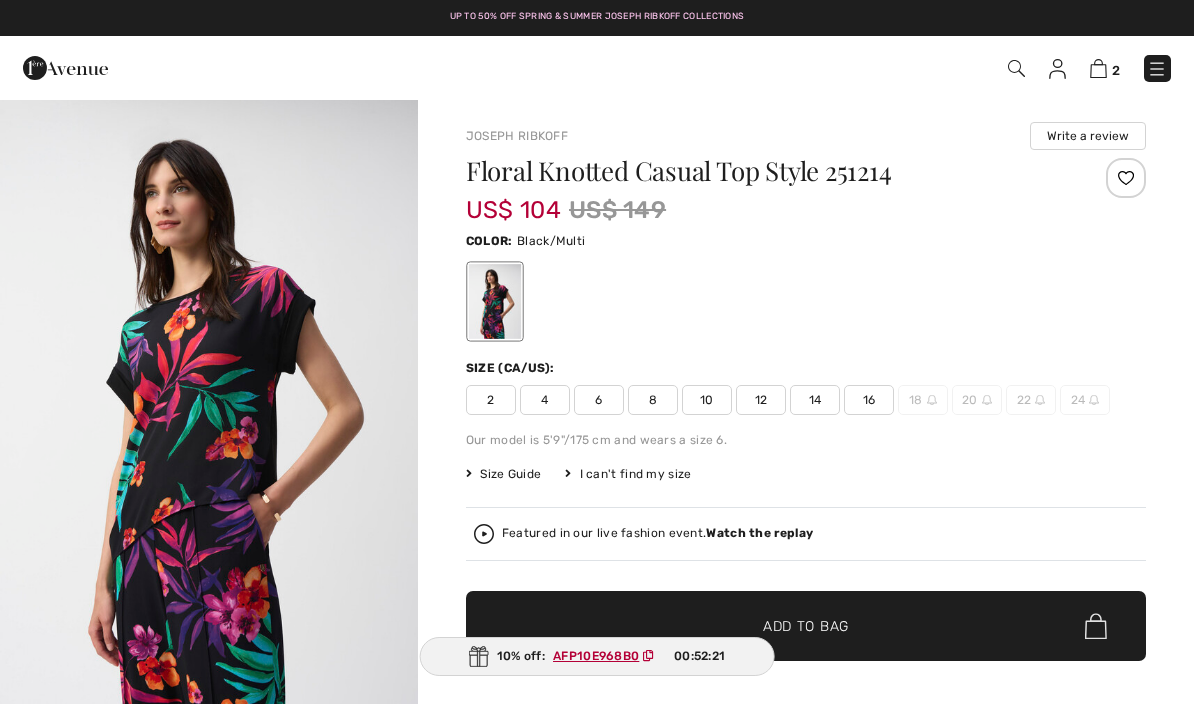 scroll, scrollTop: 0, scrollLeft: 0, axis: both 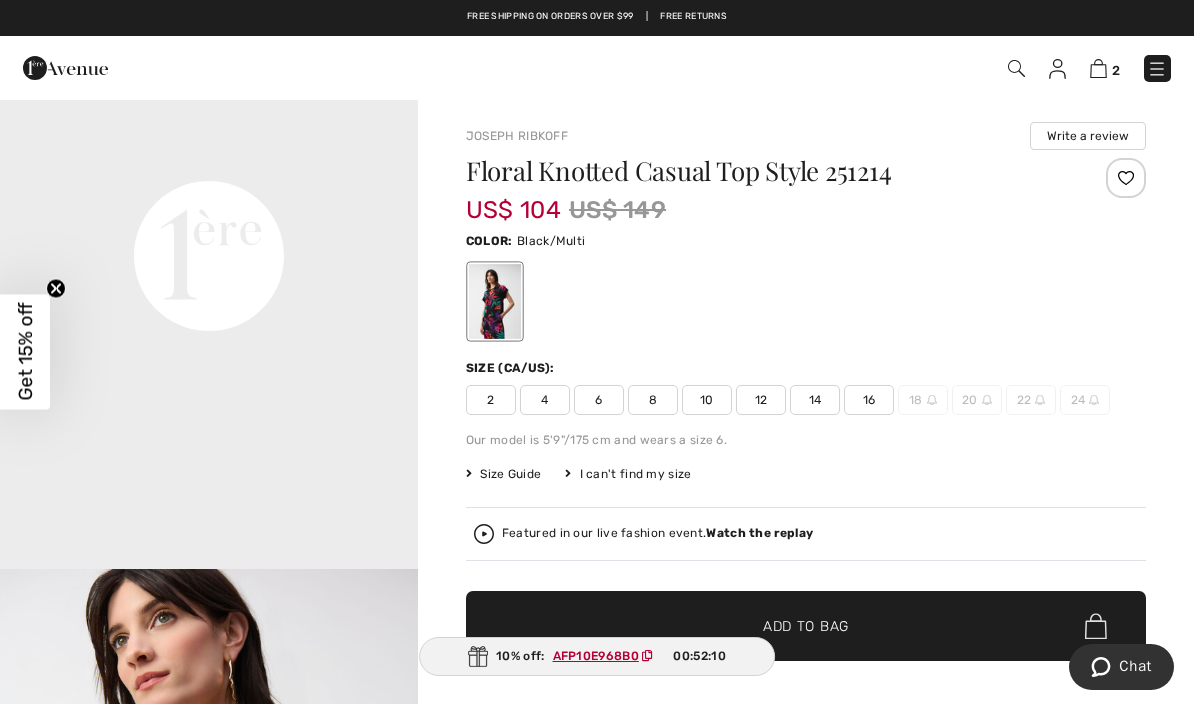 click on "14" at bounding box center (815, 400) 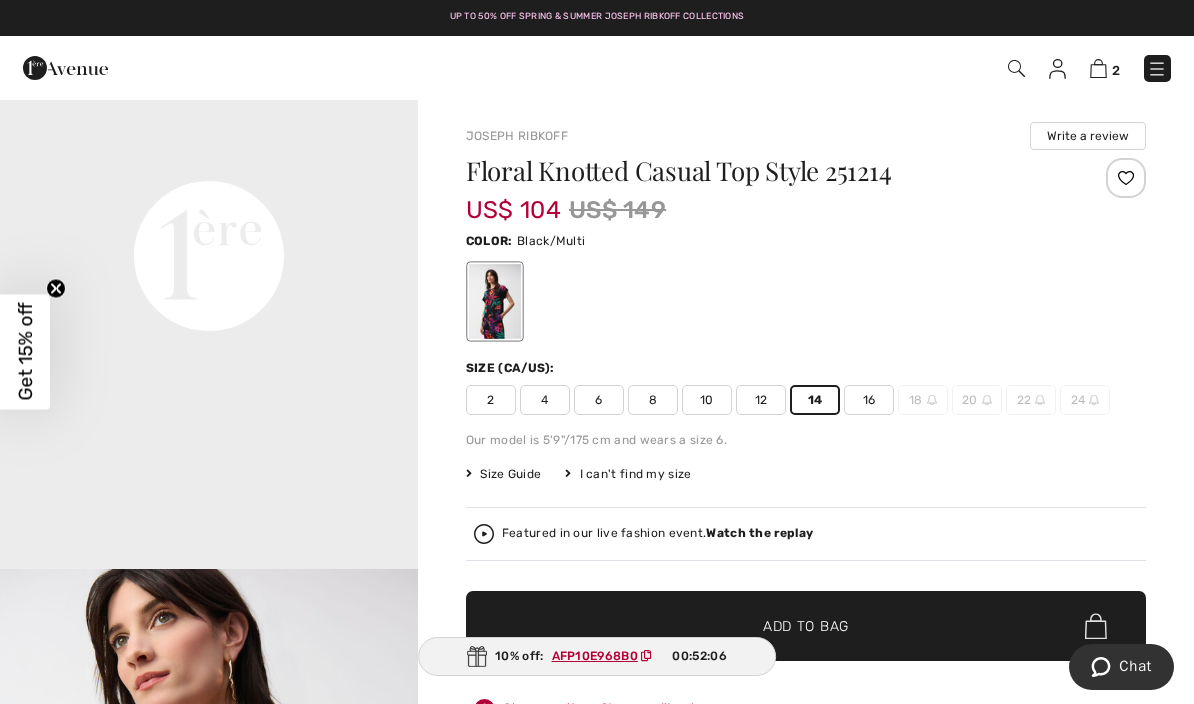 click on "Add to Bag" at bounding box center [806, 626] 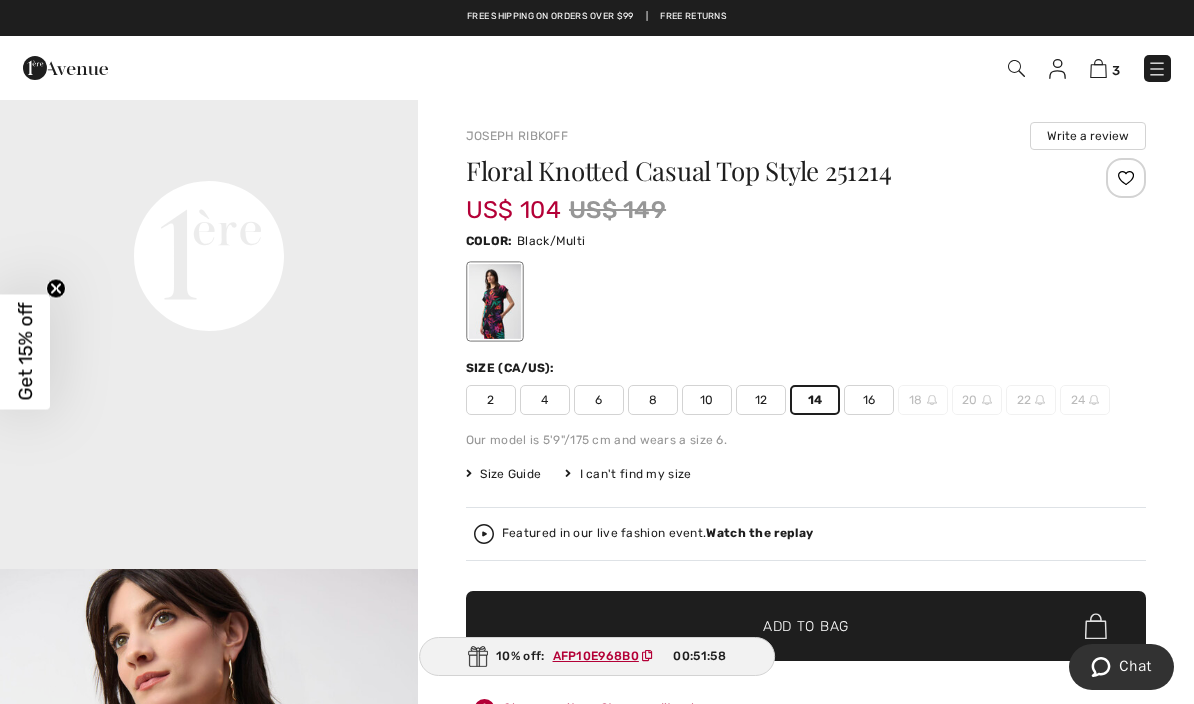 click on "Watch the replay" at bounding box center (759, 533) 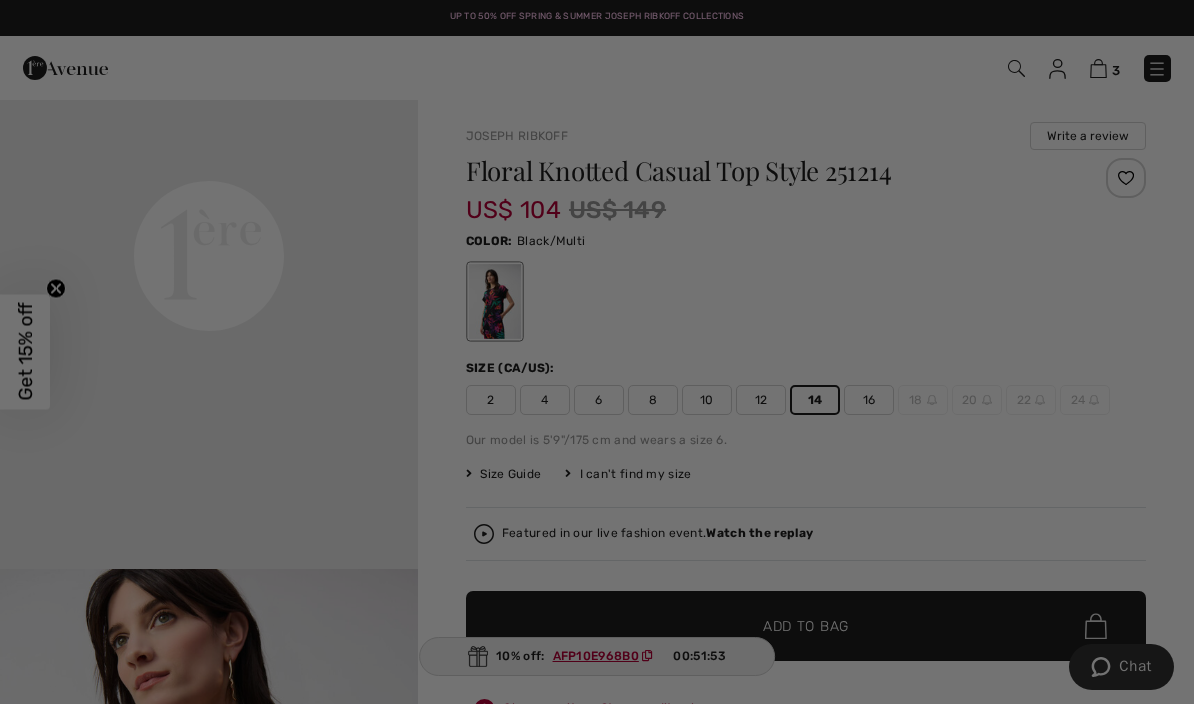 scroll, scrollTop: 0, scrollLeft: 0, axis: both 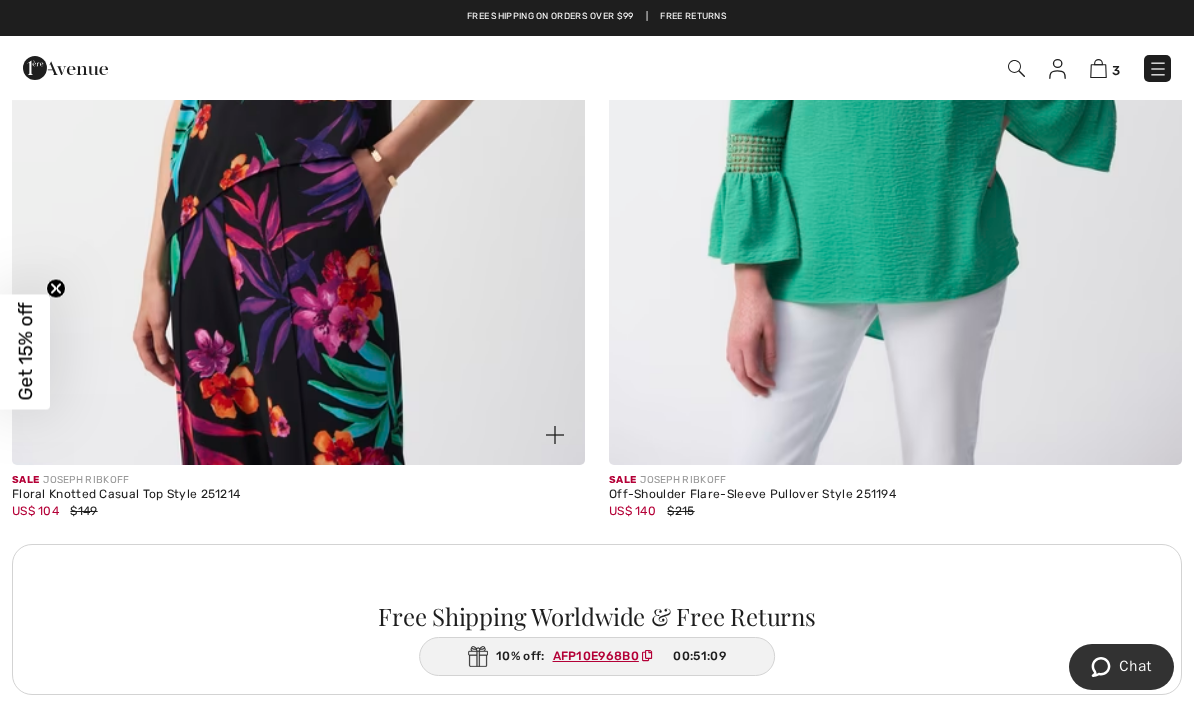 click at bounding box center (298, 36) 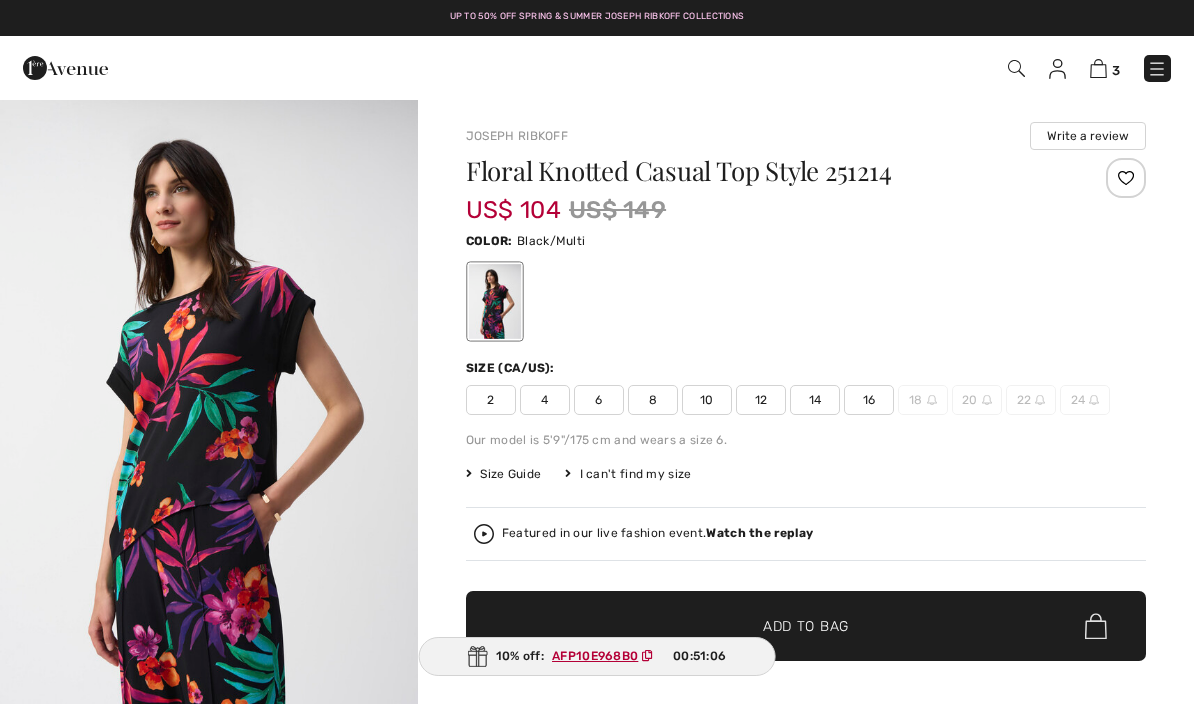 scroll, scrollTop: 0, scrollLeft: 0, axis: both 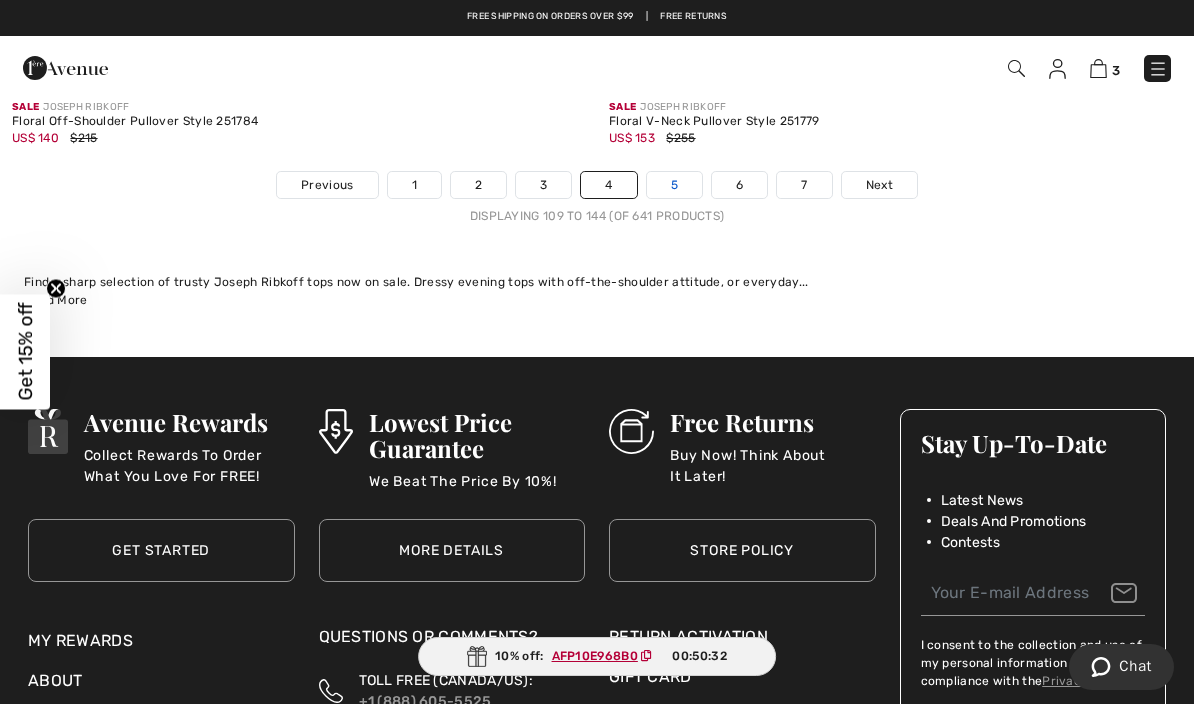 click on "5" at bounding box center [674, 185] 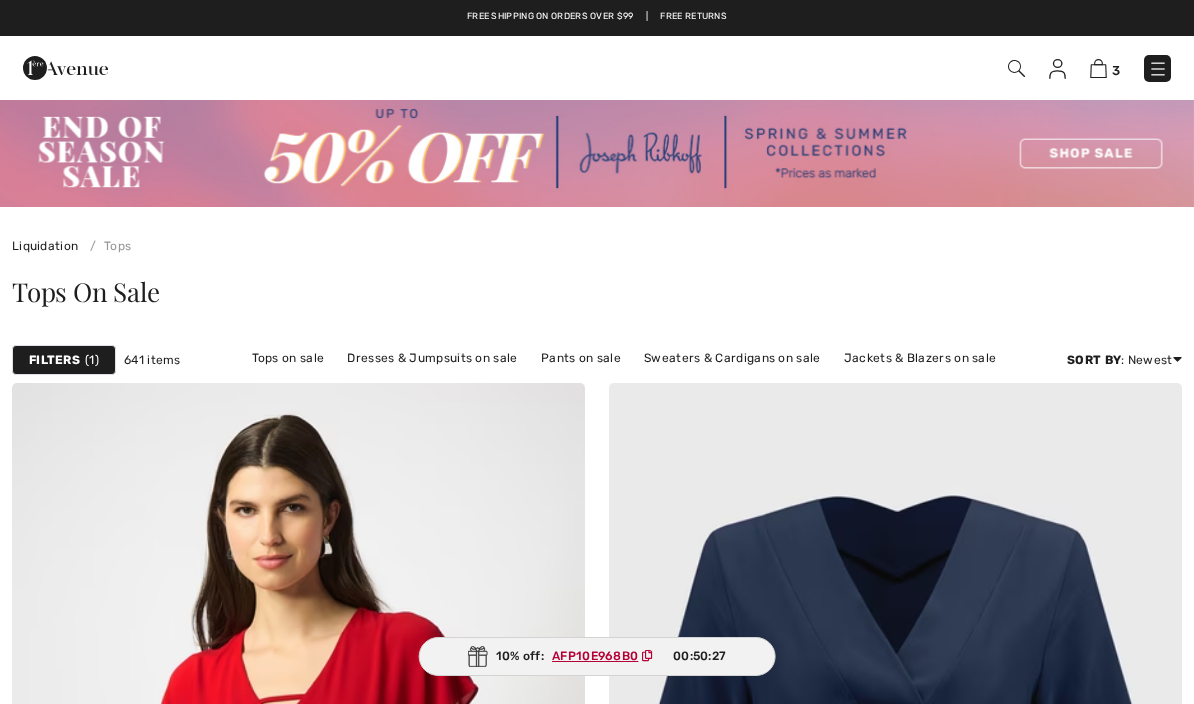 scroll, scrollTop: 0, scrollLeft: 0, axis: both 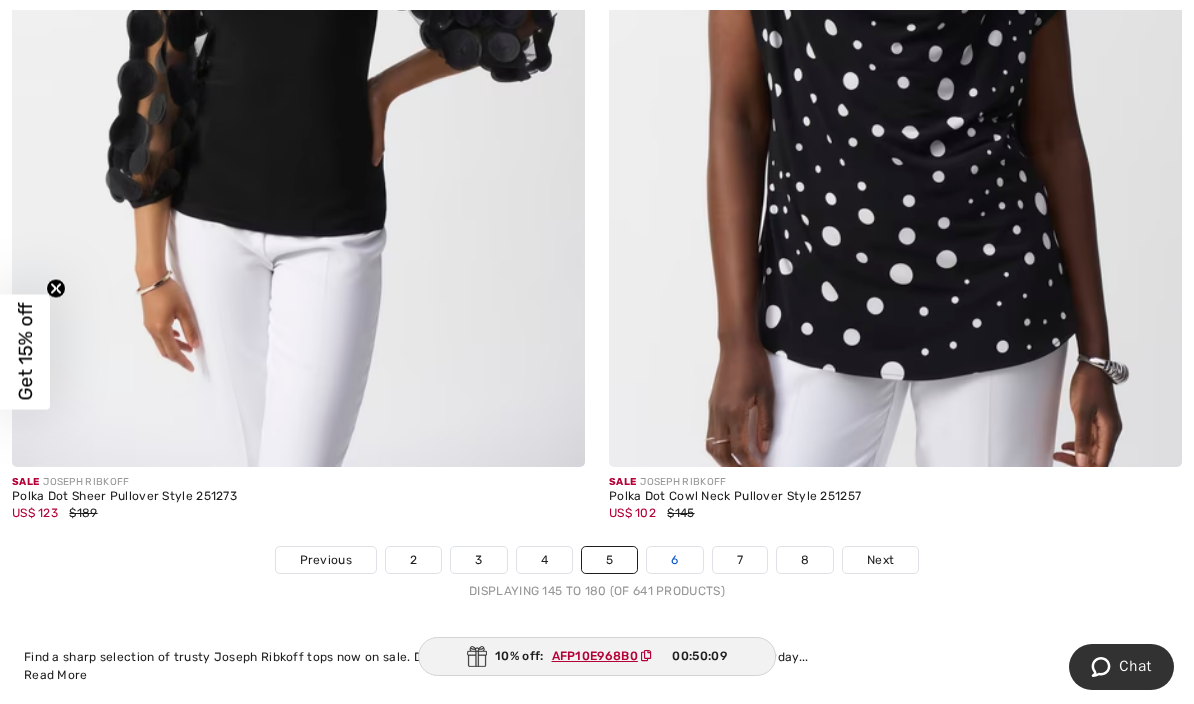 click on "6" at bounding box center (674, 560) 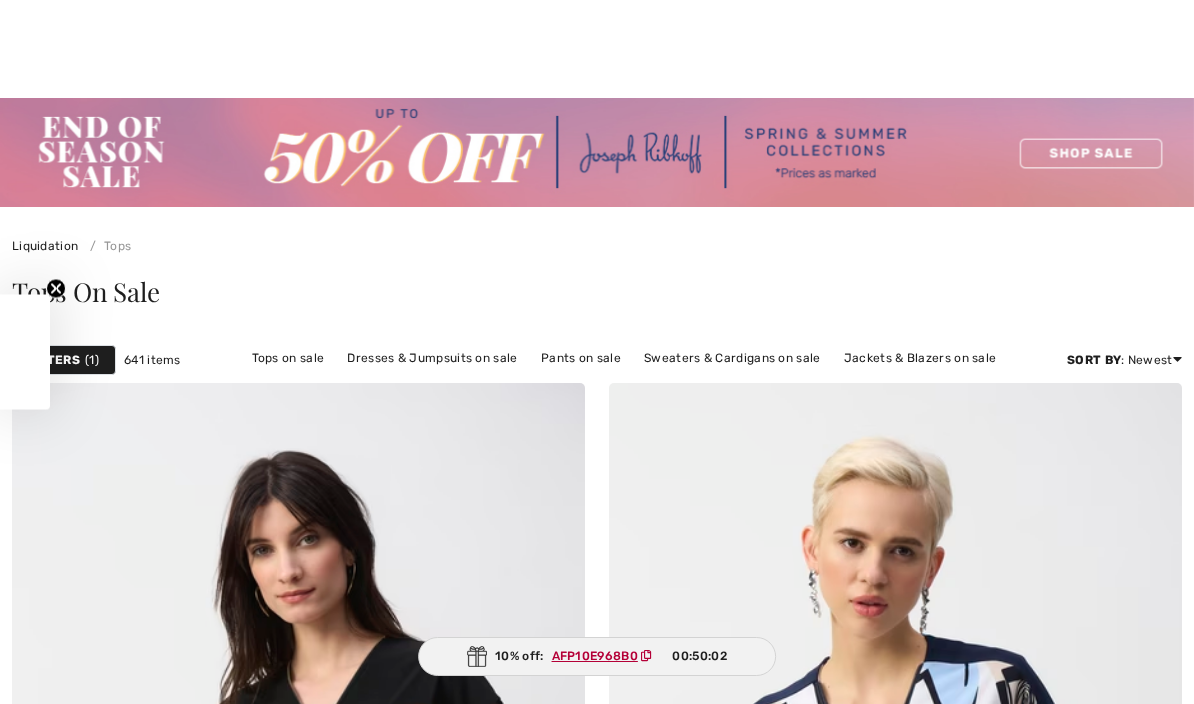 scroll, scrollTop: 289, scrollLeft: 0, axis: vertical 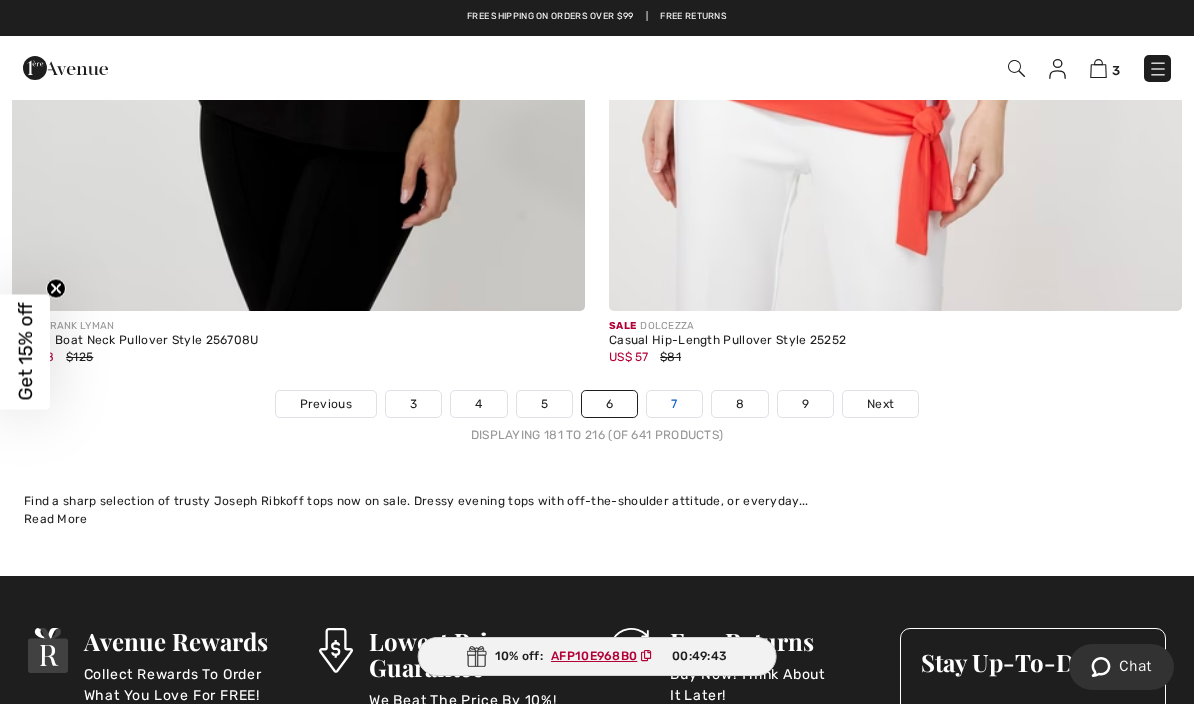 click on "7" at bounding box center [674, 404] 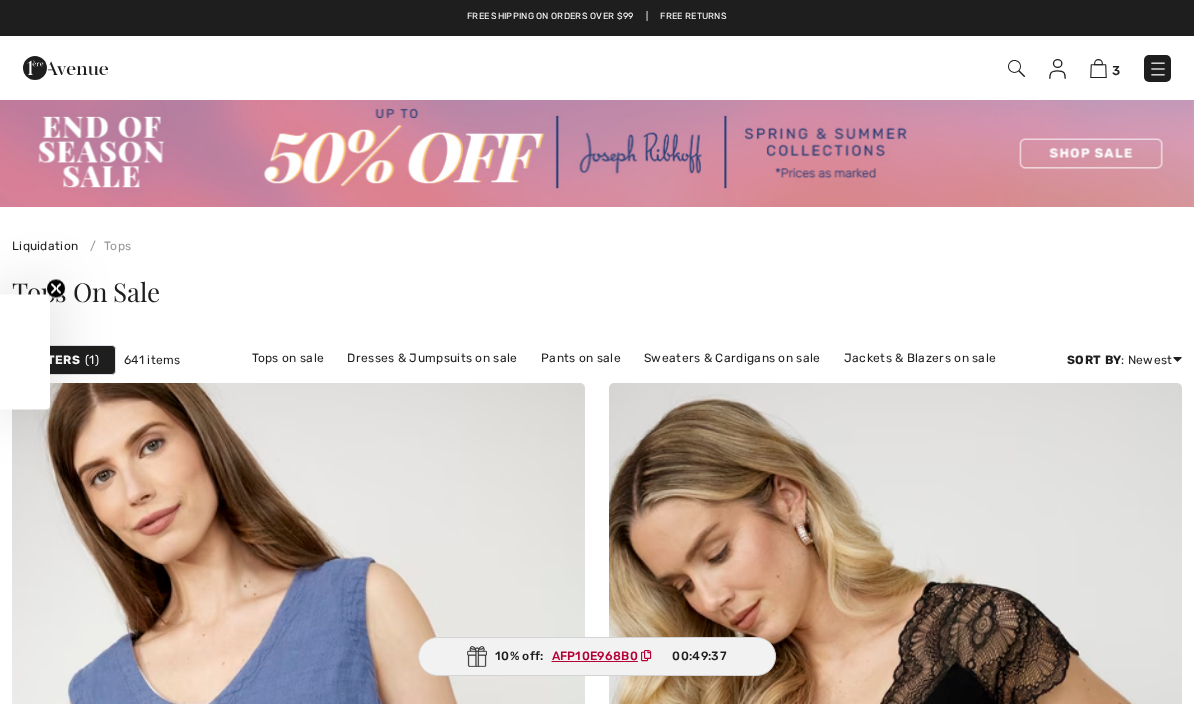 checkbox on "true" 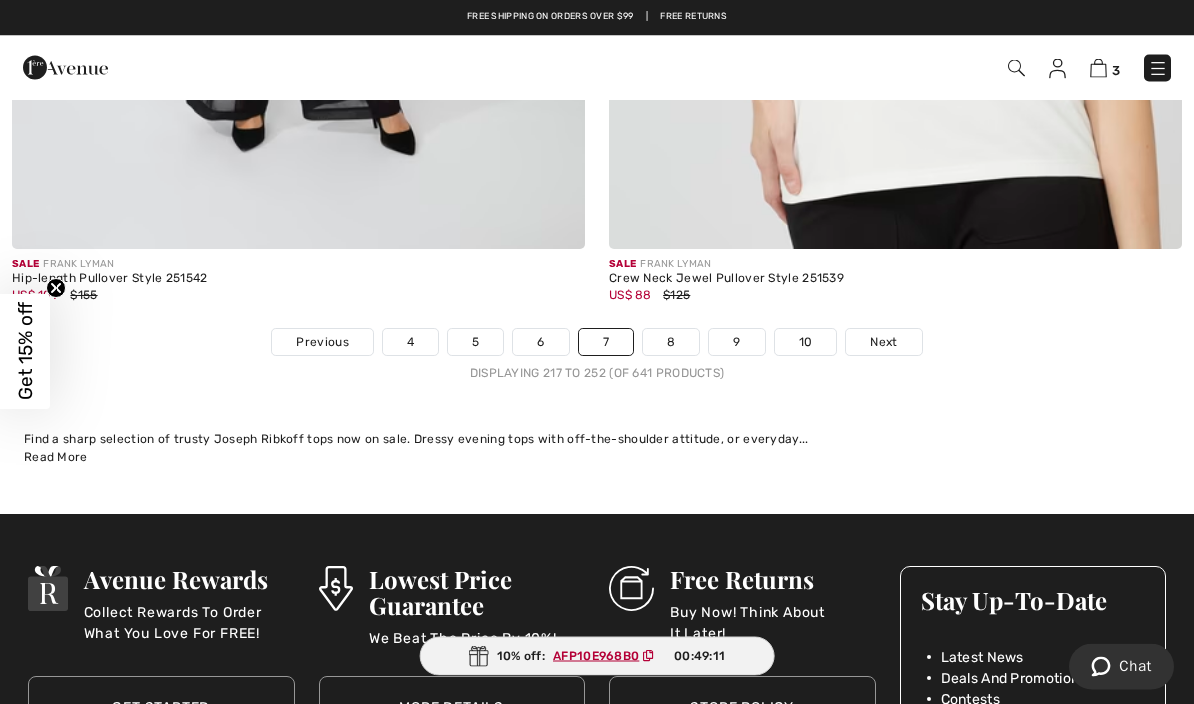 scroll, scrollTop: 17397, scrollLeft: 0, axis: vertical 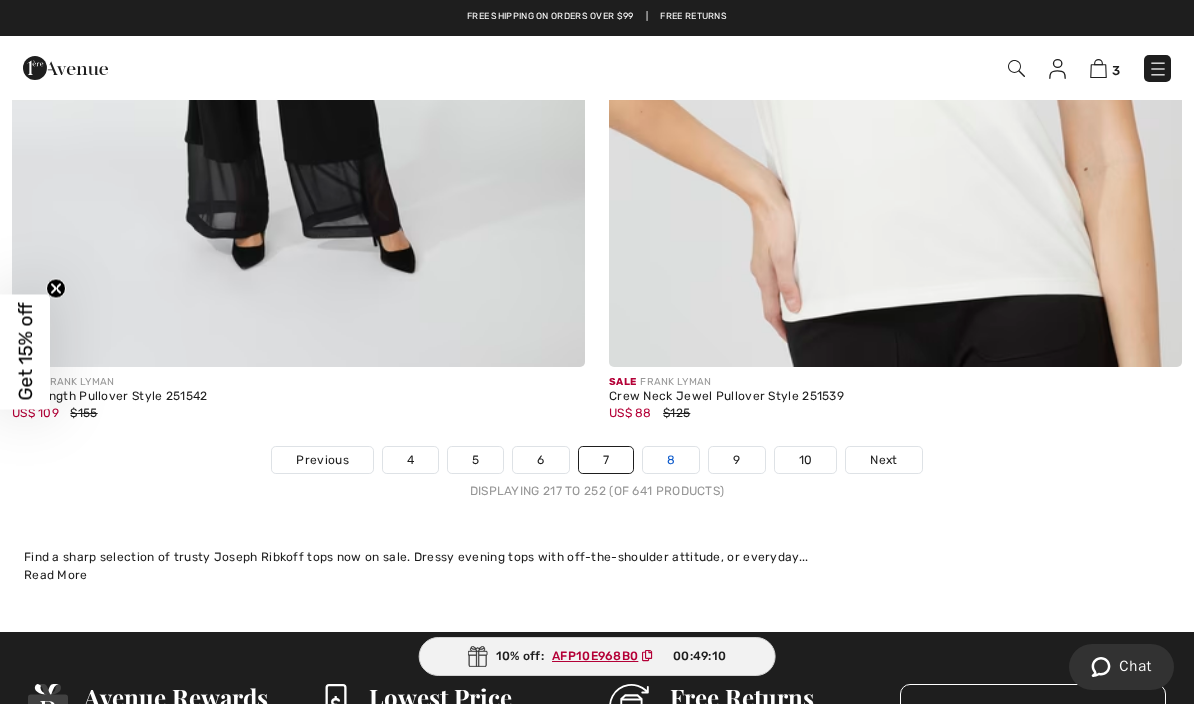 click on "8" at bounding box center (671, 460) 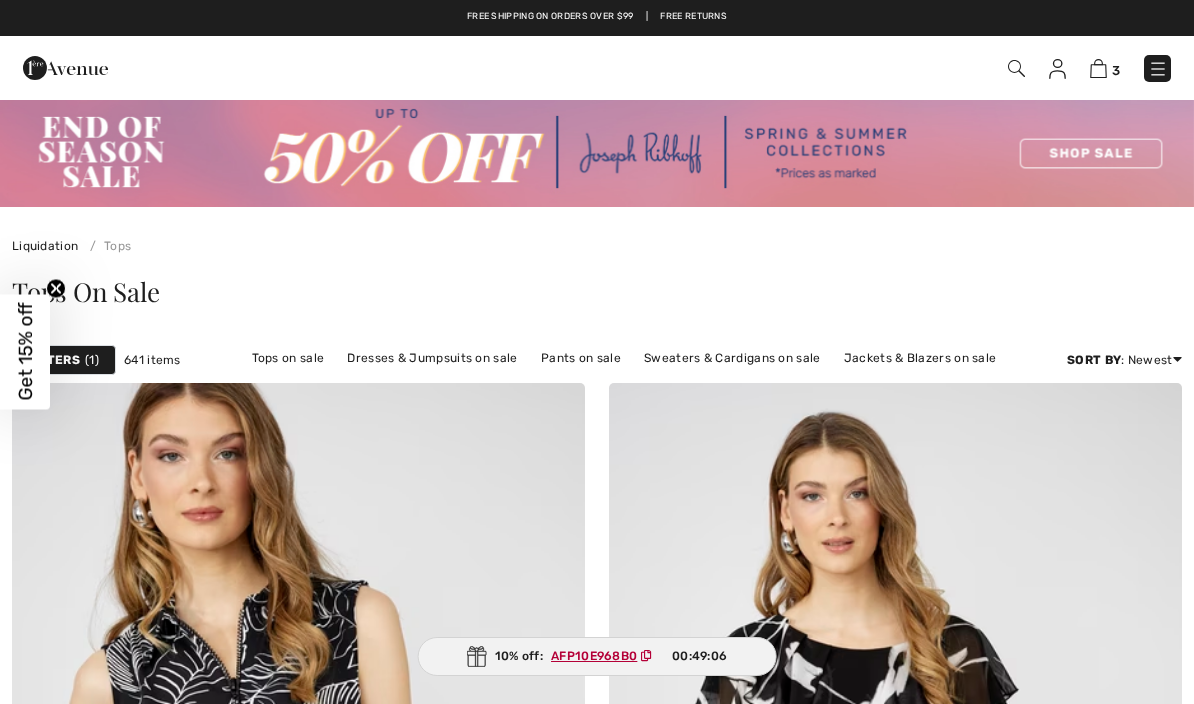 scroll, scrollTop: 0, scrollLeft: 0, axis: both 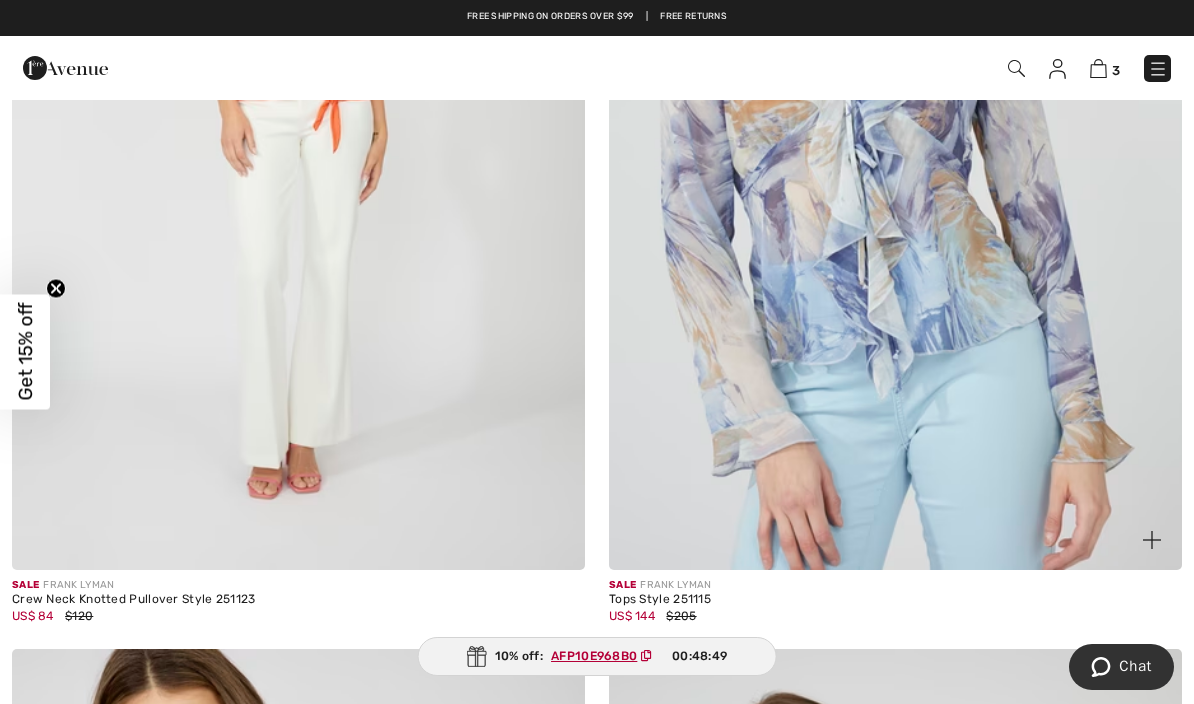 click at bounding box center [895, 141] 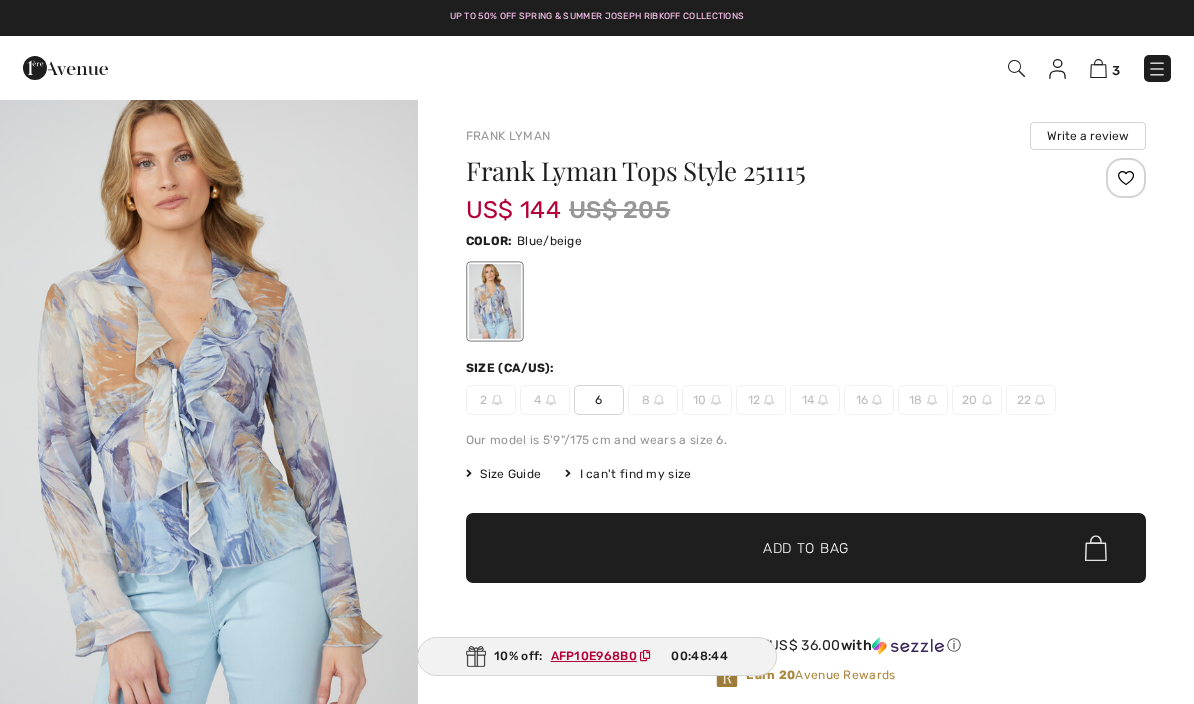 scroll, scrollTop: 0, scrollLeft: 0, axis: both 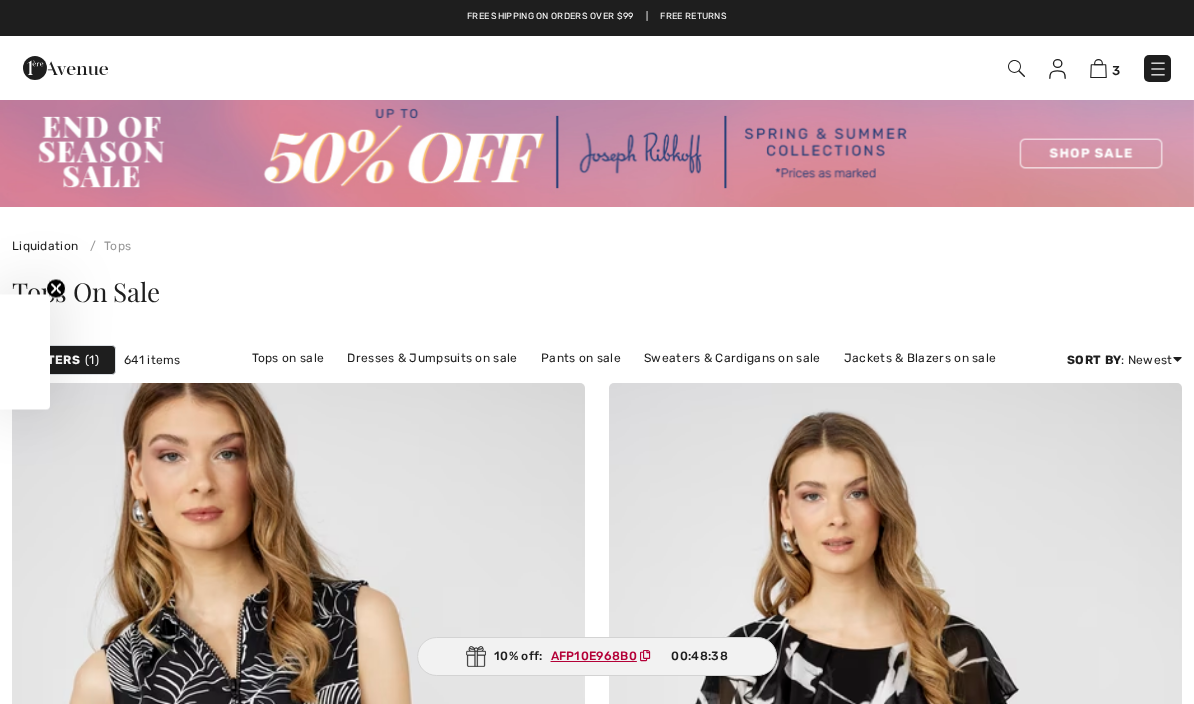 checkbox on "true" 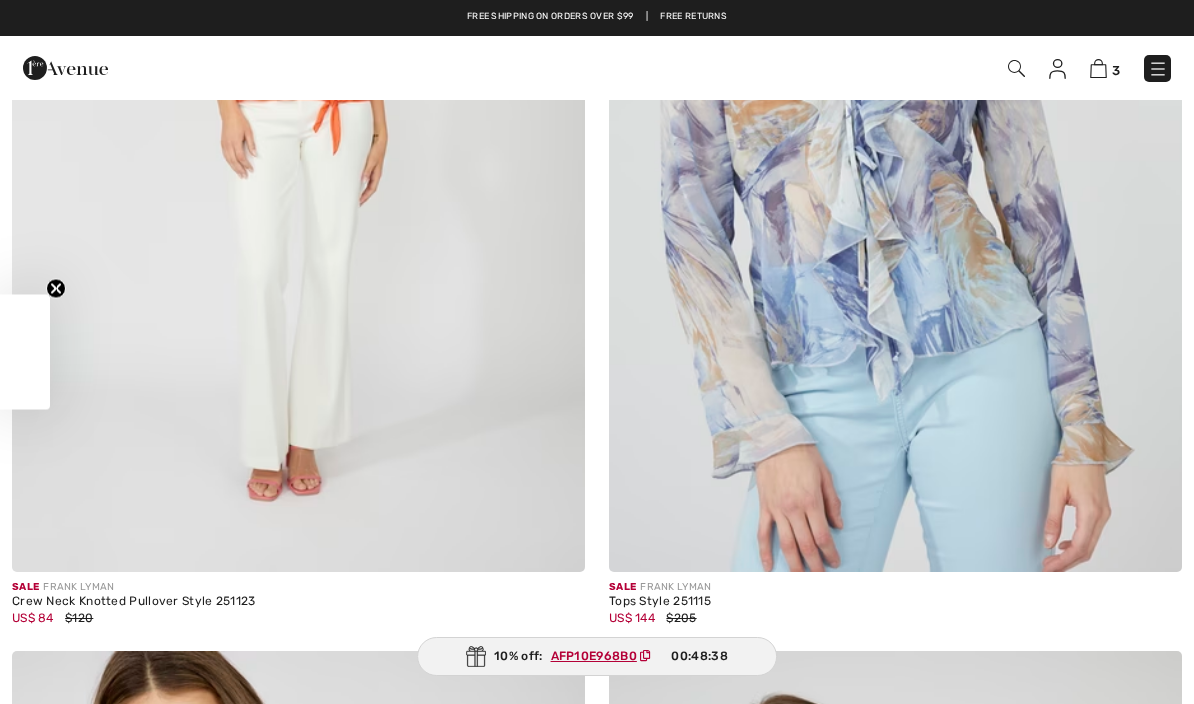 scroll, scrollTop: 0, scrollLeft: 0, axis: both 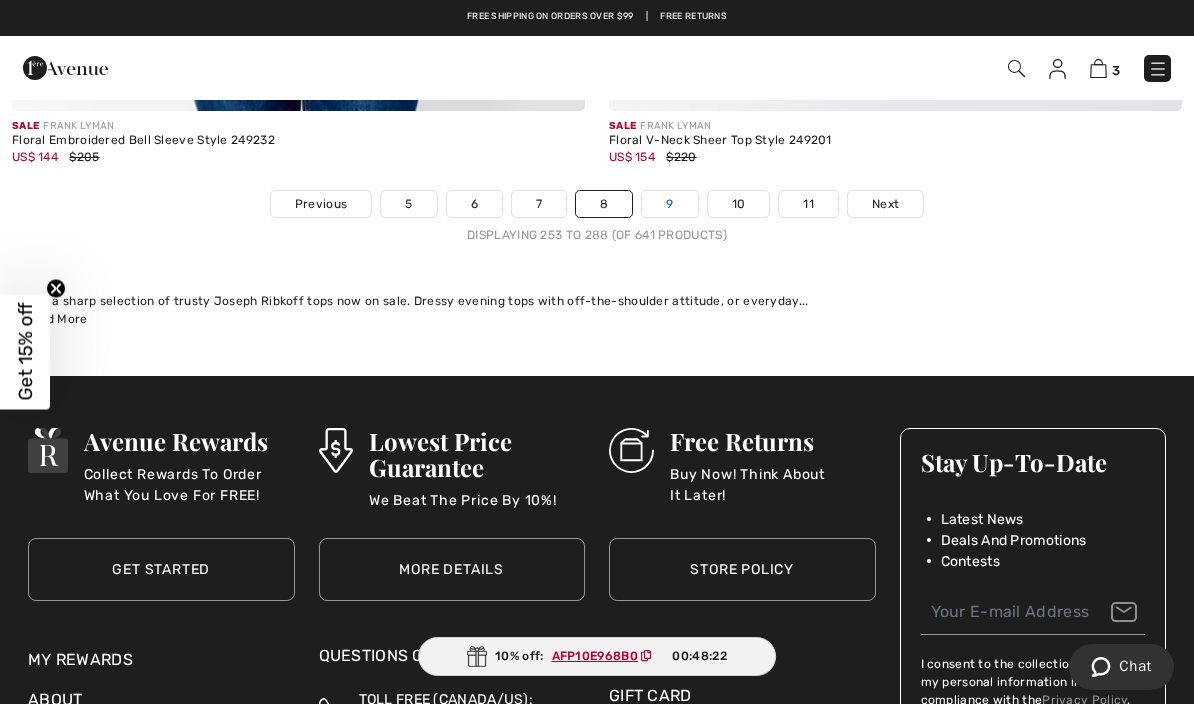 click on "9" at bounding box center [669, 204] 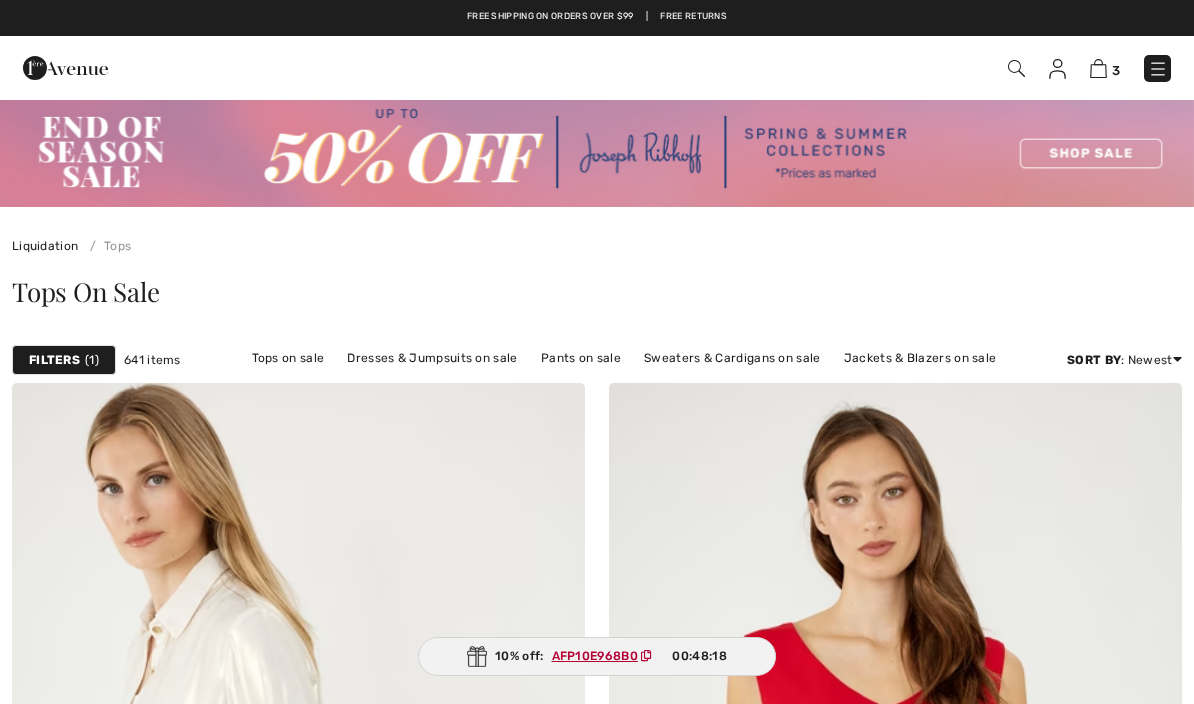 scroll, scrollTop: 0, scrollLeft: 0, axis: both 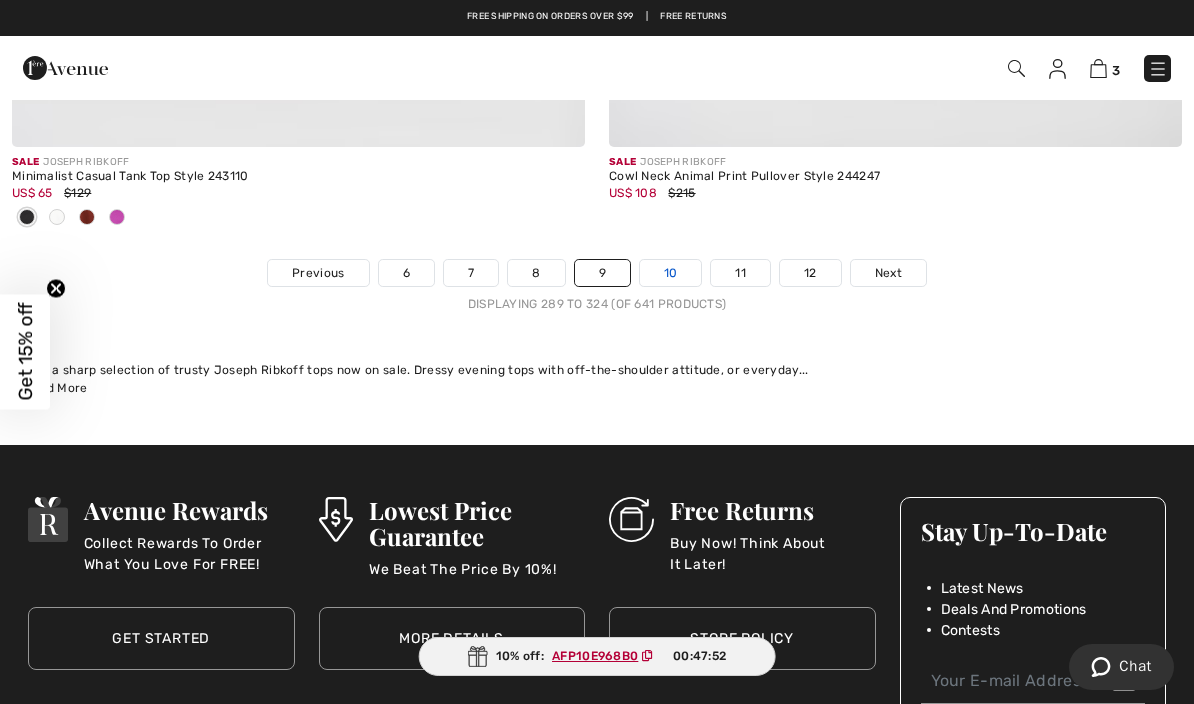 click on "10" at bounding box center (671, 273) 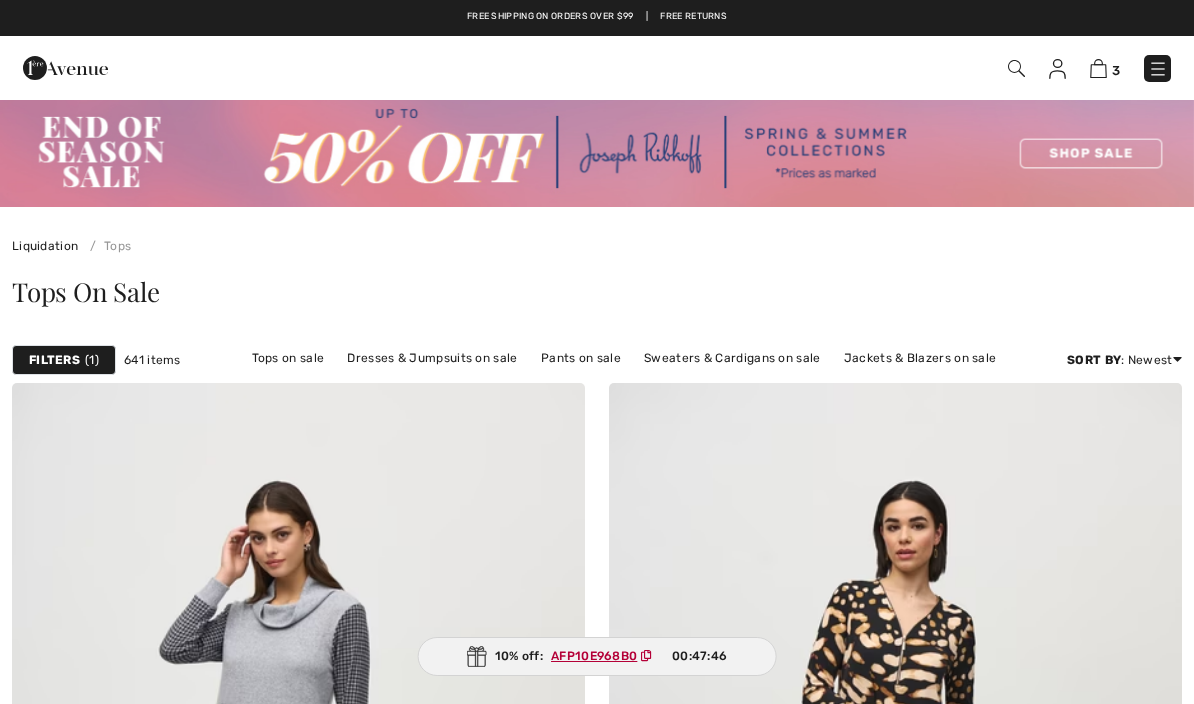 scroll, scrollTop: 0, scrollLeft: 0, axis: both 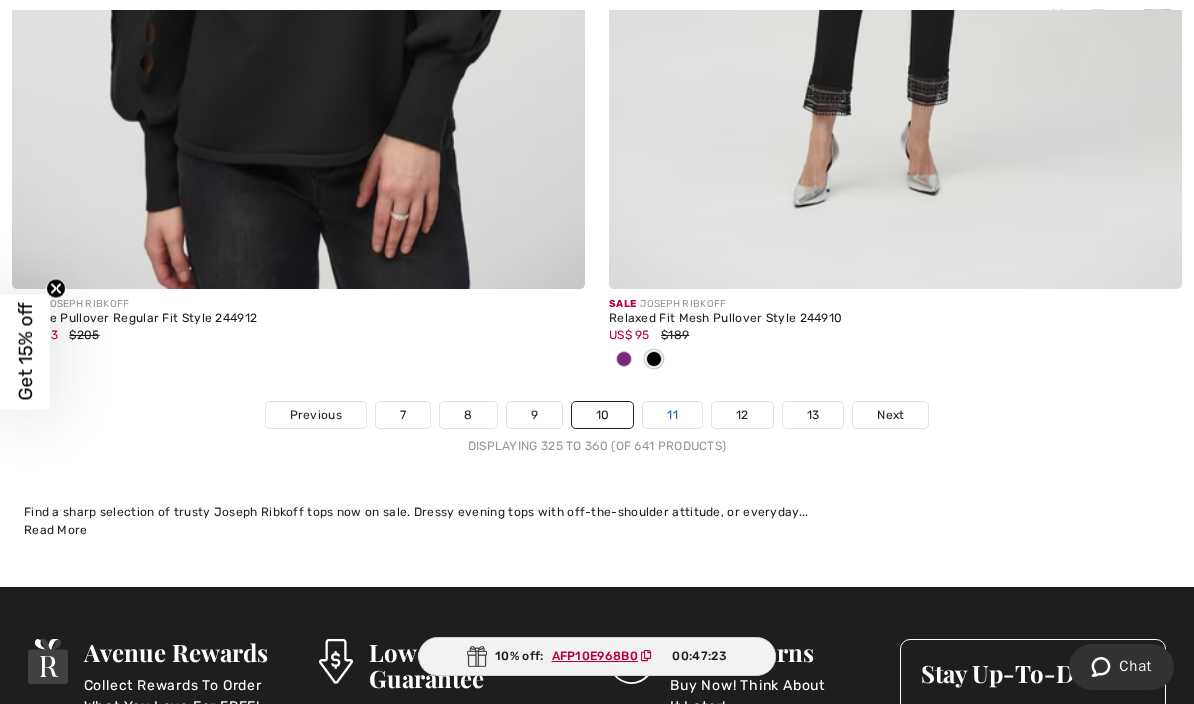 click on "11" at bounding box center (672, 415) 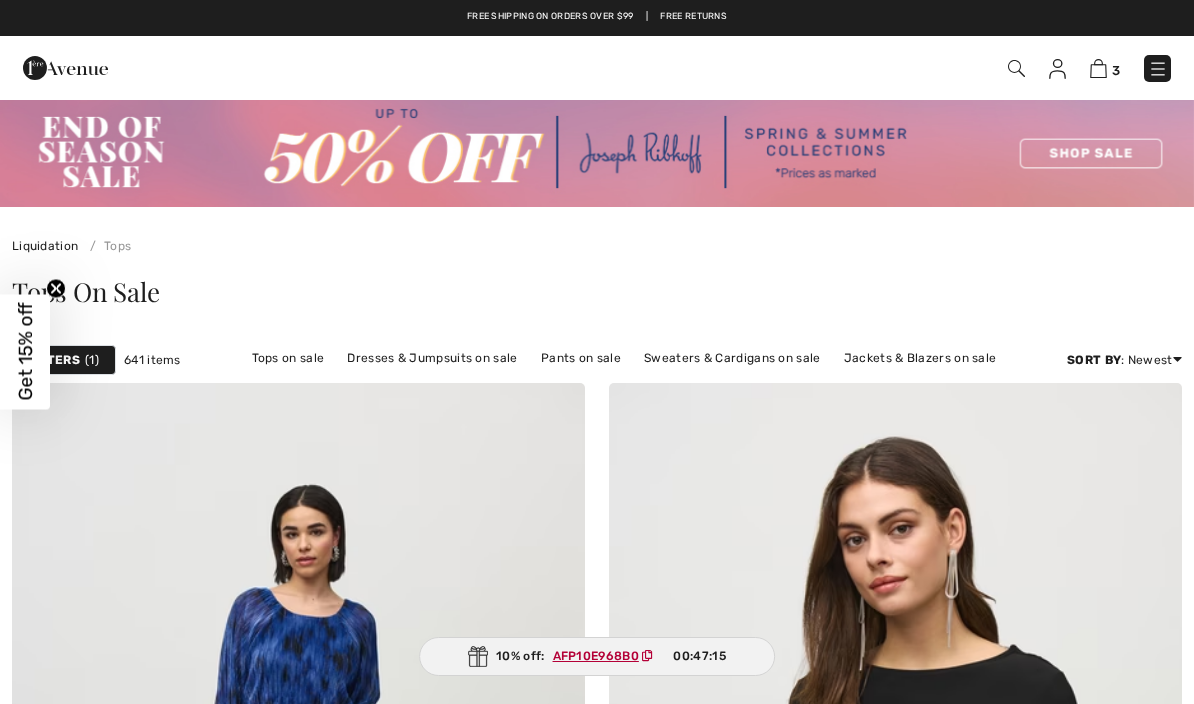 checkbox on "true" 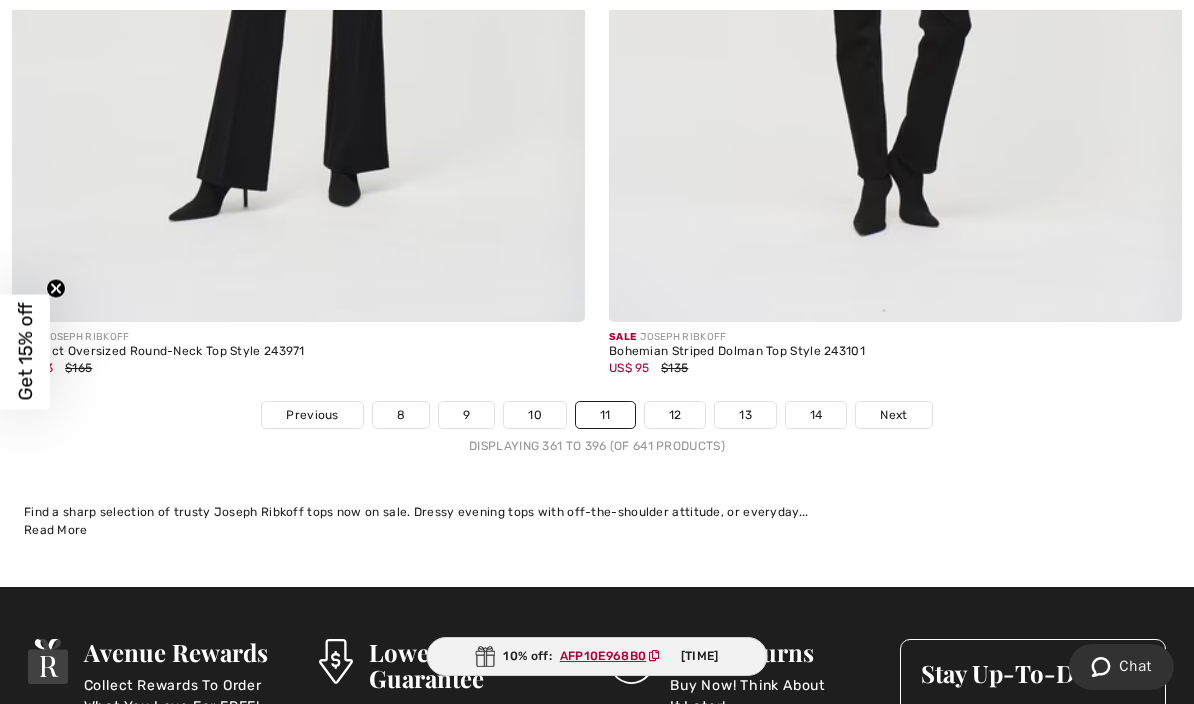 scroll, scrollTop: 17619, scrollLeft: 0, axis: vertical 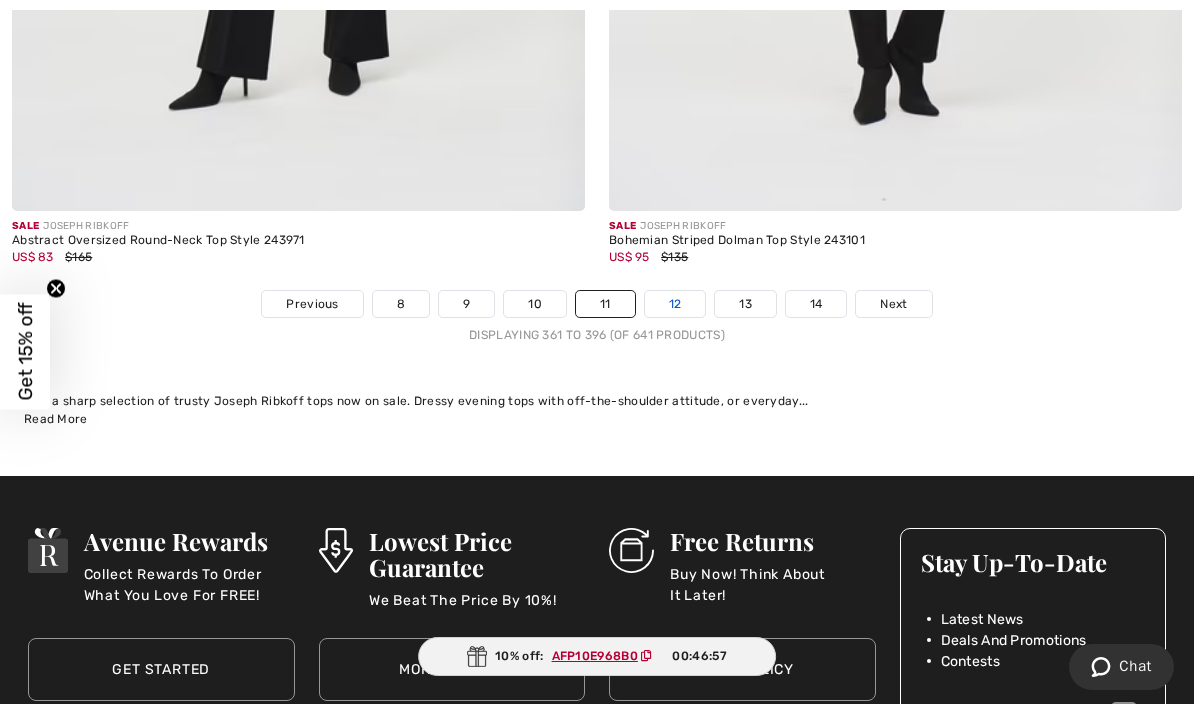 click on "12" at bounding box center [675, 304] 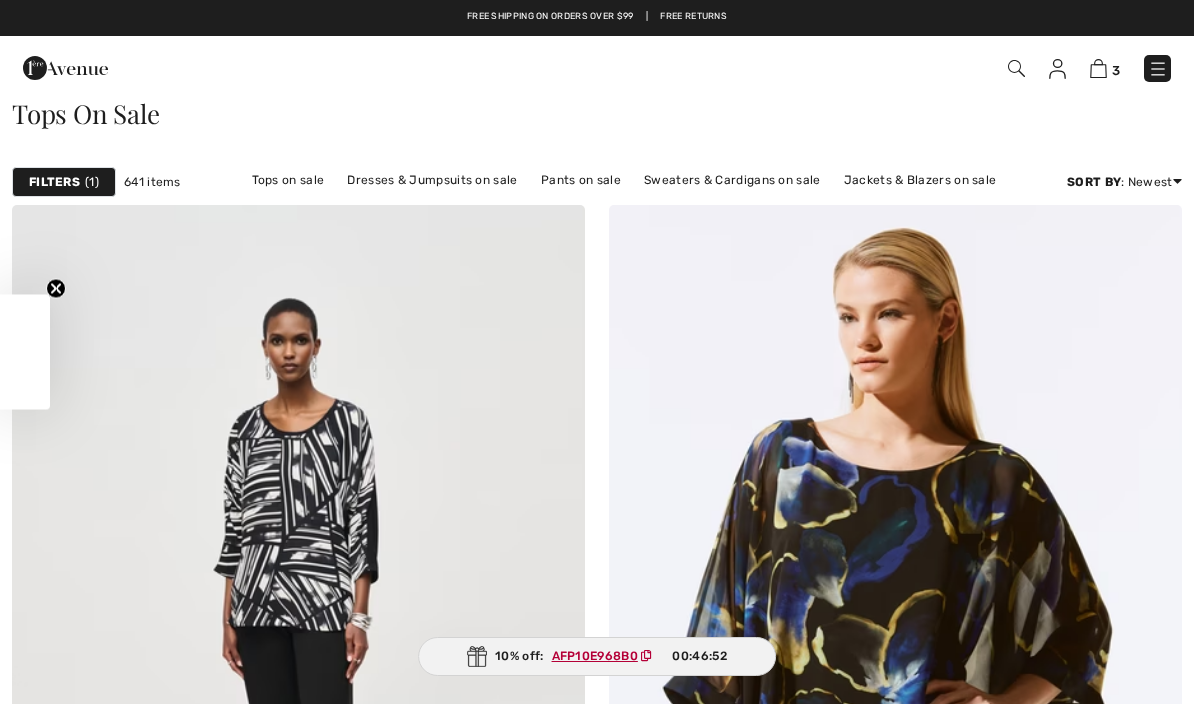 scroll, scrollTop: 0, scrollLeft: 0, axis: both 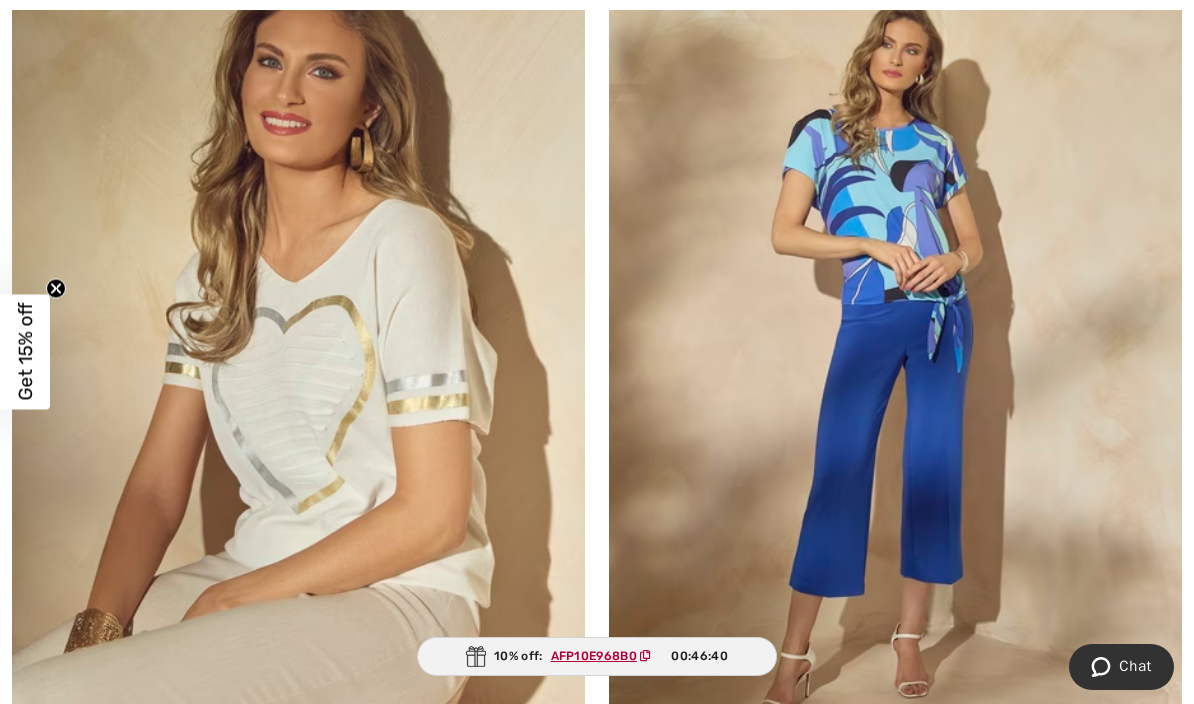 click at bounding box center [895, 346] 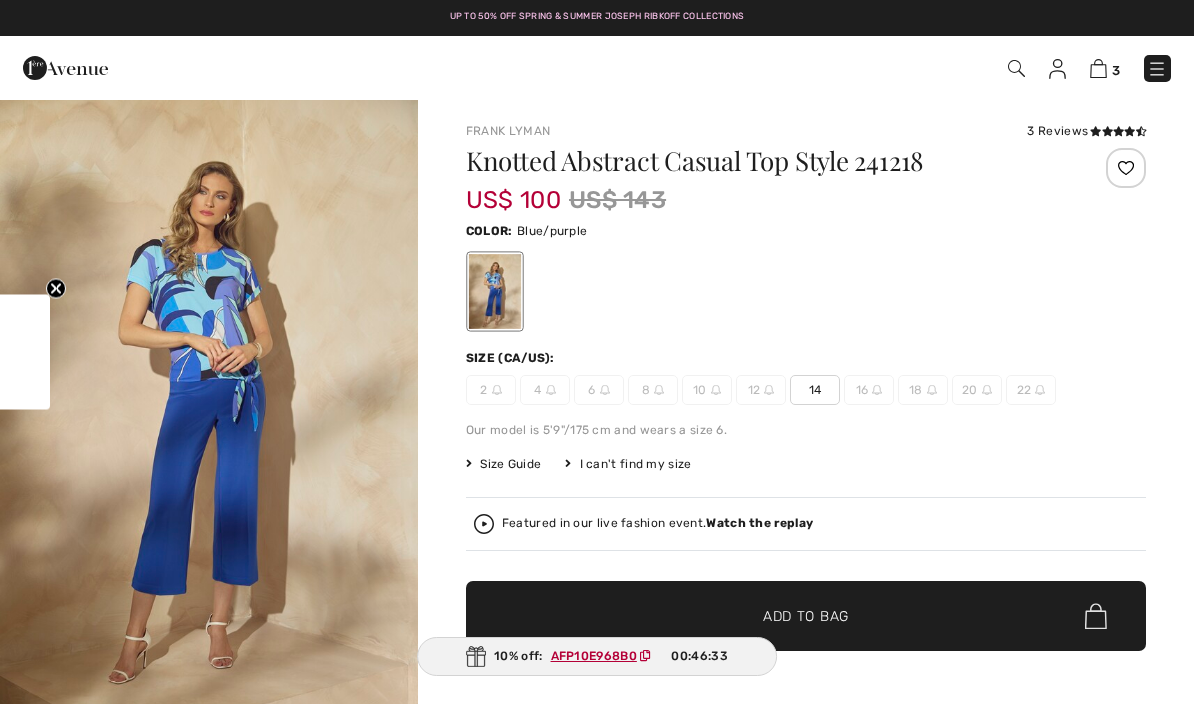 scroll, scrollTop: 0, scrollLeft: 0, axis: both 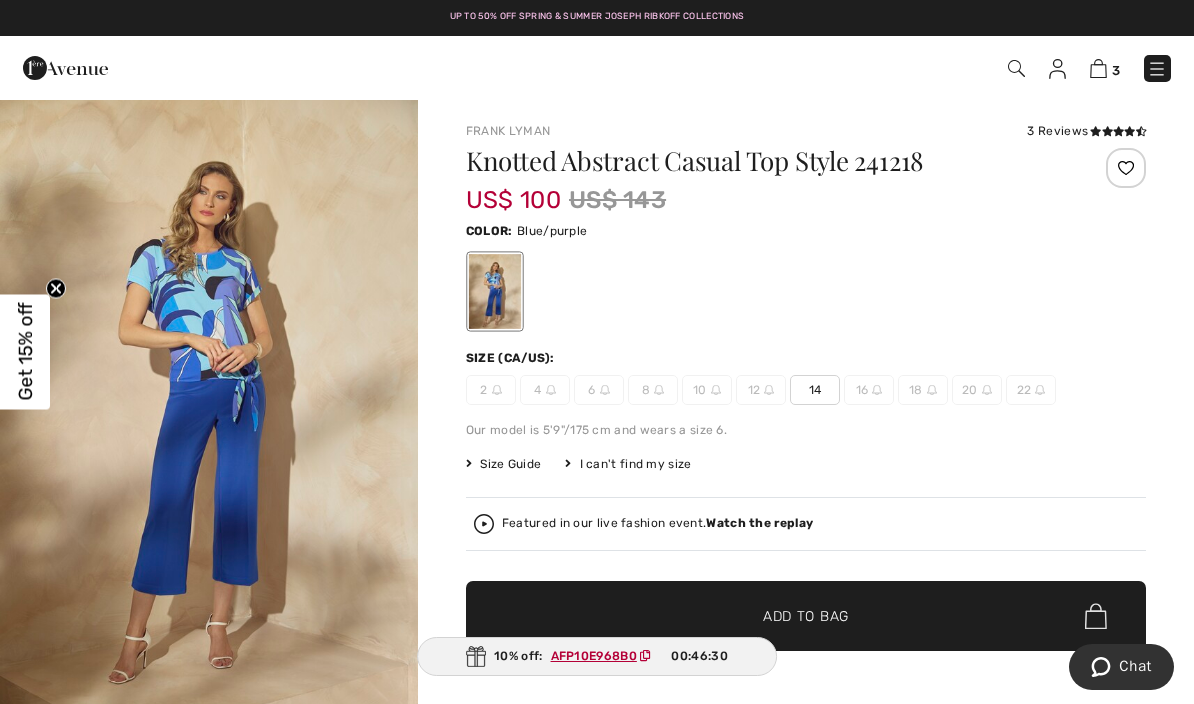 click on "14" at bounding box center [815, 390] 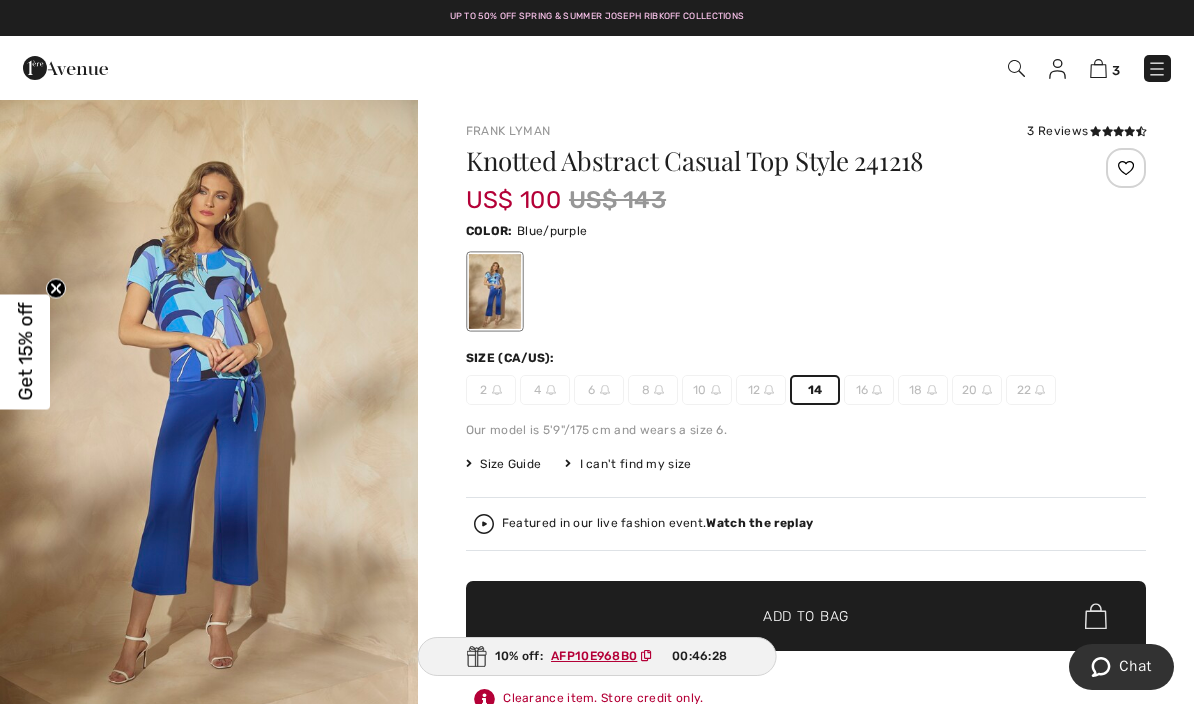 click on "✔ Added to Bag
Add to Bag" at bounding box center [806, 616] 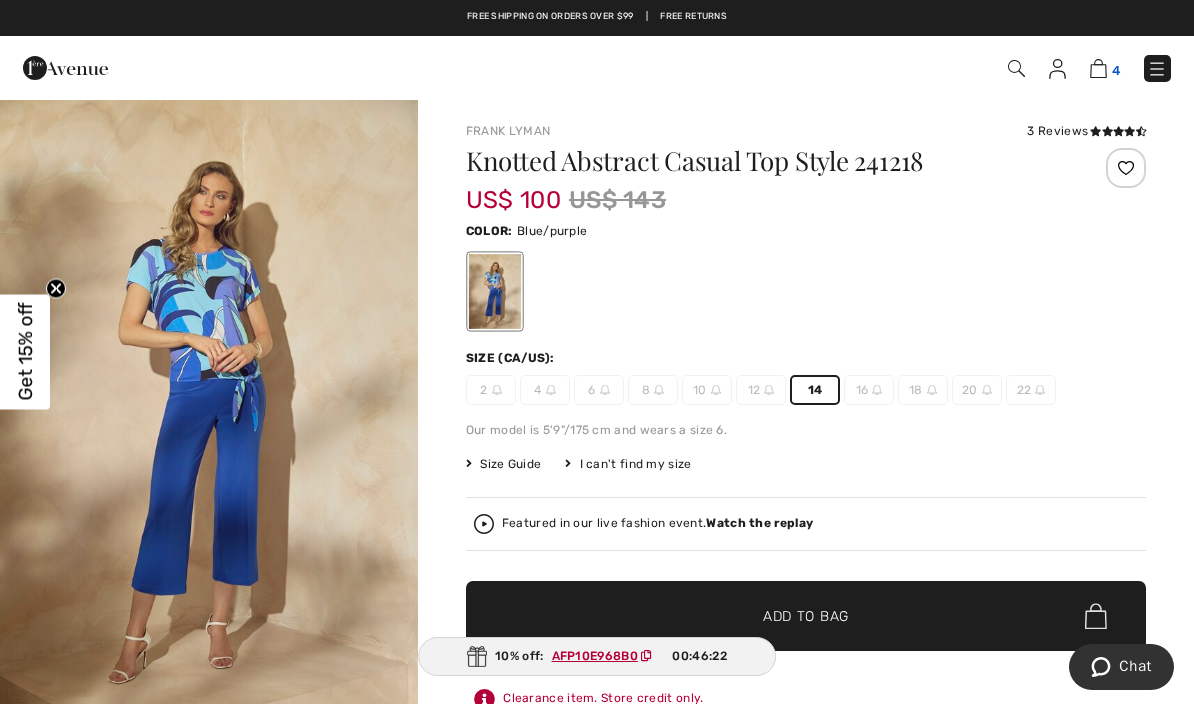 click at bounding box center [1098, 68] 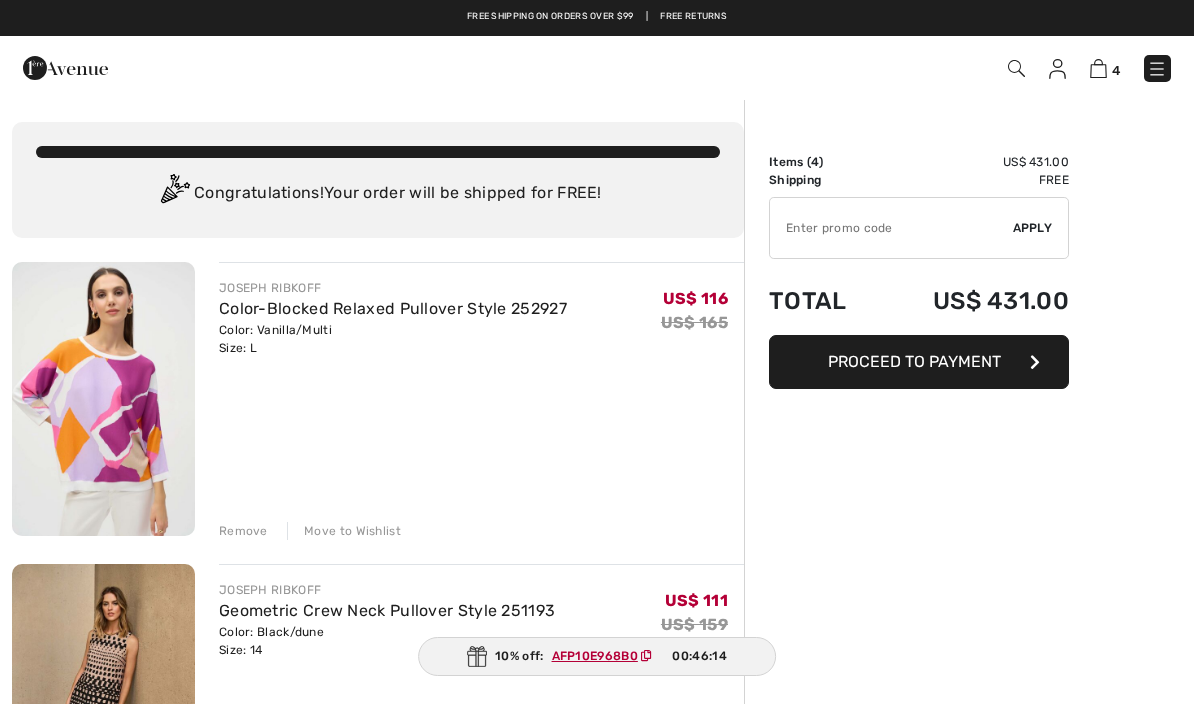 scroll, scrollTop: 0, scrollLeft: 0, axis: both 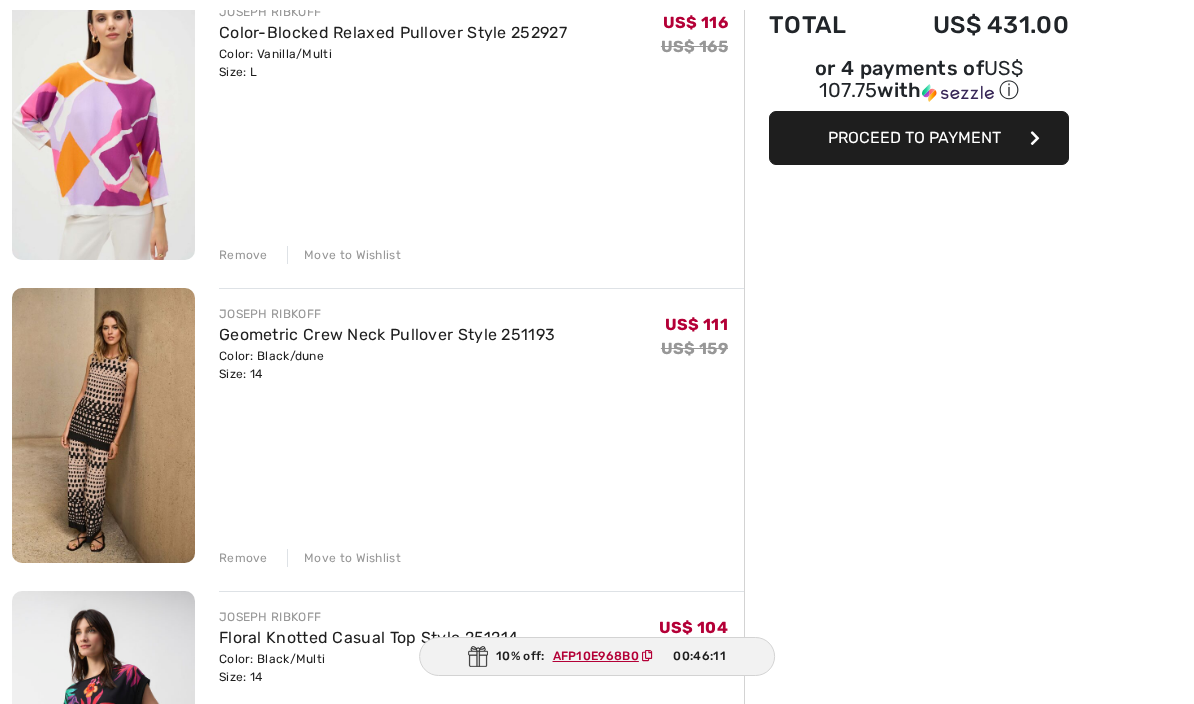click on "Remove" at bounding box center [243, 558] 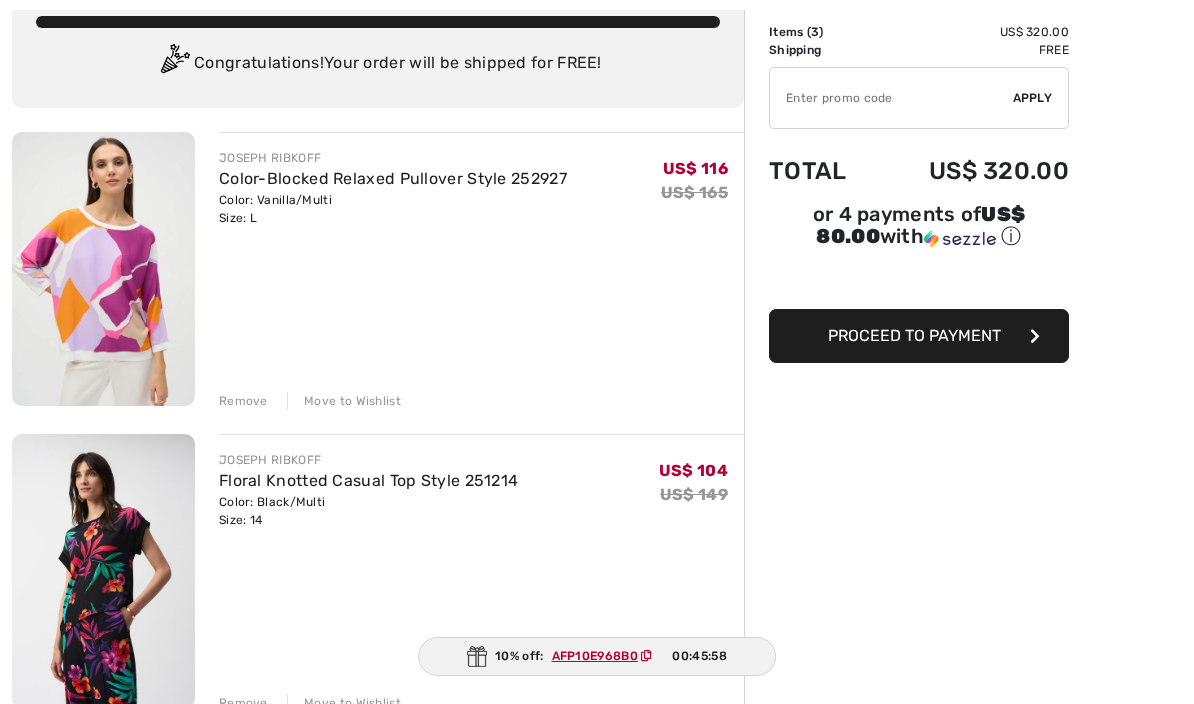 scroll, scrollTop: 131, scrollLeft: 0, axis: vertical 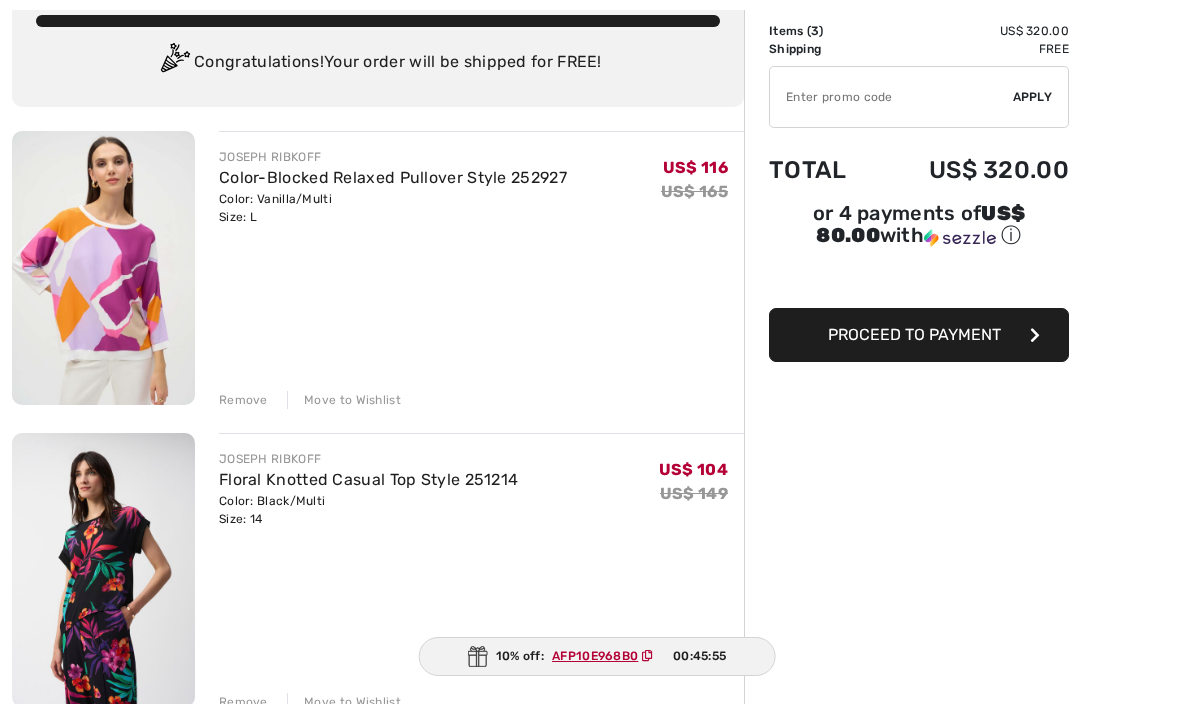 click at bounding box center [103, 268] 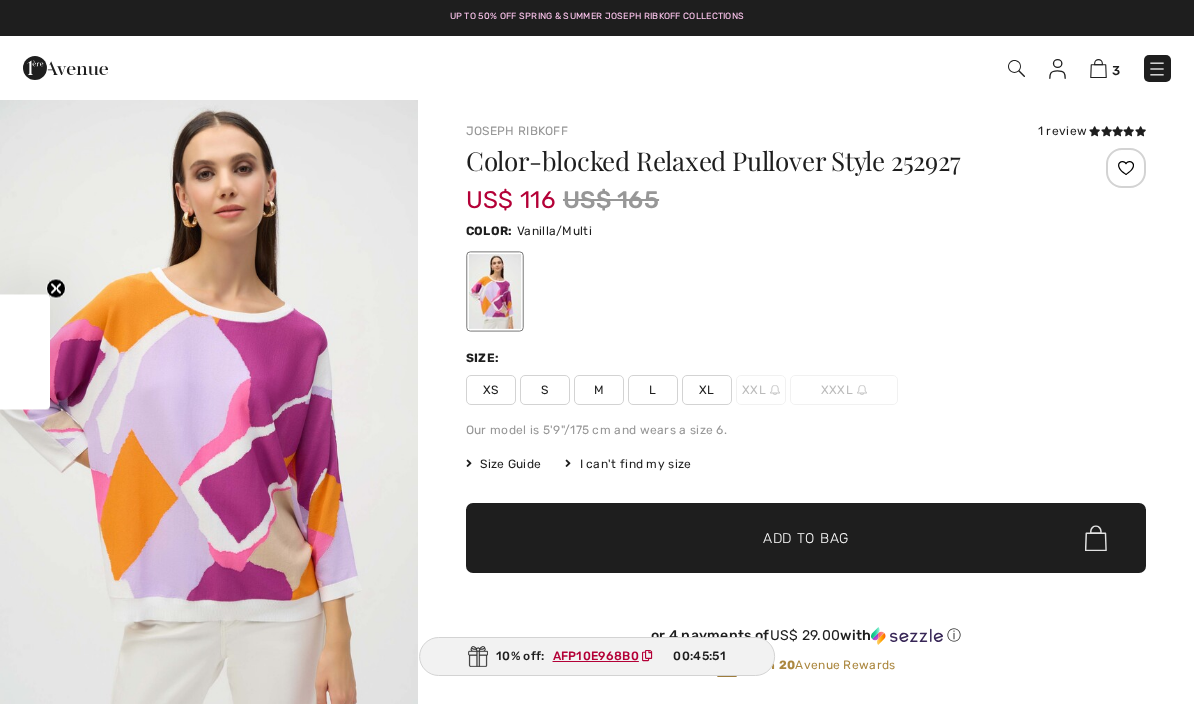 scroll, scrollTop: 0, scrollLeft: 0, axis: both 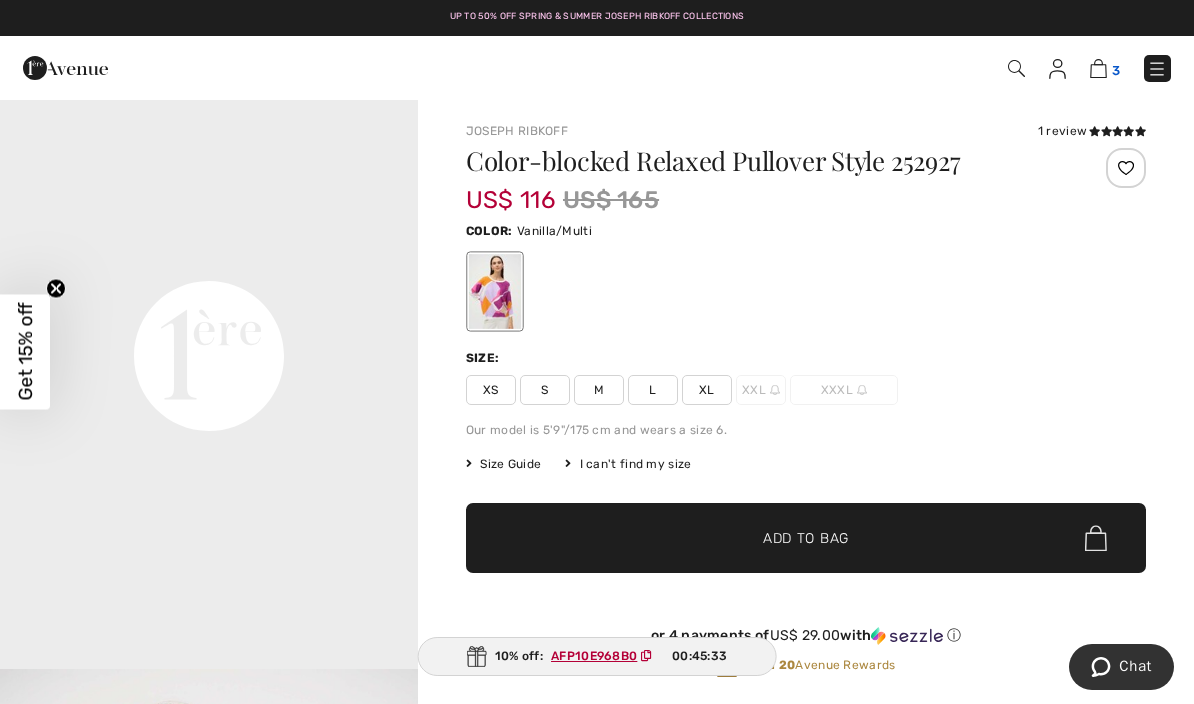 click at bounding box center (1098, 68) 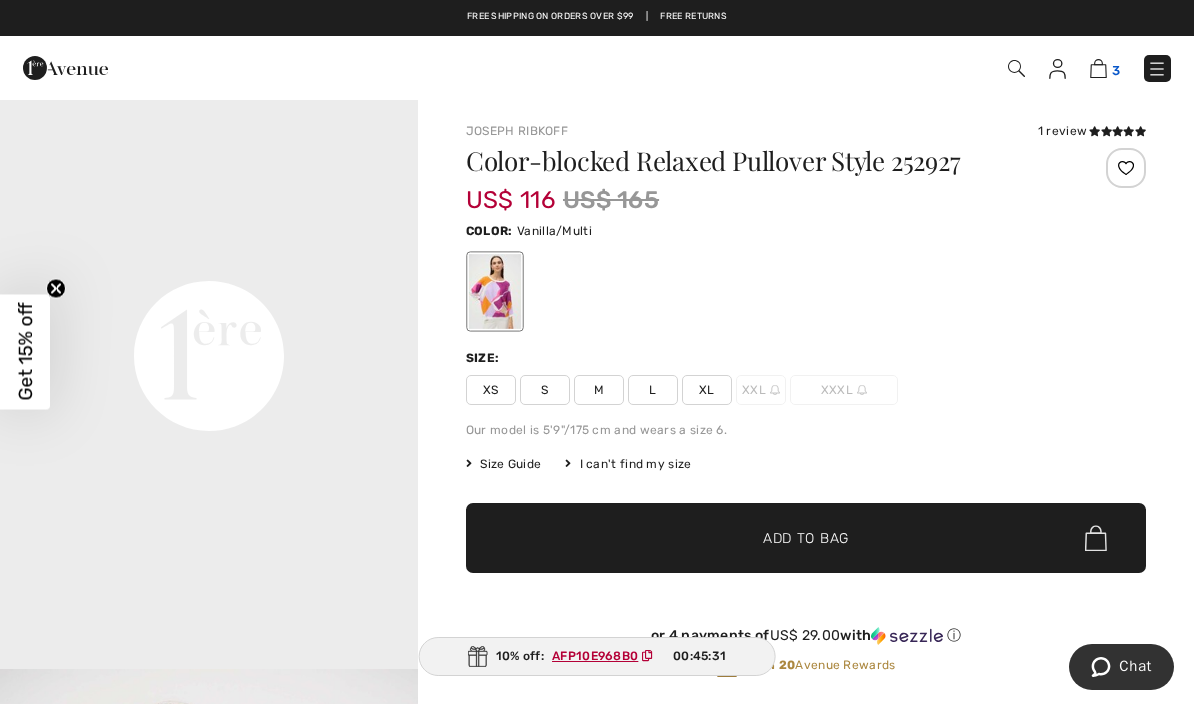 click at bounding box center (1098, 68) 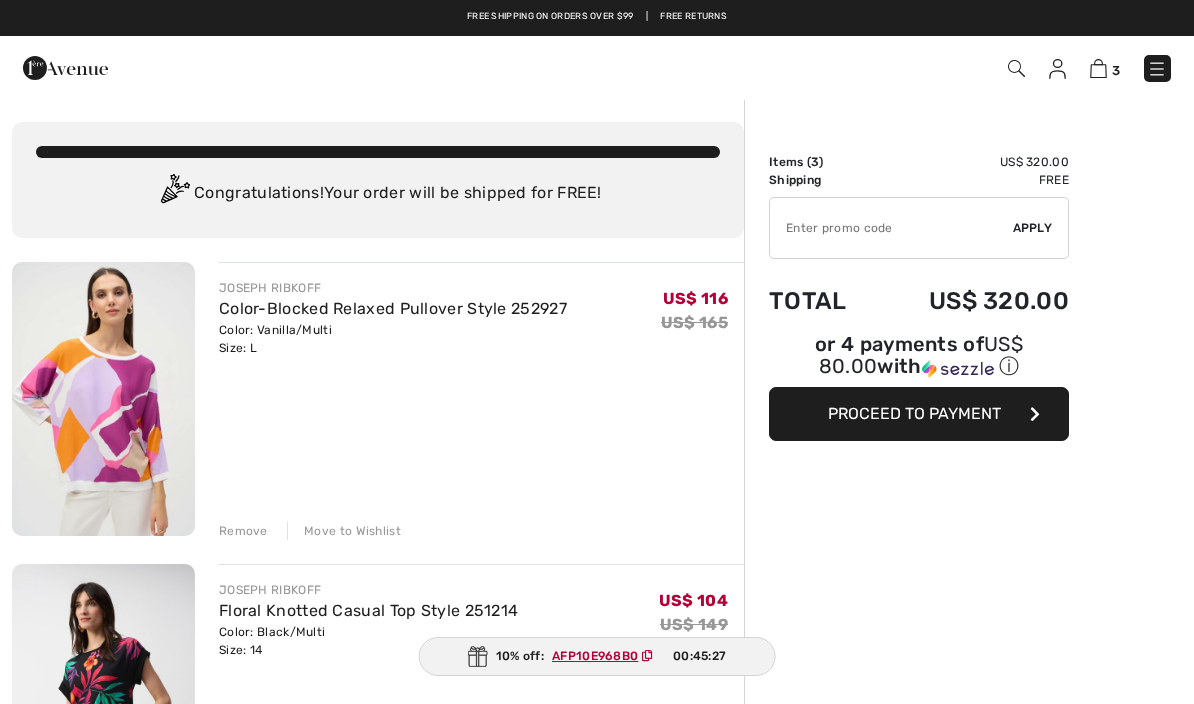 checkbox on "true" 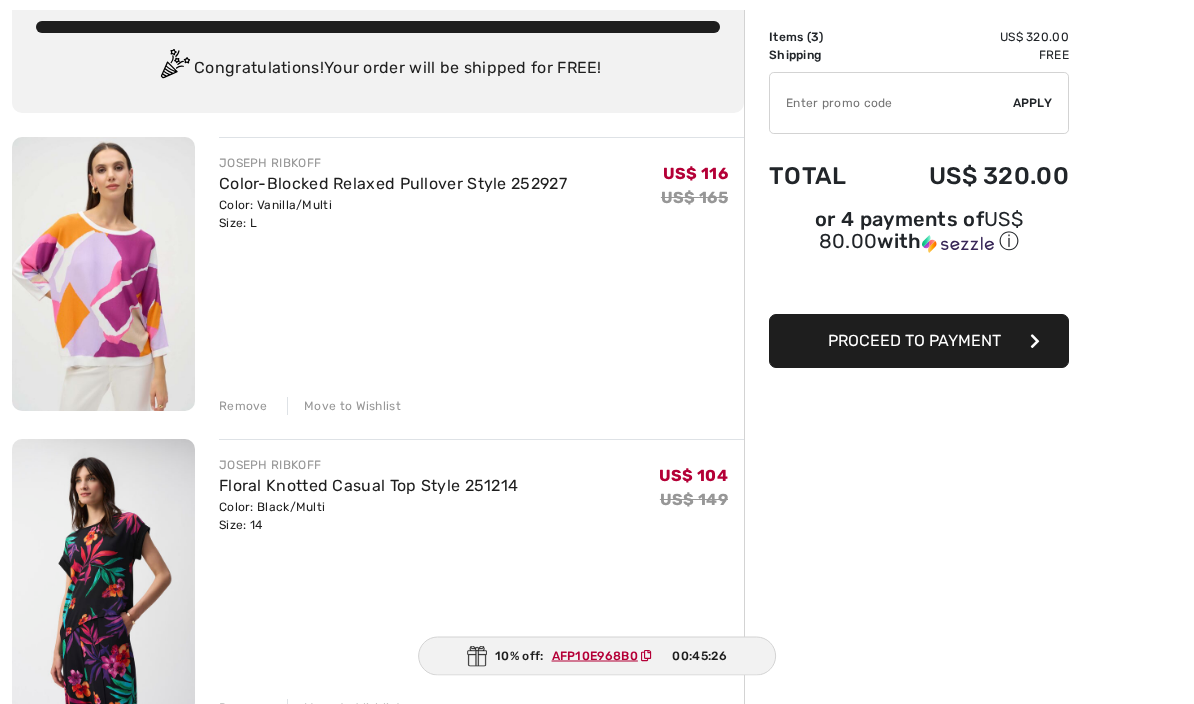 scroll, scrollTop: 125, scrollLeft: 0, axis: vertical 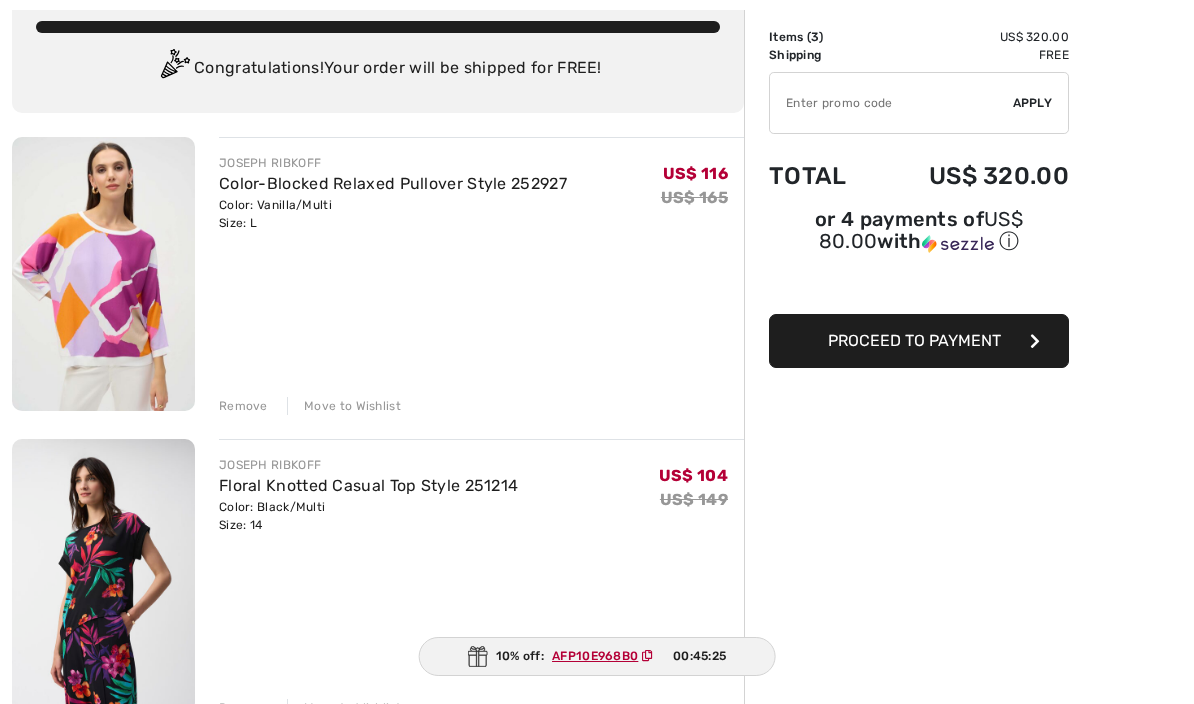 click on "Remove" at bounding box center [243, 406] 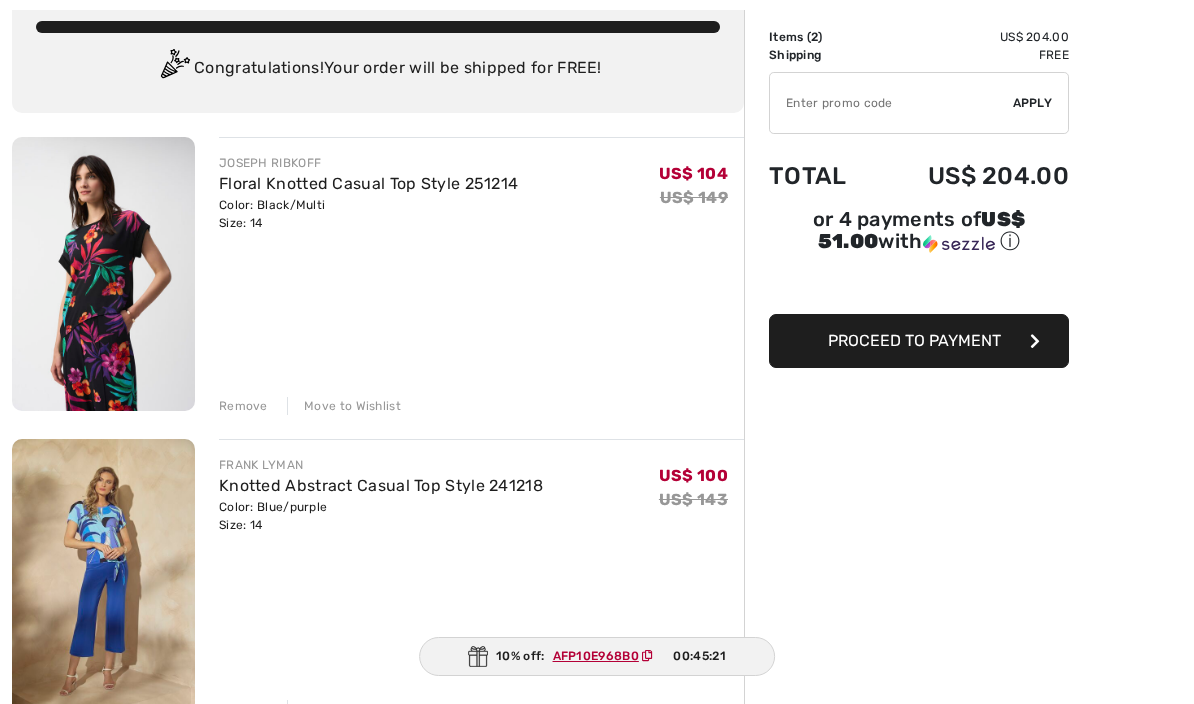 click at bounding box center (103, 576) 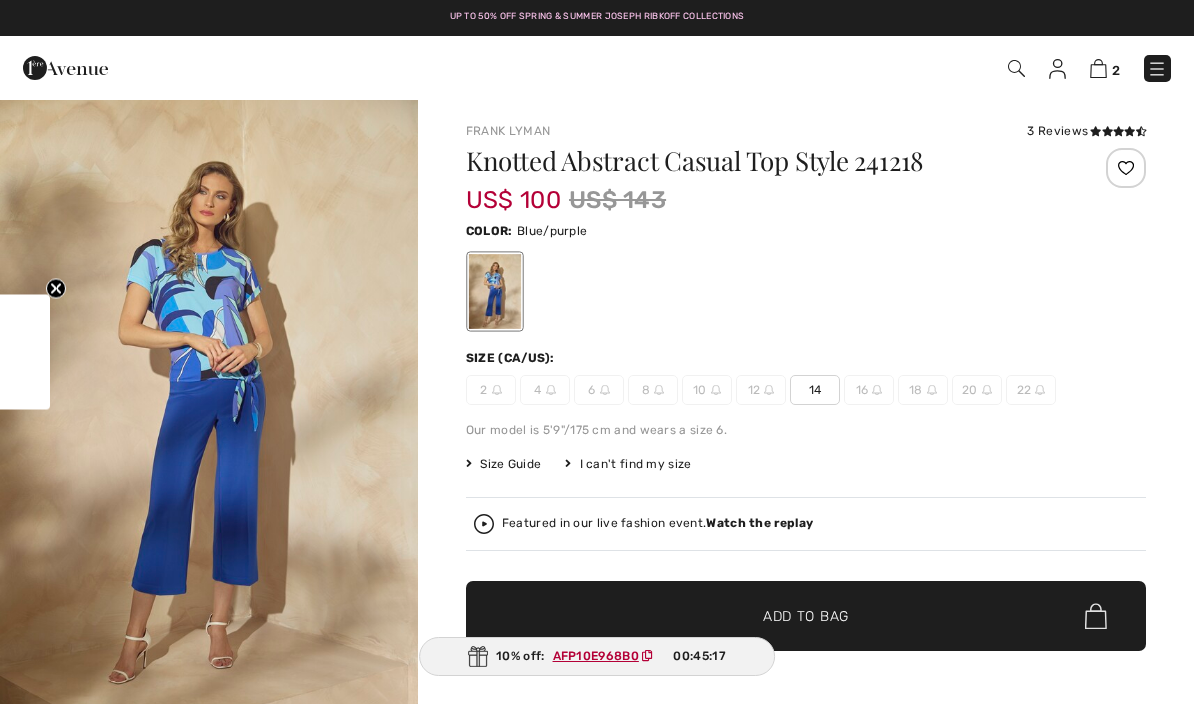 scroll, scrollTop: 0, scrollLeft: 0, axis: both 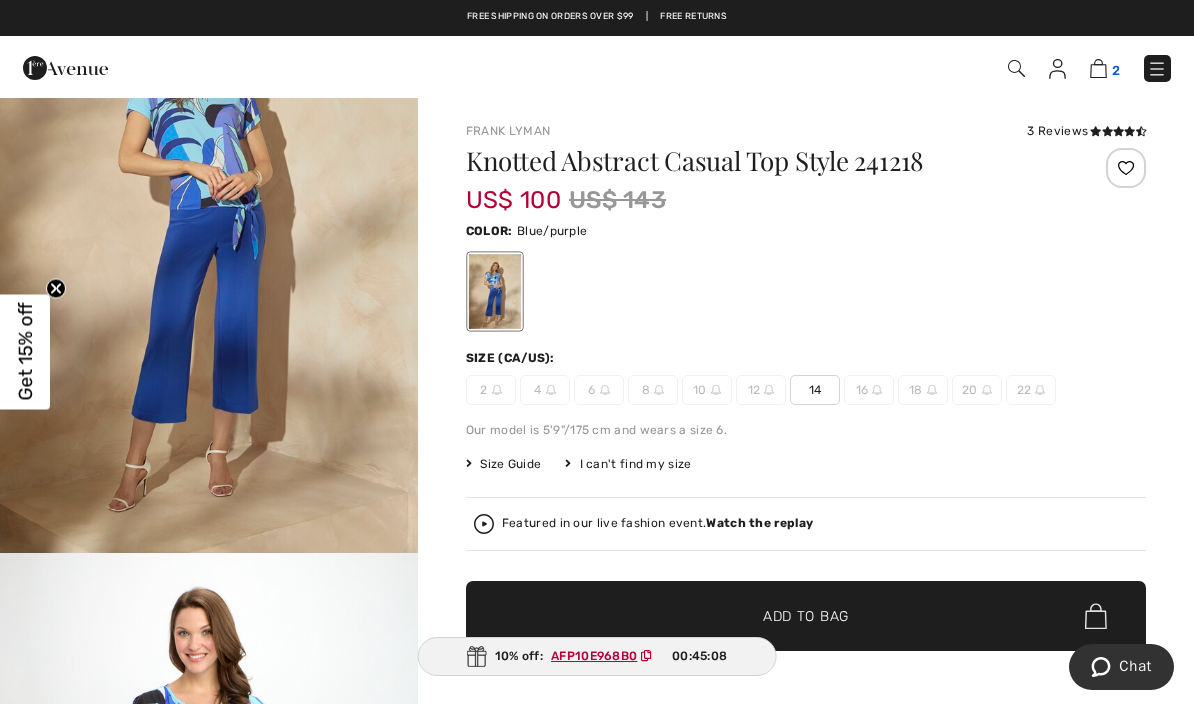 click at bounding box center (1098, 68) 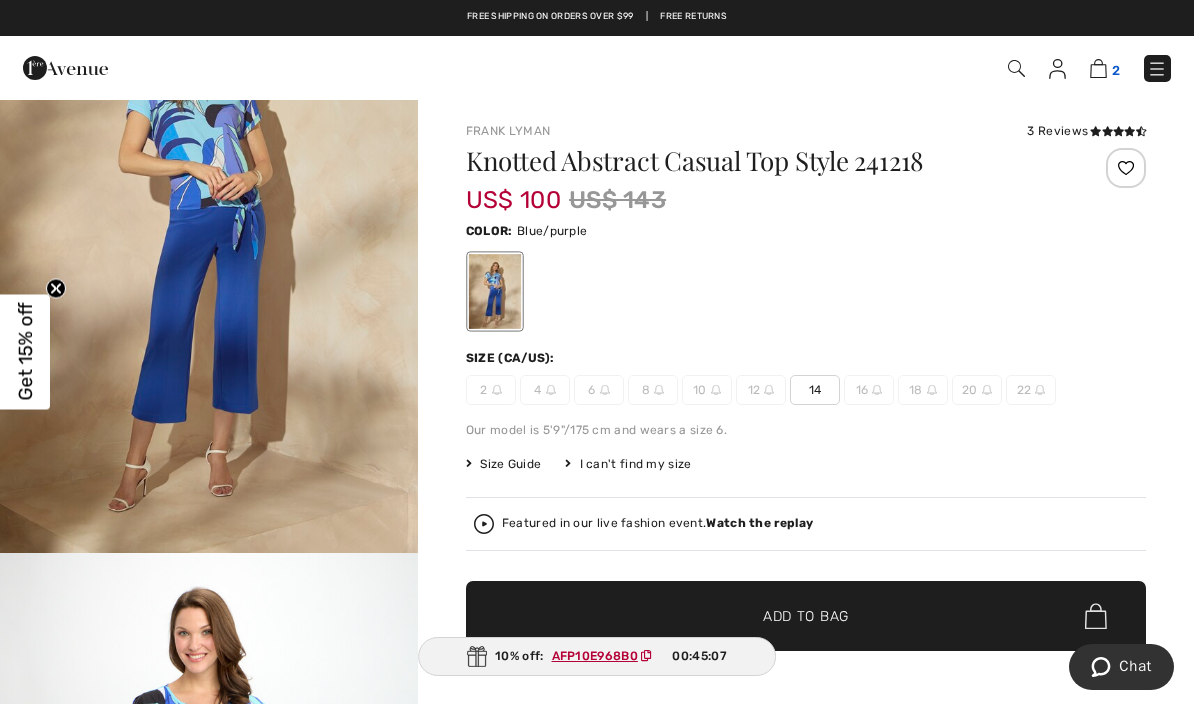click at bounding box center (1098, 68) 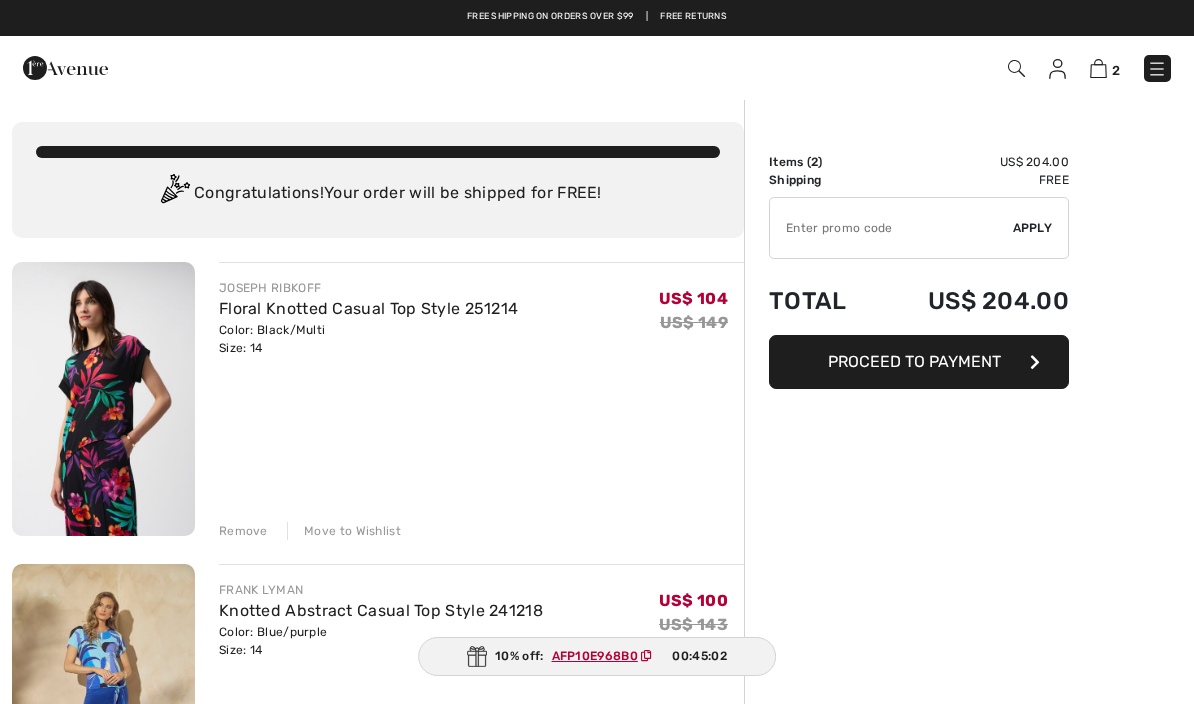 scroll, scrollTop: 0, scrollLeft: 0, axis: both 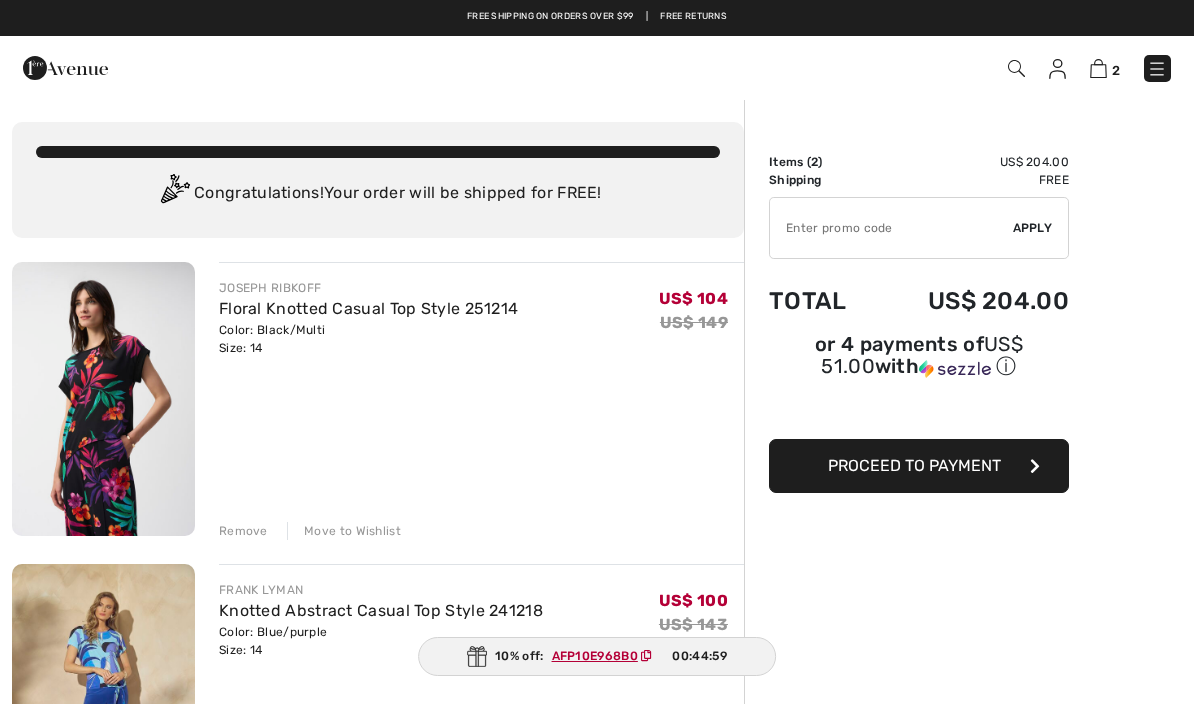 click on "AFP10E968B0" at bounding box center (595, 656) 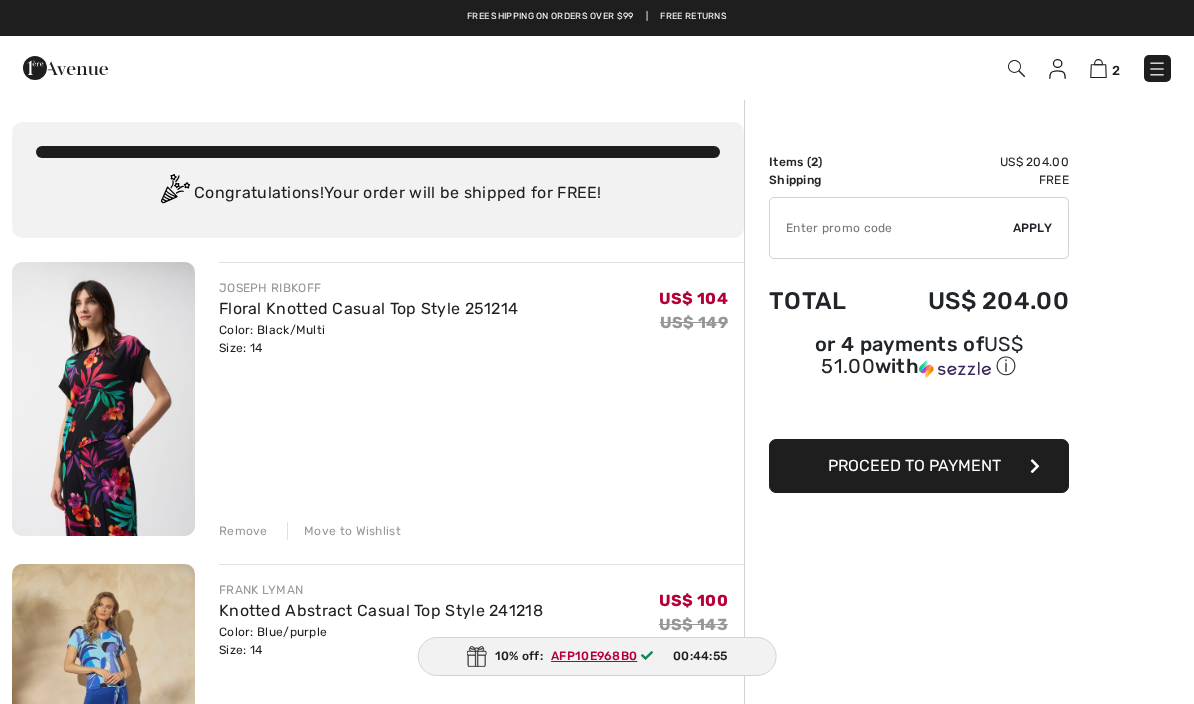 click on "Proceed to Payment" at bounding box center (919, 466) 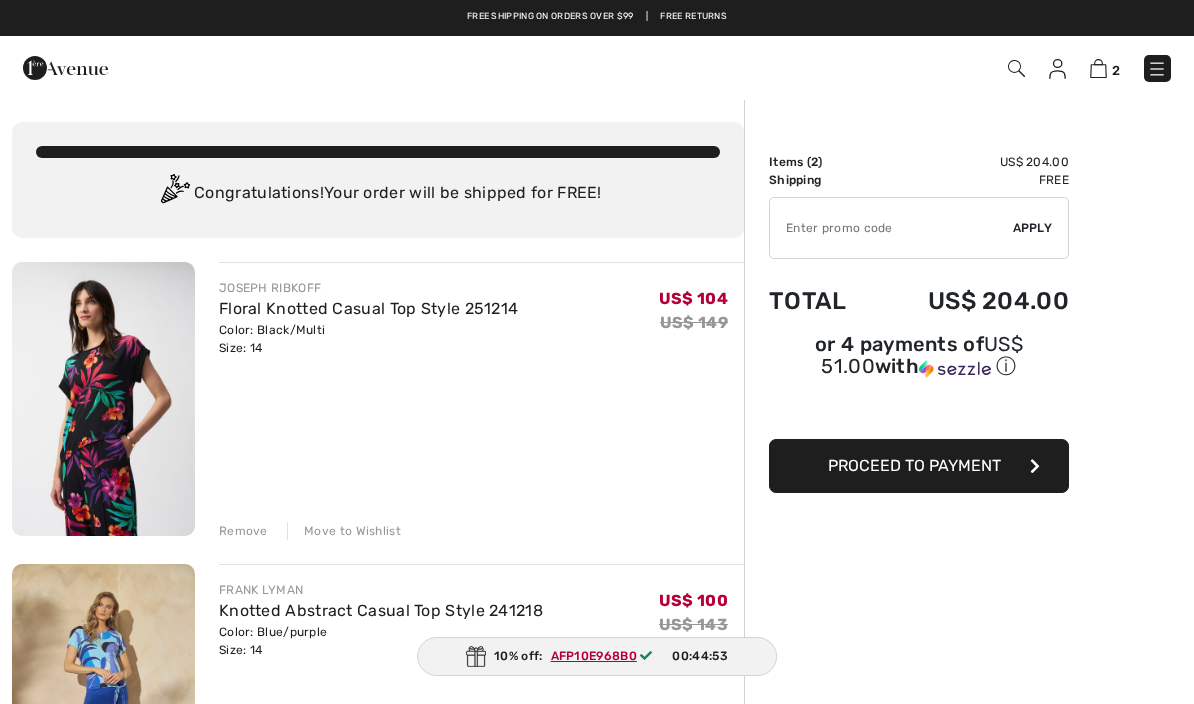 click on "Proceed to Payment" at bounding box center (919, 466) 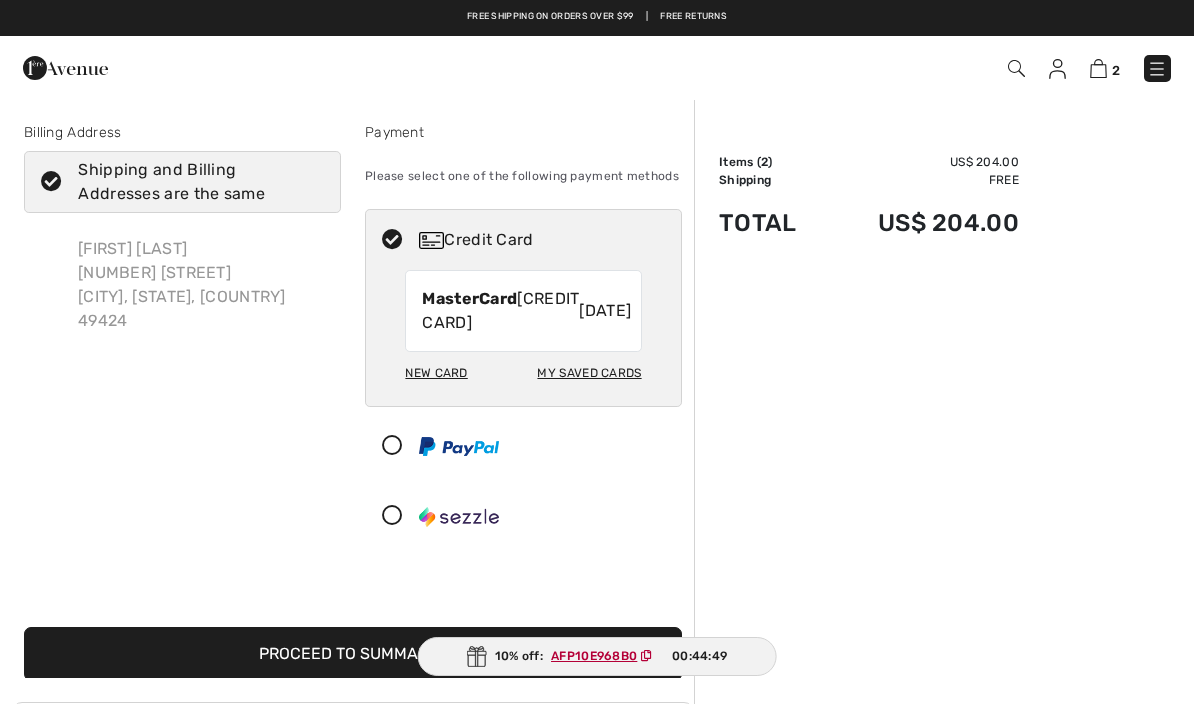 scroll, scrollTop: 0, scrollLeft: 0, axis: both 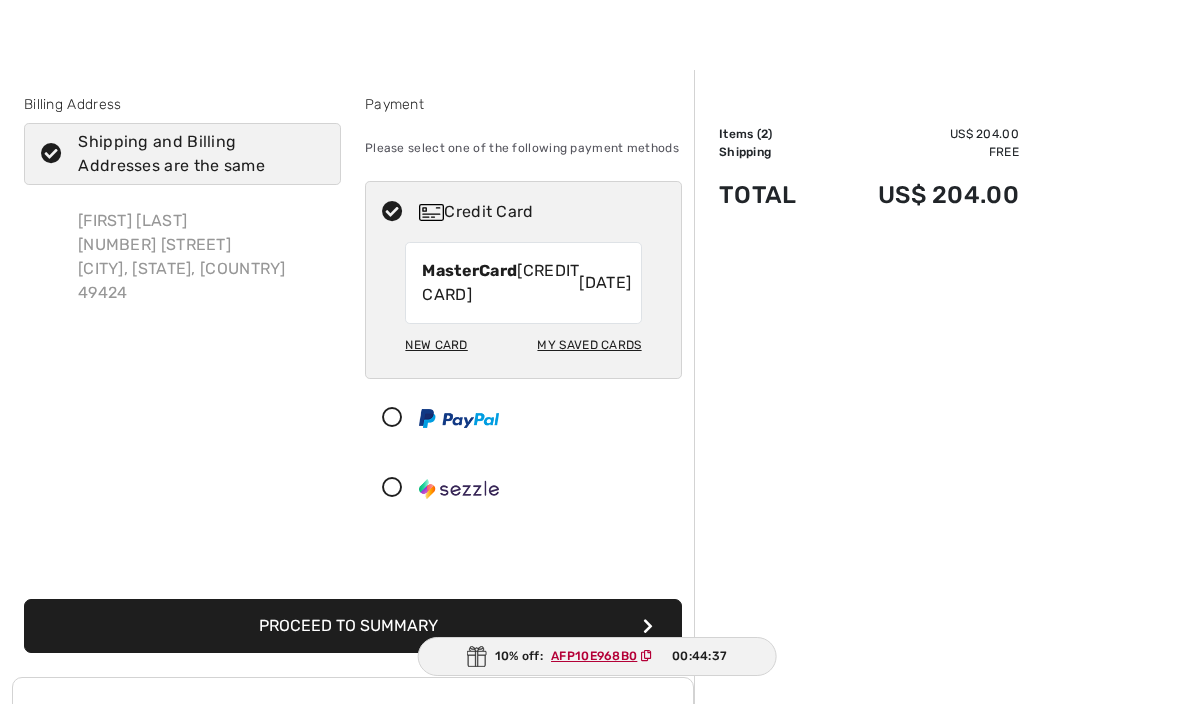 click at bounding box center [51, 154] 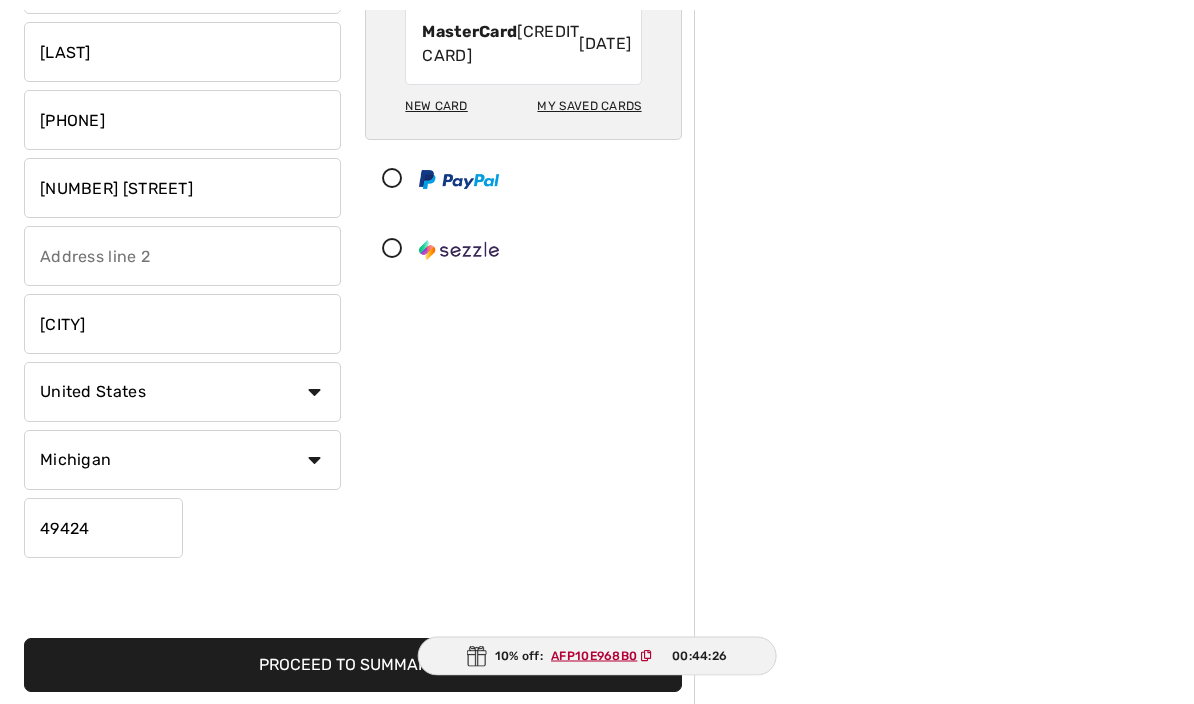 scroll, scrollTop: 267, scrollLeft: 0, axis: vertical 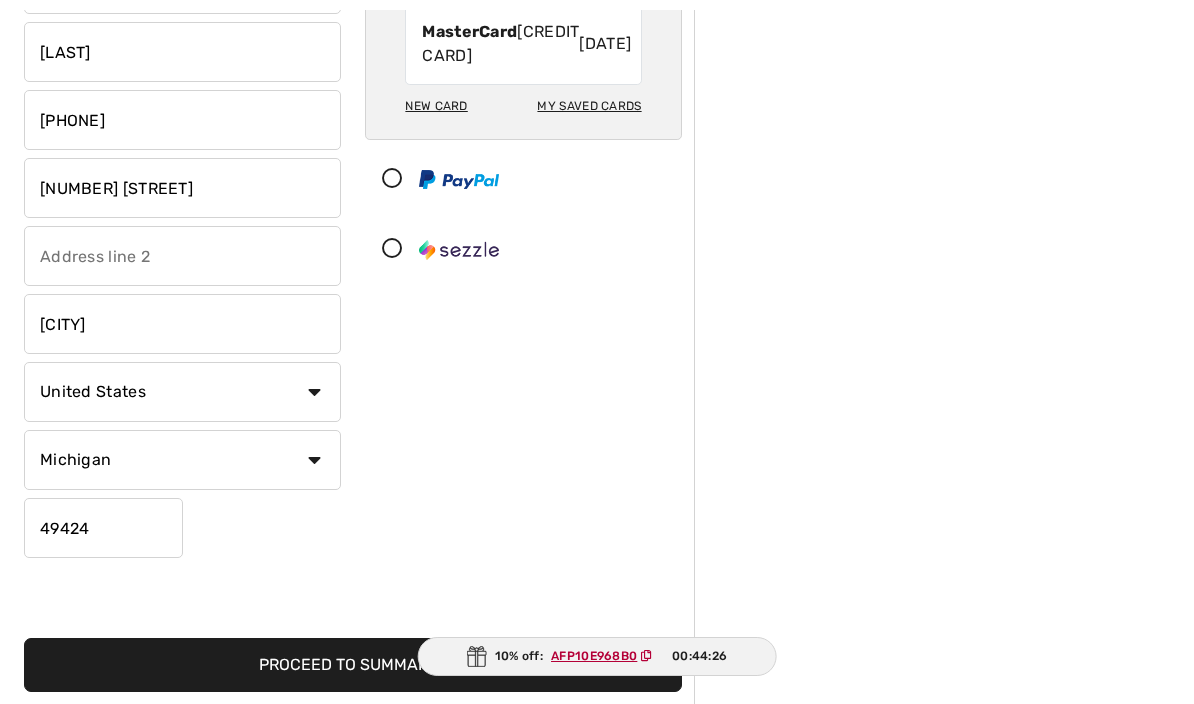 click on "Proceed to Summary" at bounding box center (353, 665) 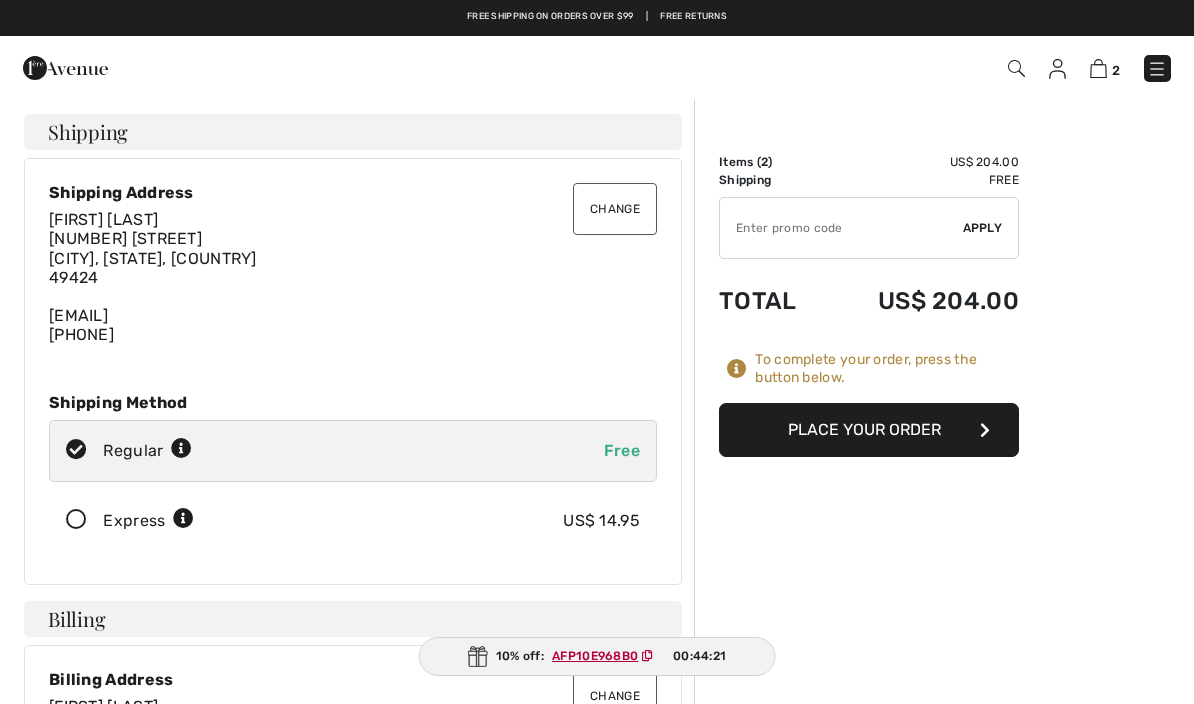 scroll, scrollTop: 0, scrollLeft: 0, axis: both 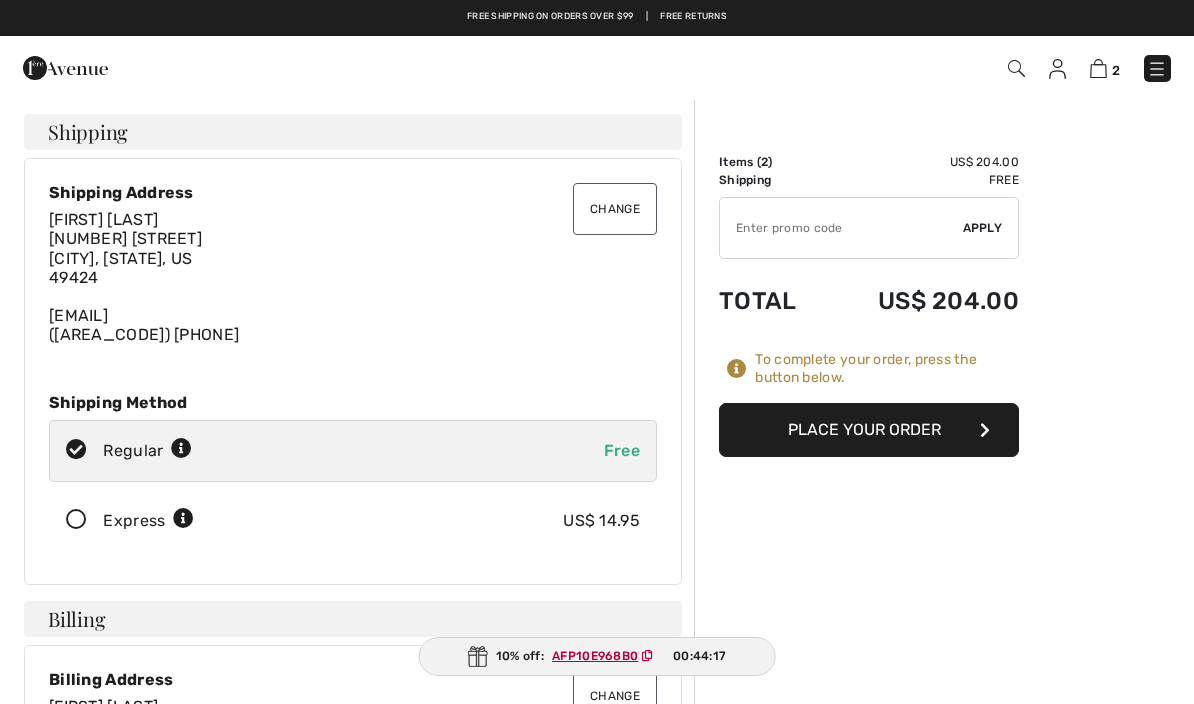 click on "Change" 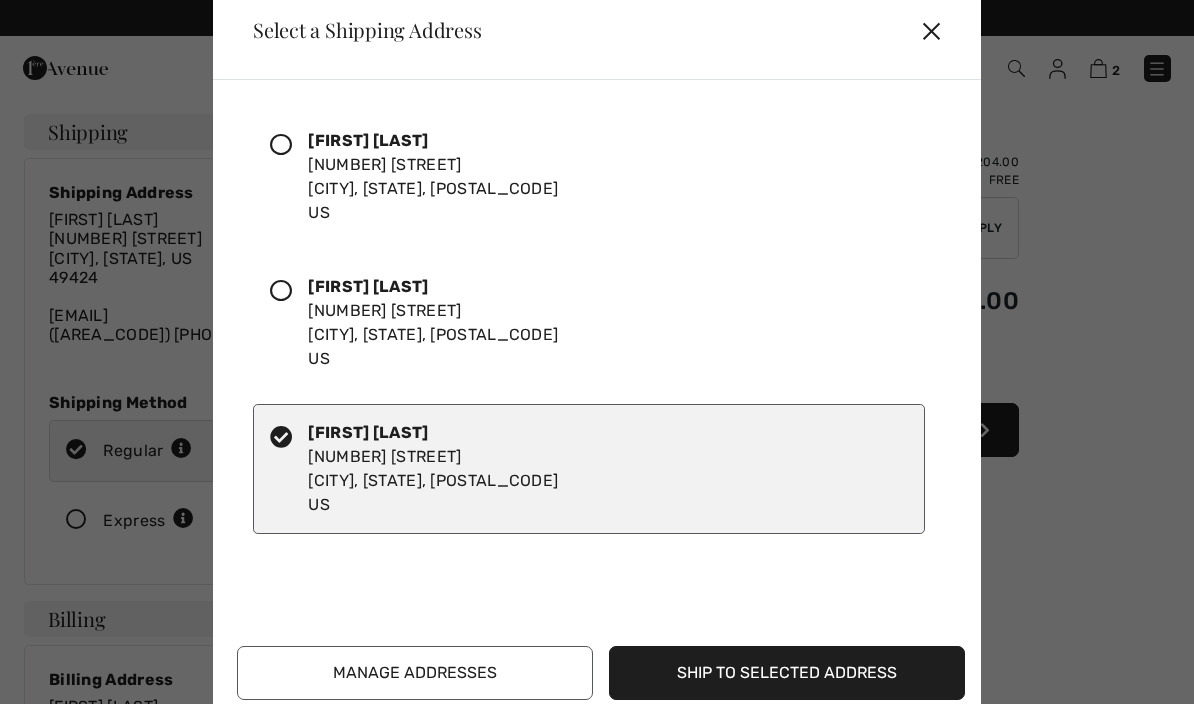 click 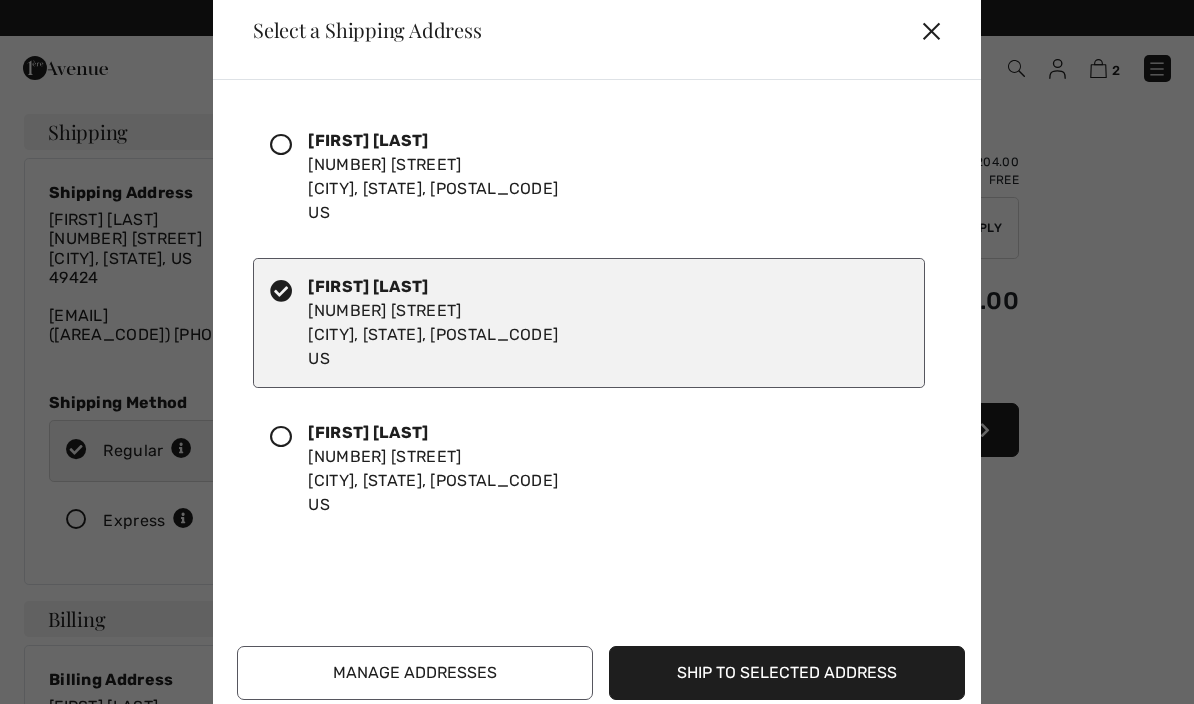 click on "Ship to Selected Address" 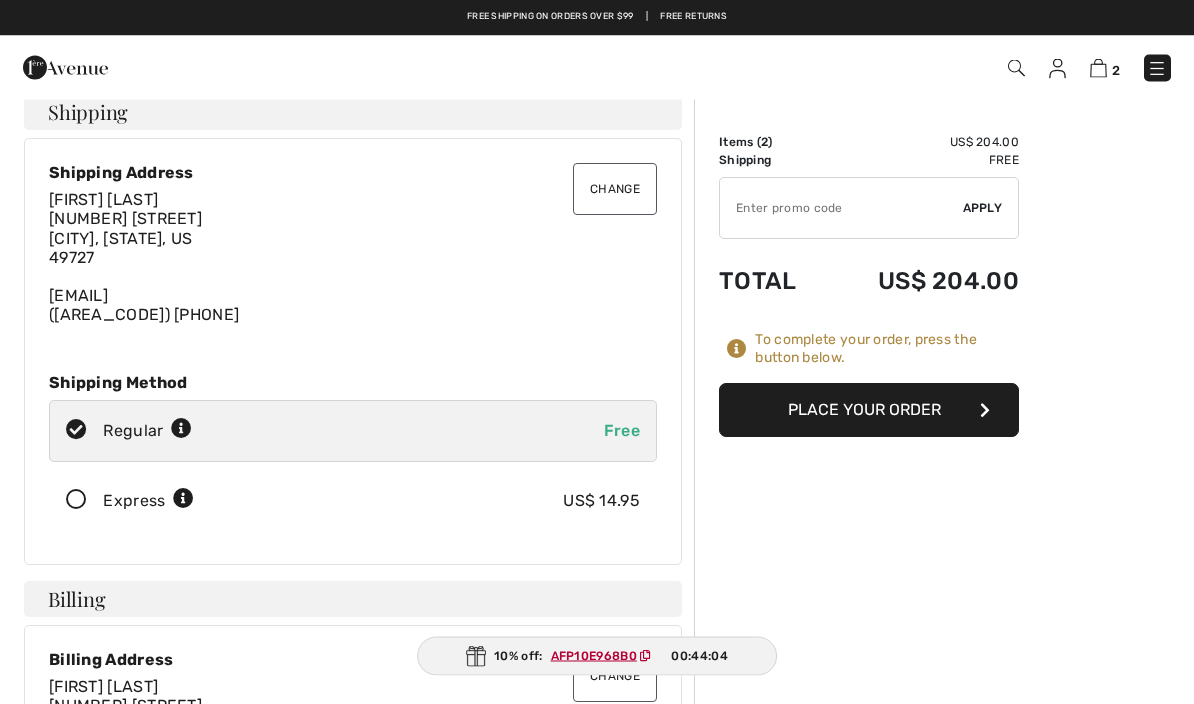 scroll, scrollTop: 0, scrollLeft: 0, axis: both 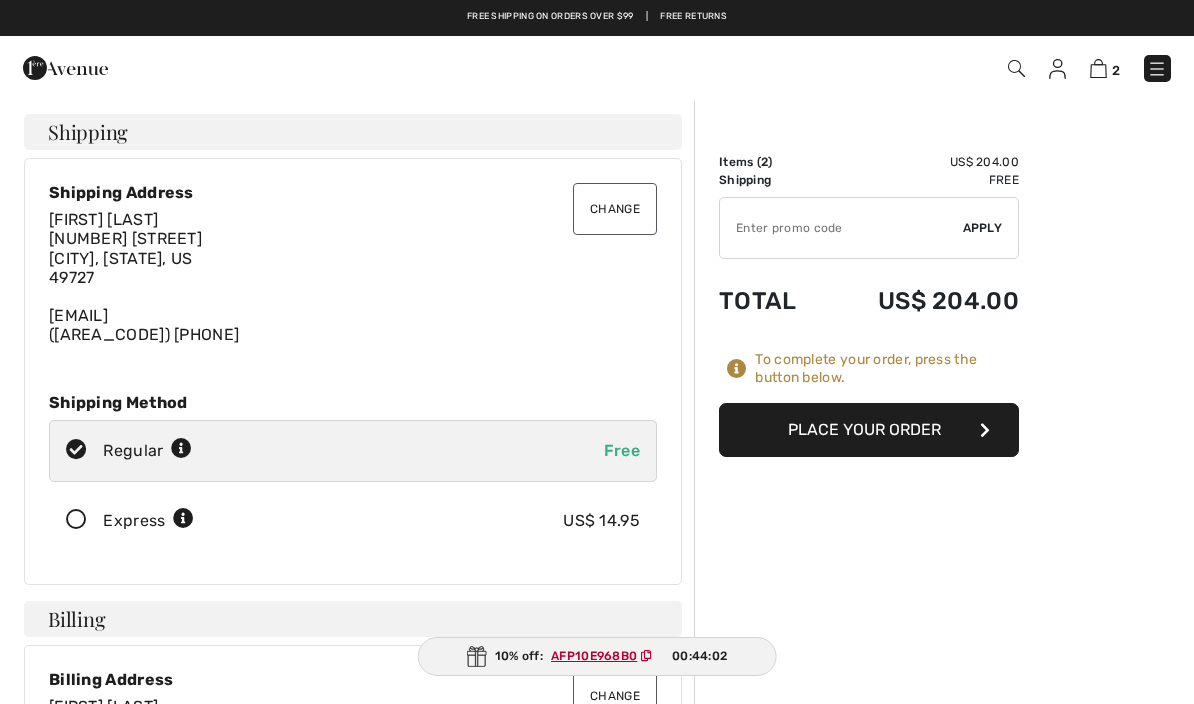 click 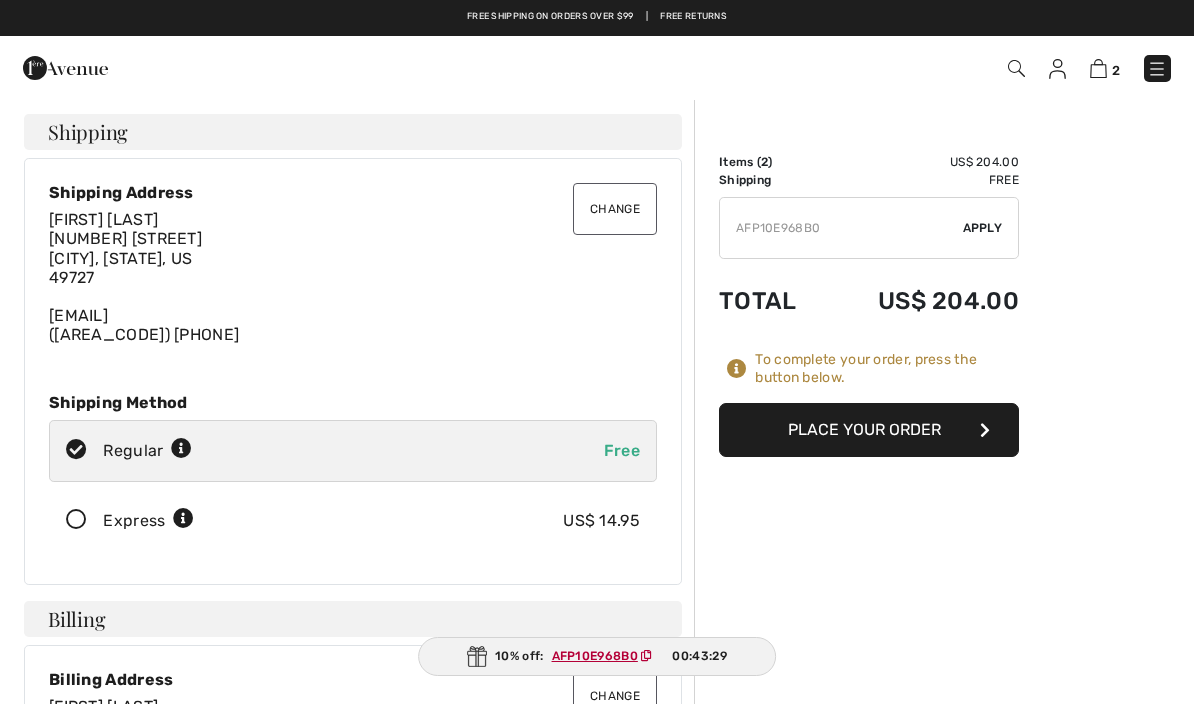 type on "AFP10E968B0" 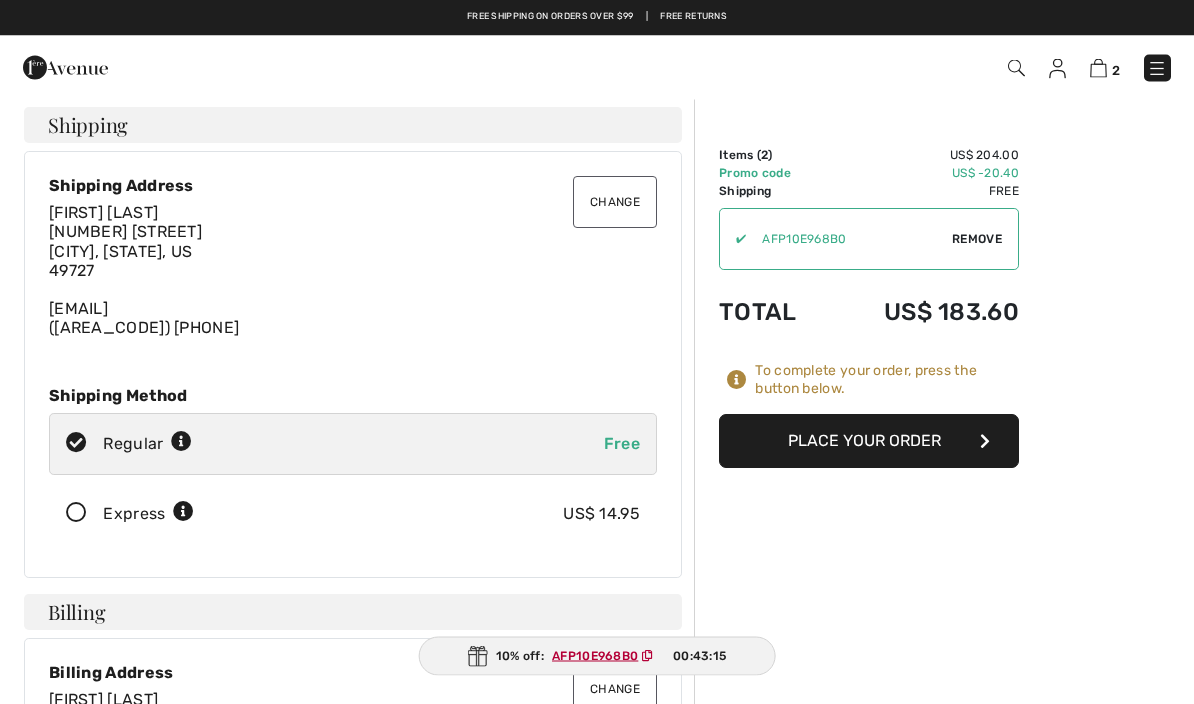 scroll, scrollTop: 7, scrollLeft: 0, axis: vertical 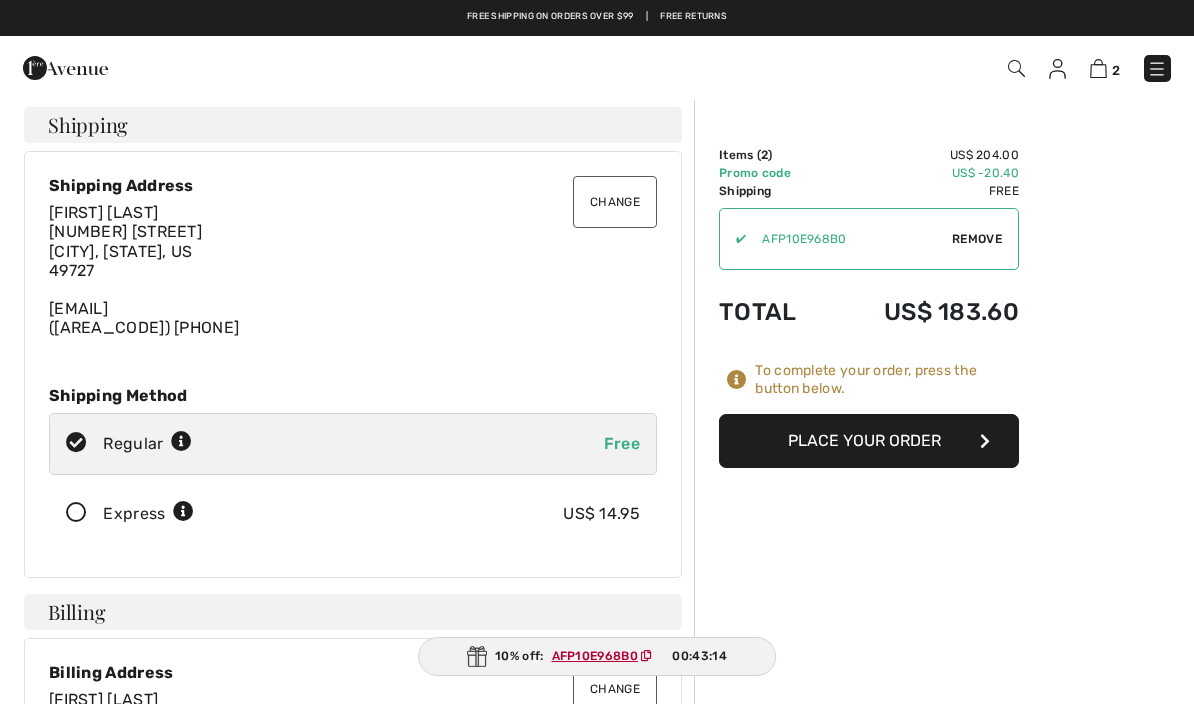 click on "Place Your Order" 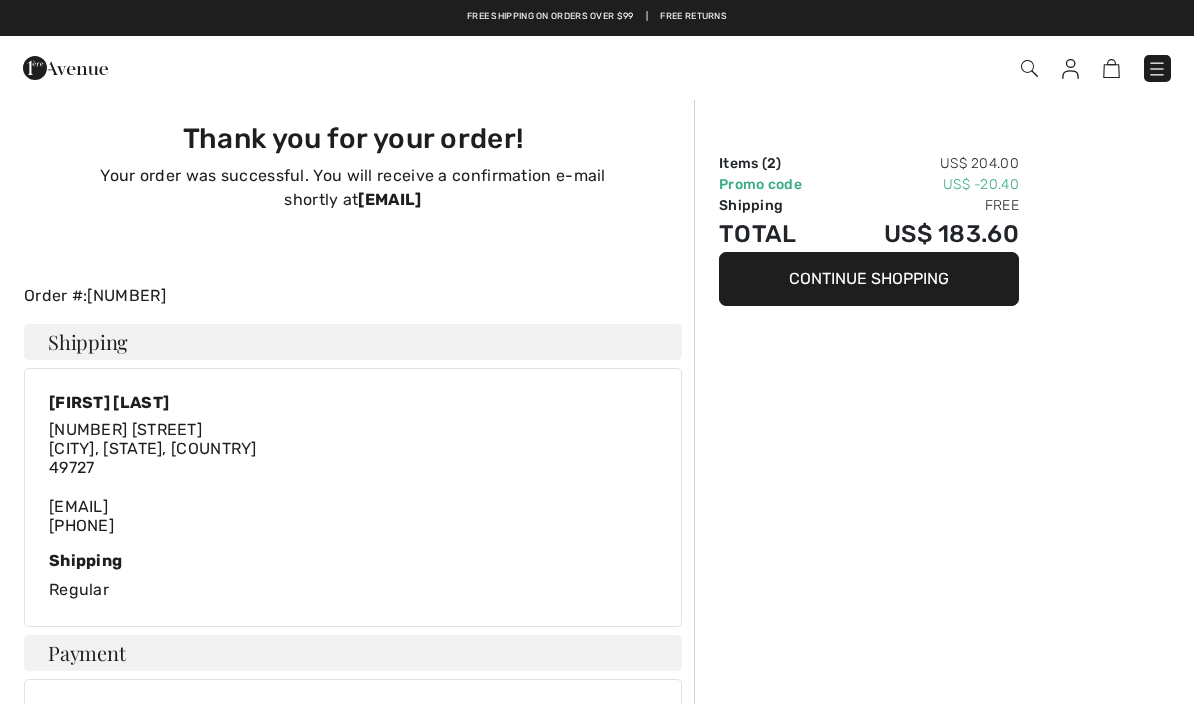scroll, scrollTop: 0, scrollLeft: 0, axis: both 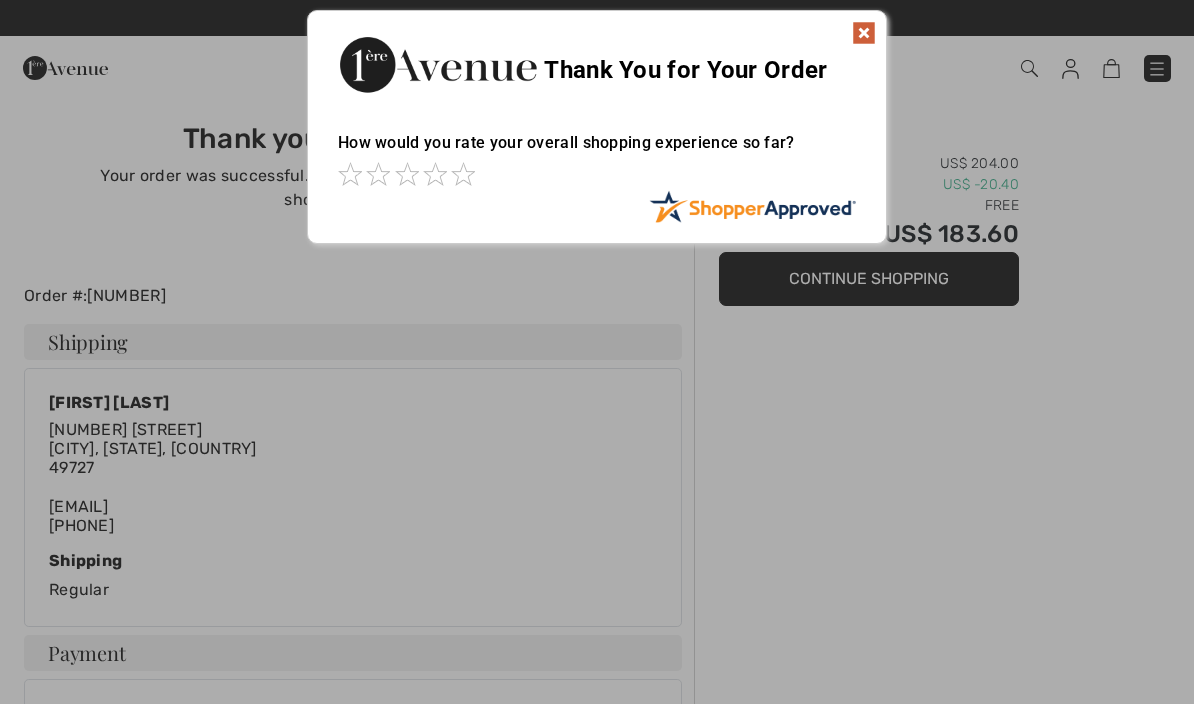 click at bounding box center (864, 33) 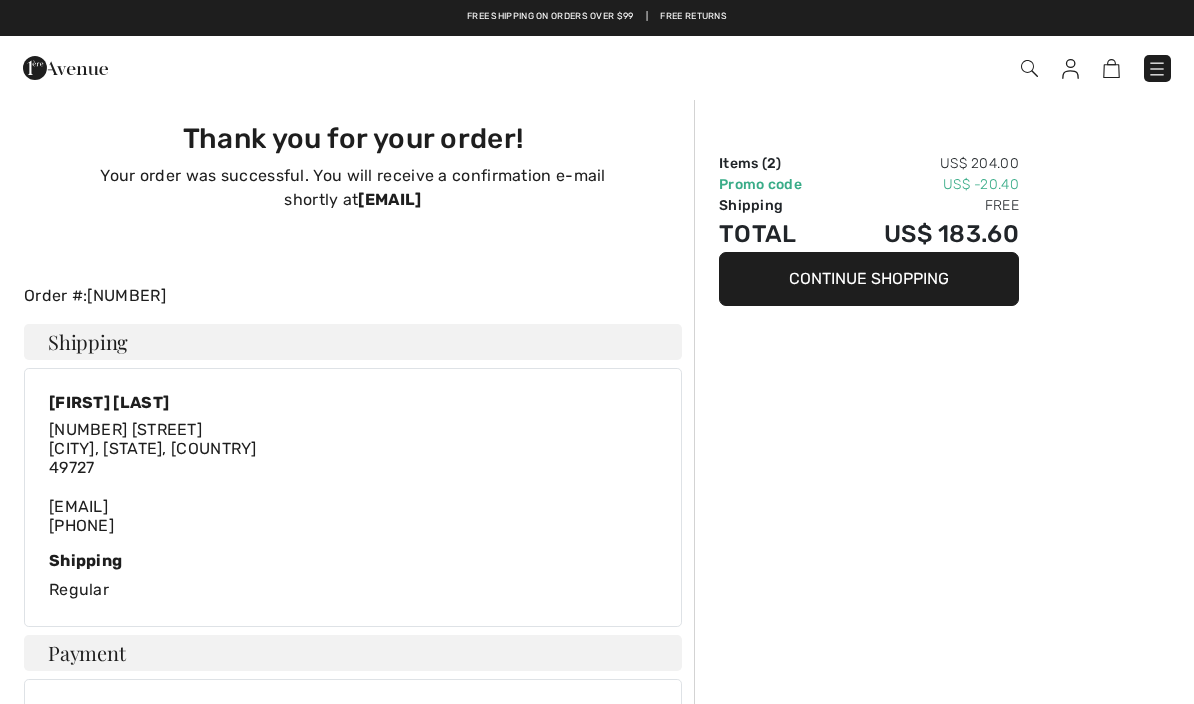 click at bounding box center [1157, 69] 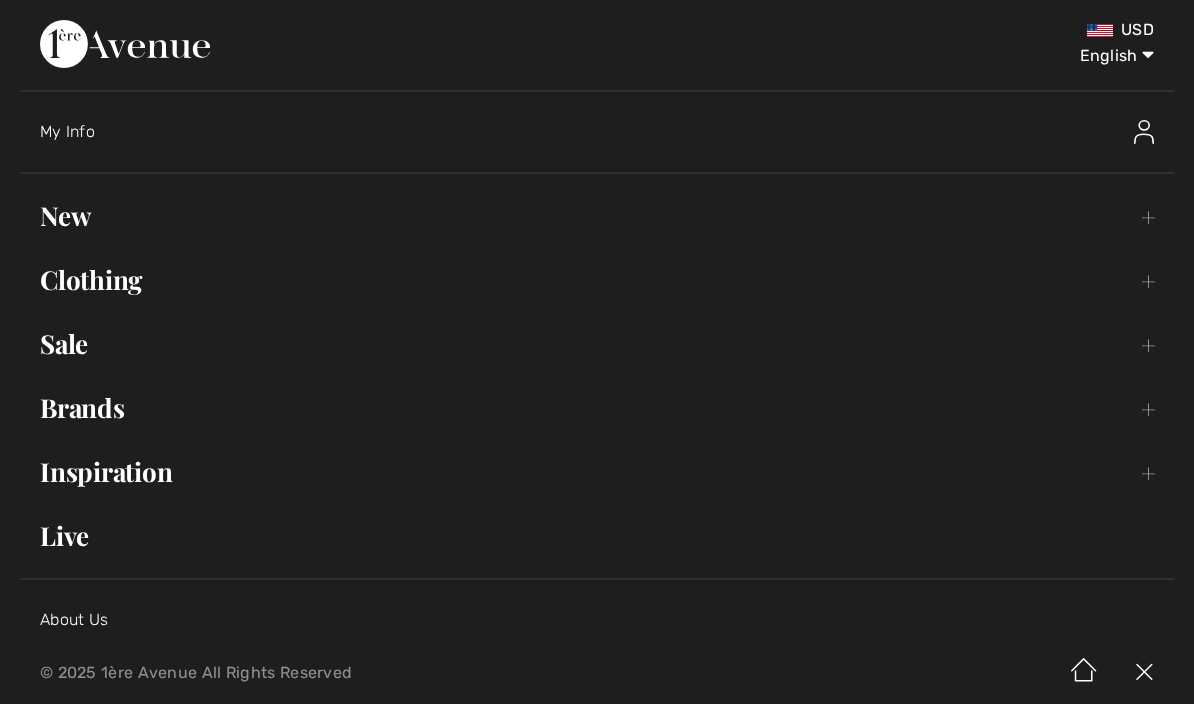 click on "English Français" at bounding box center [1102, 52] 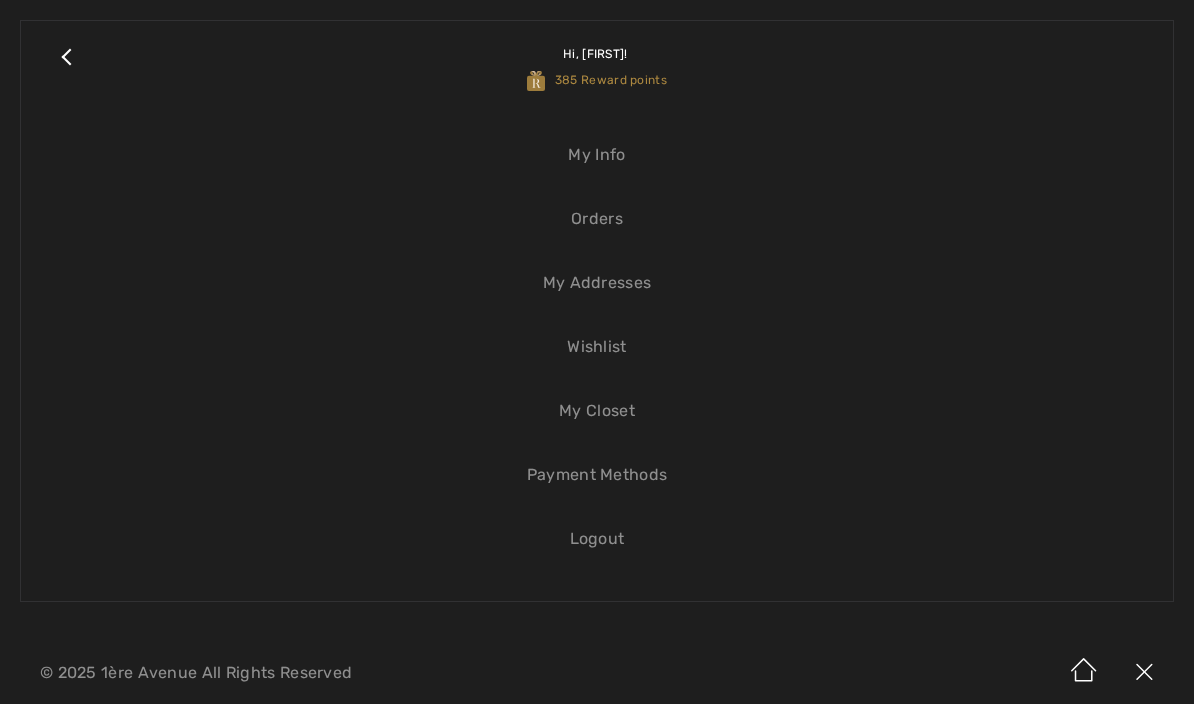 click on "Logout" at bounding box center [597, 539] 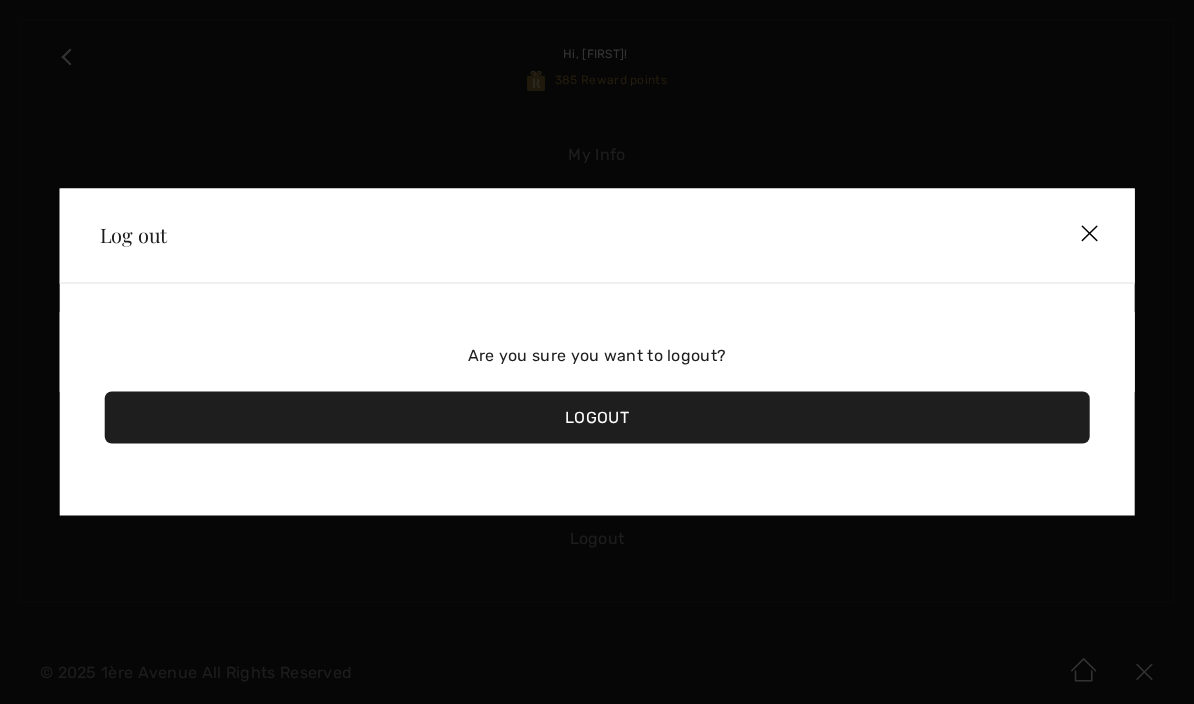 click on "Logout" at bounding box center [597, 418] 